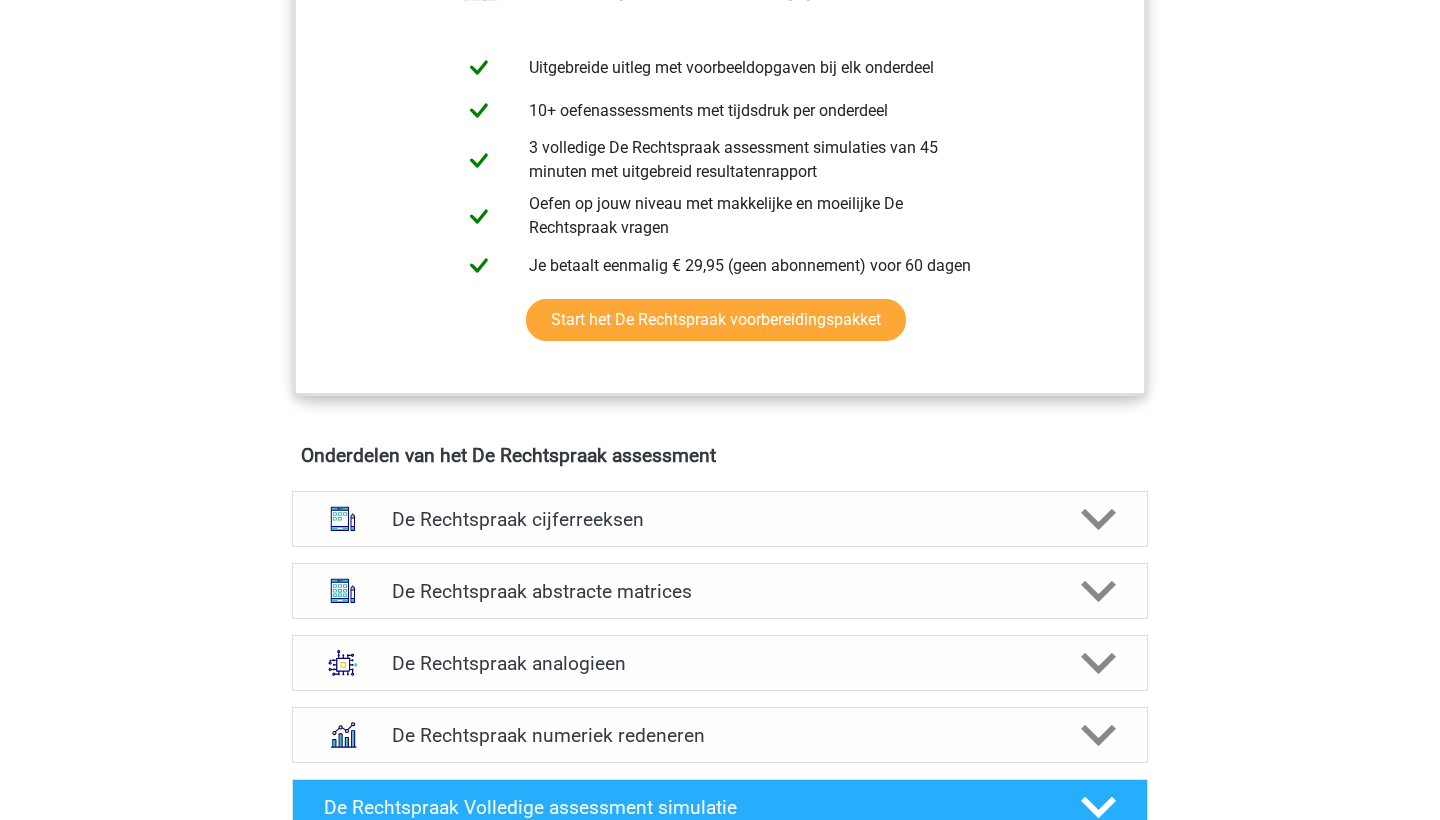 scroll, scrollTop: 1137, scrollLeft: 0, axis: vertical 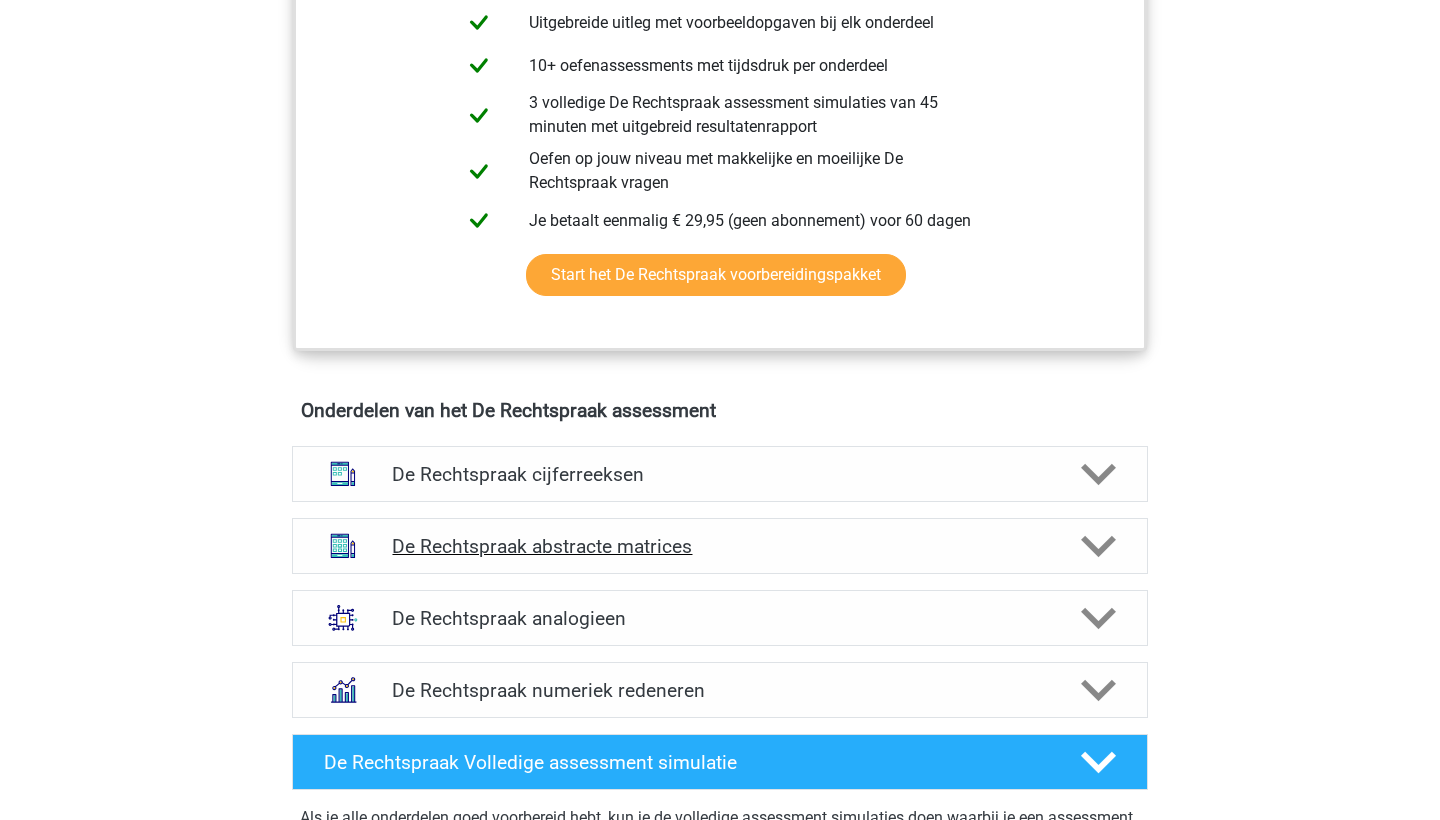 click on "De Rechtspraak abstracte matrices" at bounding box center [720, 546] 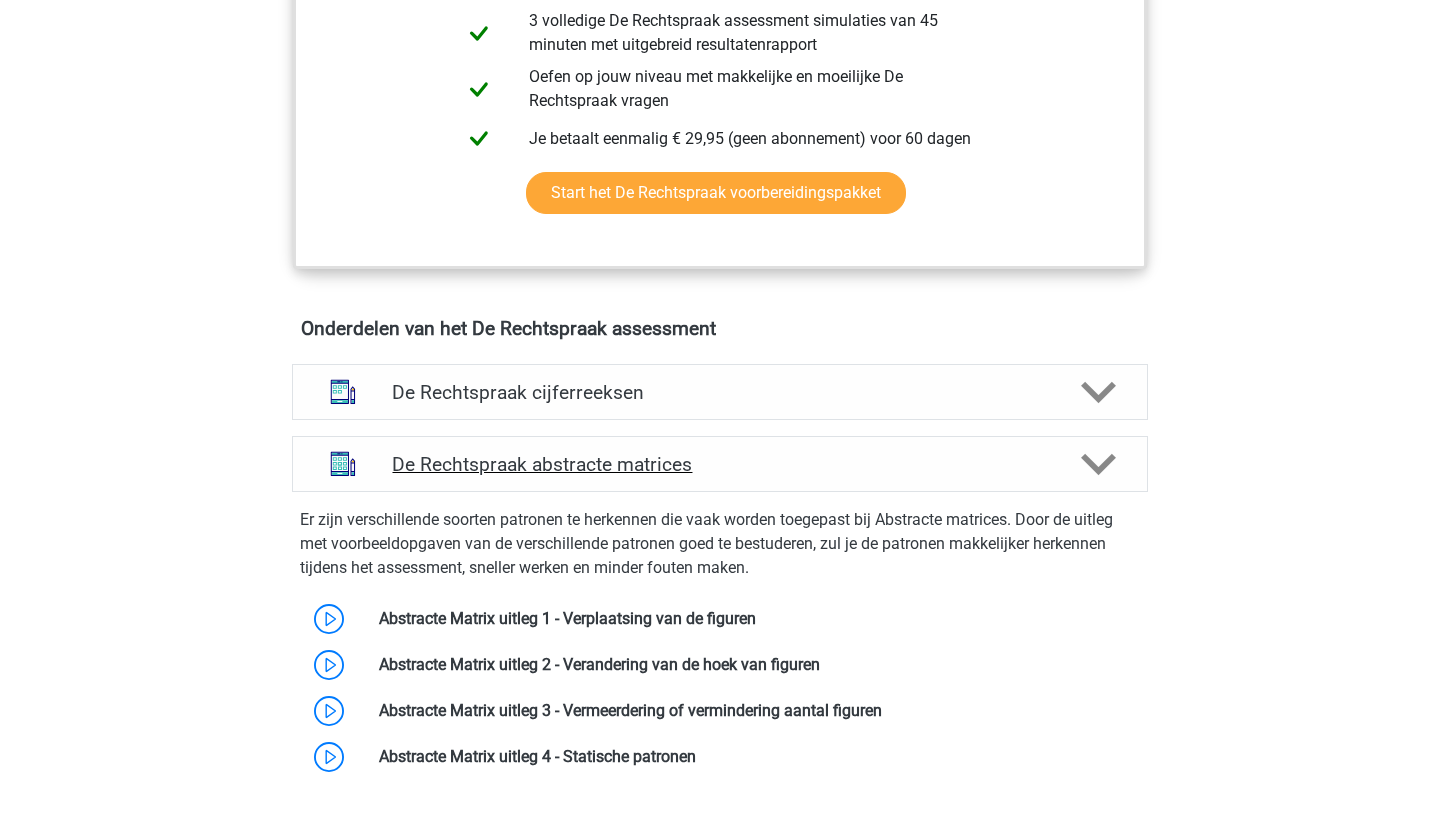 scroll, scrollTop: 1299, scrollLeft: 0, axis: vertical 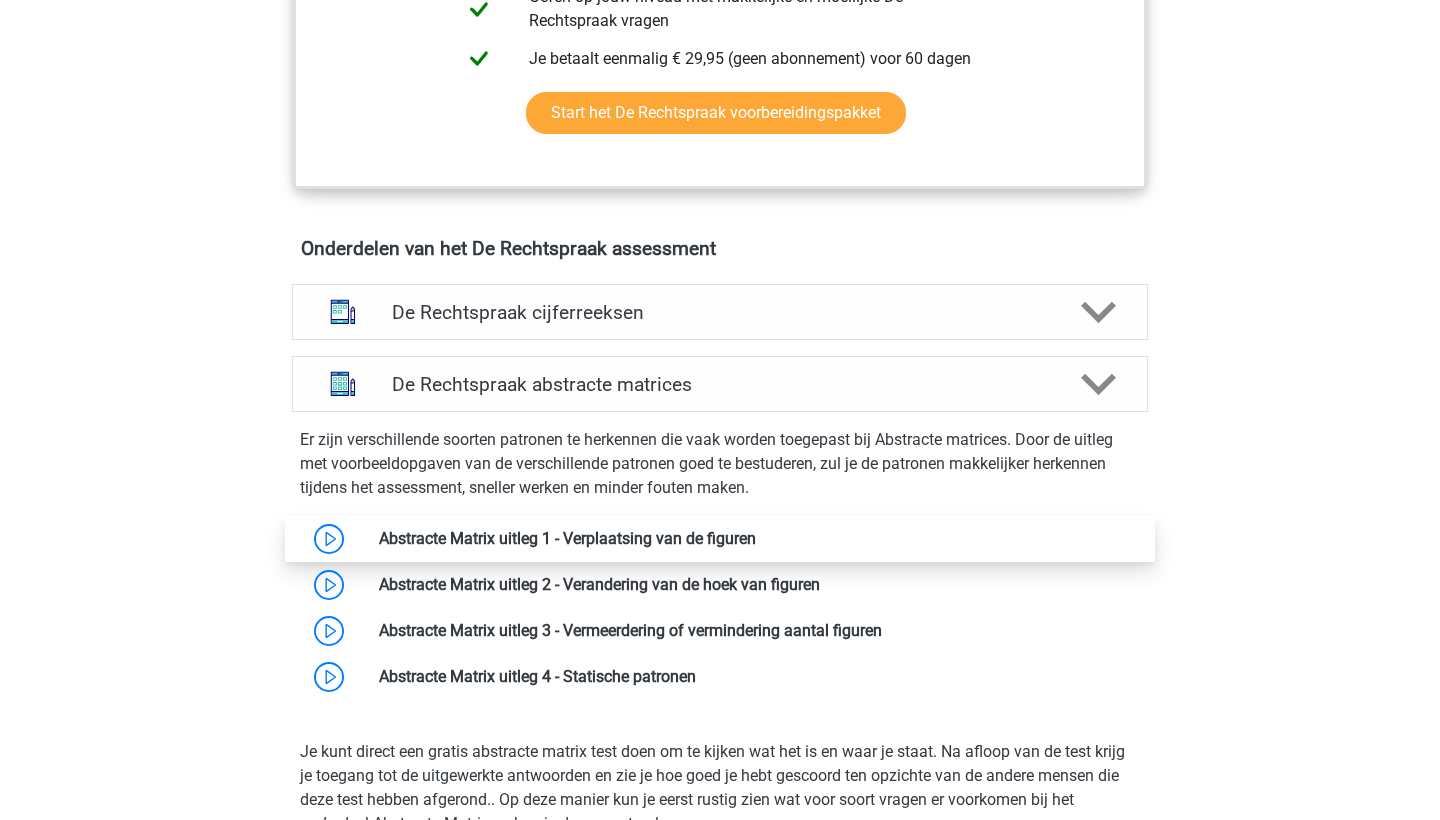 click at bounding box center [756, 538] 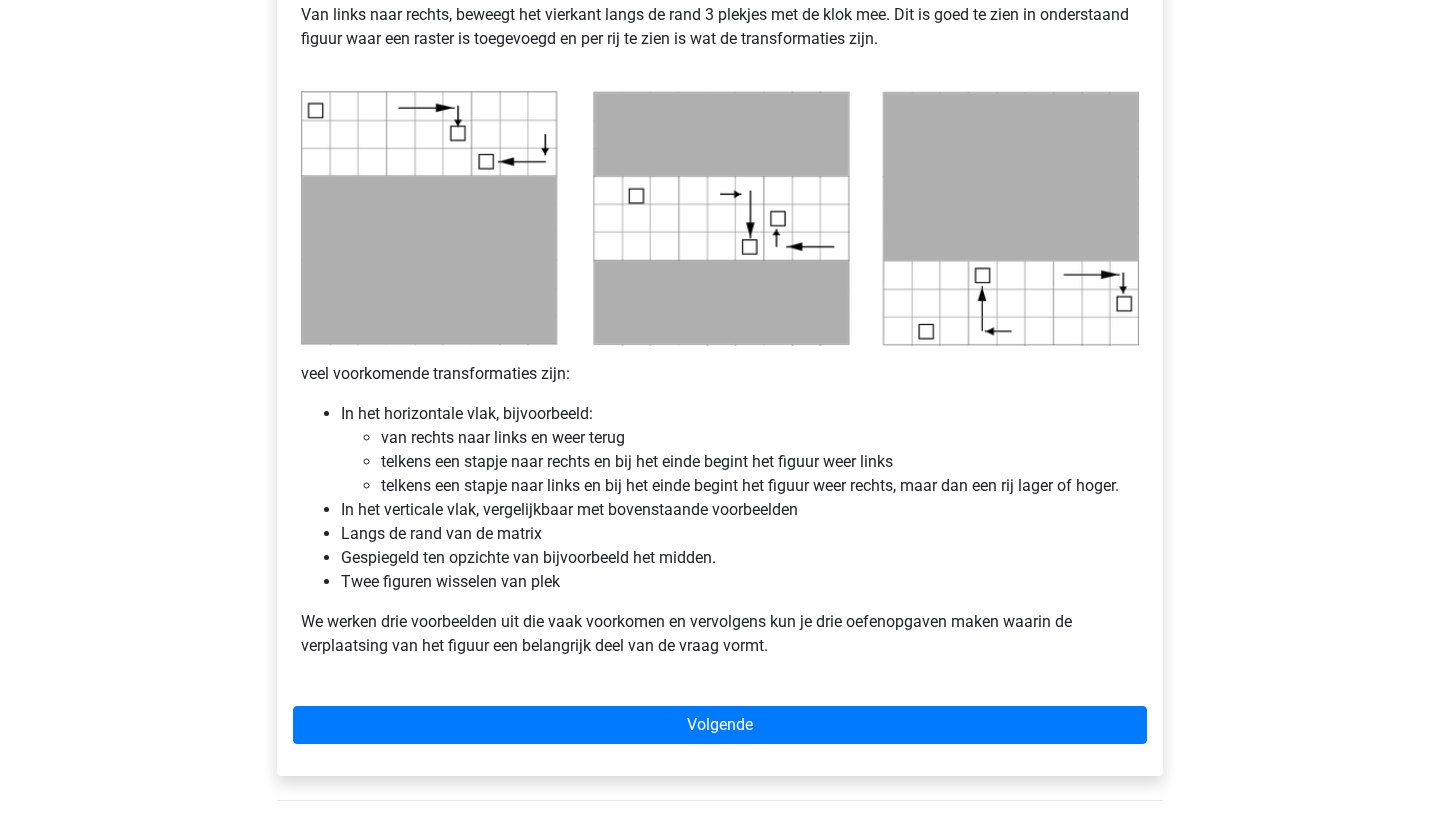 scroll, scrollTop: 964, scrollLeft: 0, axis: vertical 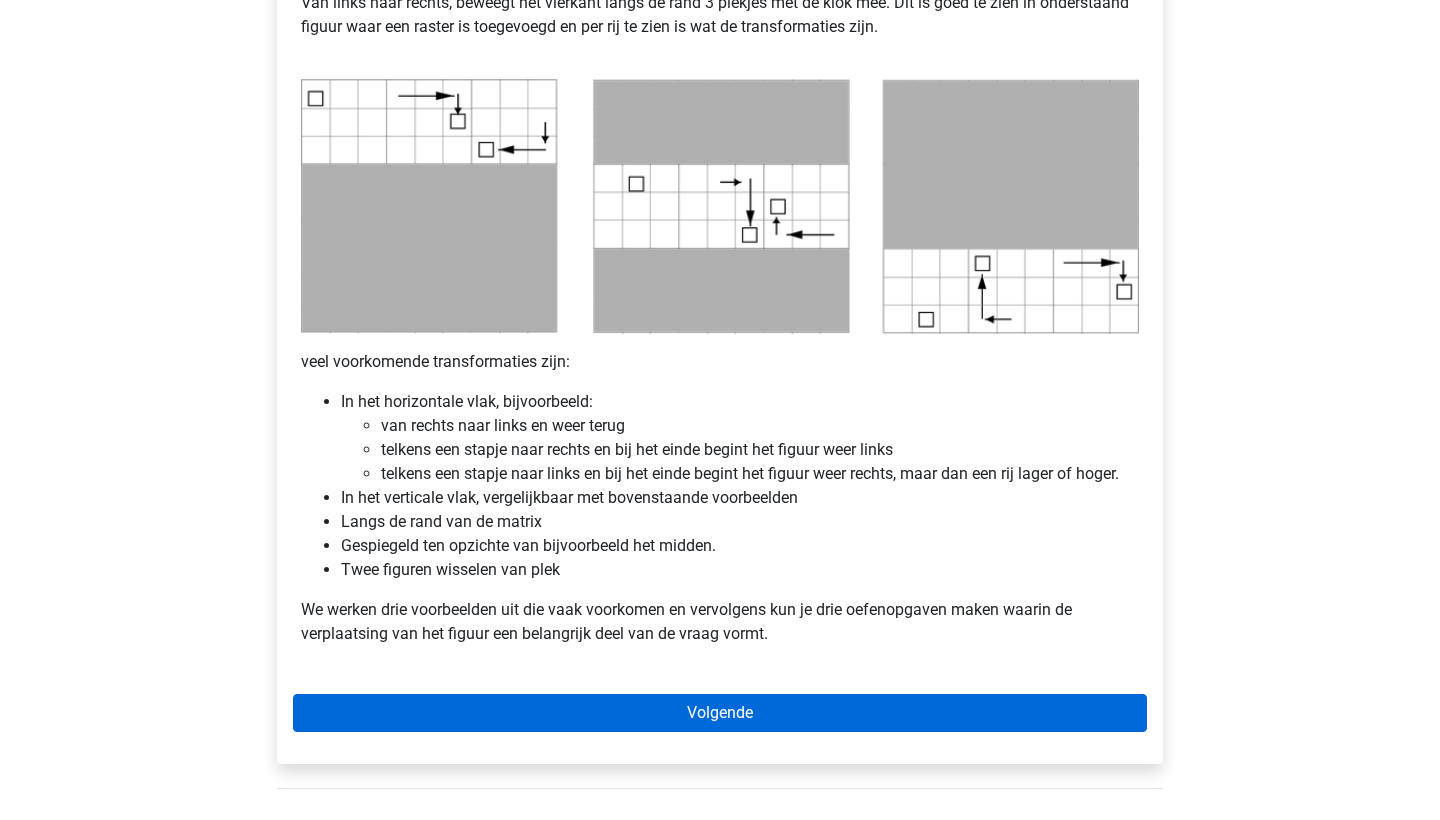 click on "Volgende" at bounding box center [720, 713] 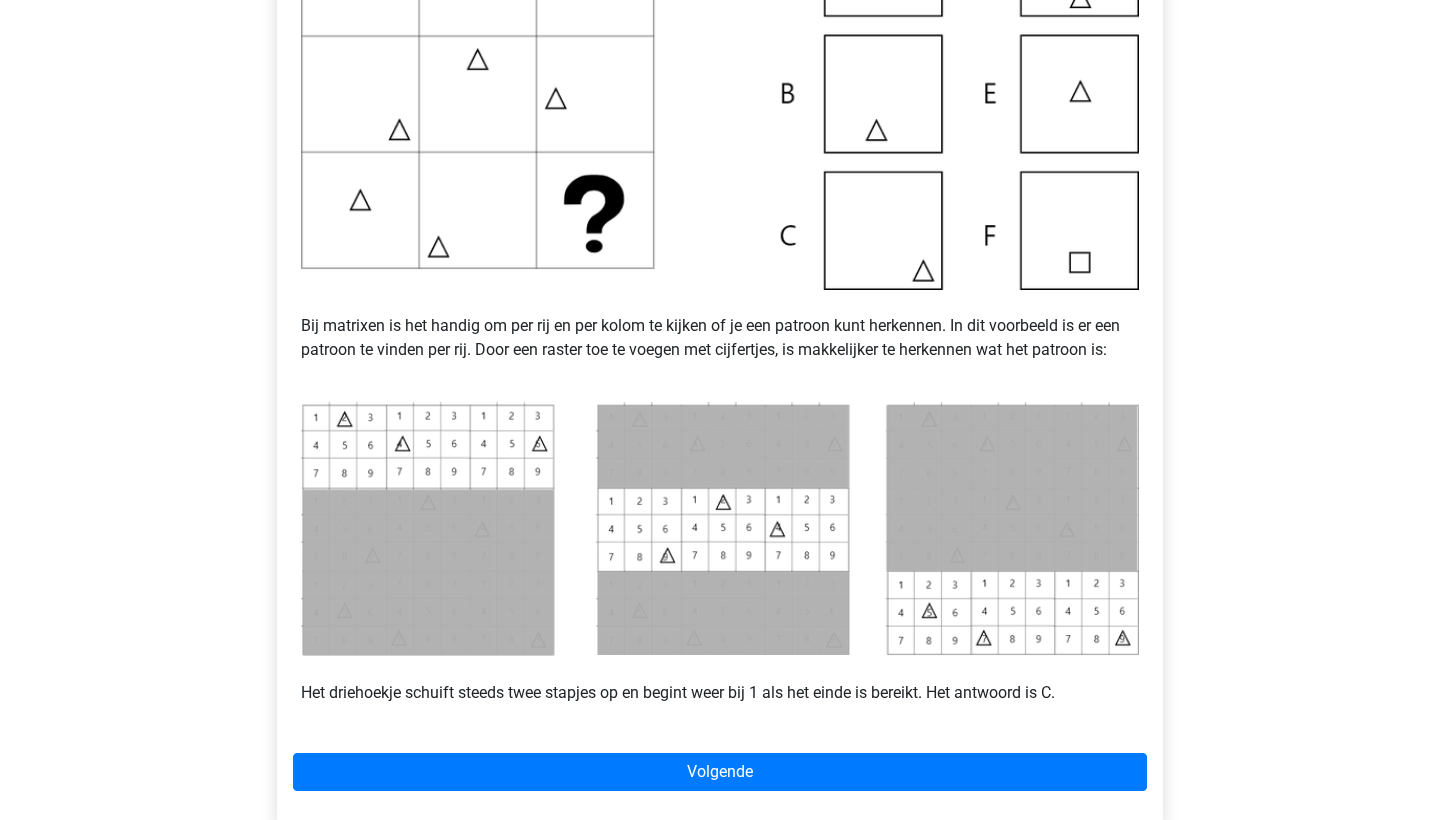 scroll, scrollTop: 574, scrollLeft: 0, axis: vertical 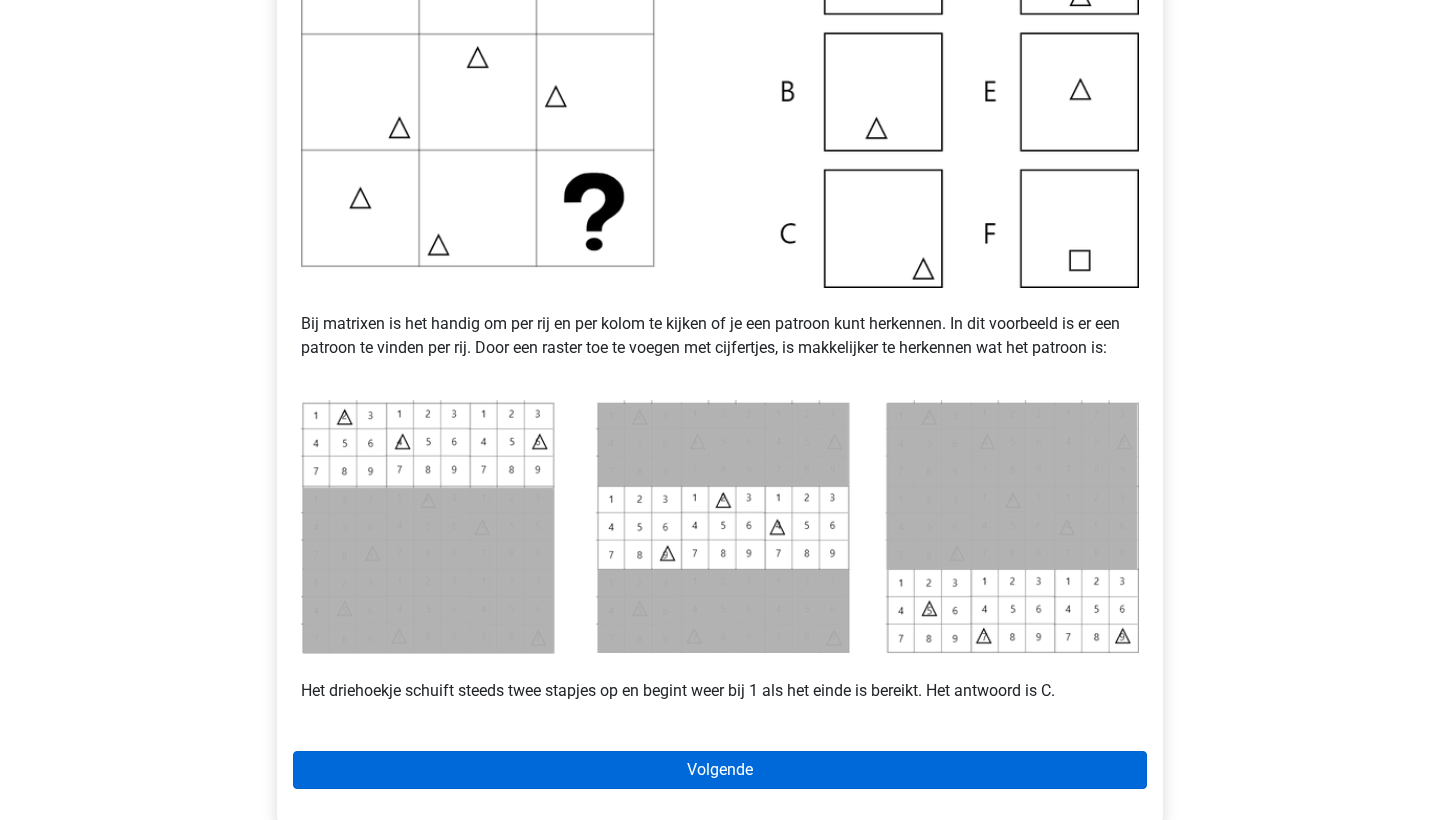 click on "Volgende" at bounding box center (720, 770) 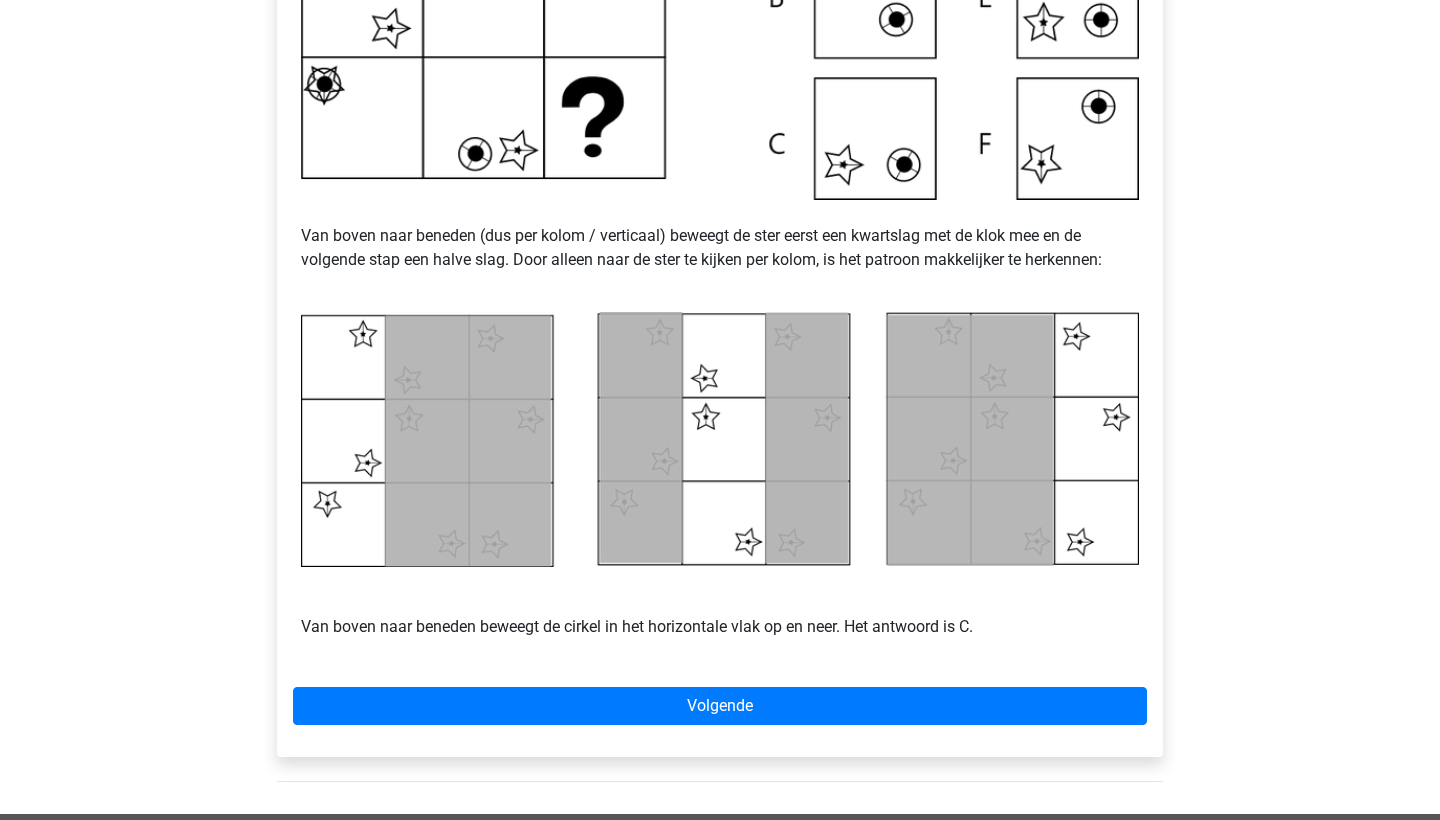 scroll, scrollTop: 695, scrollLeft: 0, axis: vertical 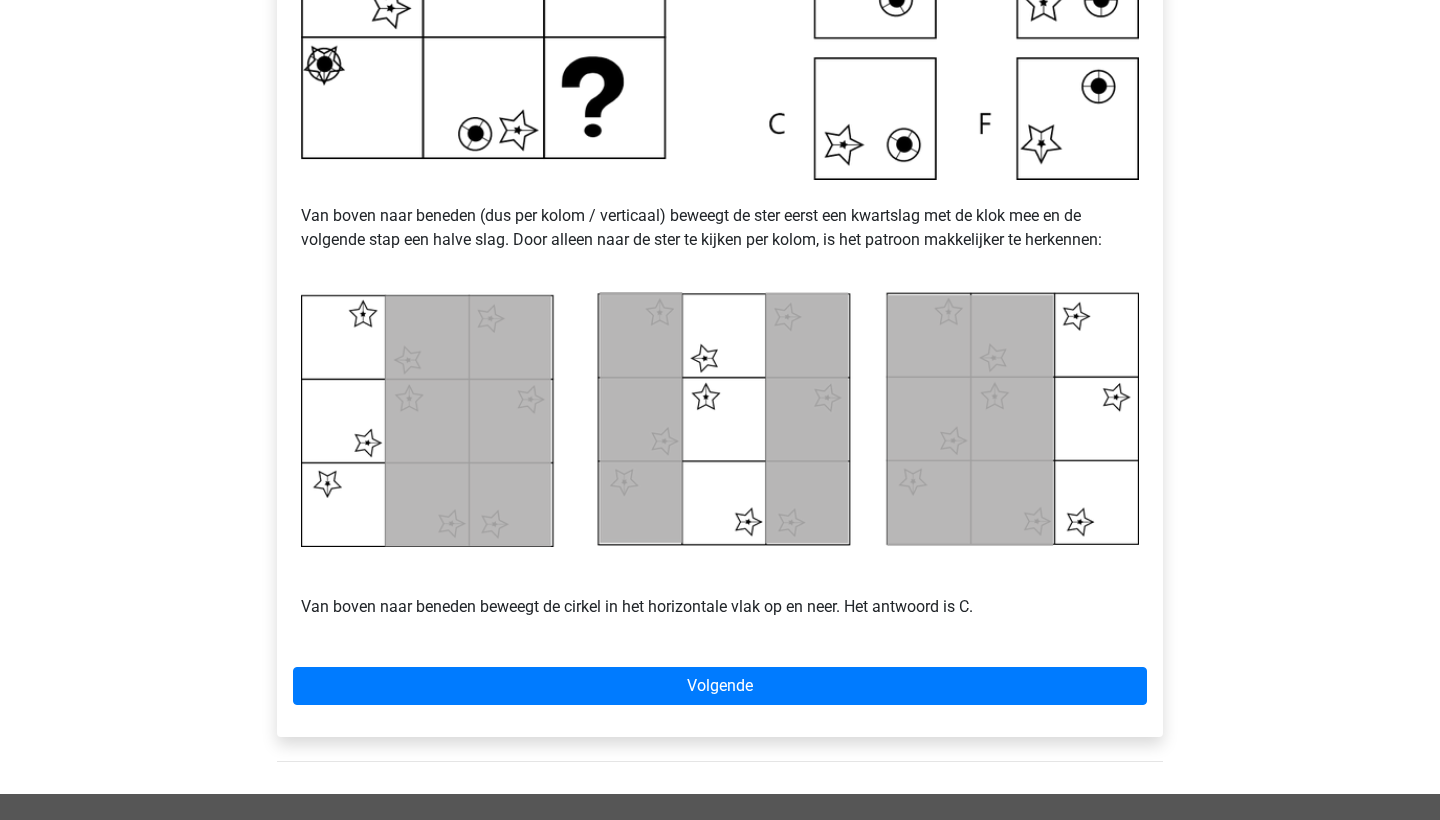 click on "Voorbeeld 2 Van boven naar beneden (dus per kolom / verticaal) beweegt de ster eerst een kwartslag met de klok mee en de volgende stap een halve slag. Door alleen naar de ster te kijken per kolom, is het patroon makkelijker te herkennen: Van boven naar beneden beweegt de cirkel in het horizontale vlak op en neer. Het antwoord is C.
Volgende" at bounding box center [720, 217] 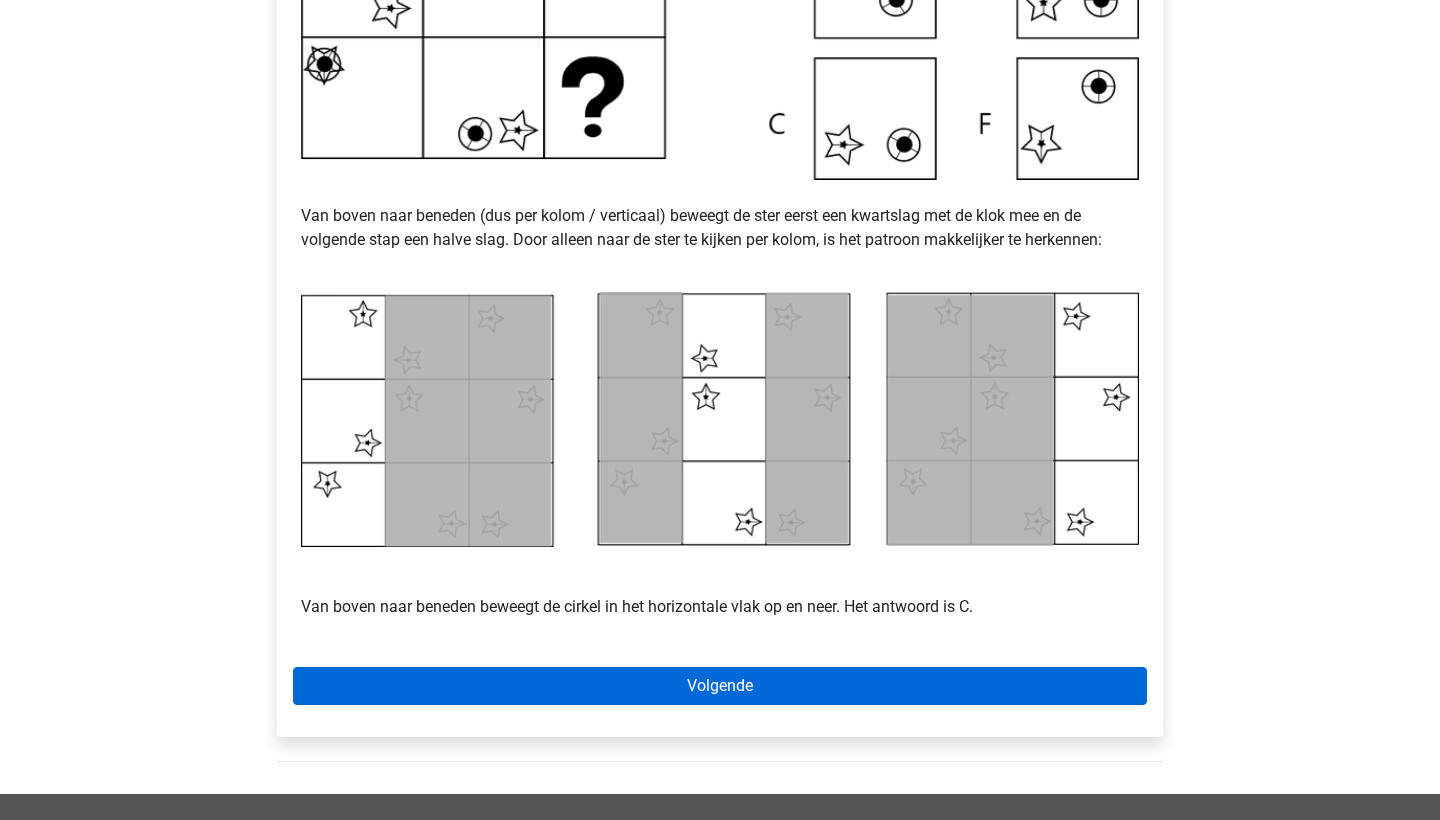 click on "Volgende" at bounding box center (720, 686) 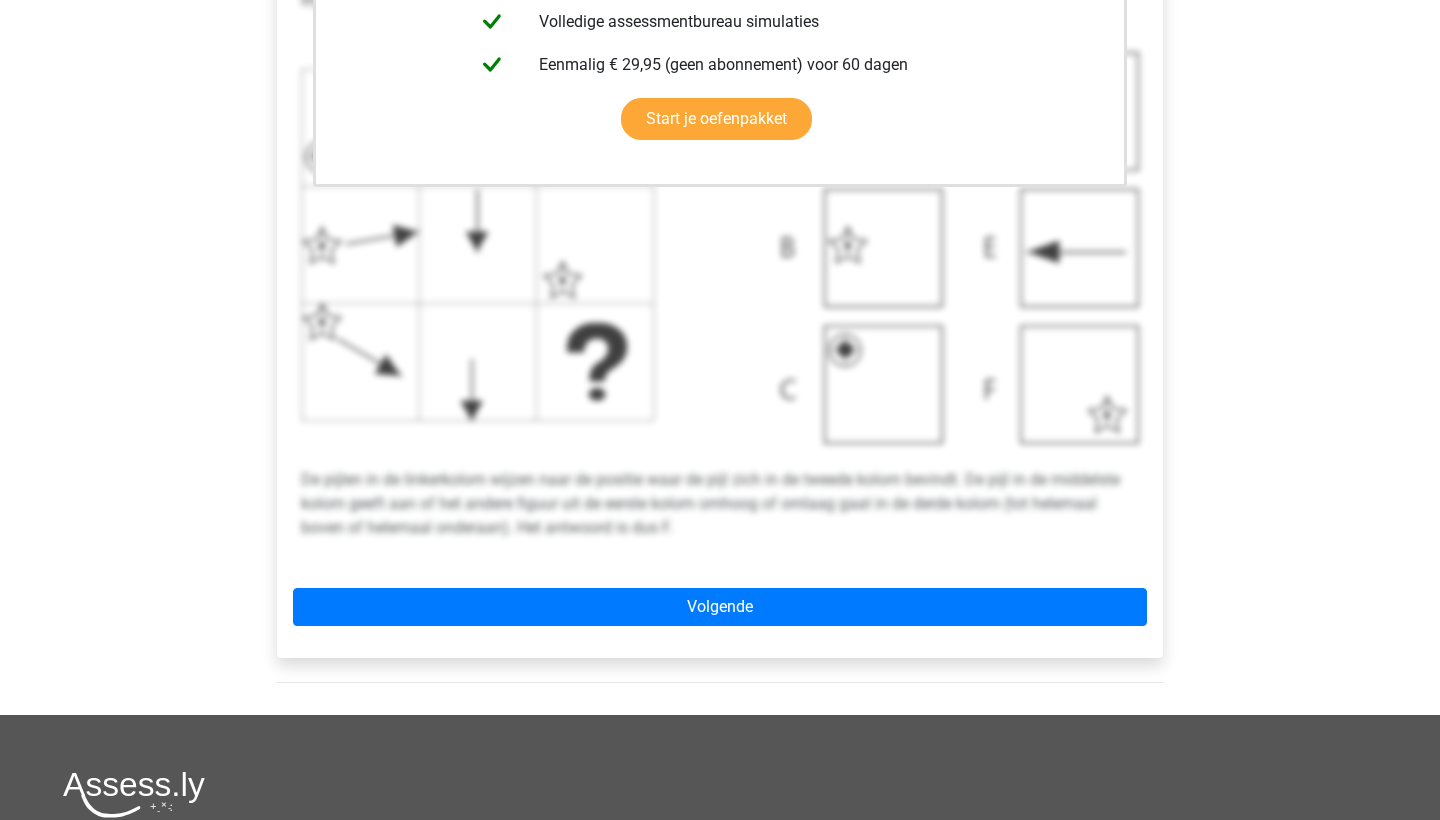 scroll, scrollTop: 668, scrollLeft: 0, axis: vertical 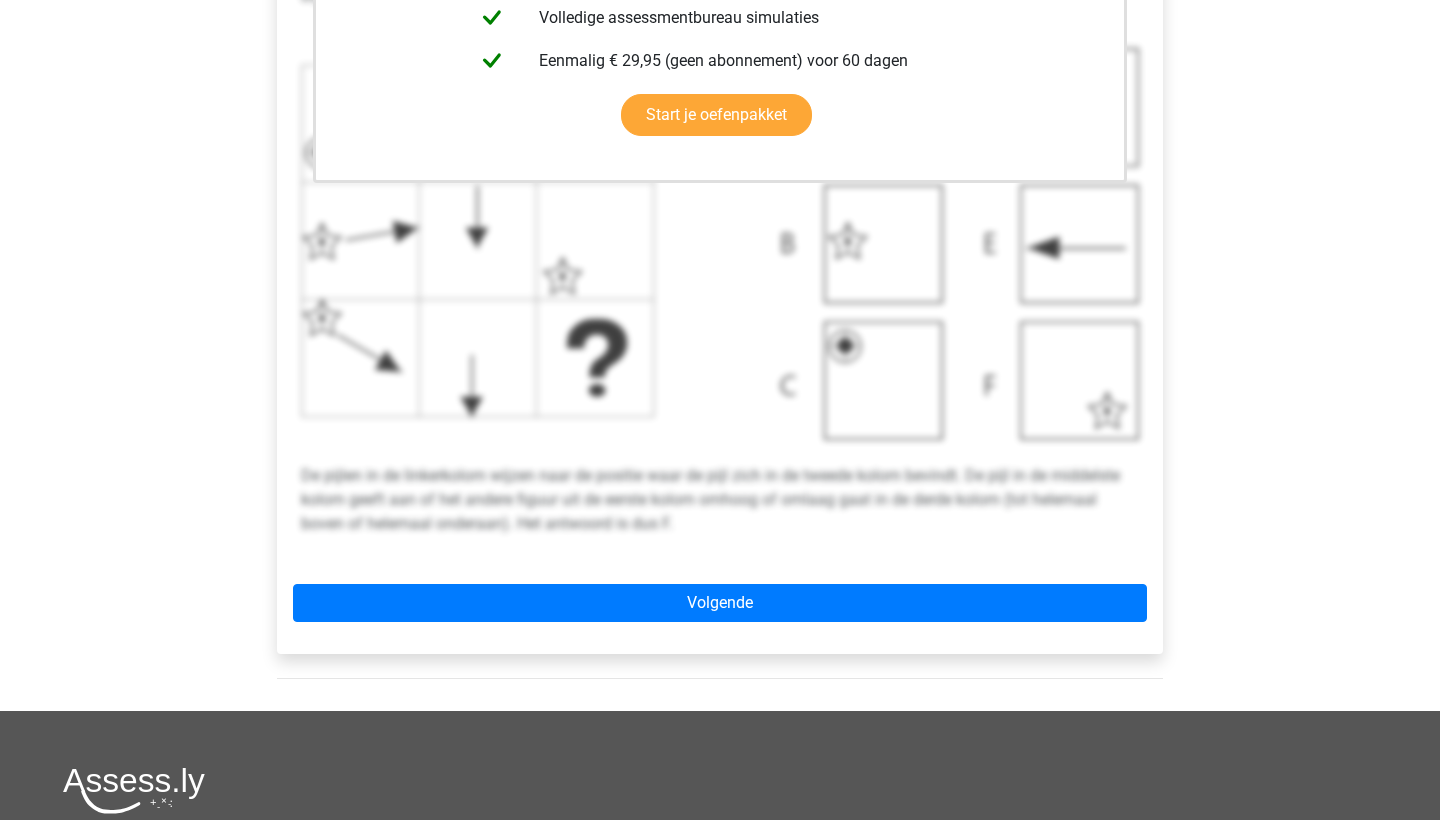 click on "Deze uitleg zit in het Voorbereidingspakket
Krijg toegang tot alle antwoorden, opgaven en uitleg
Alle 100+ oefenassessments met tijdsdruk
Alle categorieën ( inclusief abstracte matrices )
Volledige assessmentbureau simulaties
Eenmalig € 29,95 (geen abonnement) voor 60 dagen" at bounding box center (720, 189) 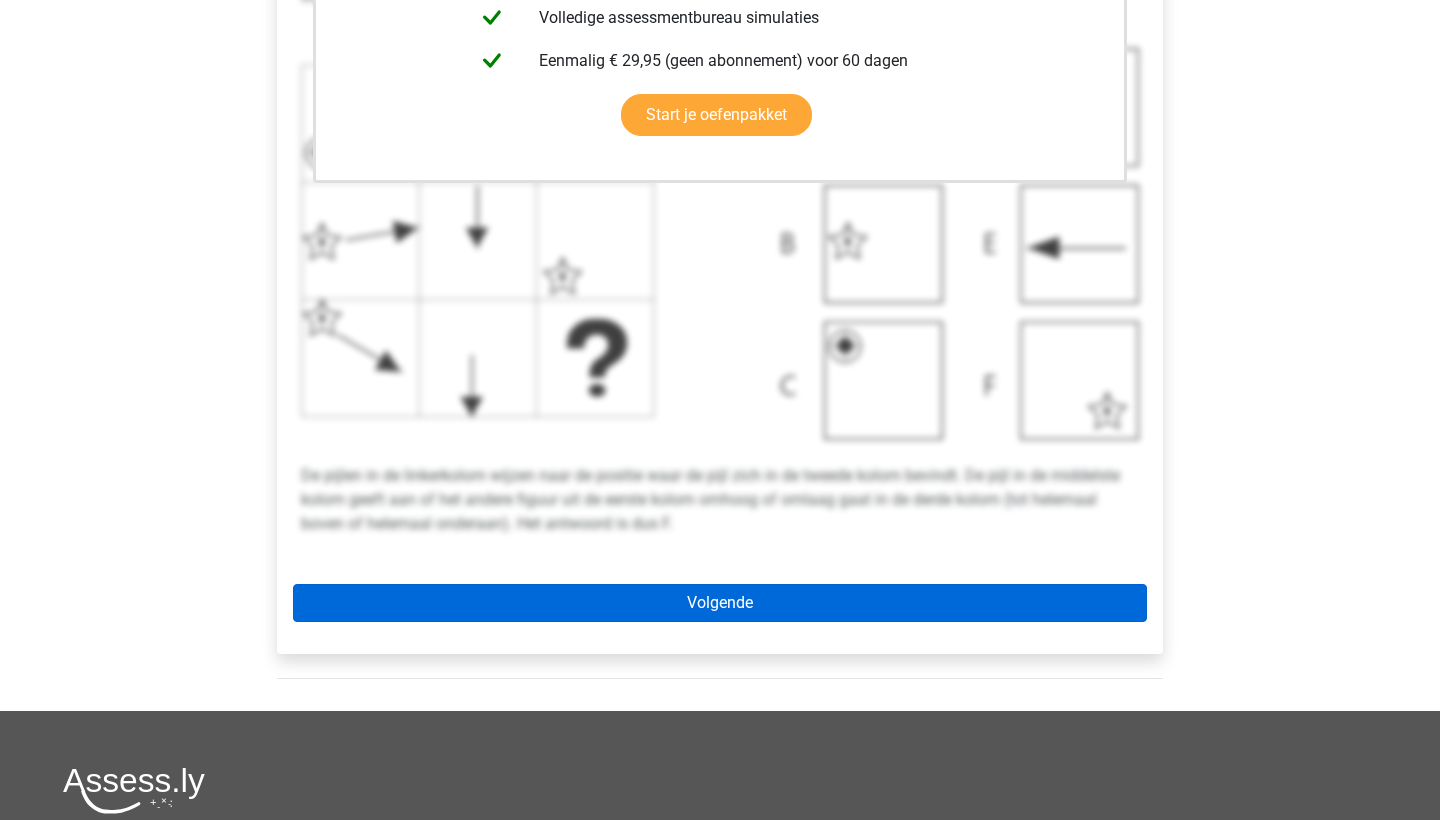 click on "Volgende" at bounding box center (720, 603) 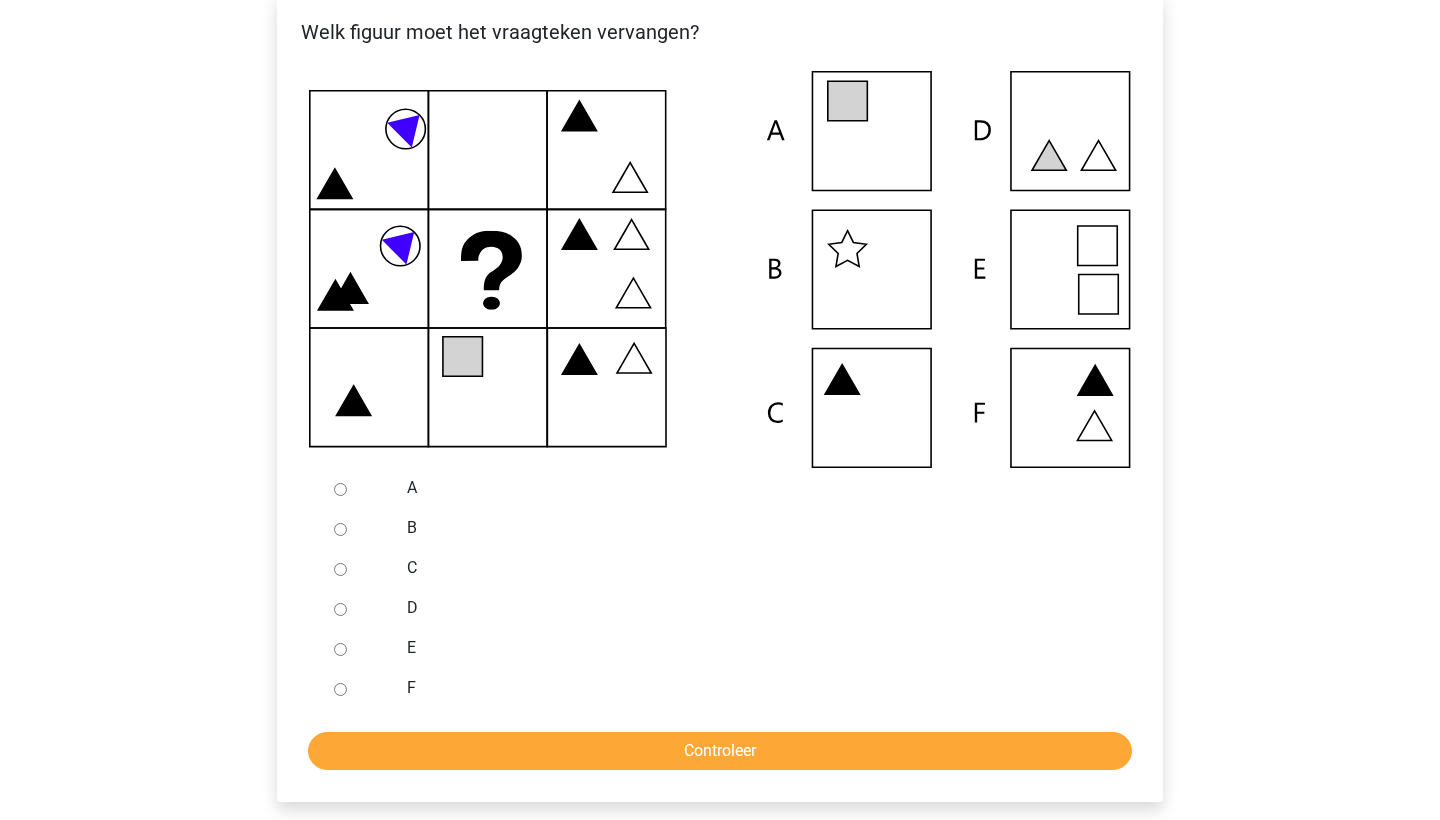 scroll, scrollTop: 403, scrollLeft: 0, axis: vertical 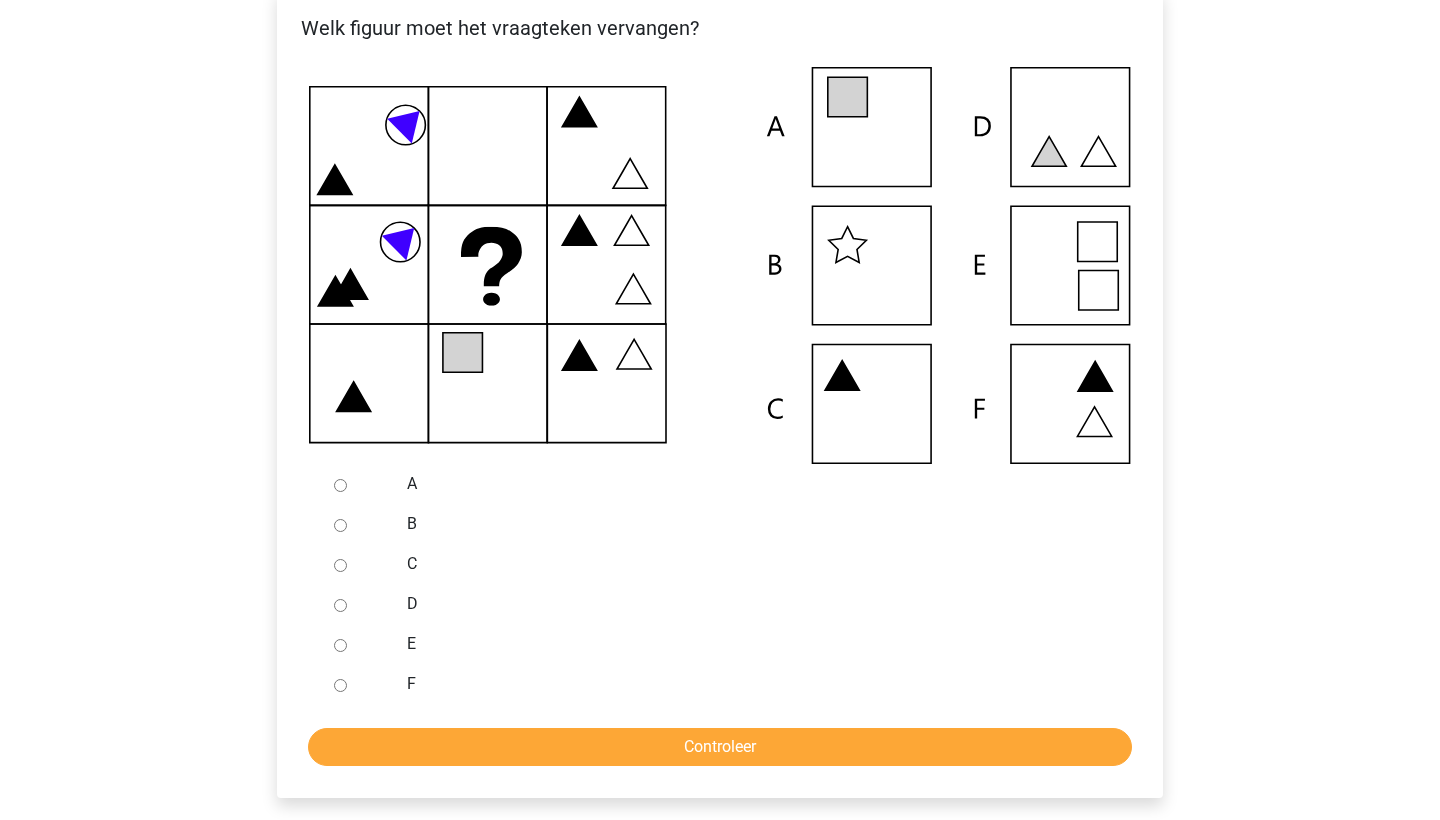 click at bounding box center (359, 684) 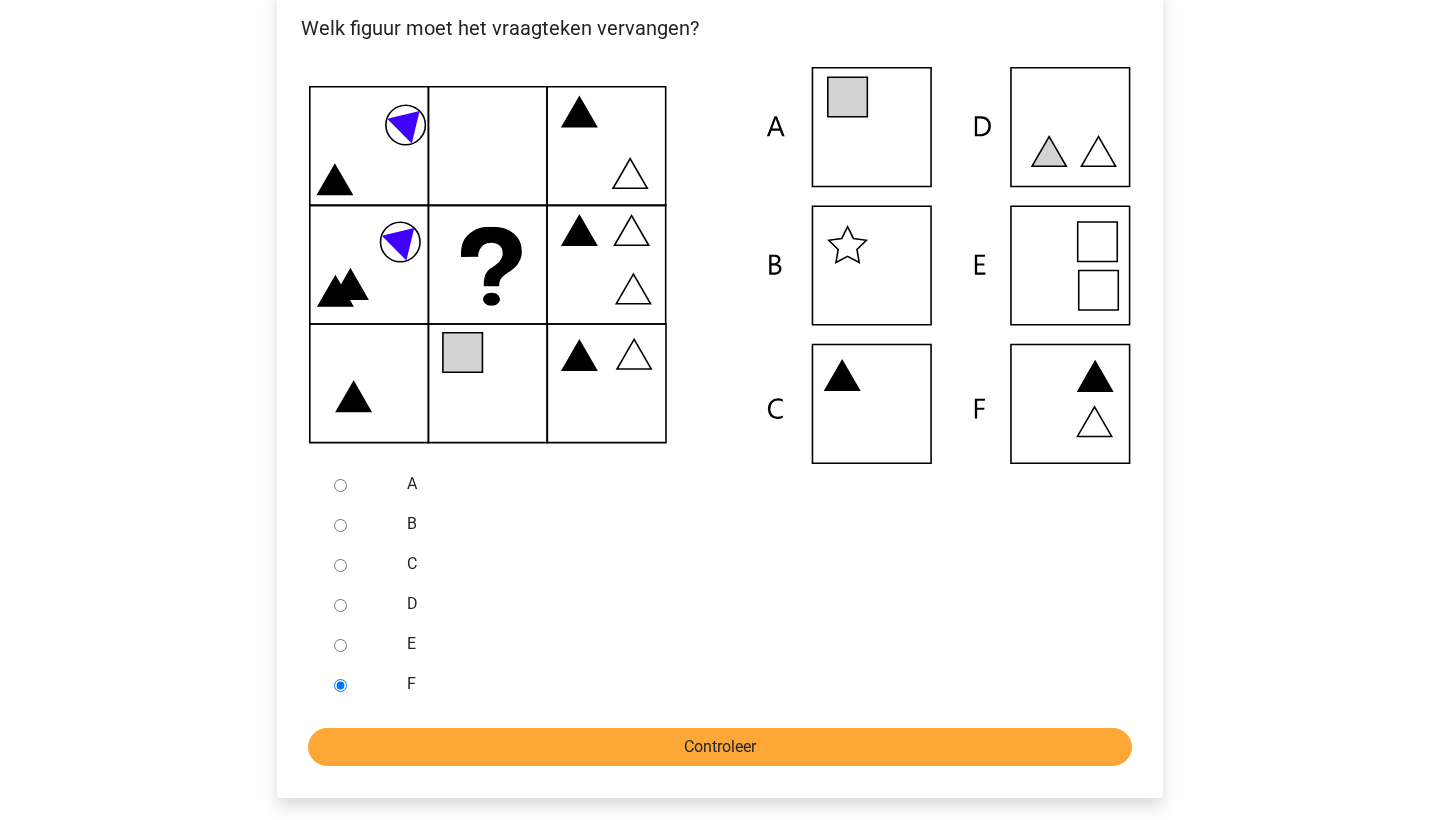 click on "Controleer" at bounding box center (720, 747) 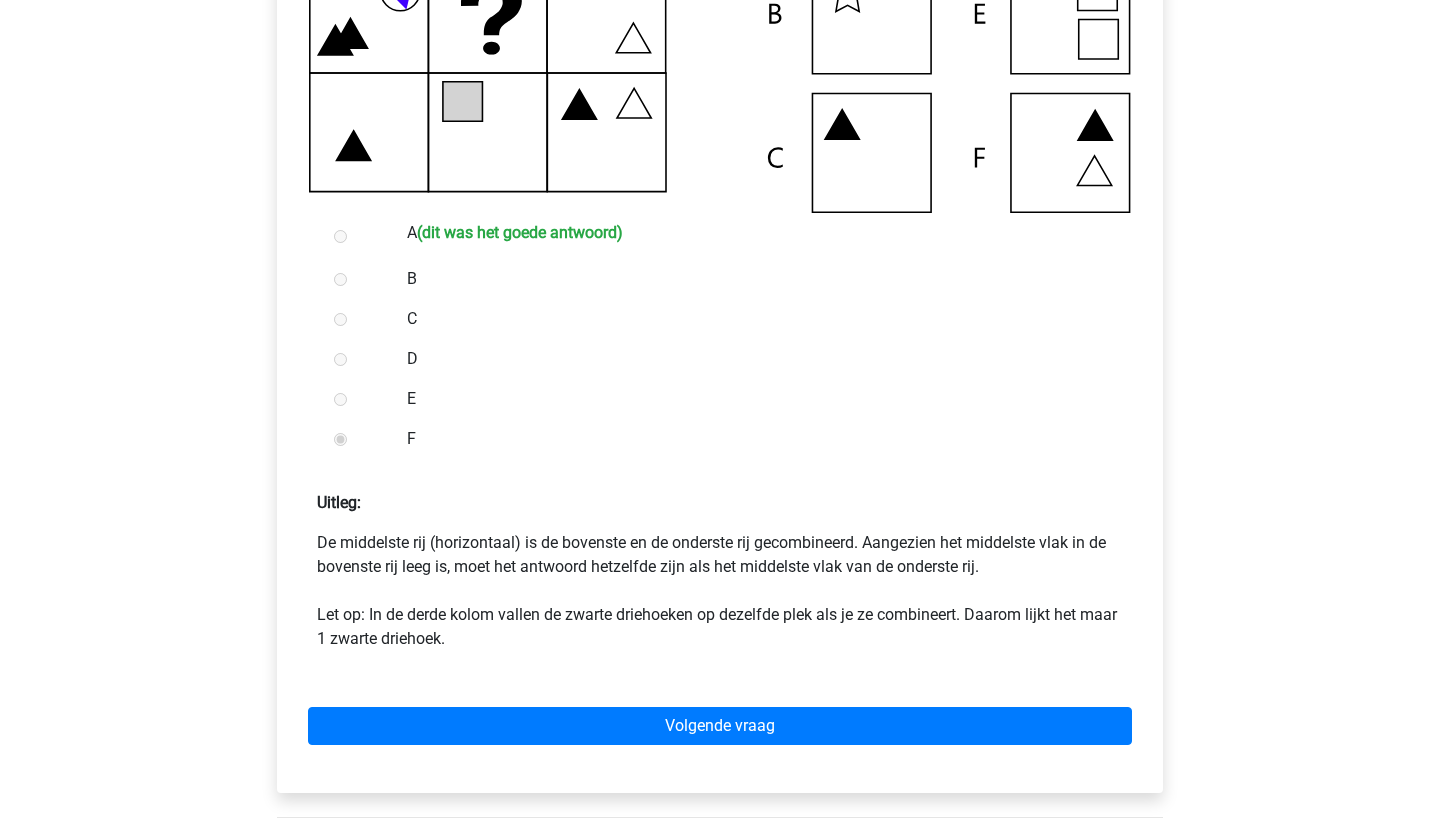 scroll, scrollTop: 665, scrollLeft: 0, axis: vertical 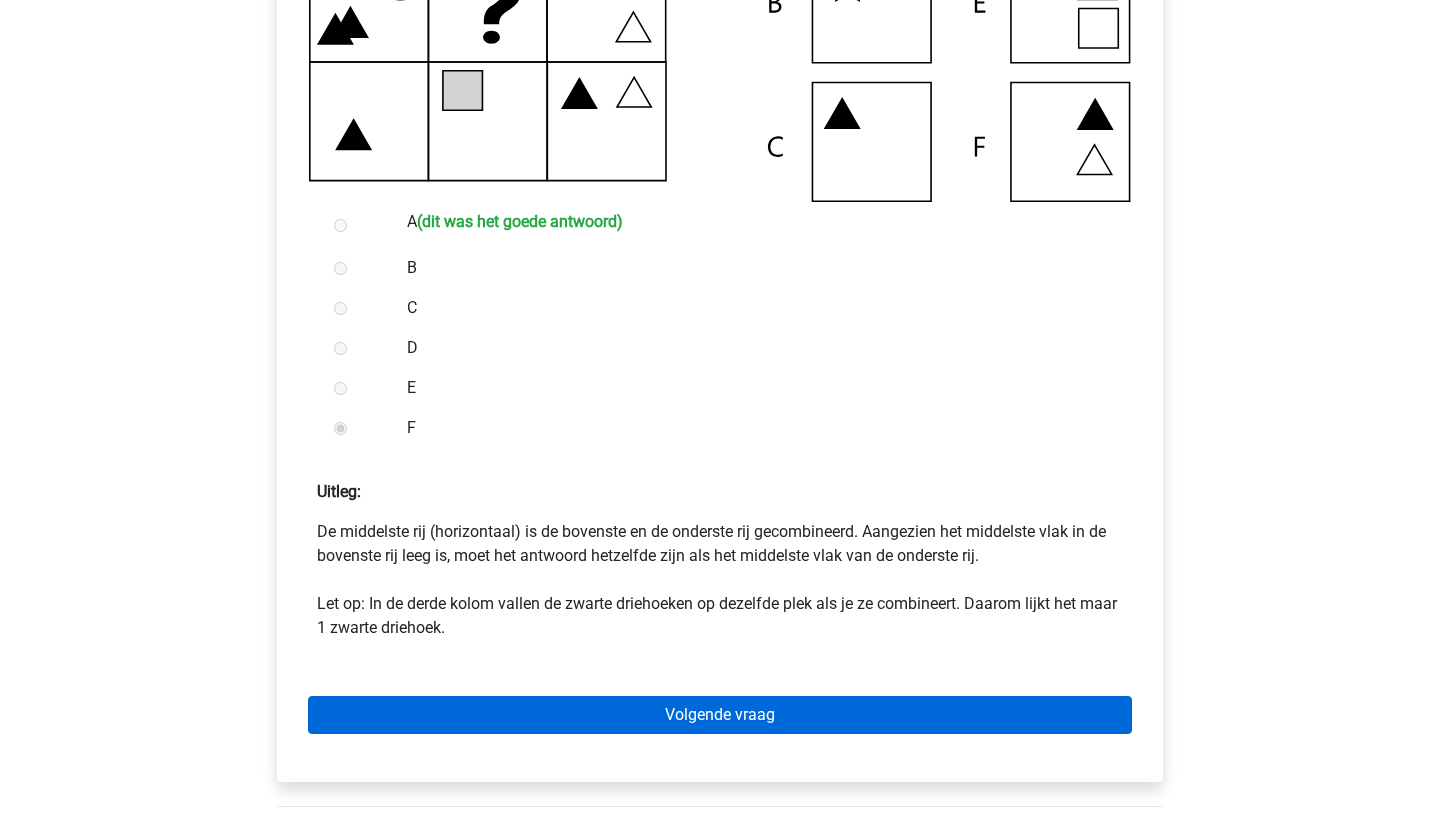 click on "Volgende vraag" at bounding box center [720, 715] 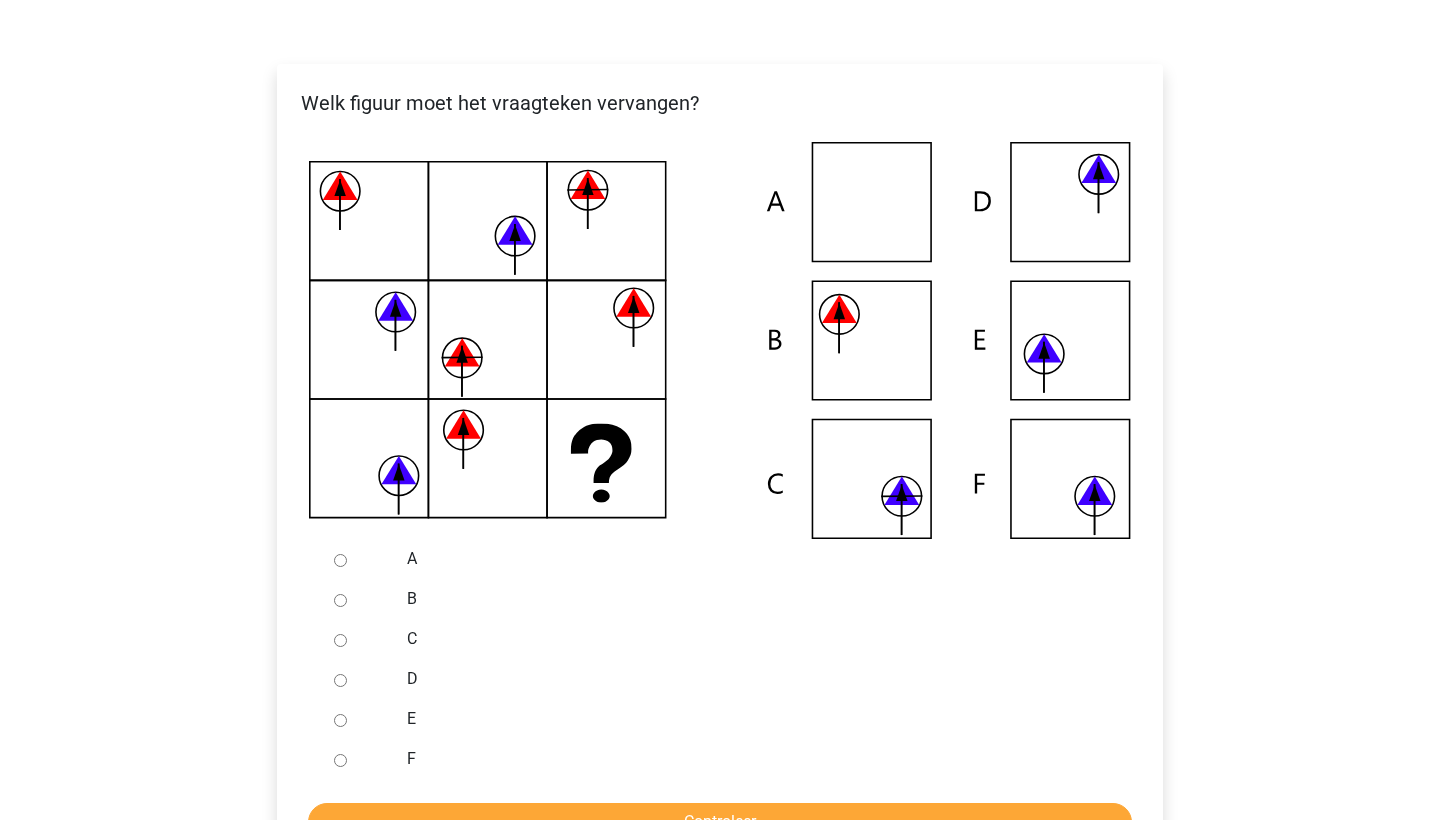 scroll, scrollTop: 380, scrollLeft: 0, axis: vertical 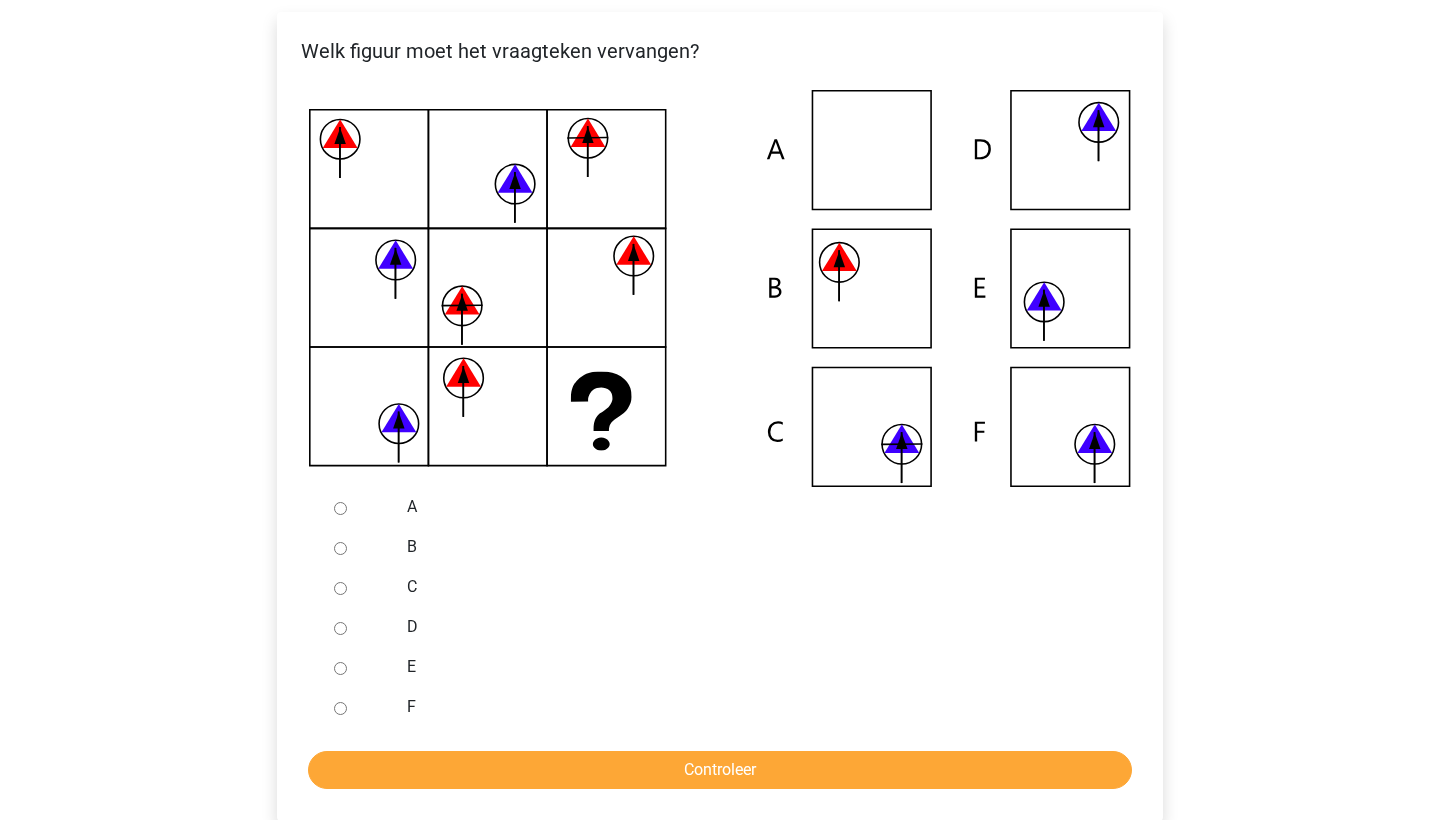click on "C" at bounding box center [340, 588] 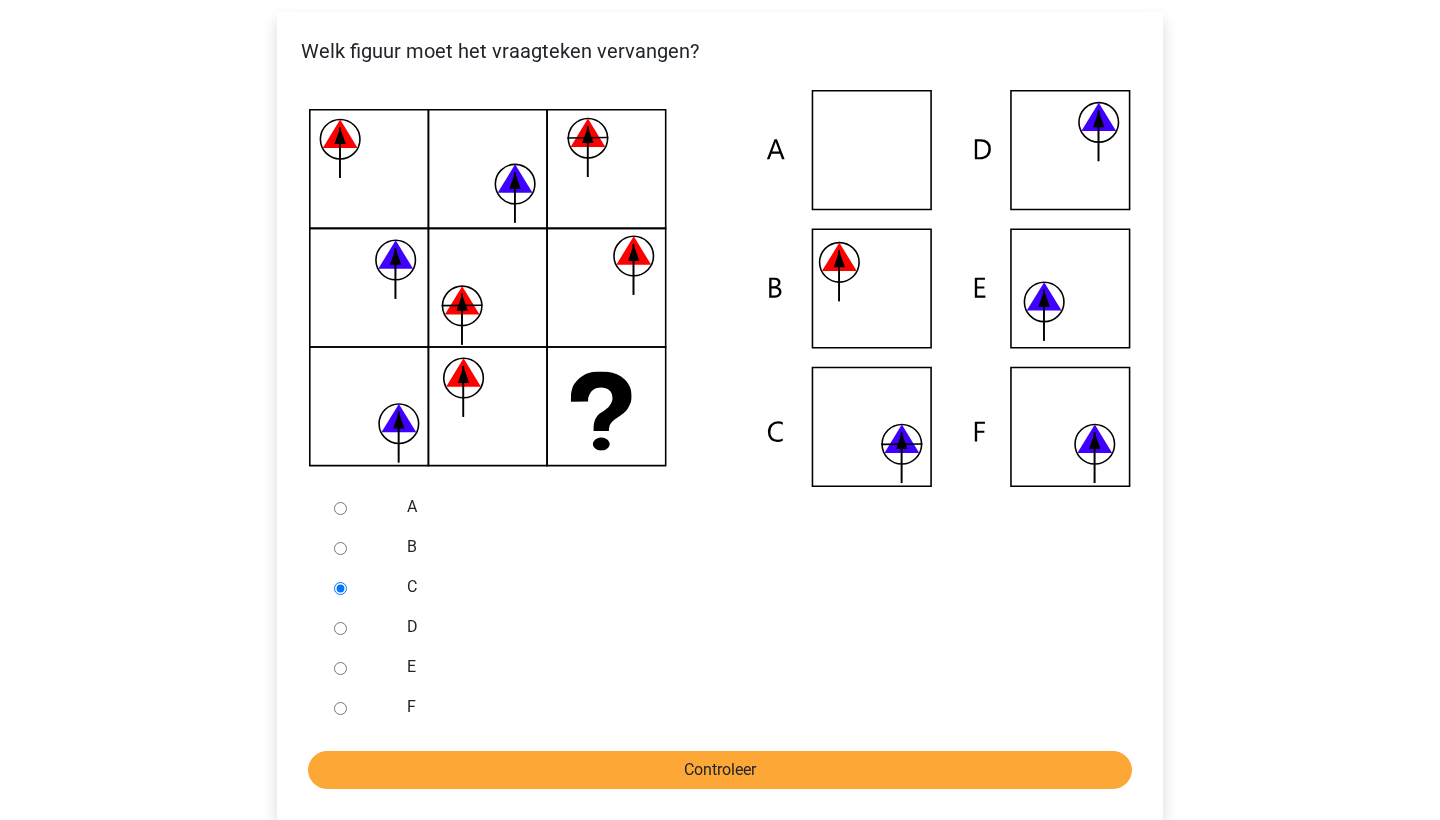 click on "Controleer" at bounding box center (720, 770) 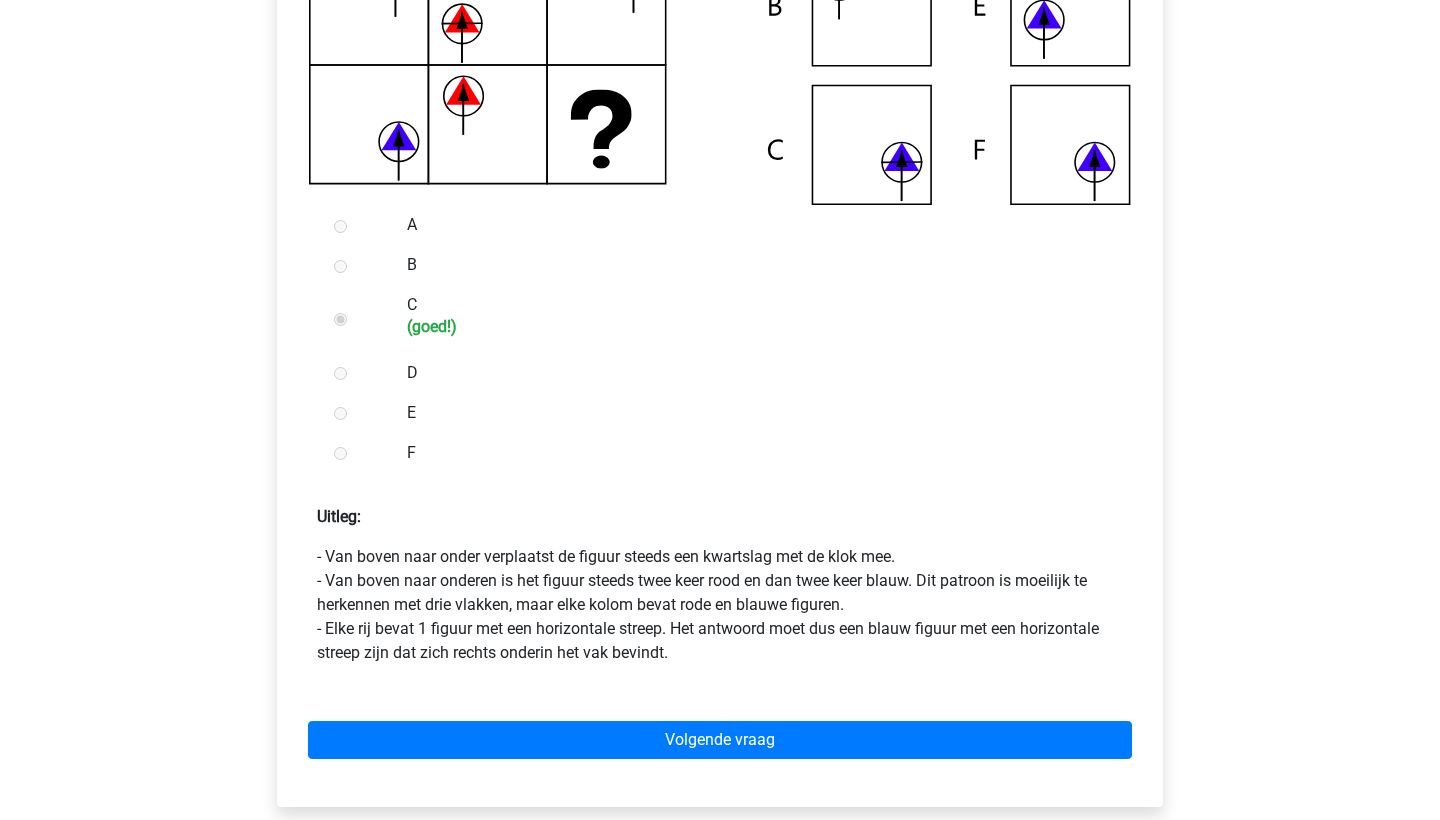 scroll, scrollTop: 679, scrollLeft: 0, axis: vertical 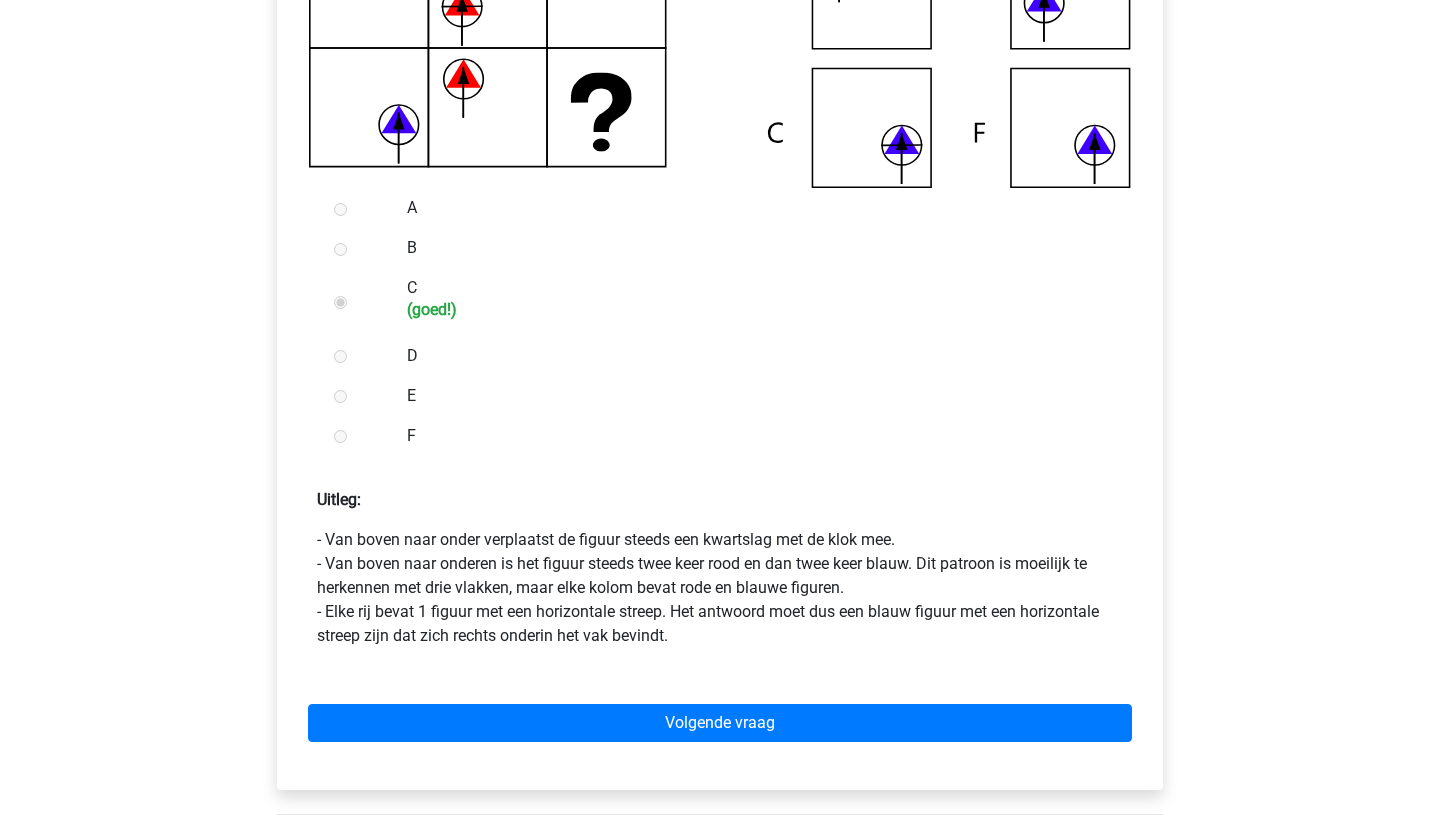 click on "Volgende vraag" at bounding box center [720, 719] 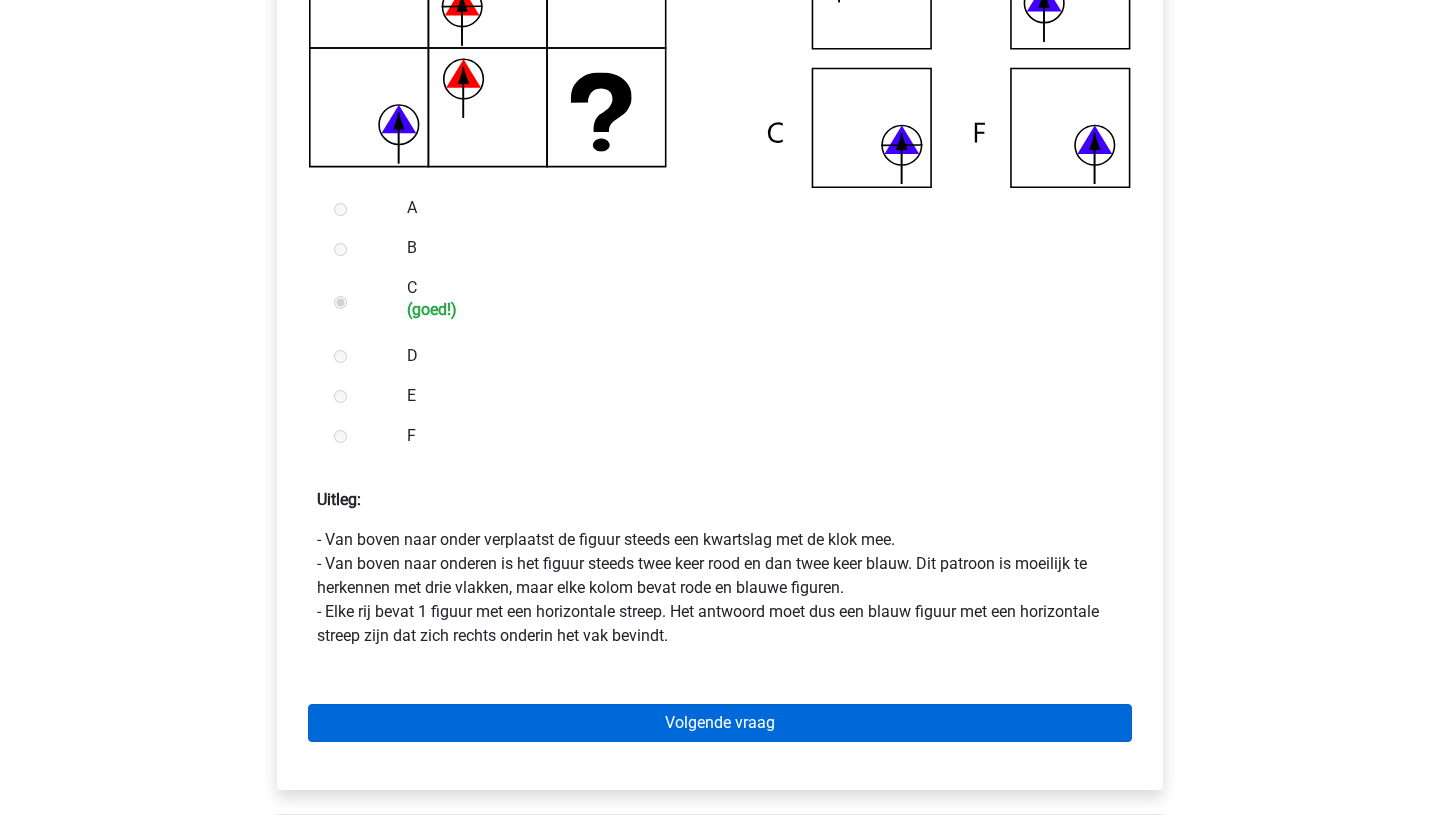 click on "Volgende vraag" at bounding box center [720, 723] 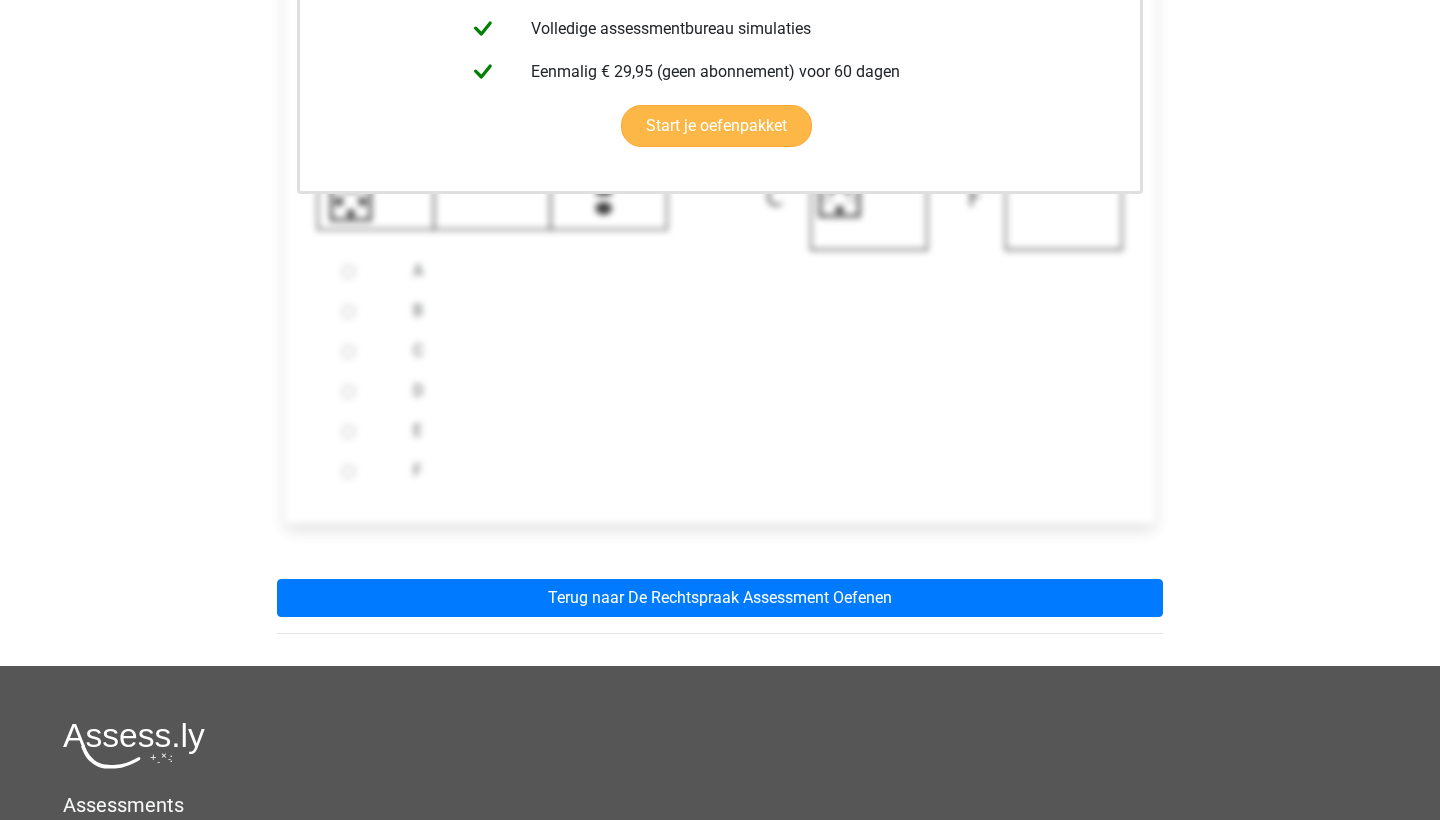 scroll, scrollTop: 761, scrollLeft: 0, axis: vertical 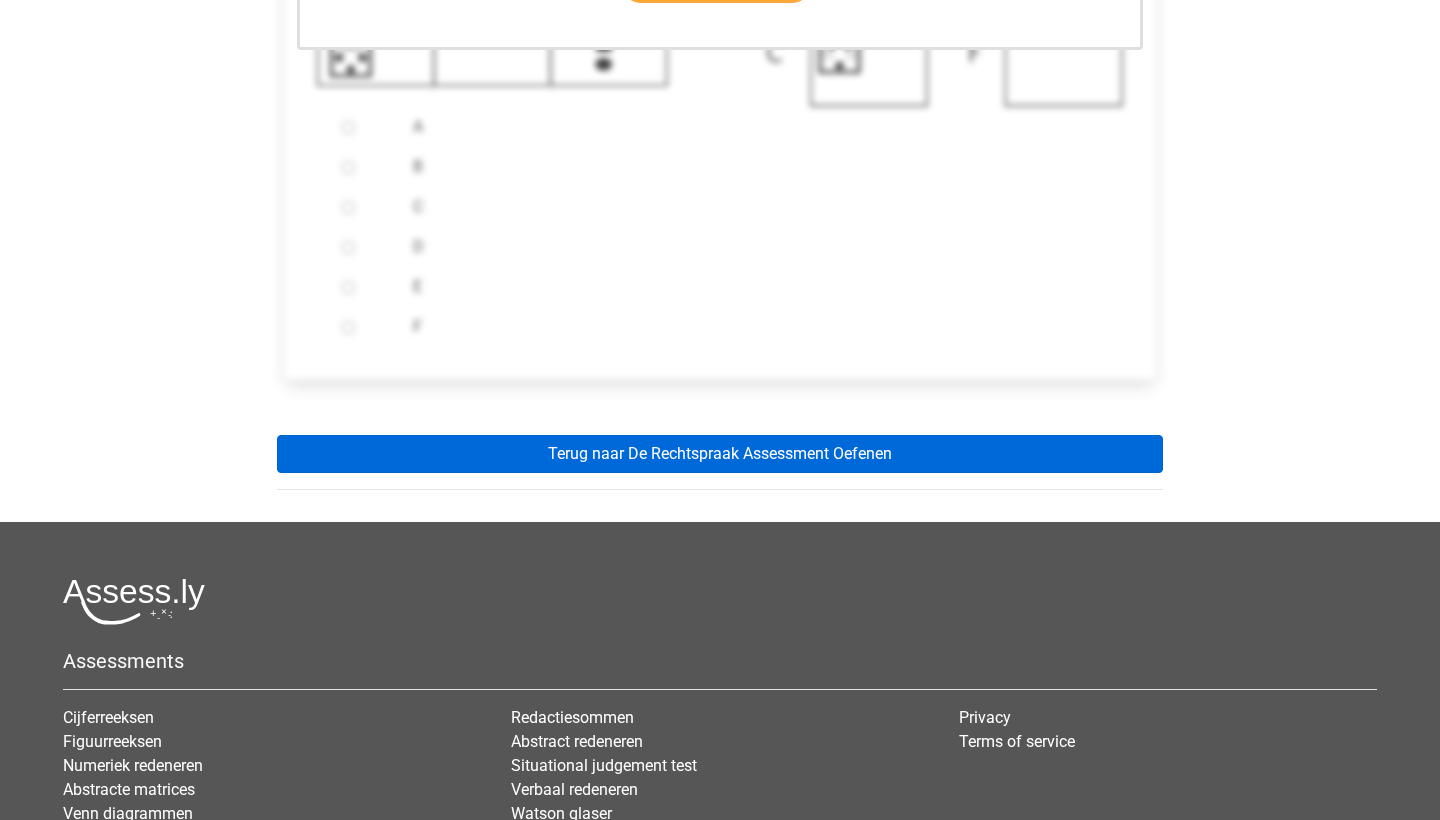 click on "Terug naar De Rechtspraak Assessment Oefenen" at bounding box center [720, 454] 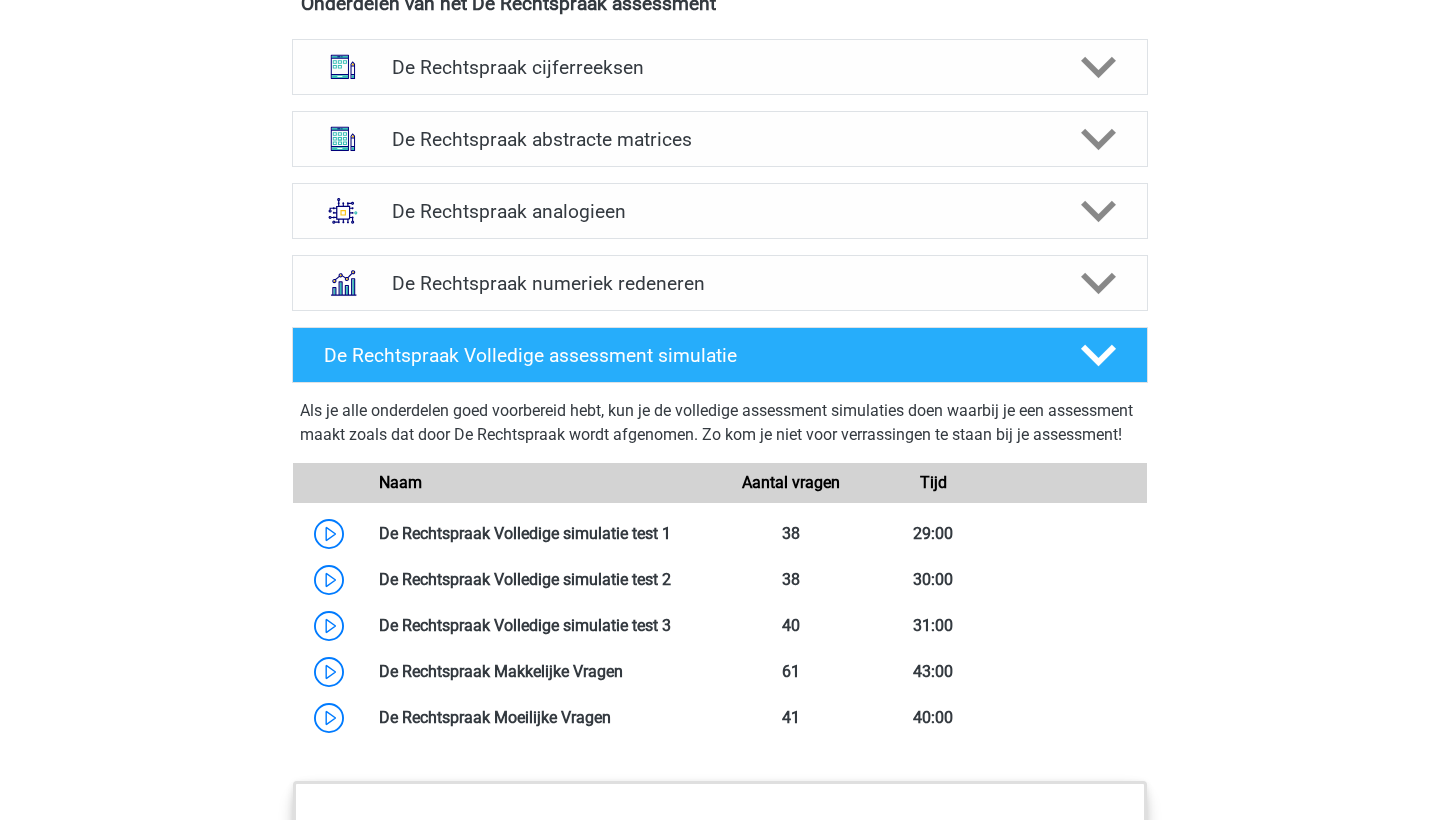 scroll, scrollTop: 1544, scrollLeft: 0, axis: vertical 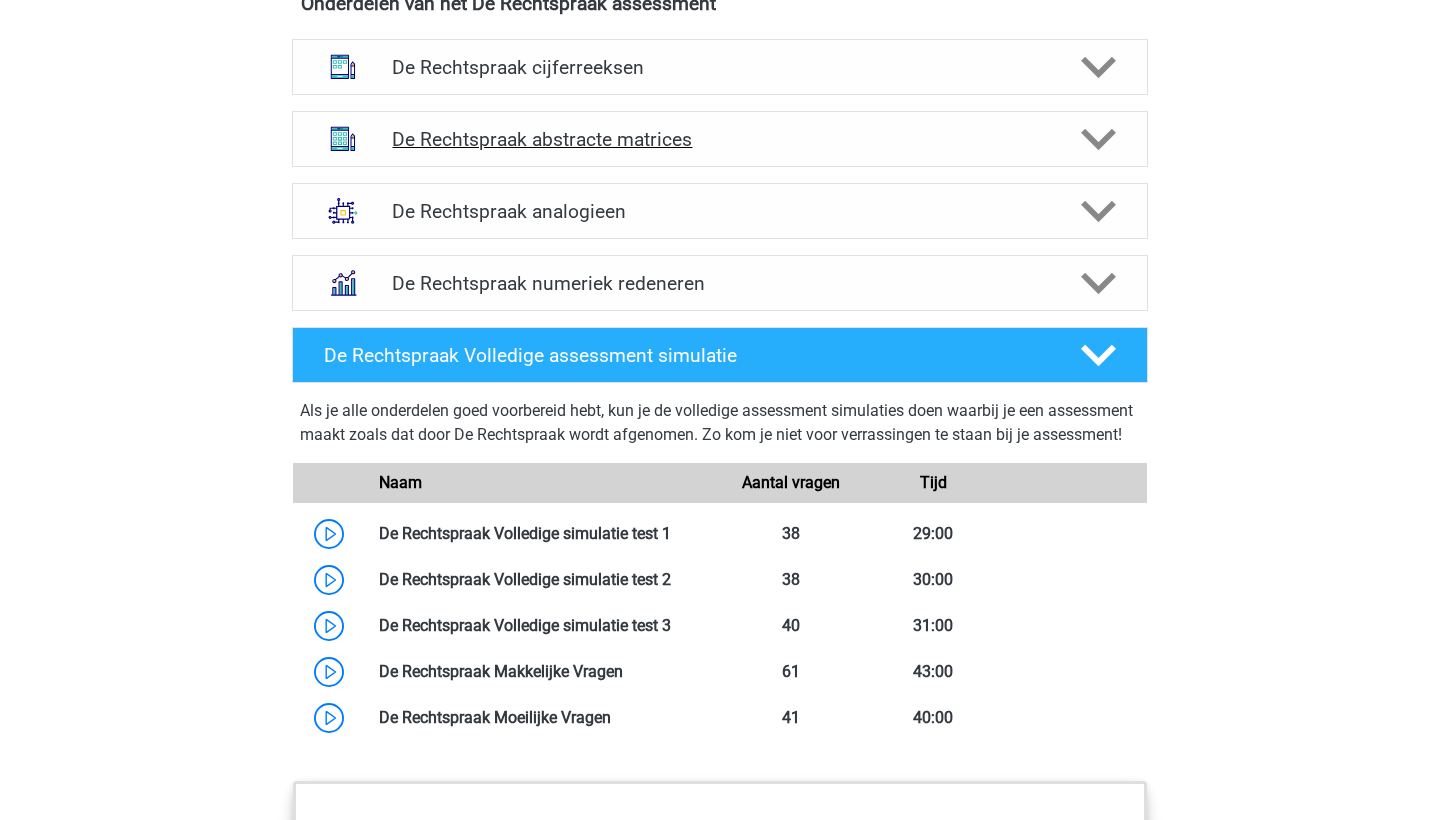 click on "De Rechtspraak abstracte matrices" at bounding box center (719, 139) 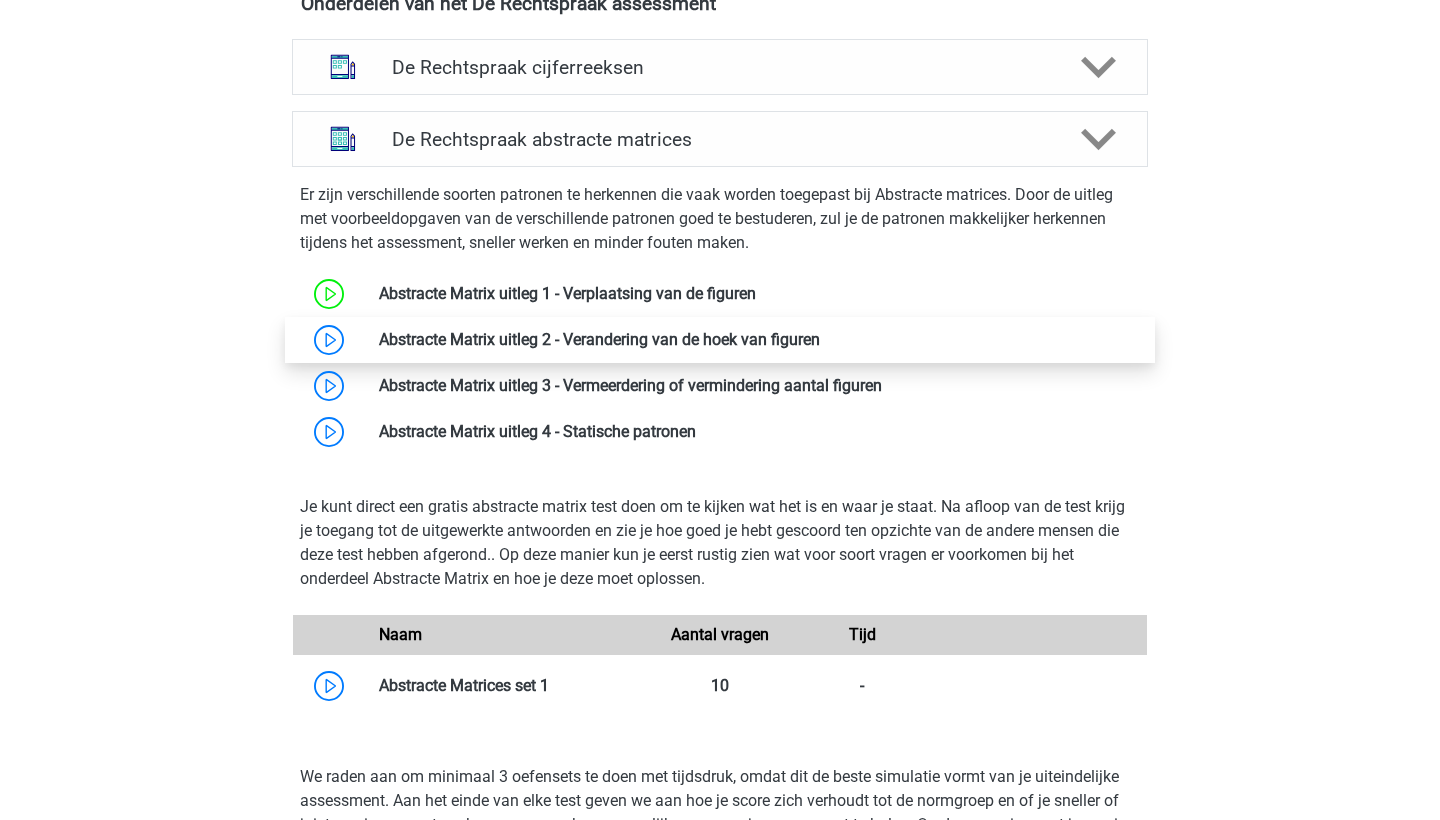 click at bounding box center (820, 339) 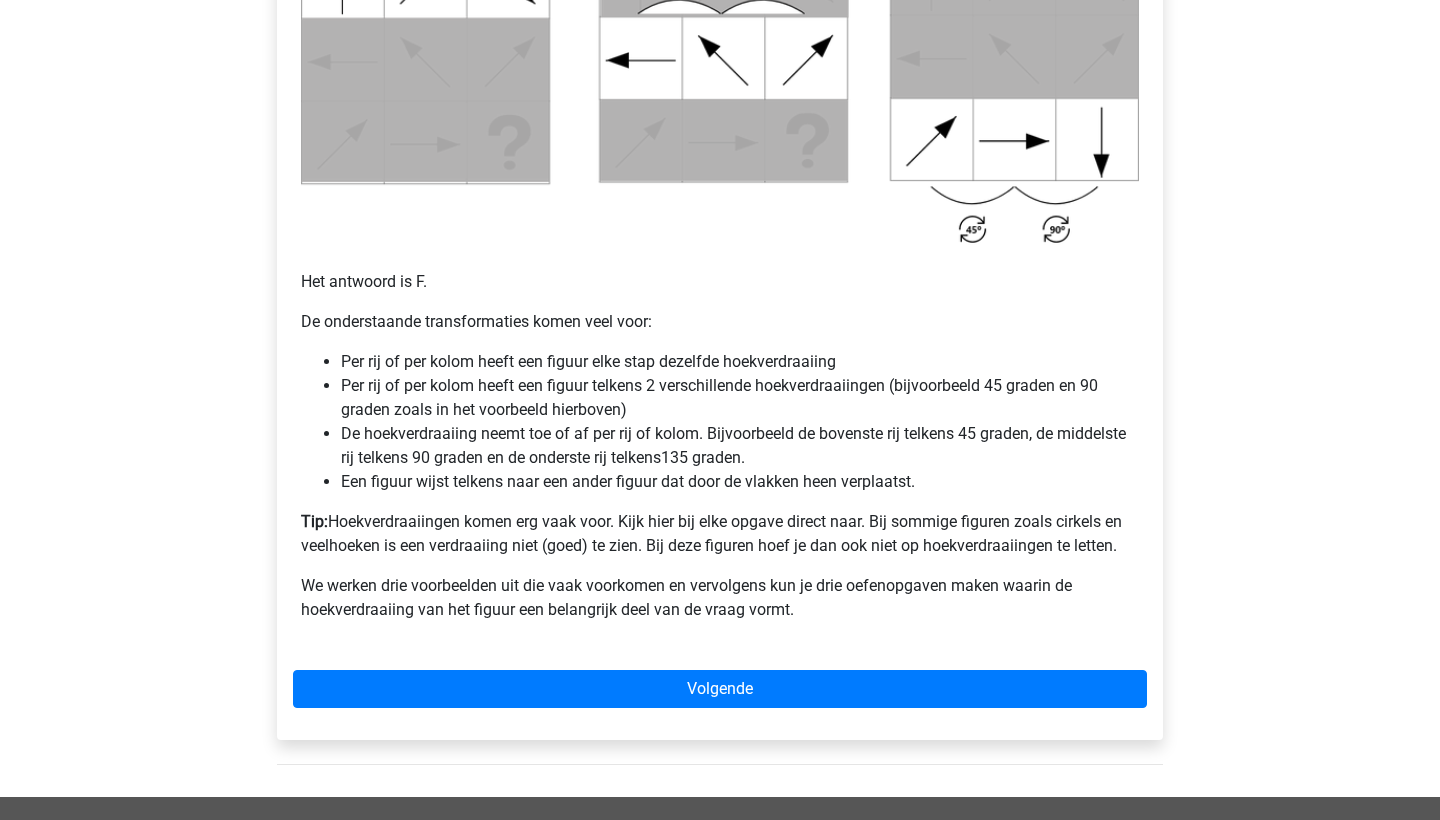 scroll, scrollTop: 1168, scrollLeft: 0, axis: vertical 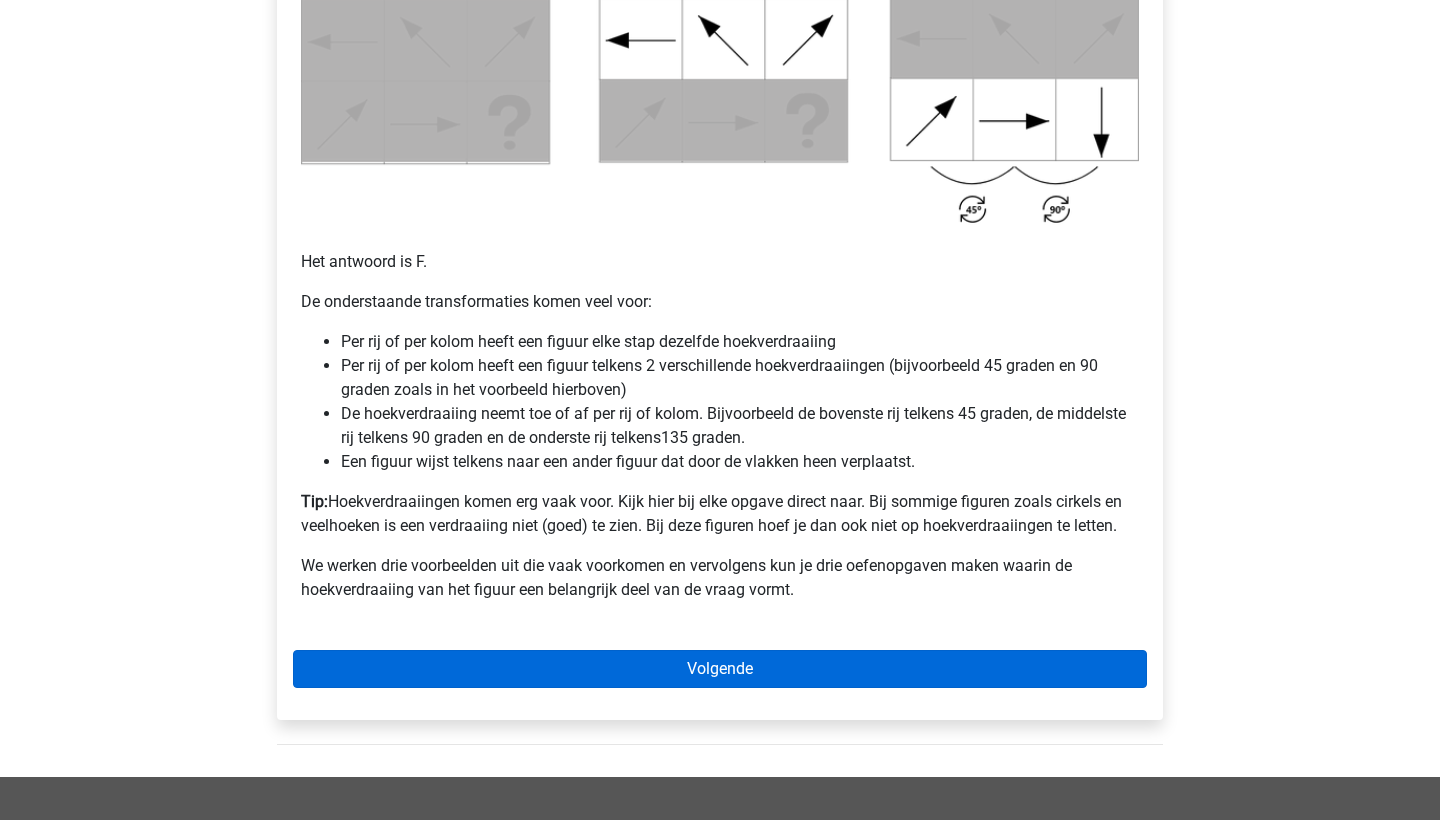 click on "Volgende" at bounding box center [720, 669] 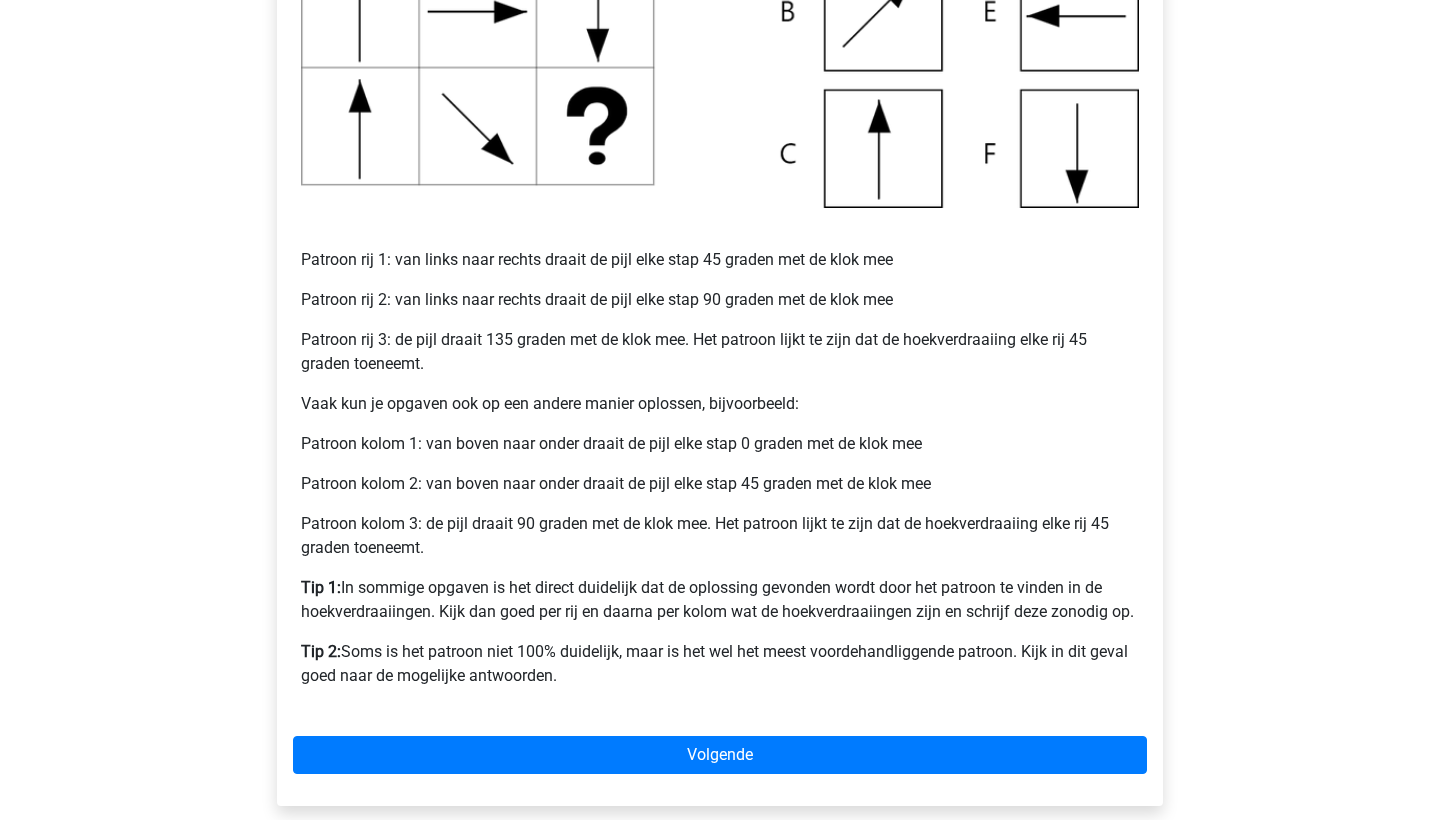 scroll, scrollTop: 676, scrollLeft: 0, axis: vertical 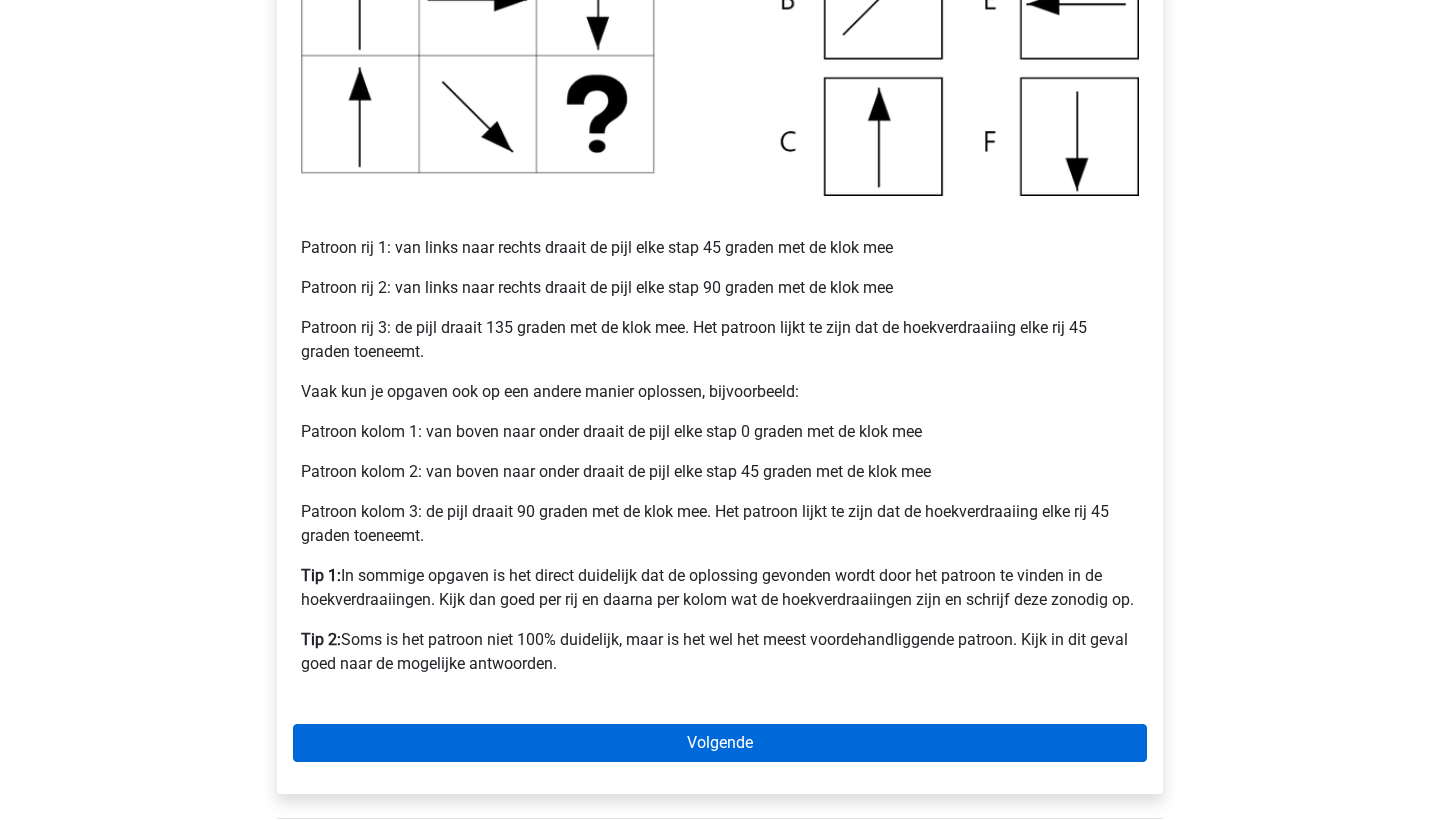 click on "Volgende" at bounding box center [720, 743] 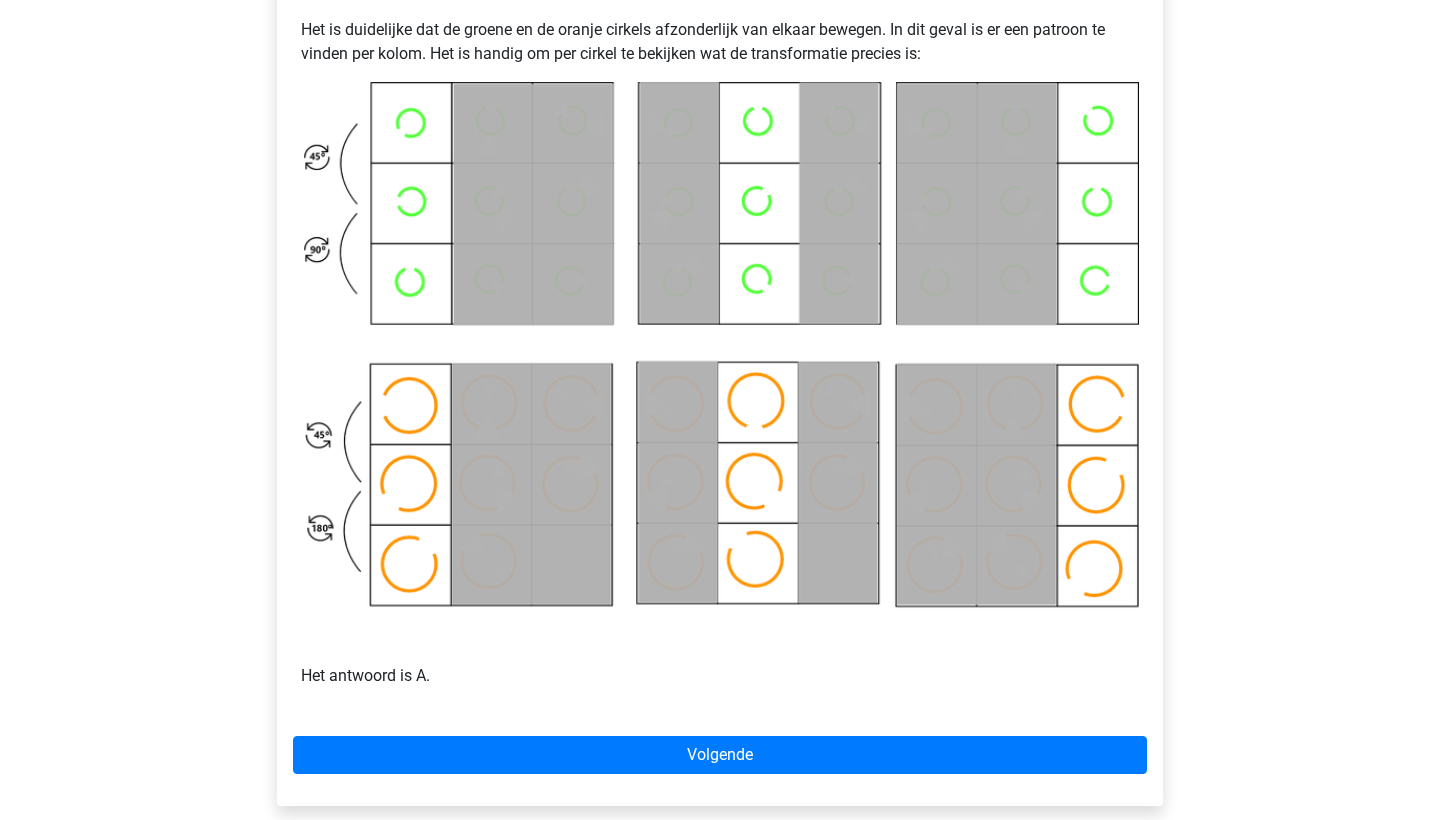 scroll, scrollTop: 914, scrollLeft: 0, axis: vertical 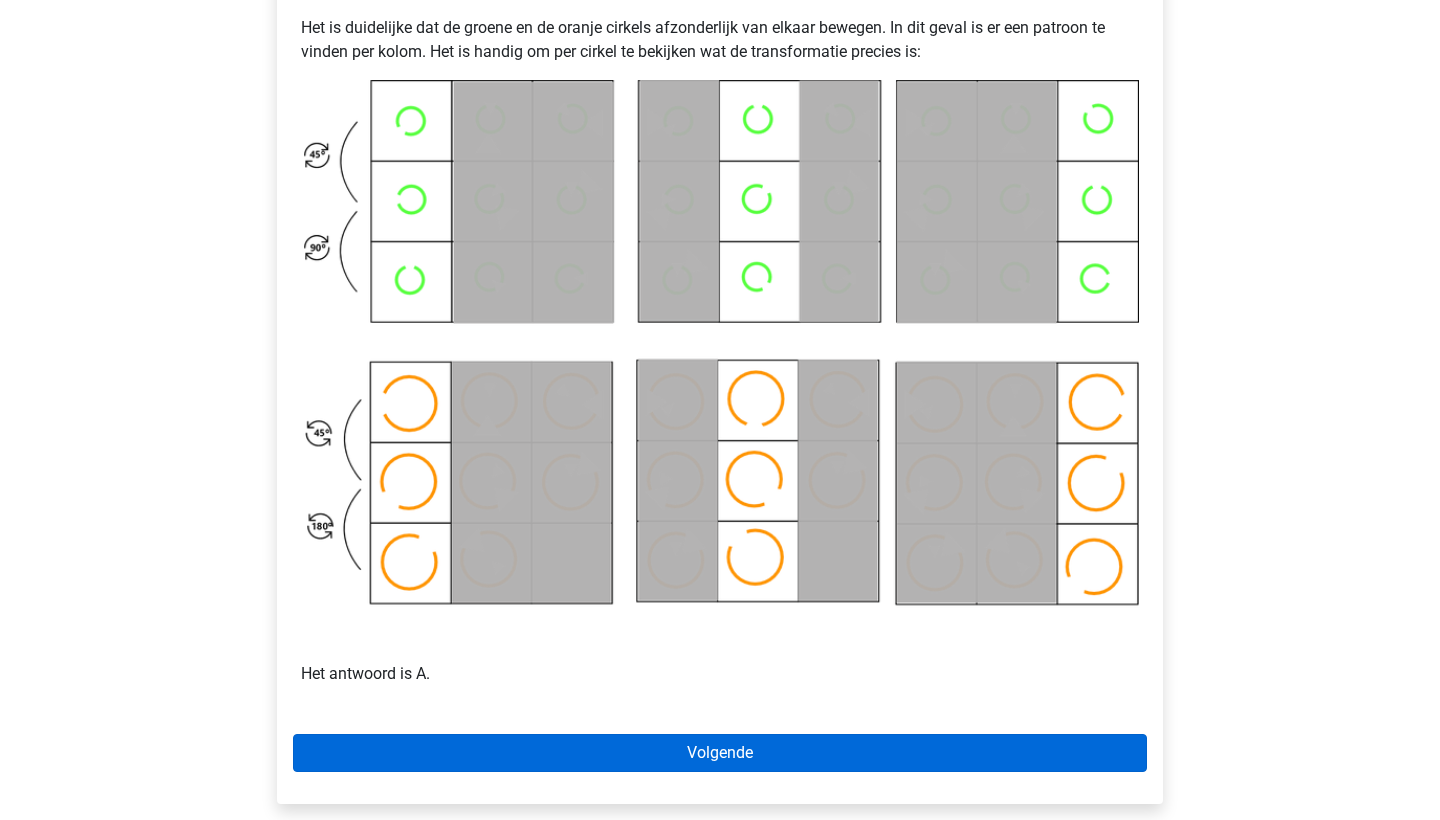 click on "Volgende" at bounding box center [720, 753] 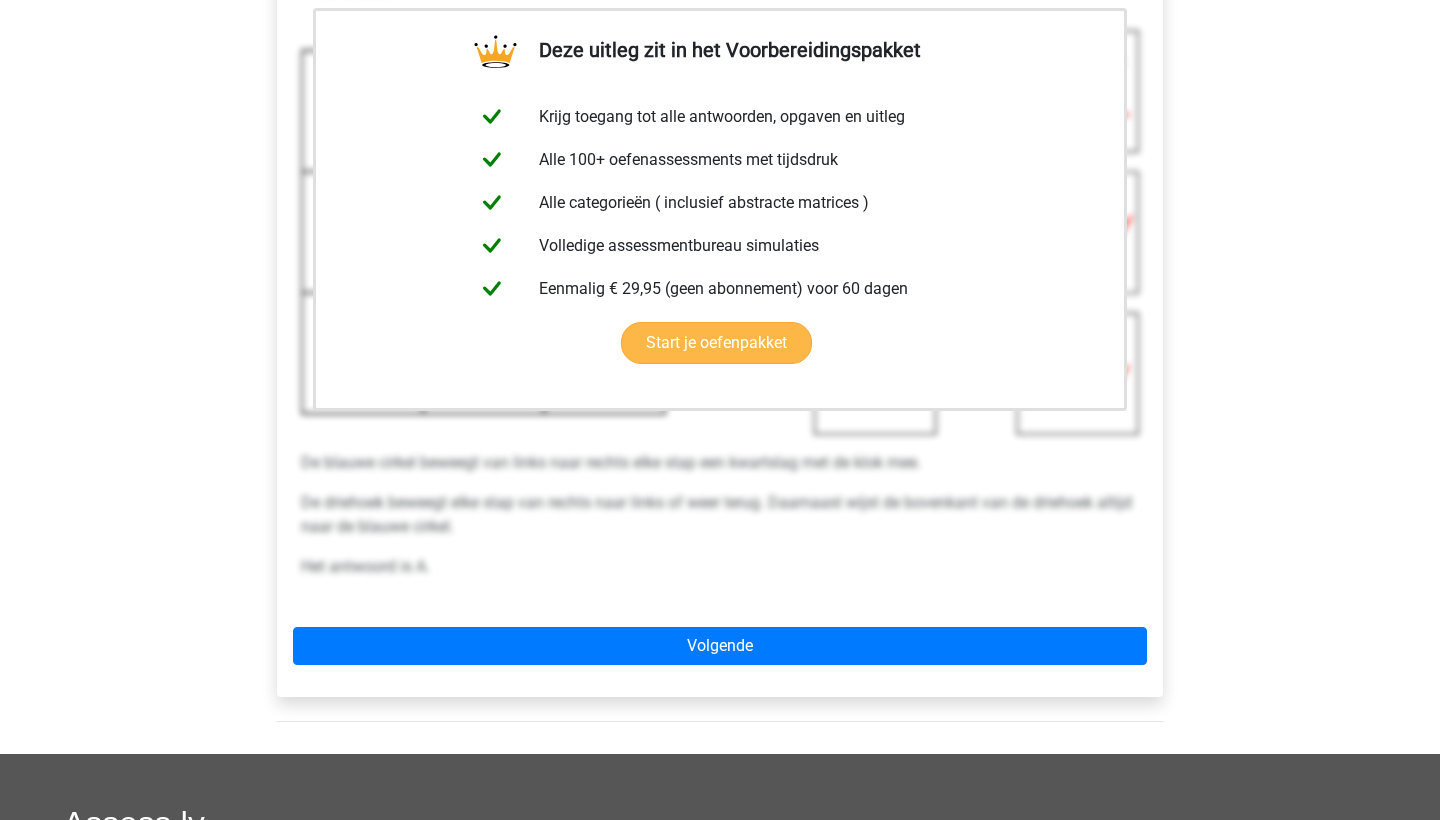 scroll, scrollTop: 473, scrollLeft: 0, axis: vertical 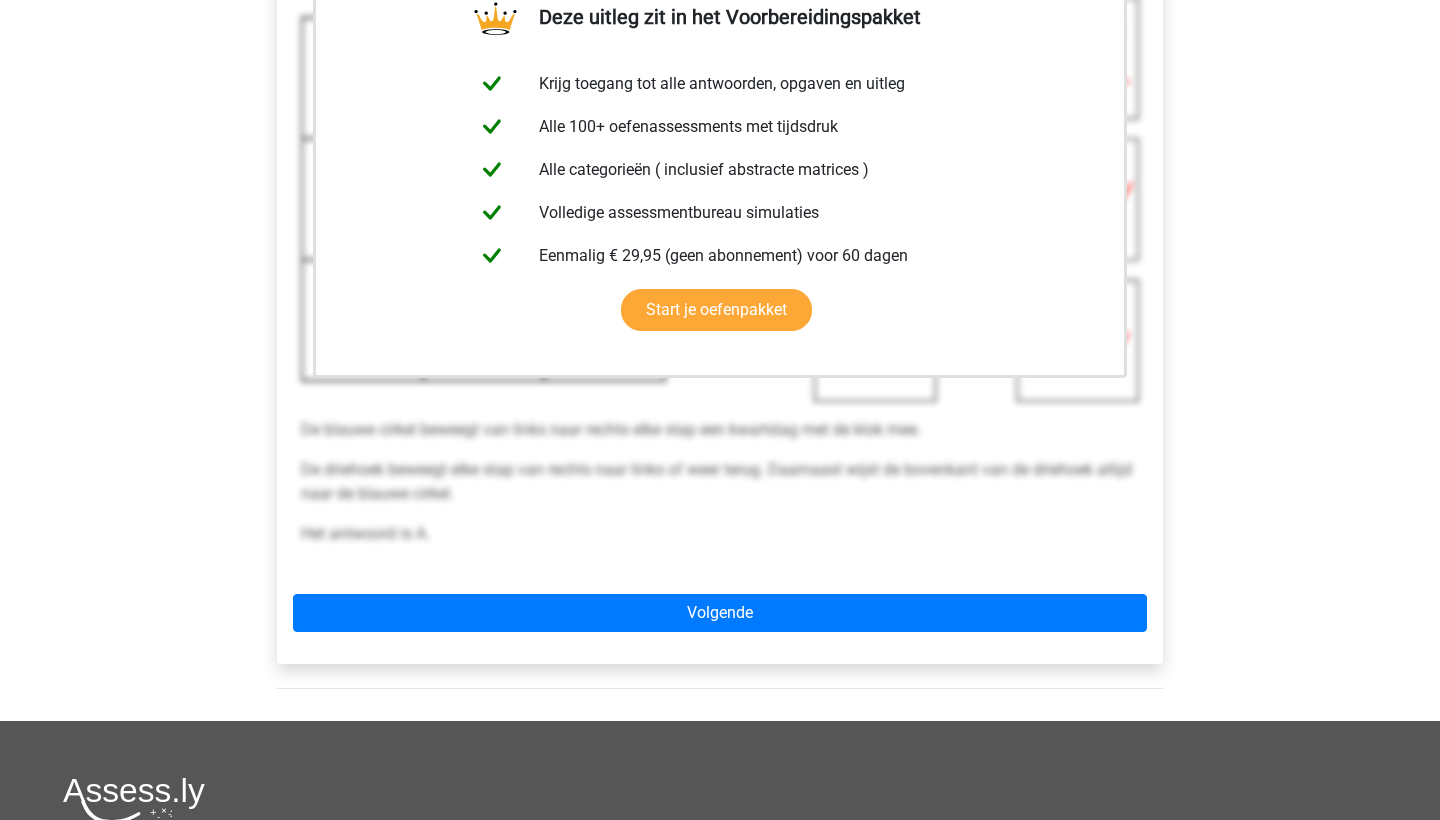 click on "Deze uitleg zit in het Voorbereidingspakket
Krijg toegang tot alle antwoorden, opgaven en uitleg
Alle 100+ oefenassessments met tijdsdruk
Alle categorieën ( inclusief abstracte matrices )
Volledige assessmentbureau simulaties
Eenmalig € 29,95 (geen abonnement) voor 60 dagen" at bounding box center (720, 291) 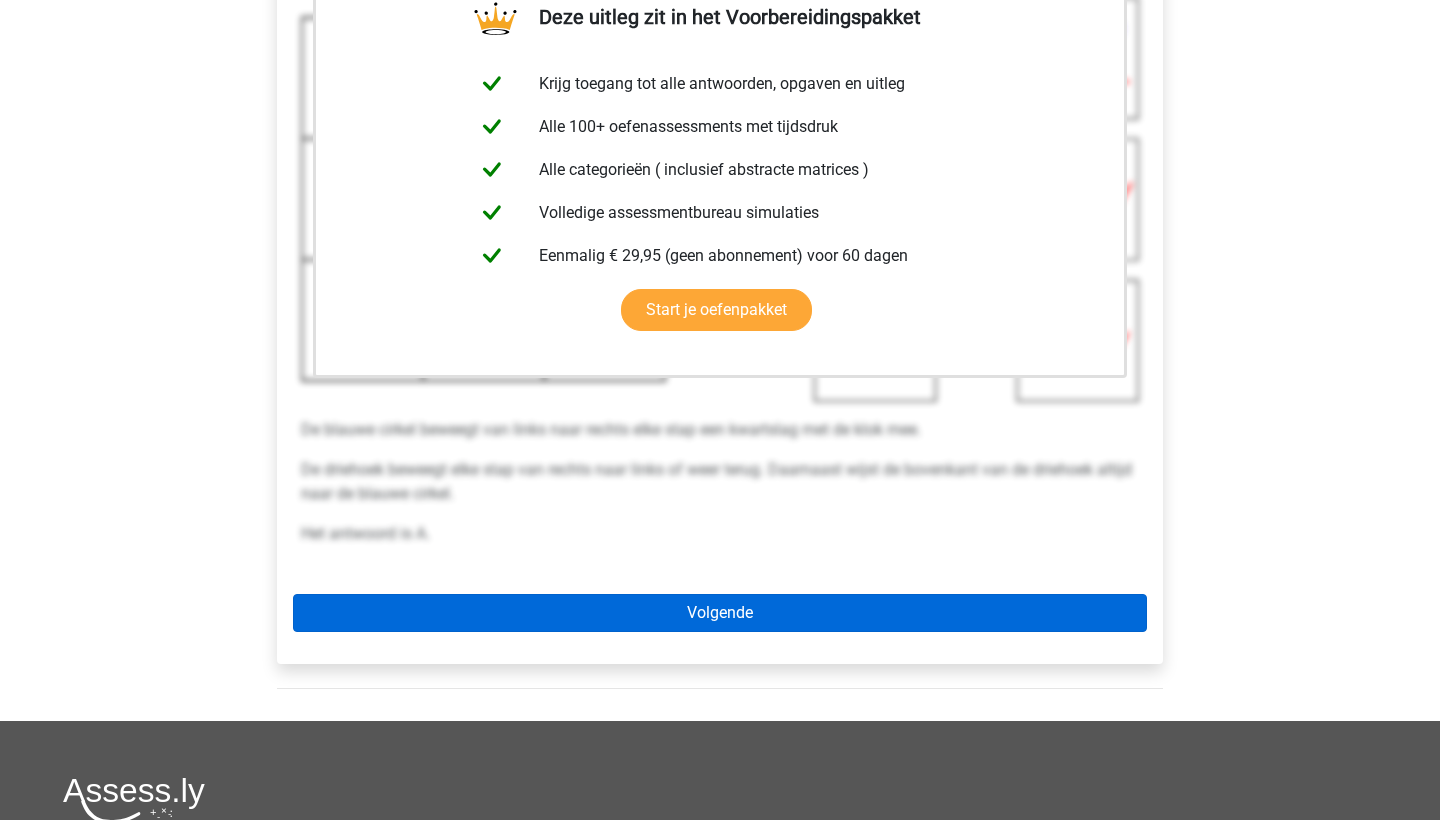 click on "Volgende" at bounding box center [720, 613] 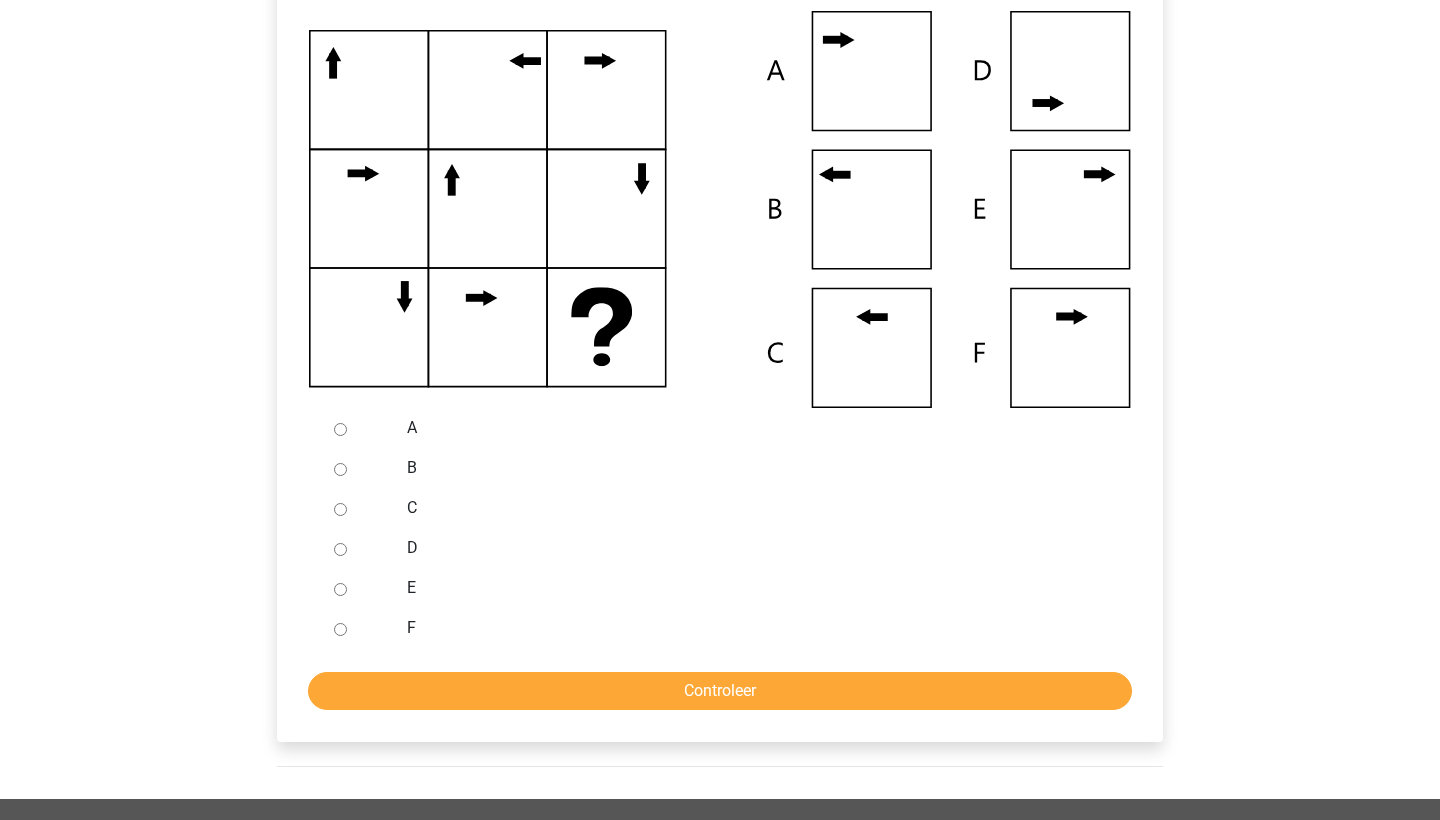 scroll, scrollTop: 503, scrollLeft: 0, axis: vertical 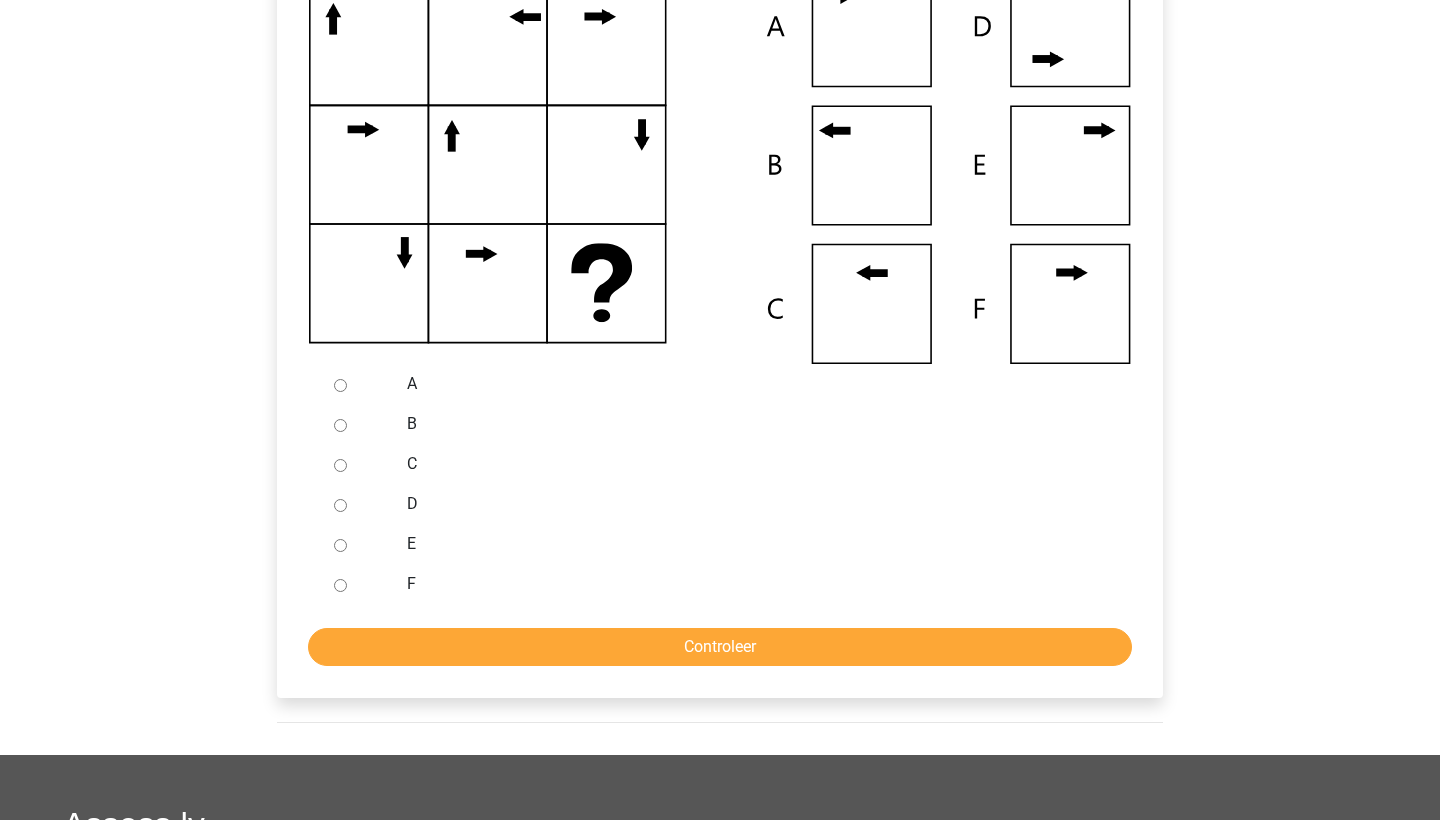 click on "B" at bounding box center (753, 424) 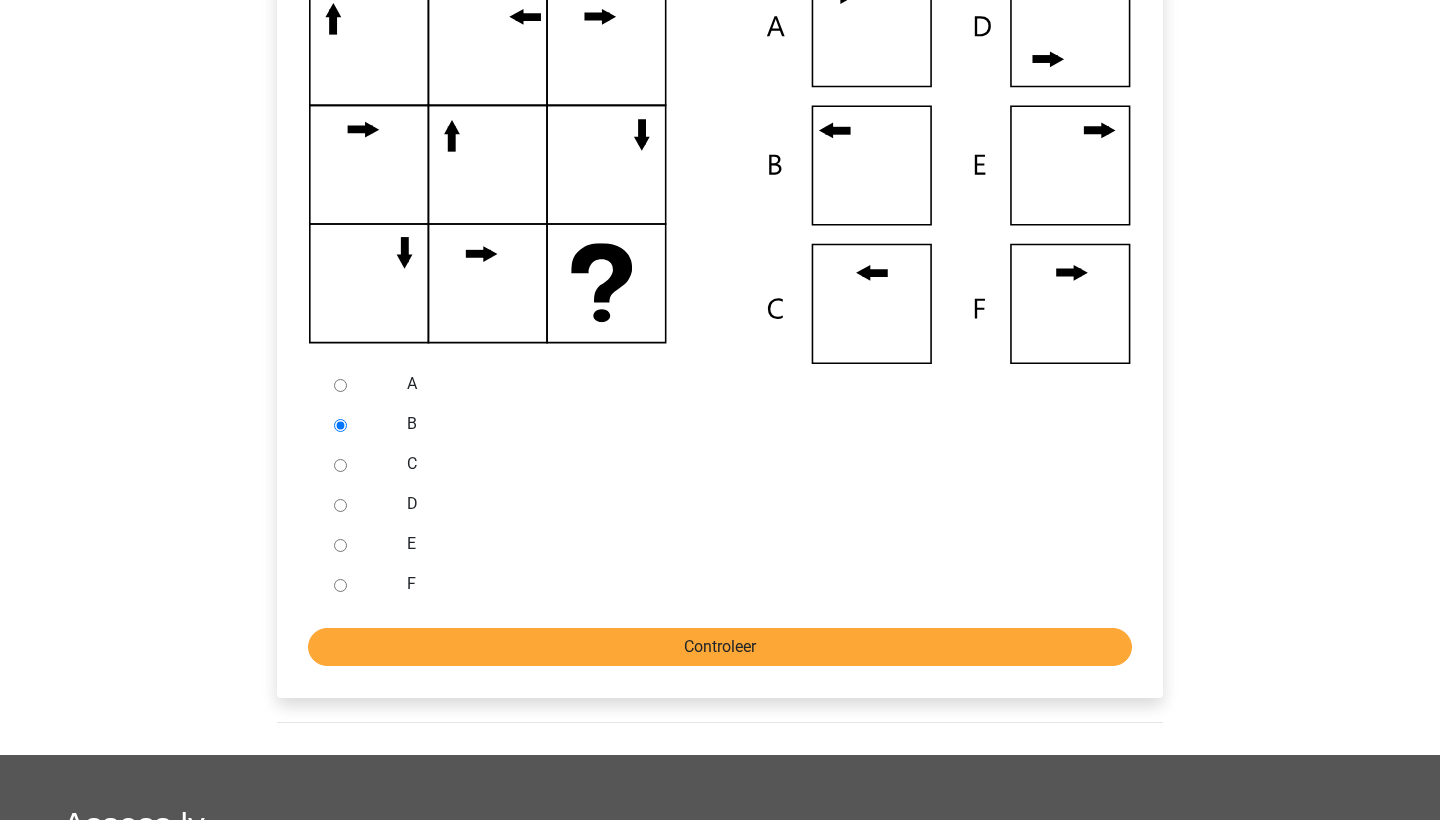 click on "Controleer" at bounding box center [720, 647] 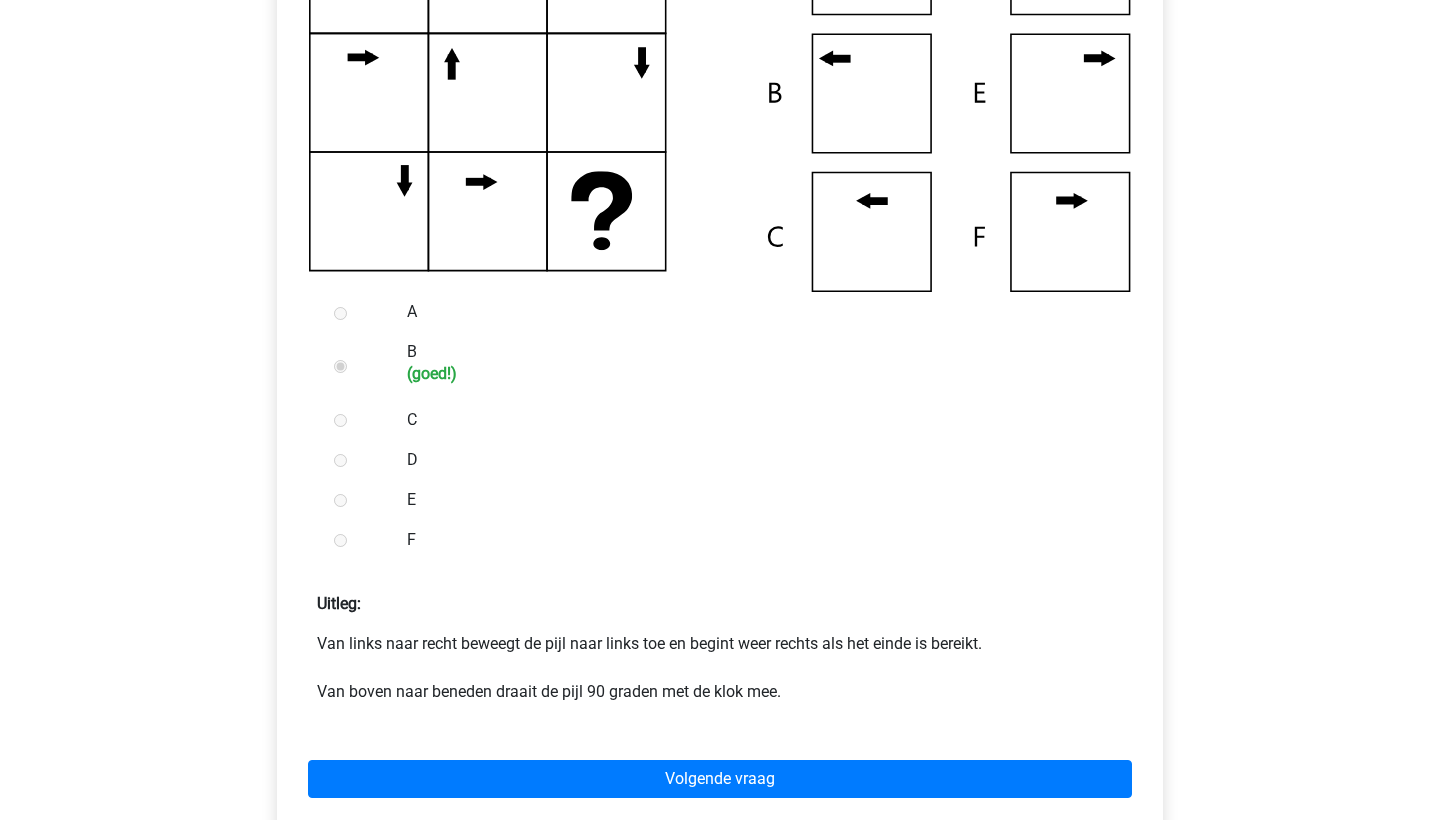 scroll, scrollTop: 575, scrollLeft: 0, axis: vertical 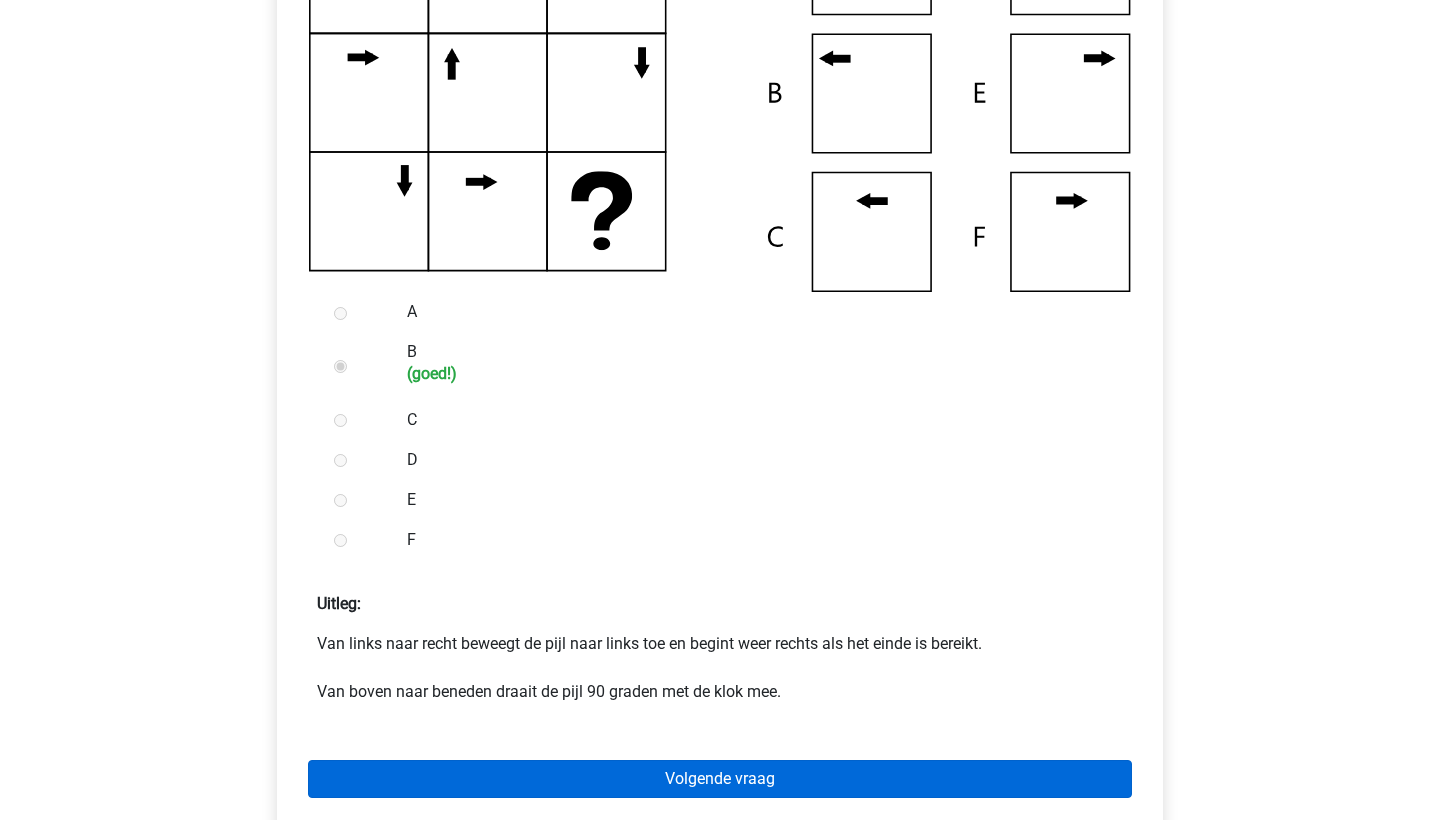 click on "Volgende vraag" at bounding box center [720, 779] 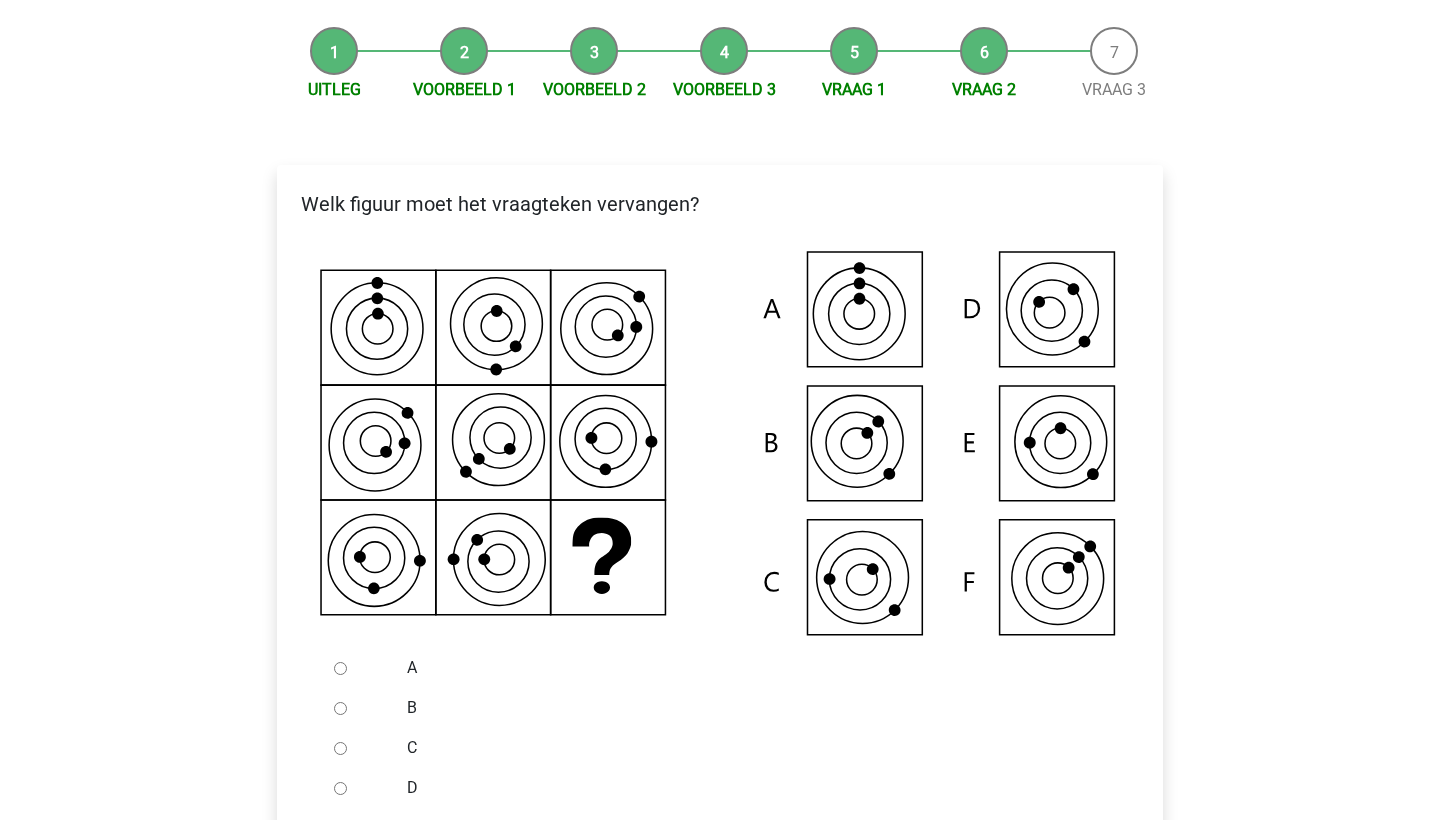 scroll, scrollTop: 231, scrollLeft: 0, axis: vertical 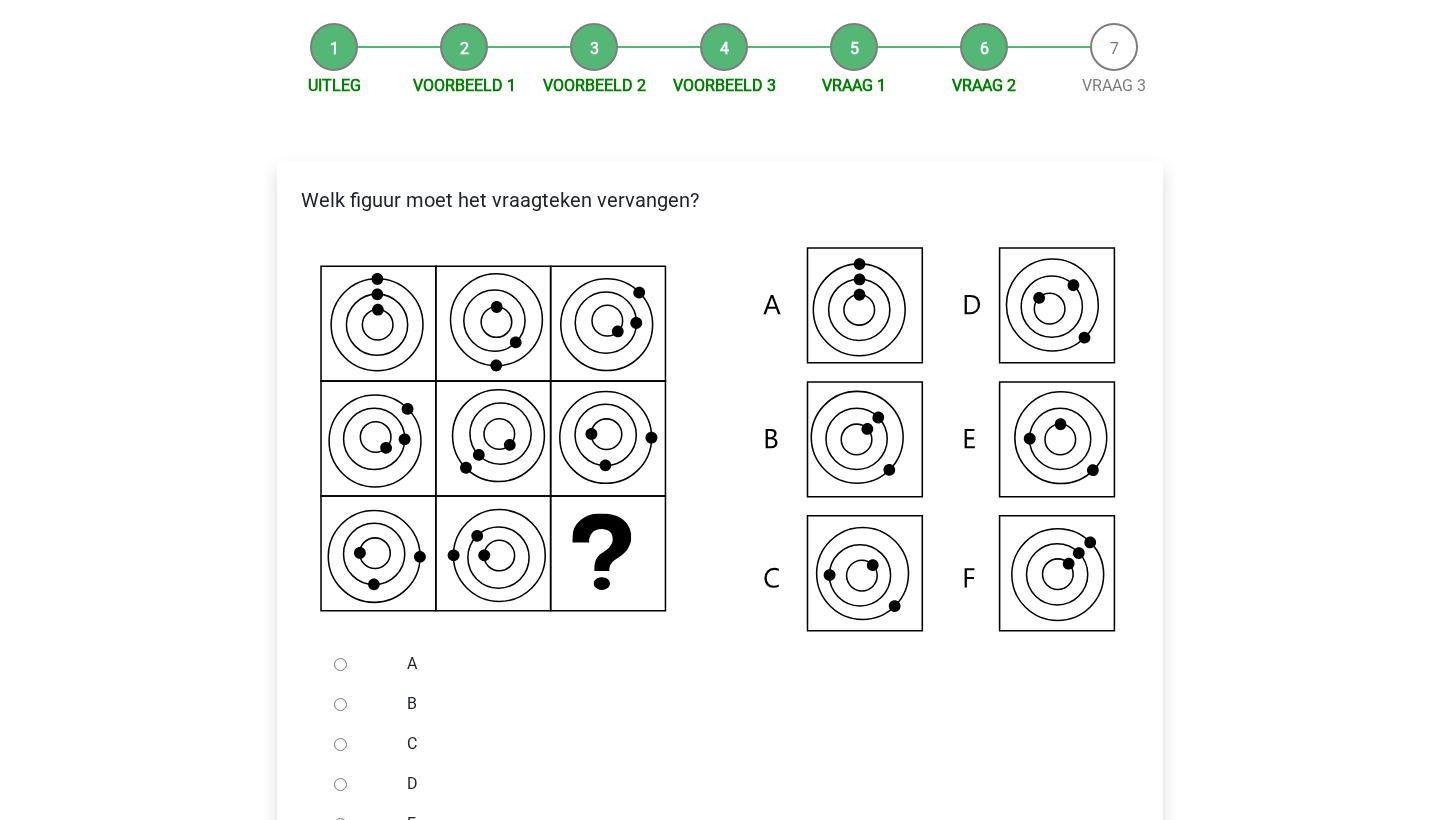click on "C" at bounding box center [340, 744] 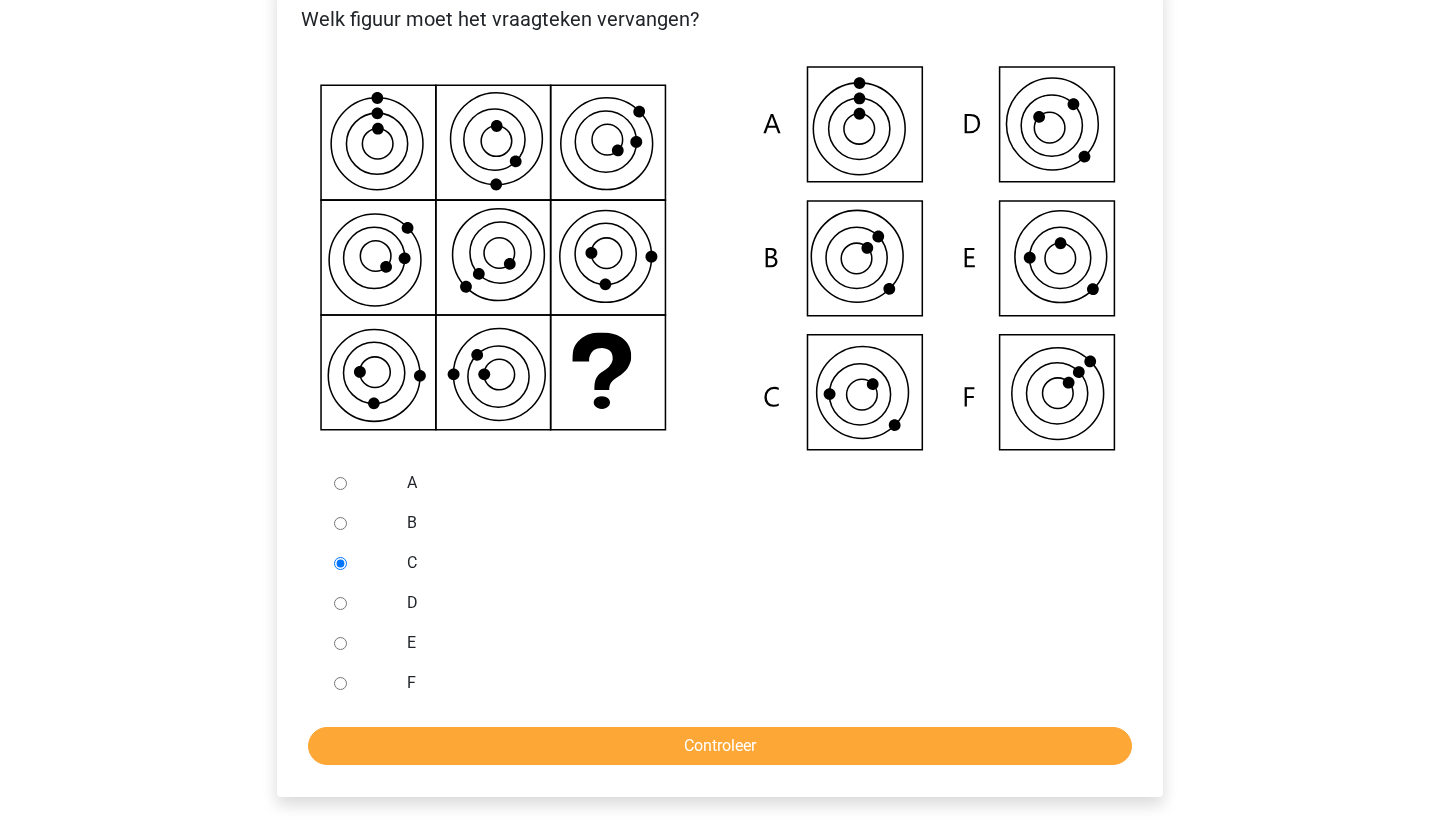 scroll, scrollTop: 417, scrollLeft: 0, axis: vertical 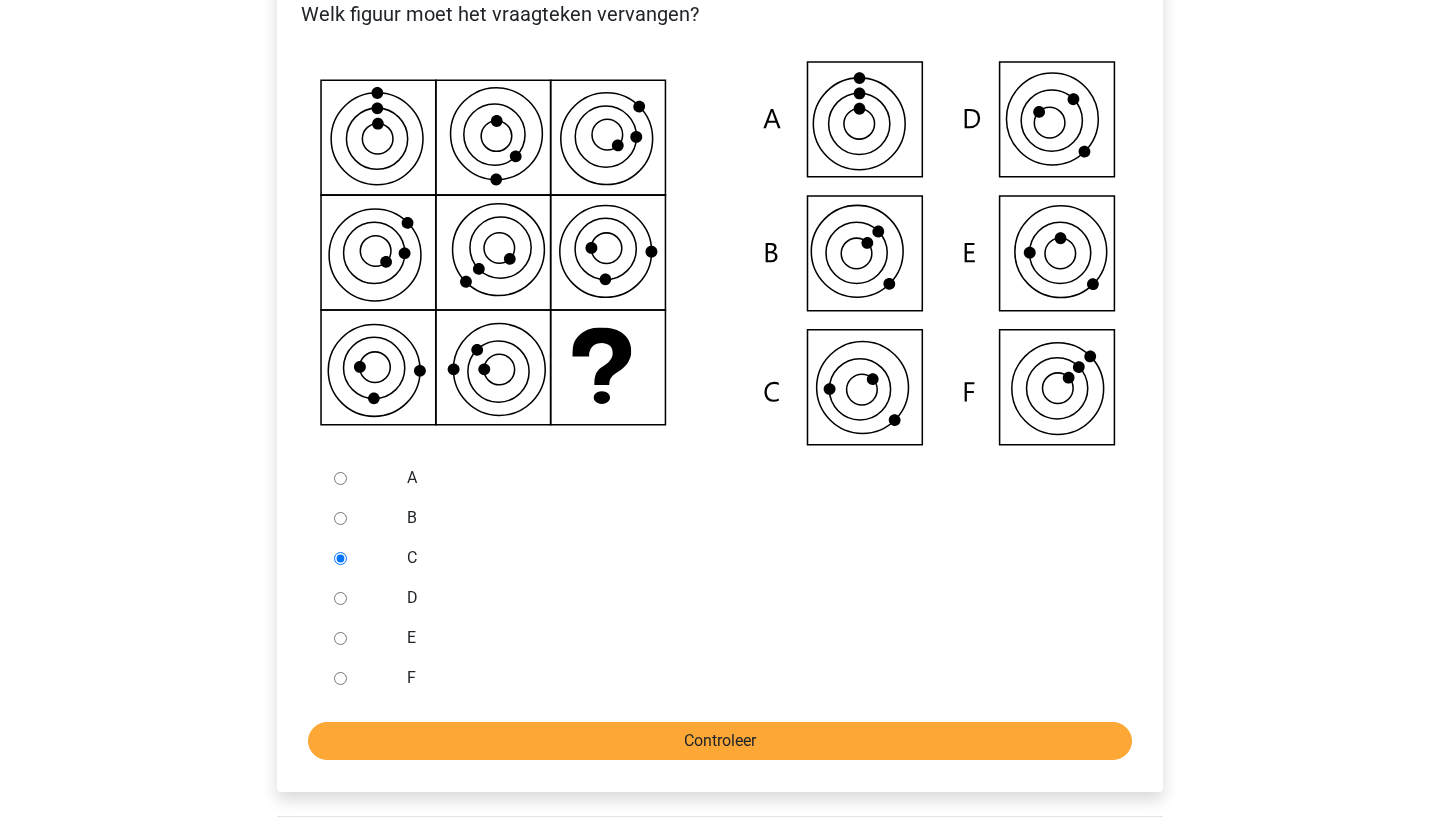 click on "Controleer" at bounding box center (720, 741) 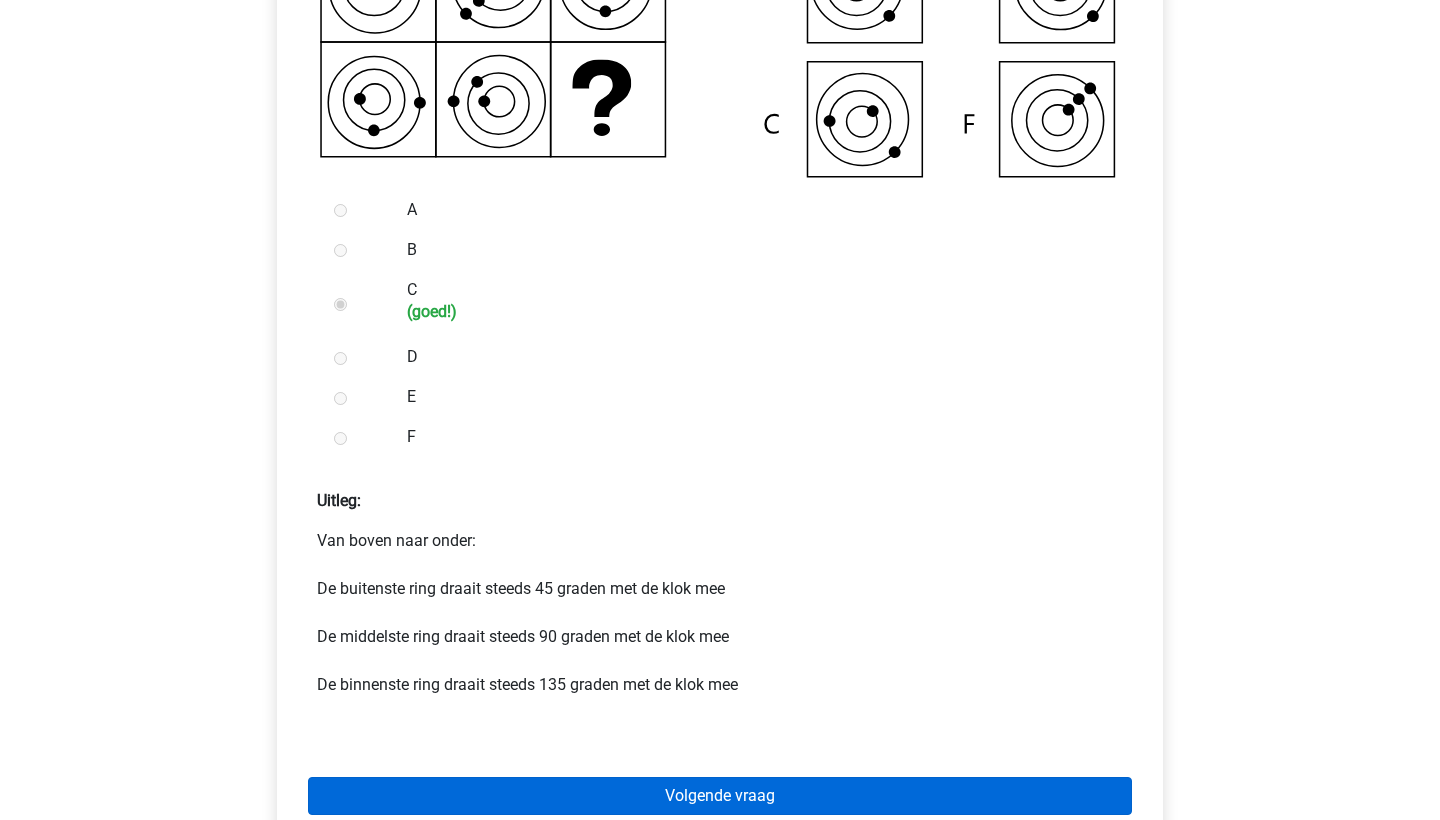 scroll, scrollTop: 686, scrollLeft: 0, axis: vertical 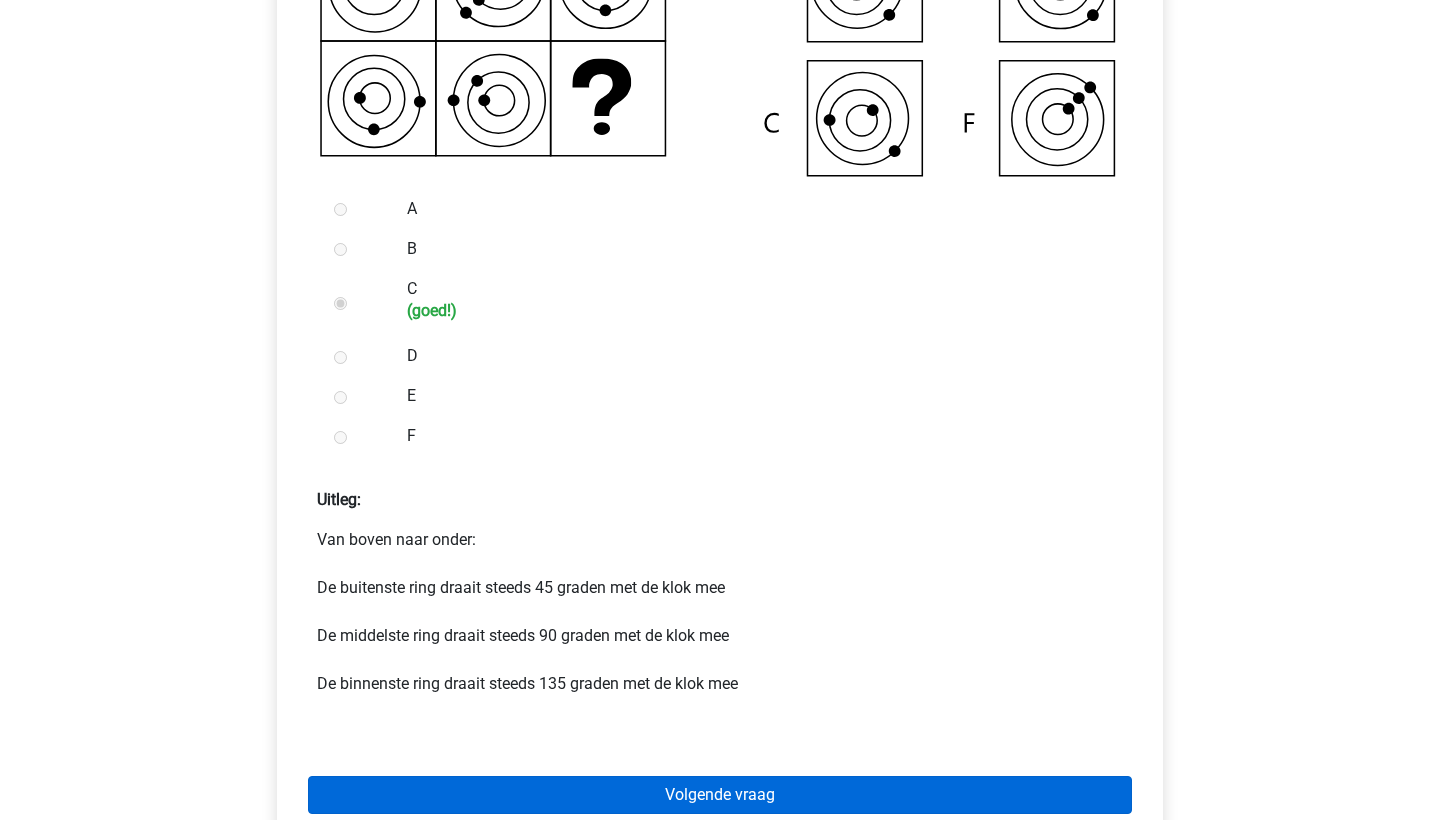 click on "Volgende vraag" at bounding box center (720, 795) 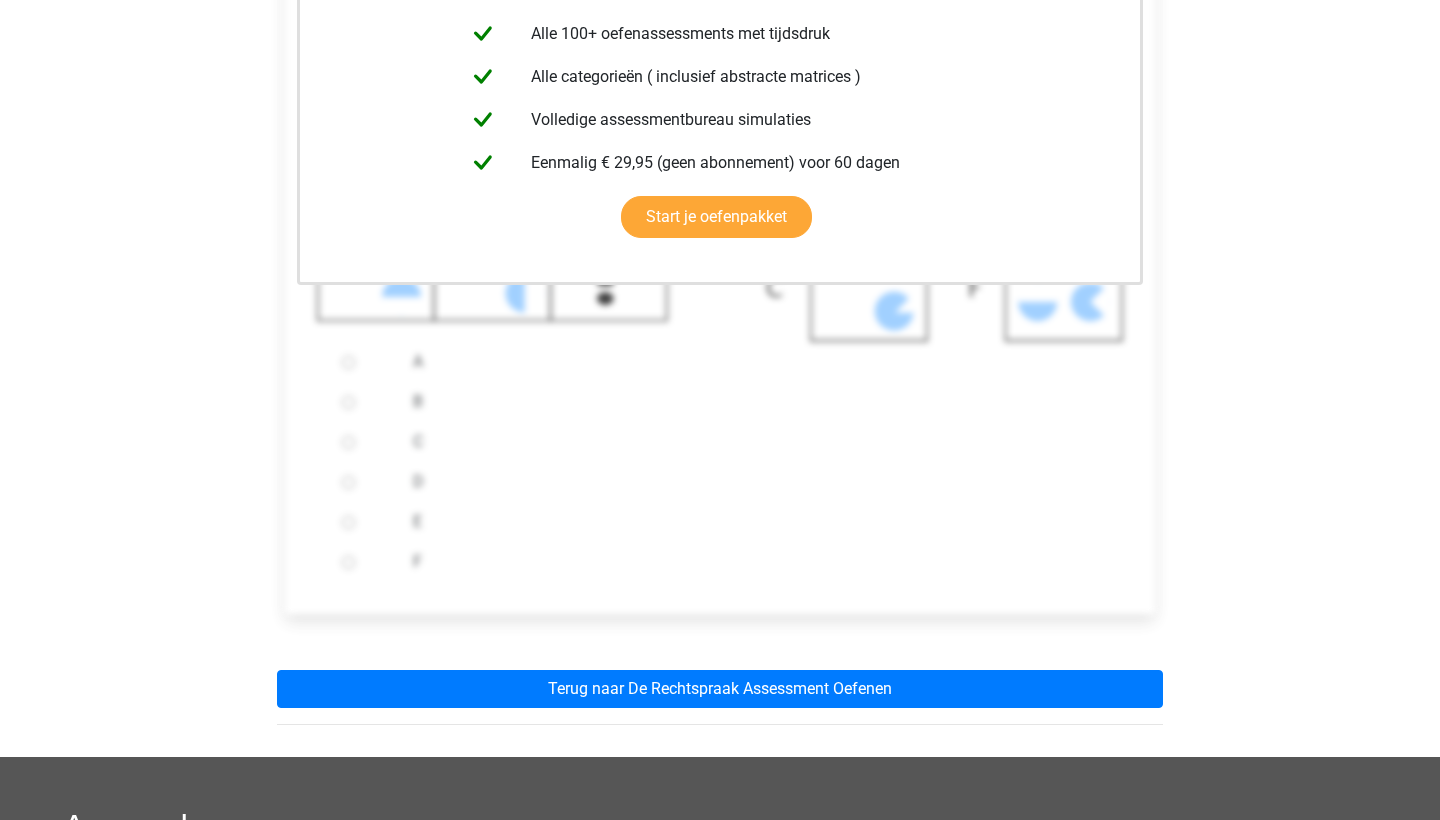 scroll, scrollTop: 534, scrollLeft: 0, axis: vertical 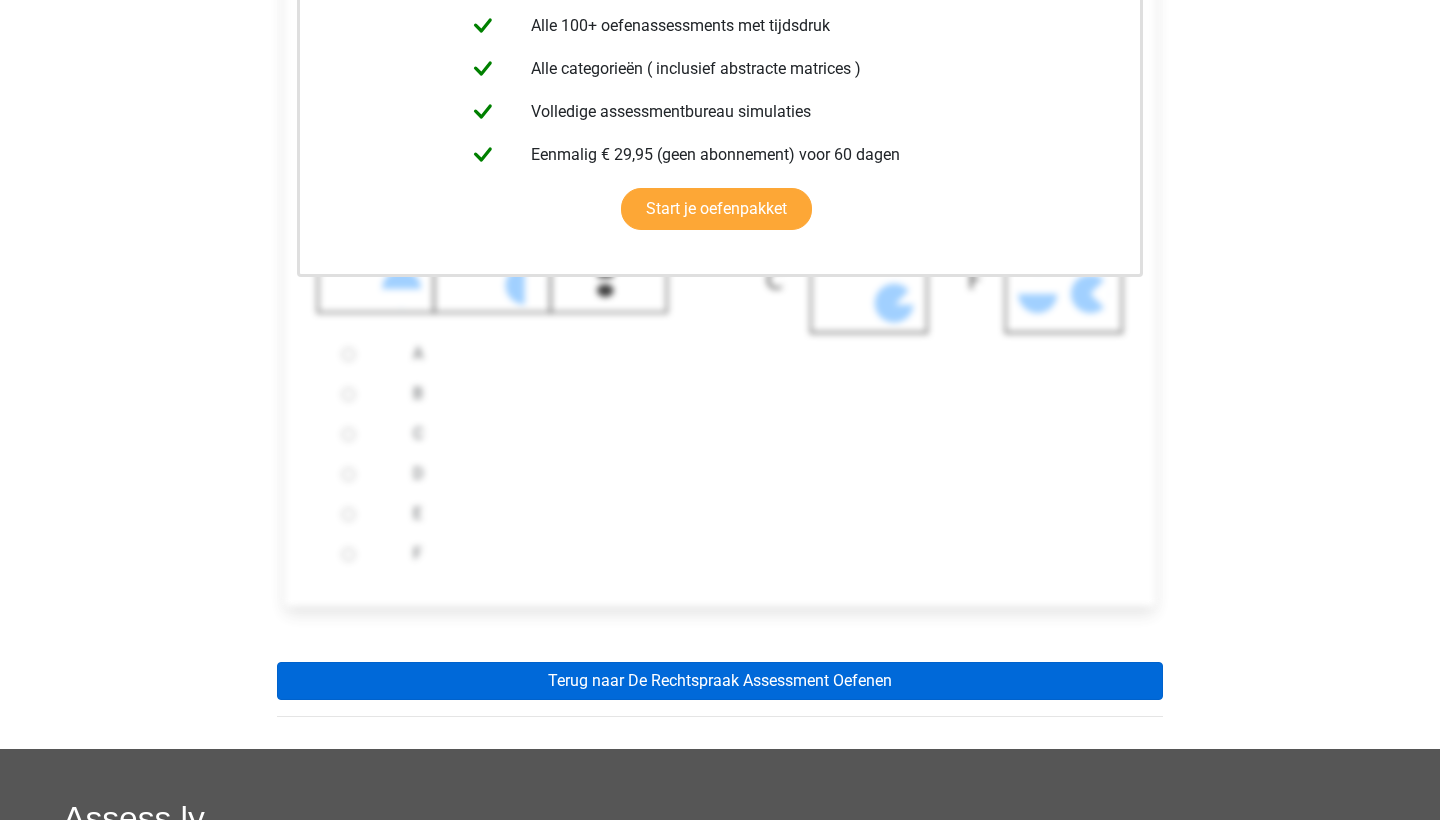 click on "Terug naar De Rechtspraak Assessment Oefenen" at bounding box center (720, 681) 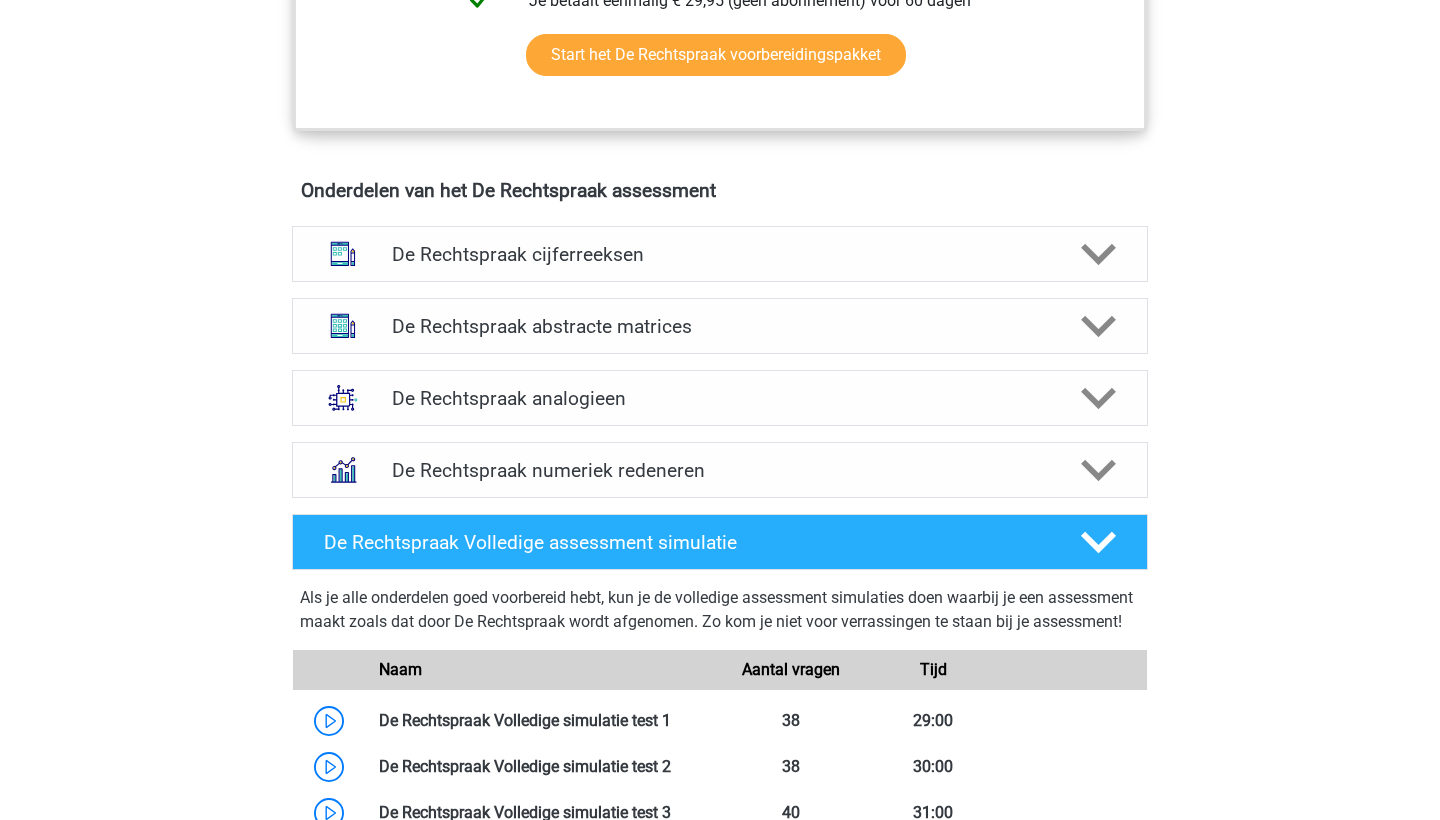 scroll, scrollTop: 1359, scrollLeft: 0, axis: vertical 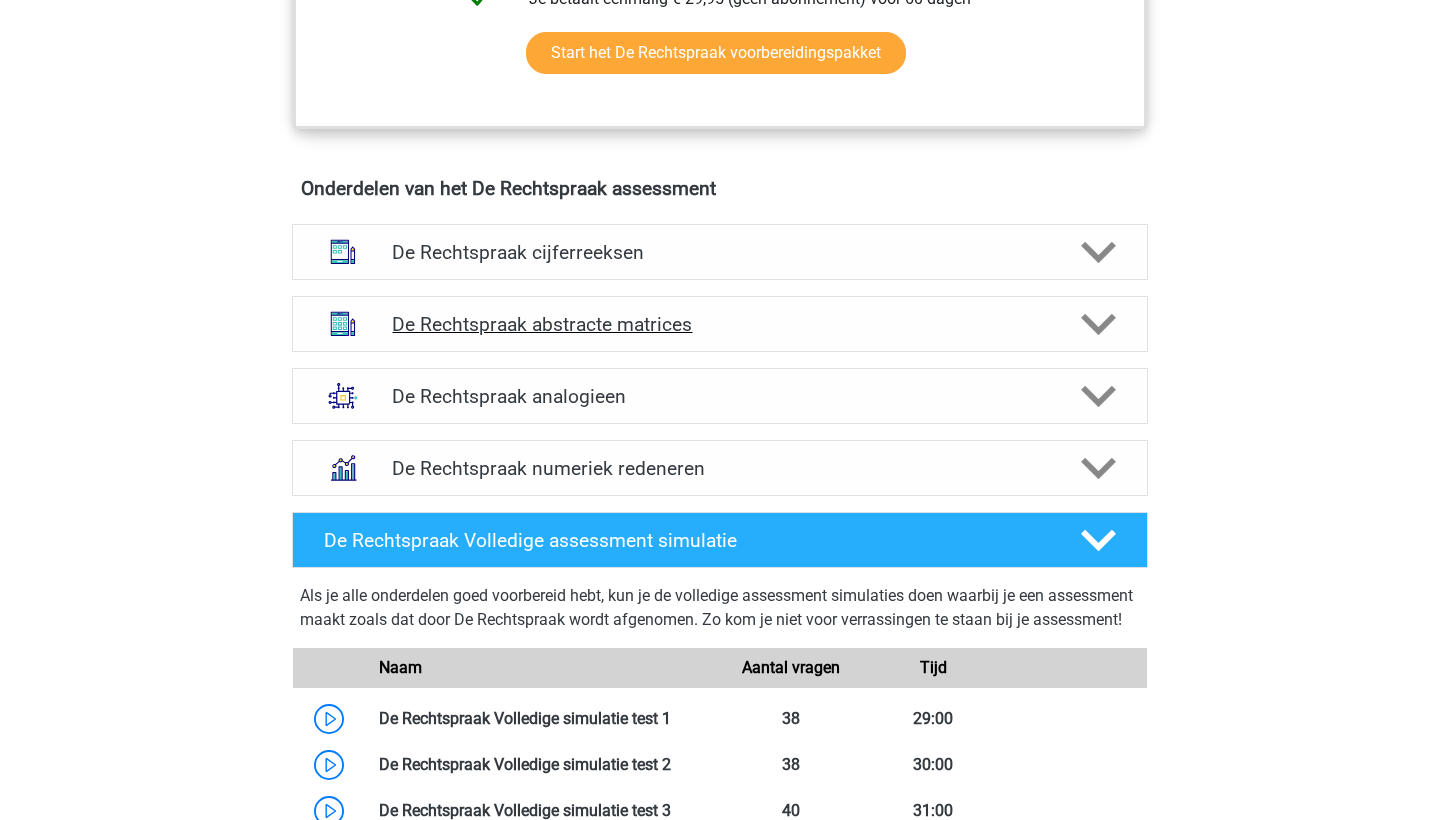 click on "De Rechtspraak abstracte matrices" at bounding box center [720, 324] 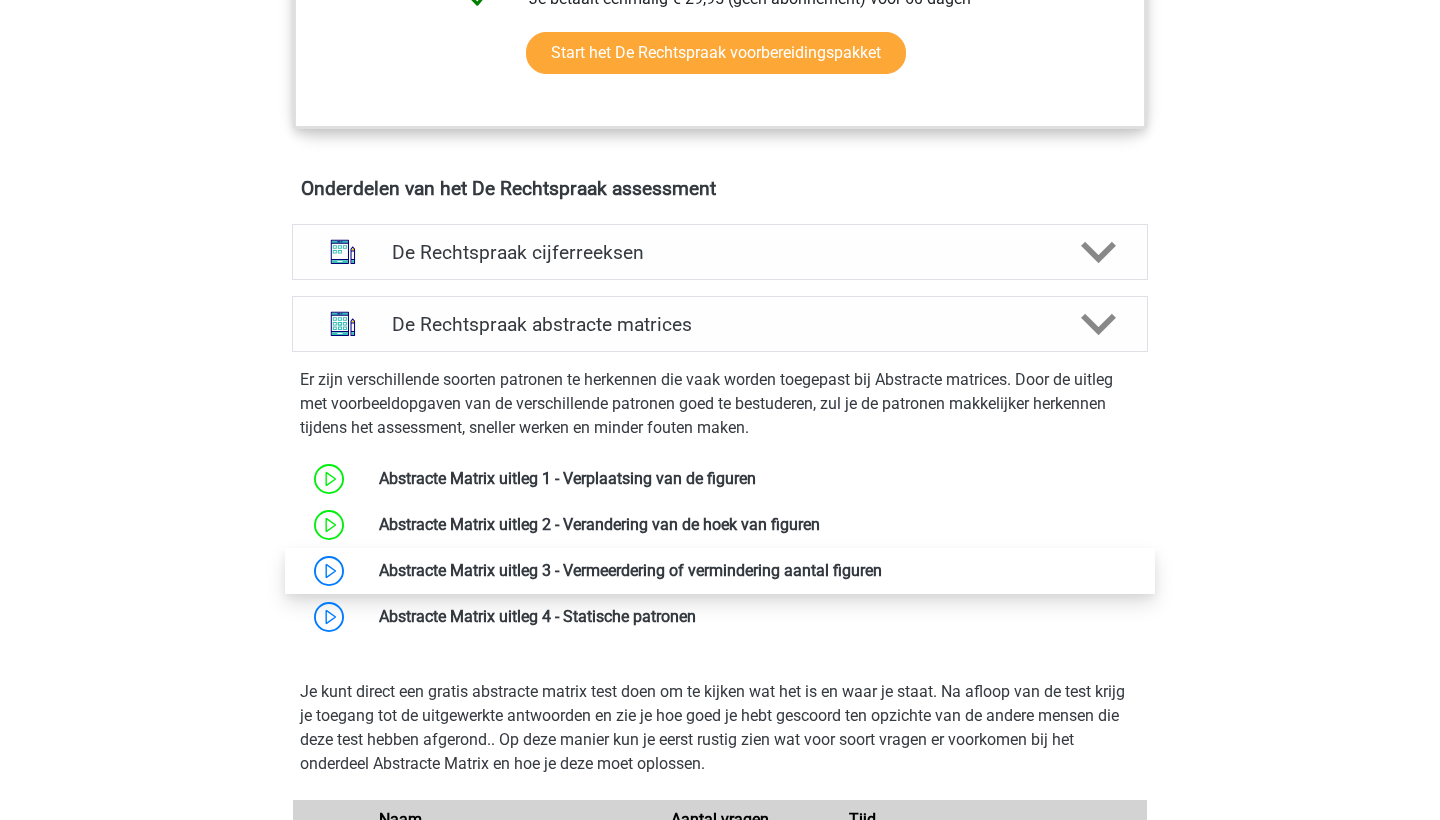 click at bounding box center (882, 570) 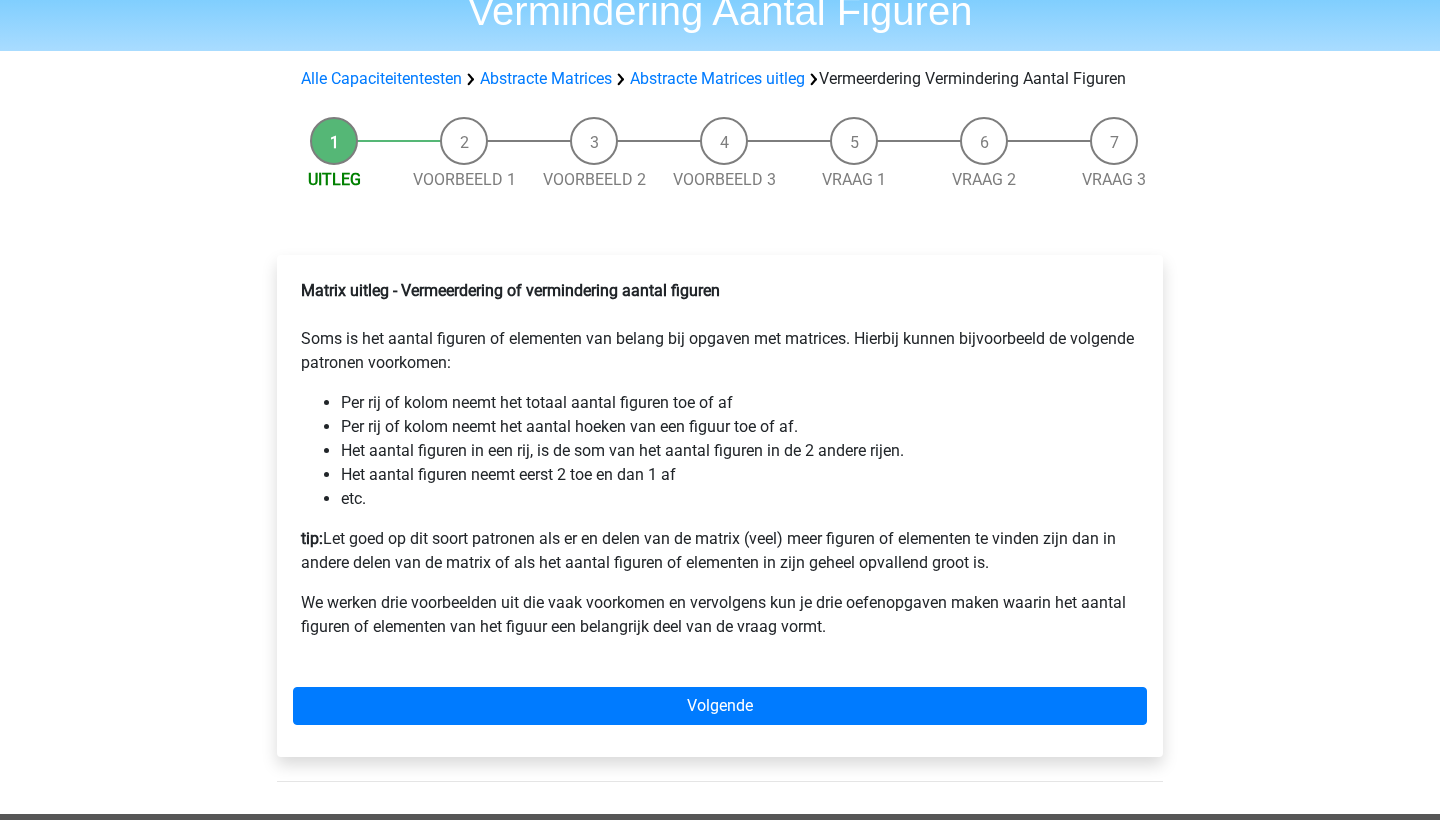 scroll, scrollTop: 138, scrollLeft: 0, axis: vertical 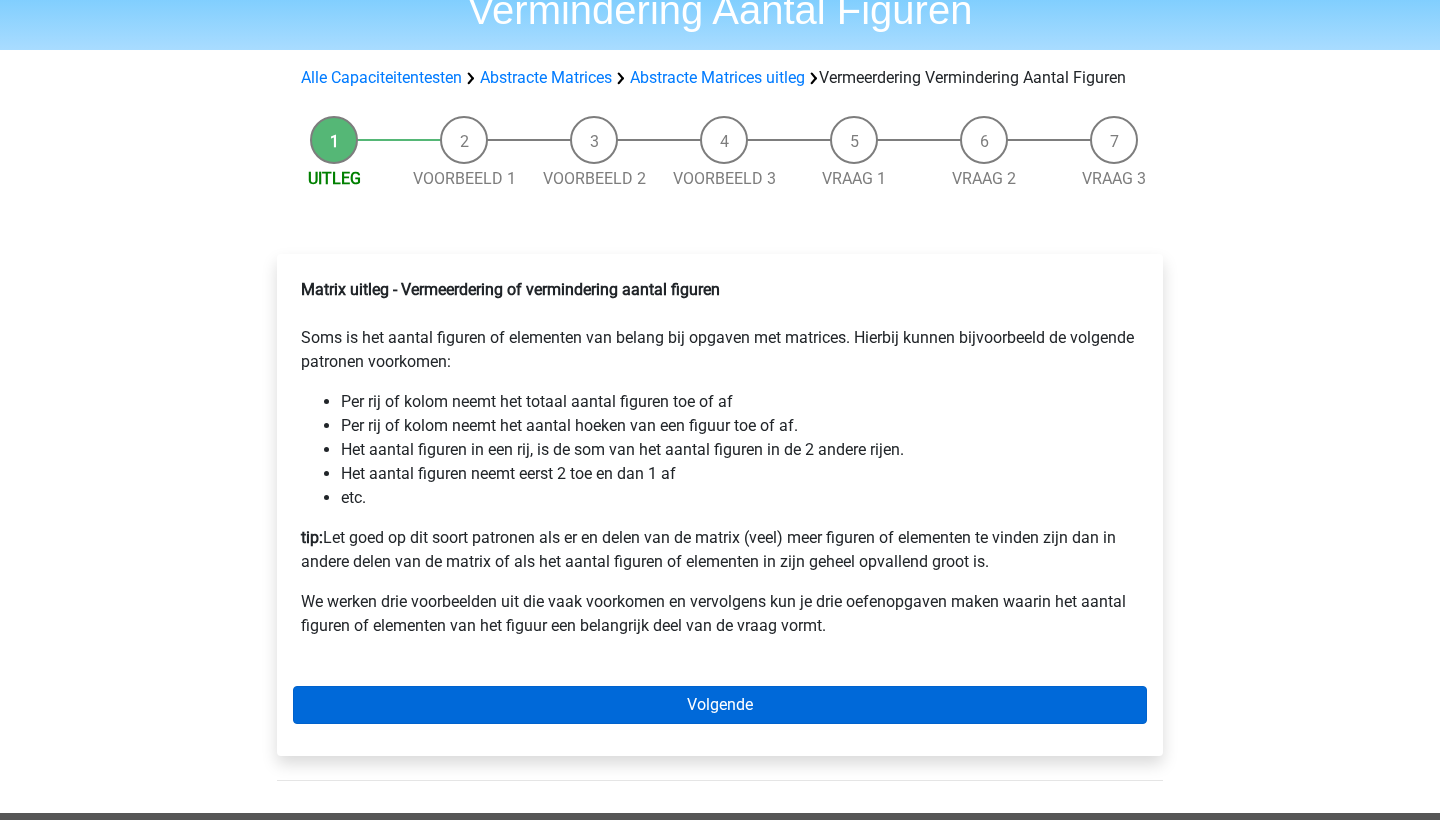 click on "Volgende" at bounding box center (720, 705) 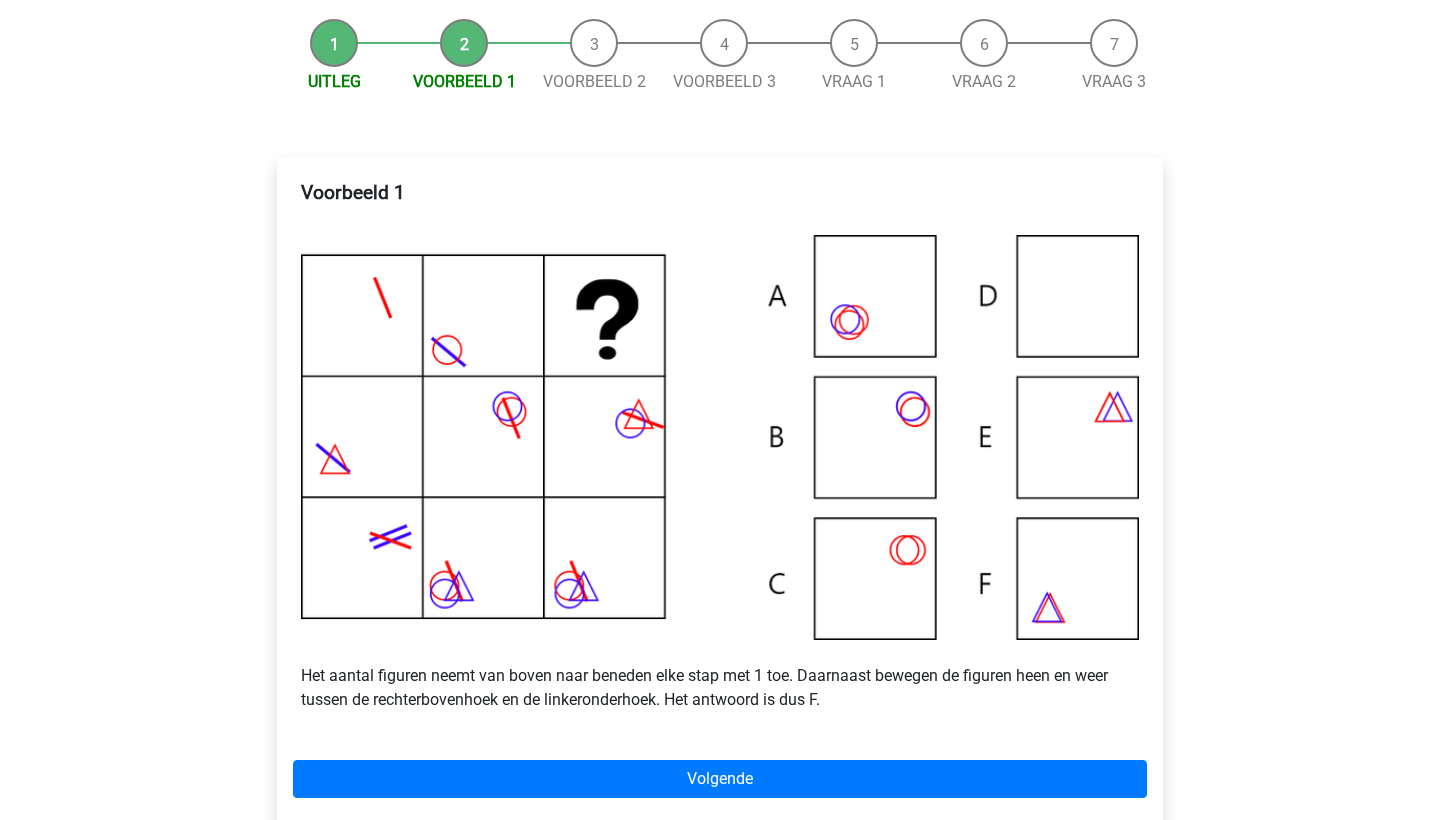 scroll, scrollTop: 288, scrollLeft: 0, axis: vertical 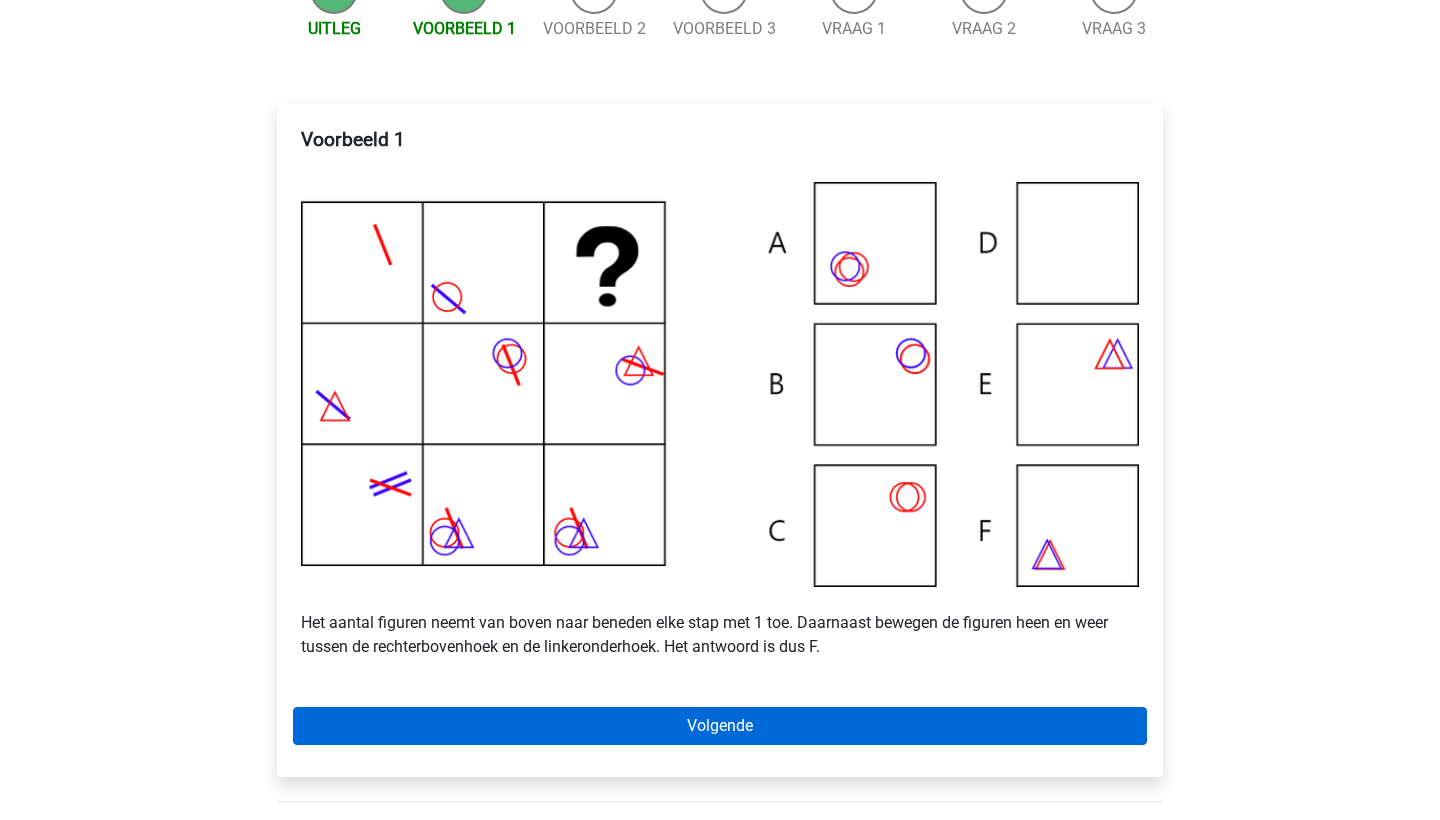 click on "Volgende" at bounding box center [720, 726] 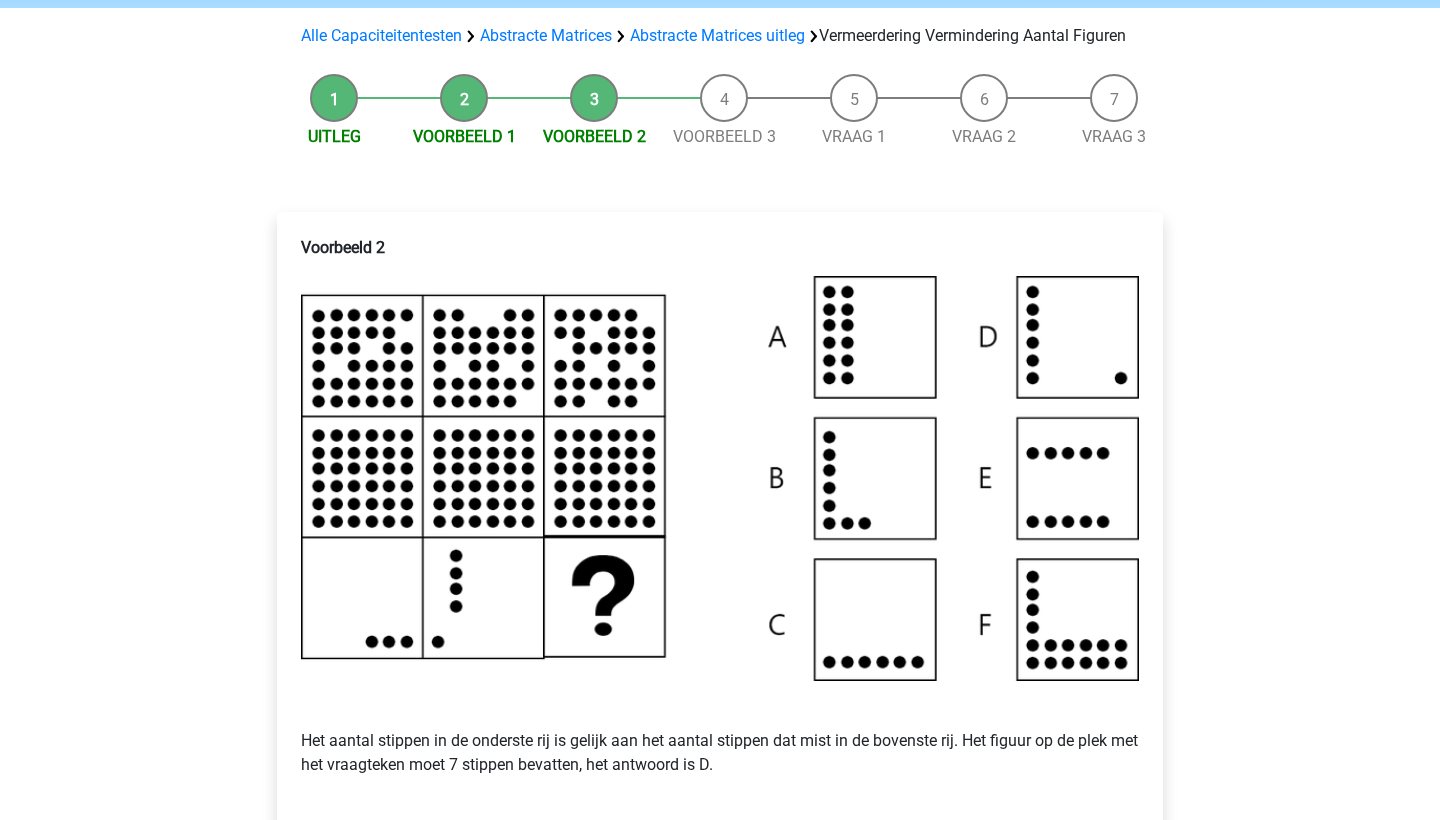 scroll, scrollTop: 264, scrollLeft: 0, axis: vertical 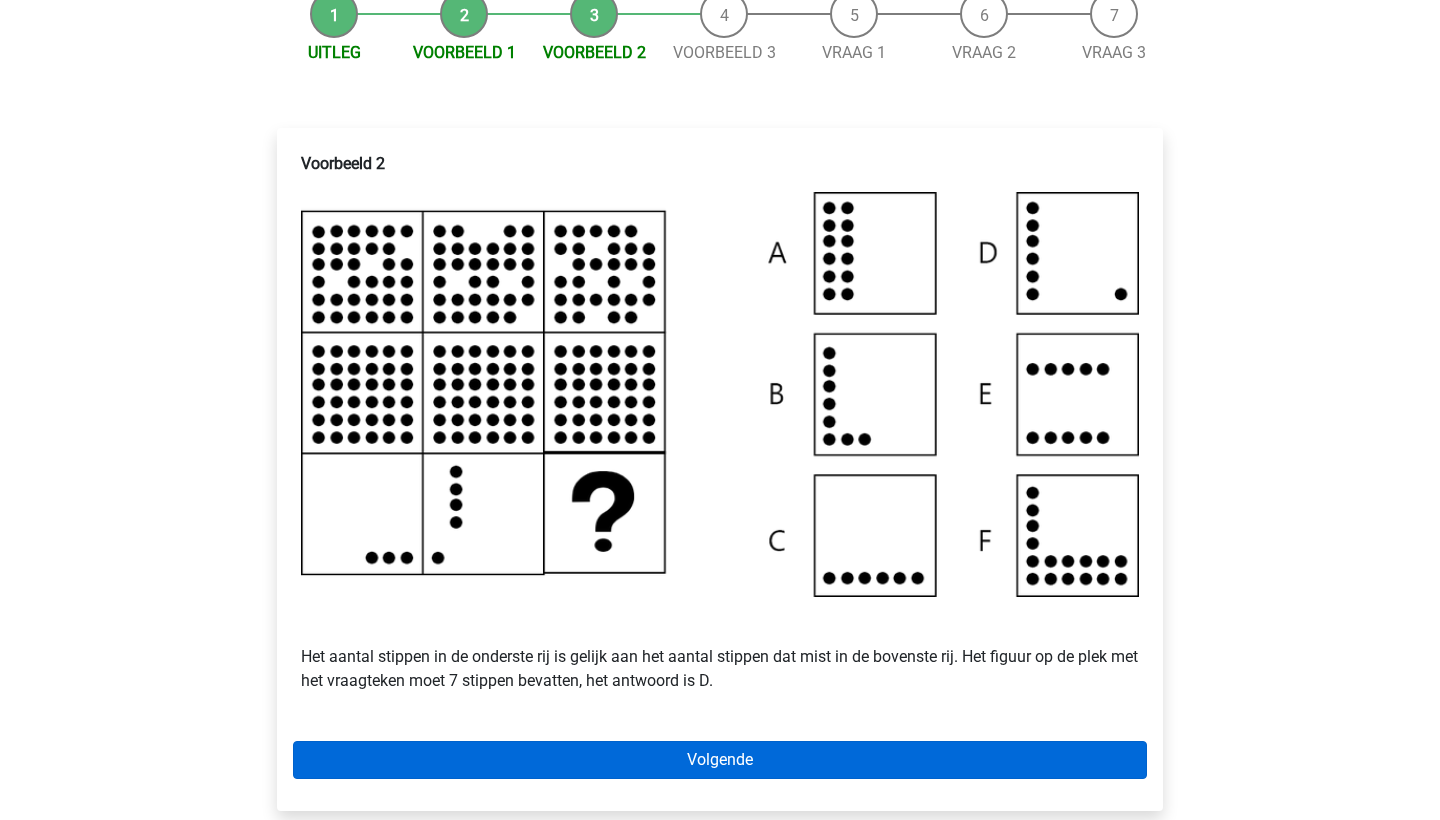 click on "Volgende" at bounding box center [720, 760] 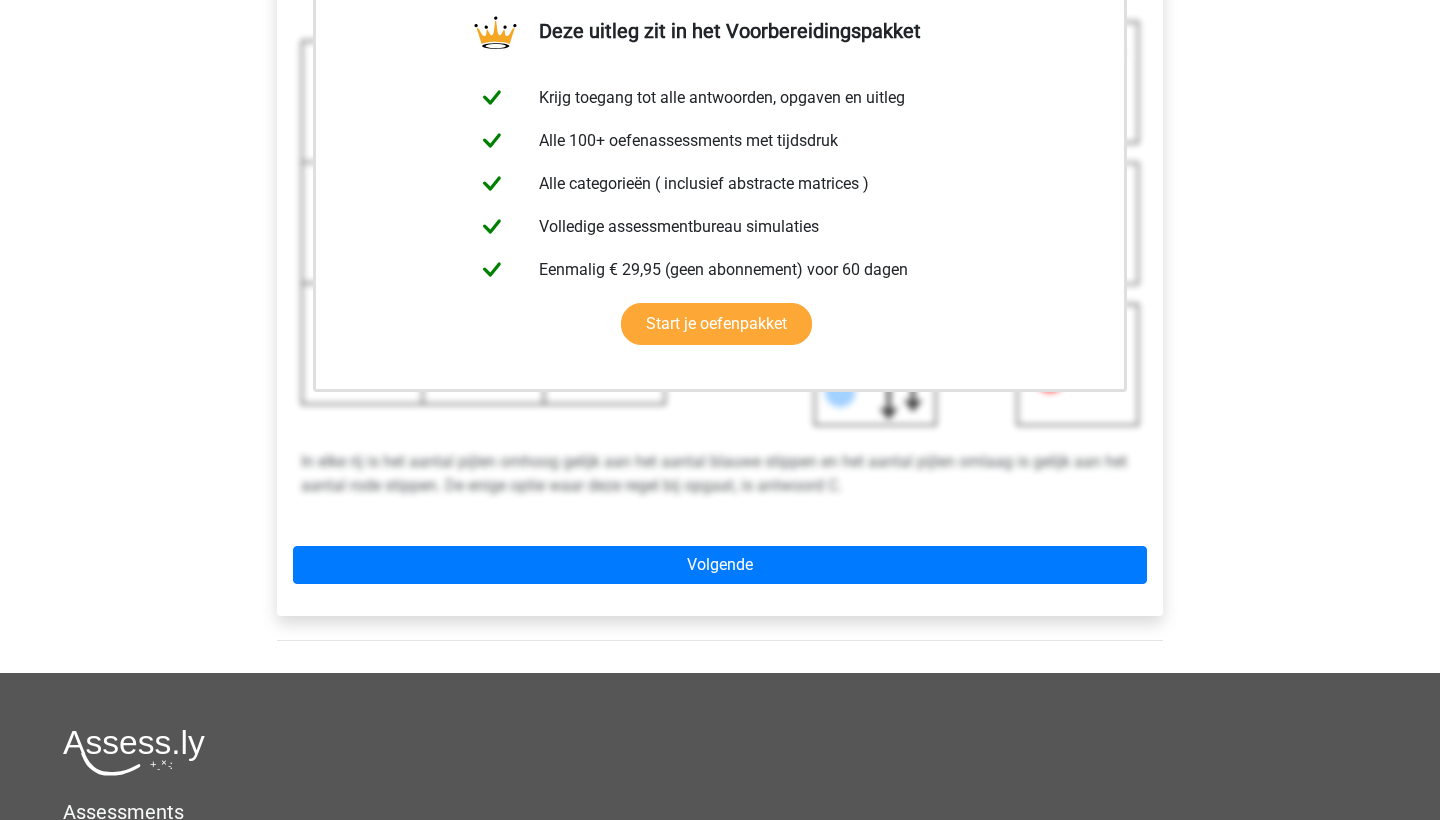 scroll, scrollTop: 486, scrollLeft: 0, axis: vertical 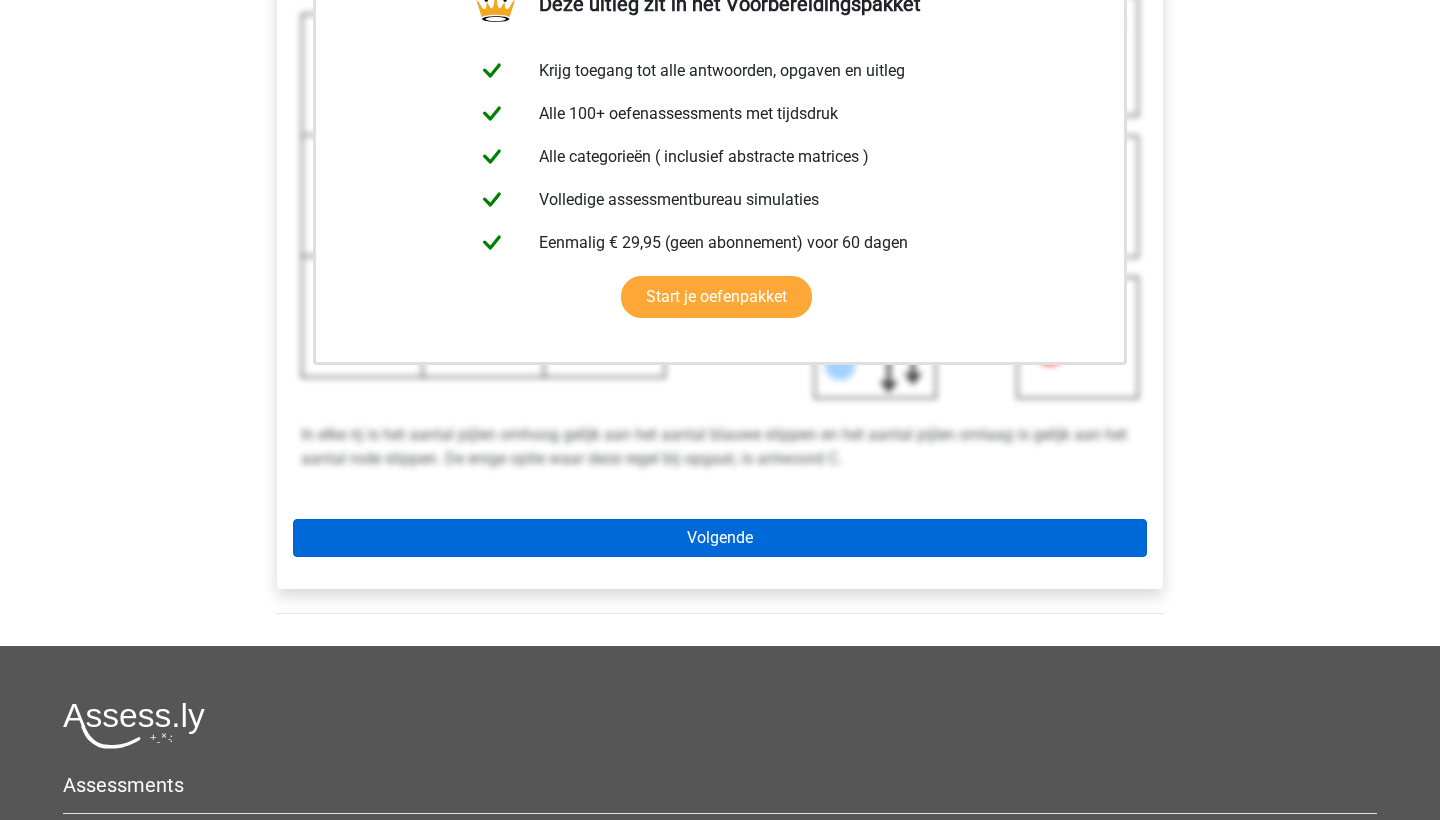 click on "Volgende" at bounding box center (720, 538) 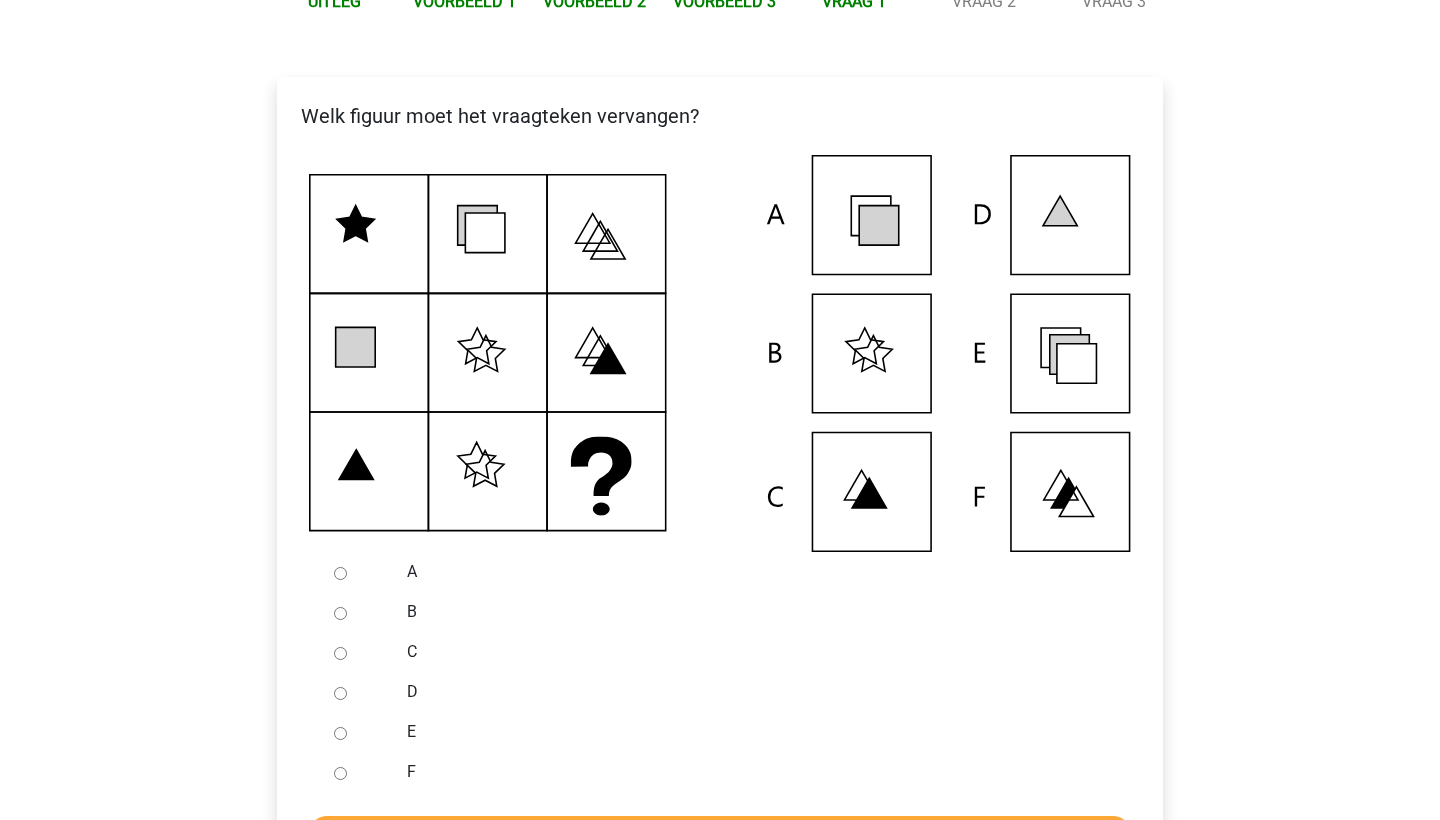 scroll, scrollTop: 327, scrollLeft: 0, axis: vertical 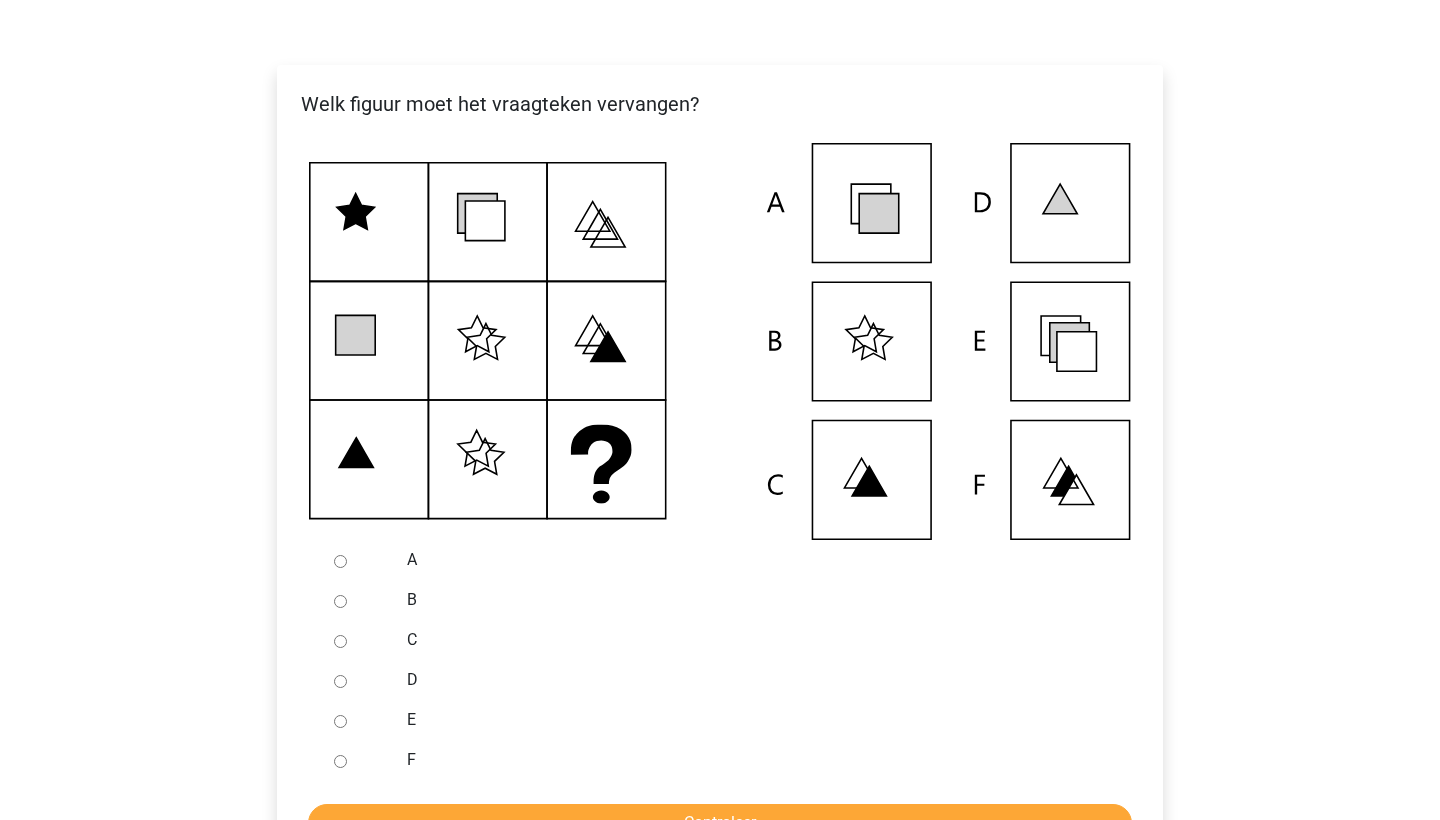 click on "E" at bounding box center (340, 721) 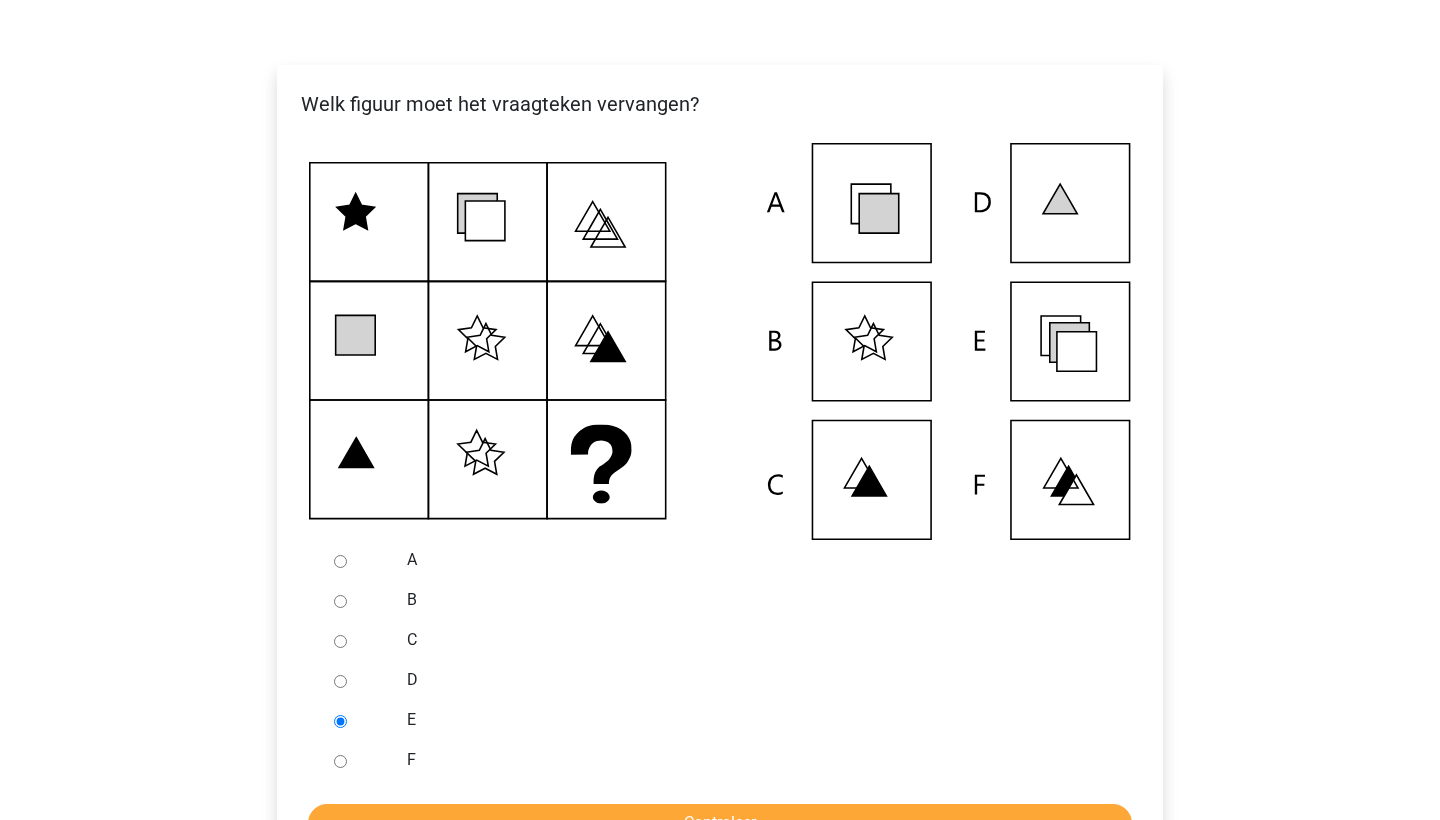 scroll, scrollTop: 478, scrollLeft: 0, axis: vertical 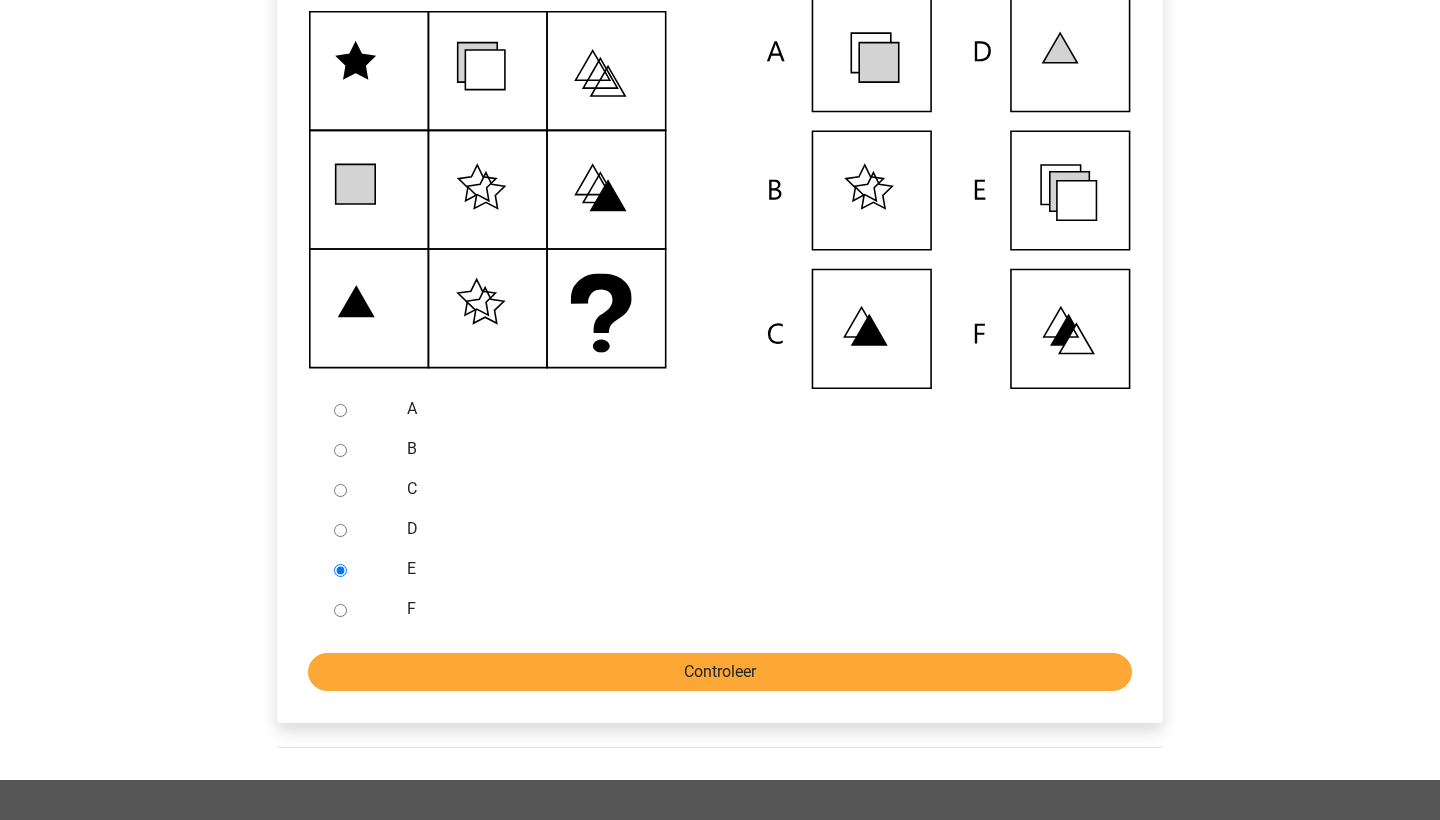 click on "Controleer" at bounding box center [720, 672] 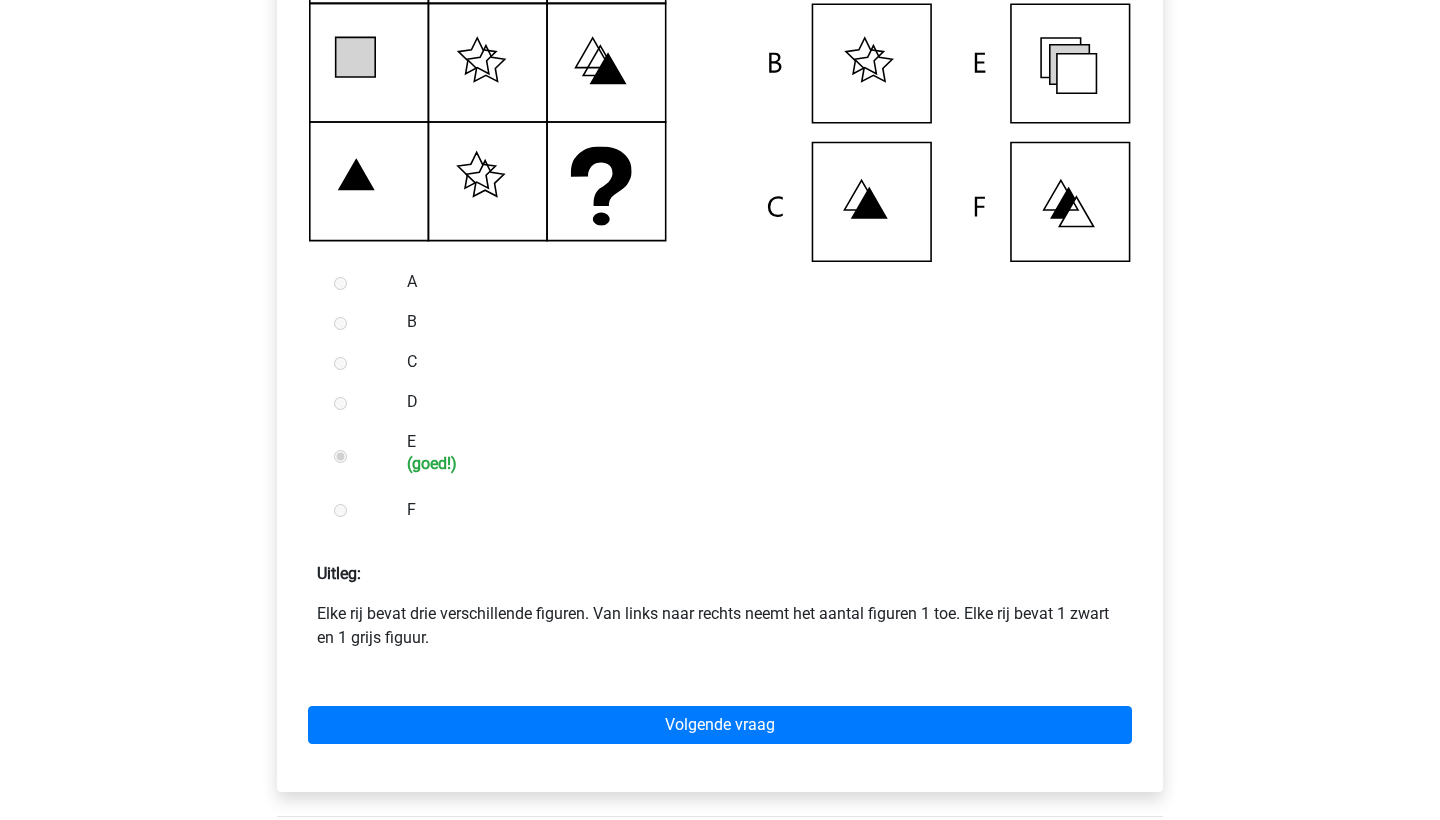 scroll, scrollTop: 631, scrollLeft: 0, axis: vertical 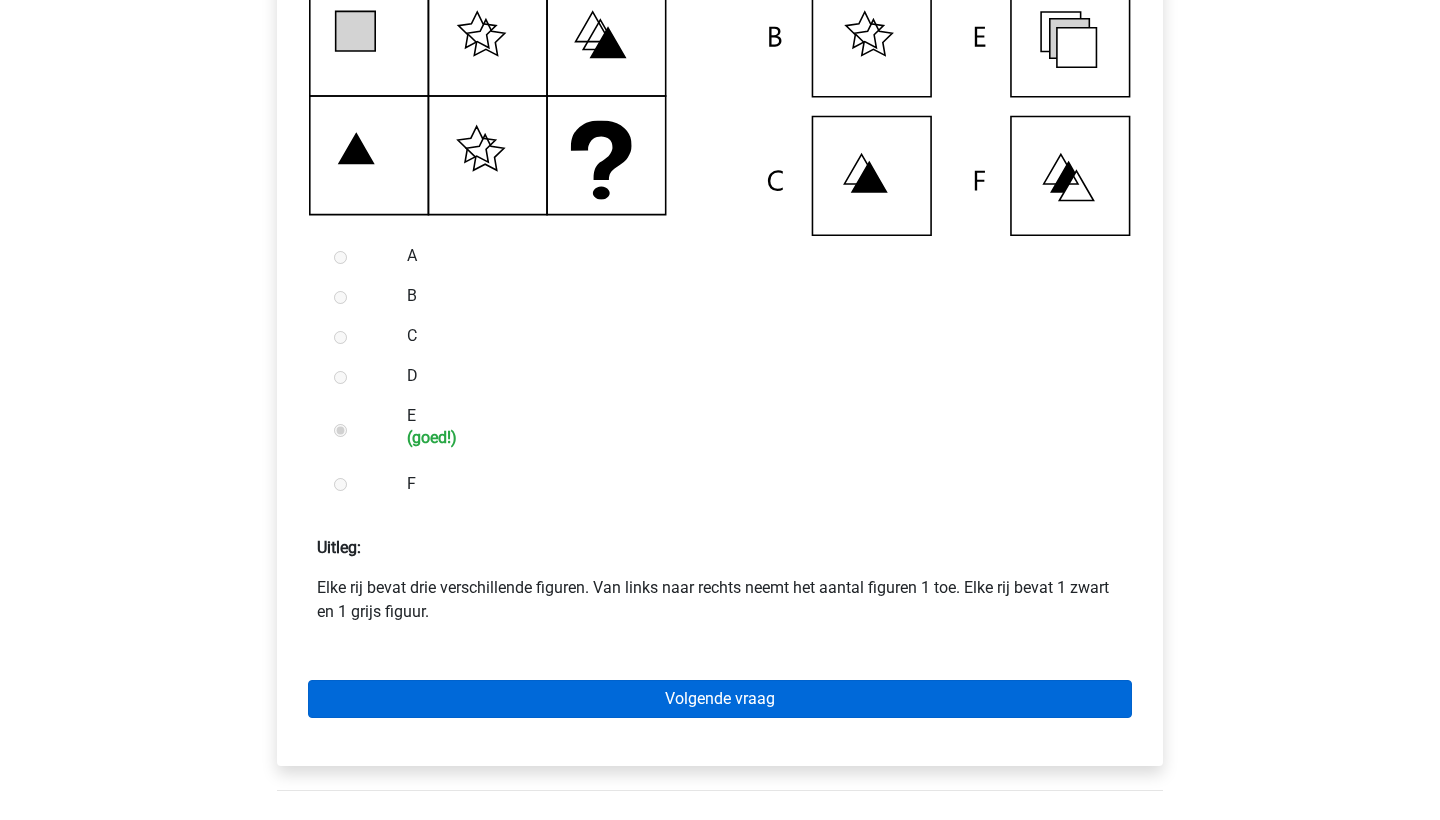 click on "Volgende vraag" at bounding box center [720, 699] 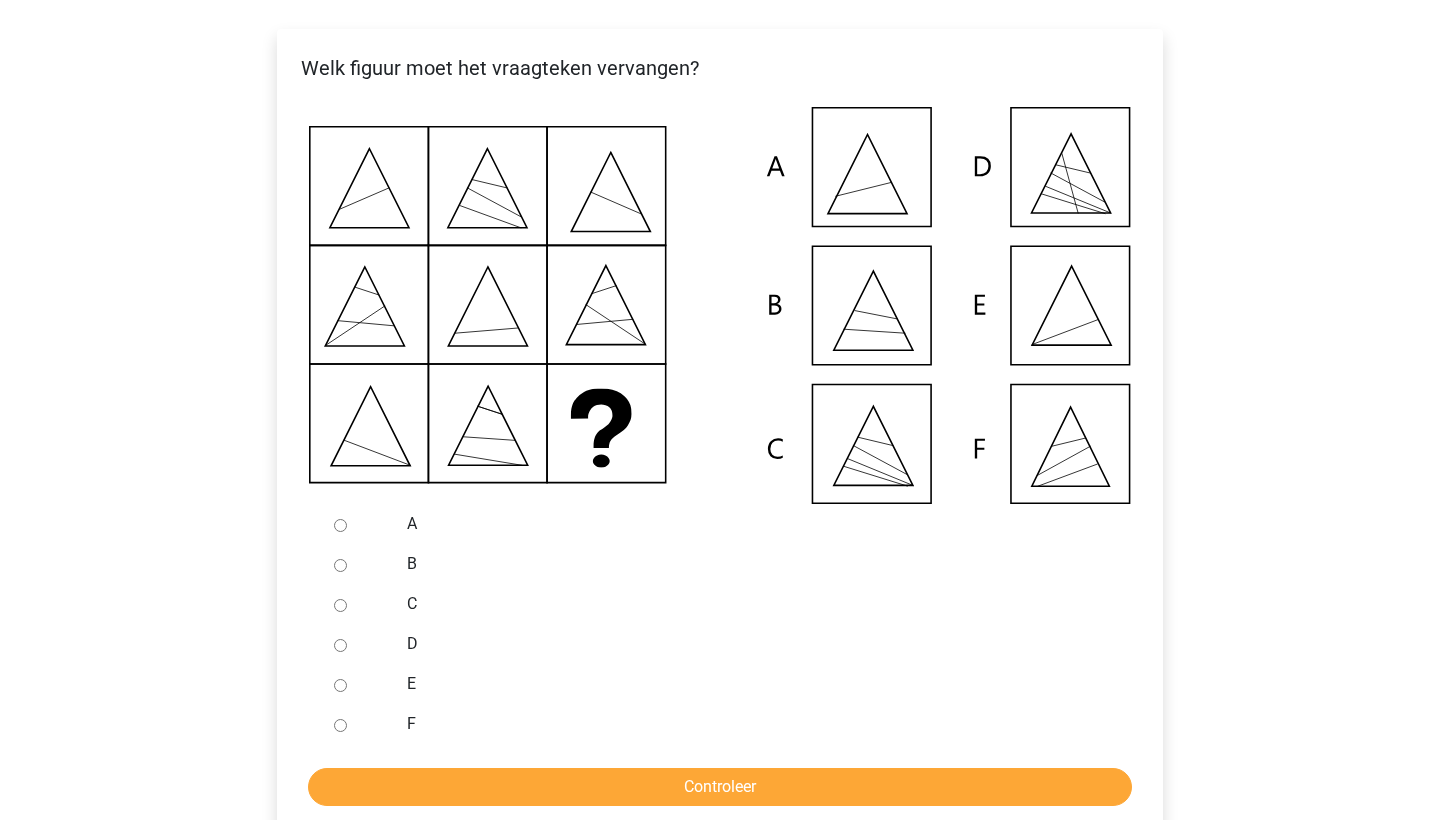 scroll, scrollTop: 362, scrollLeft: 0, axis: vertical 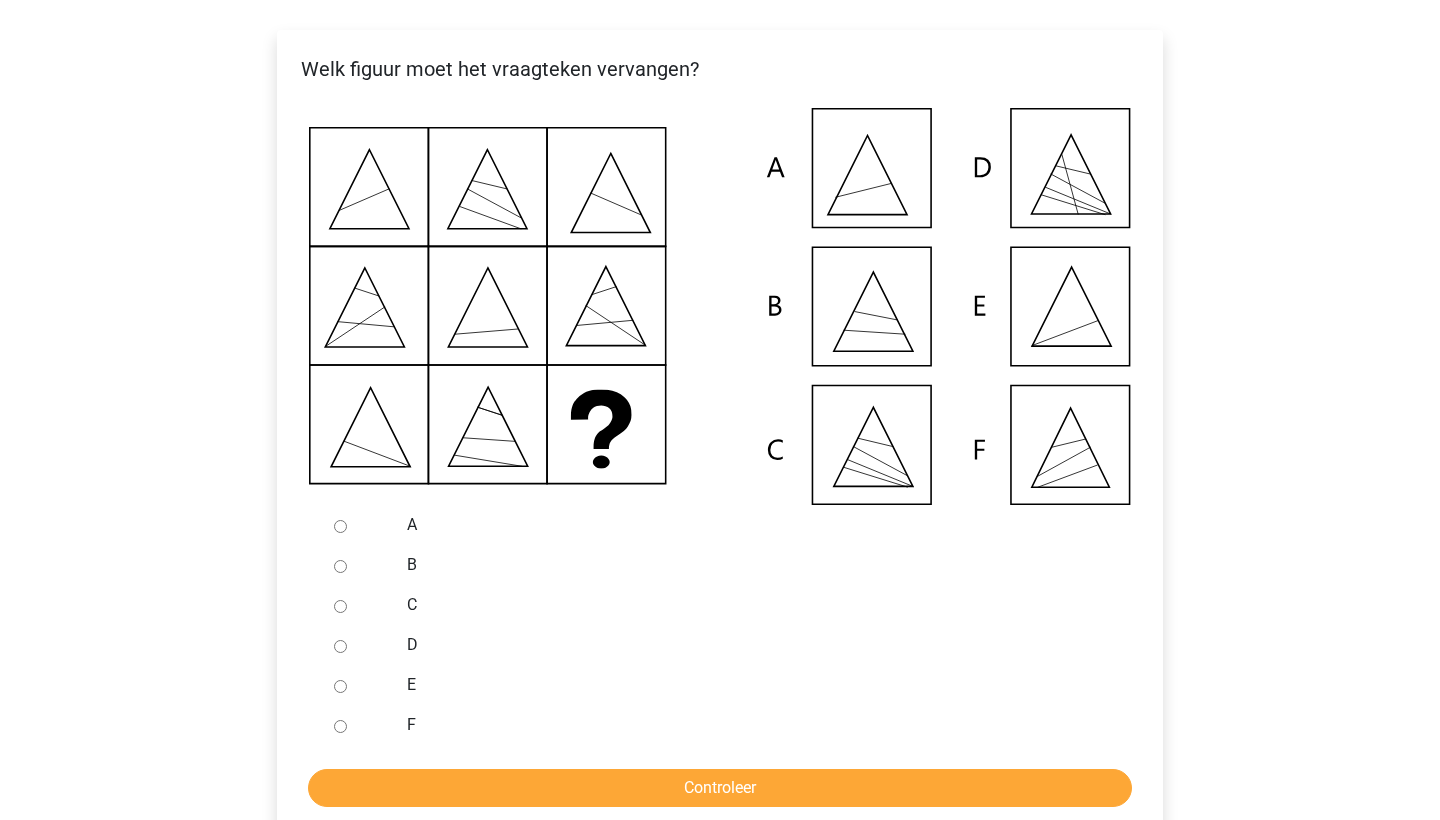 click on "E" at bounding box center [340, 686] 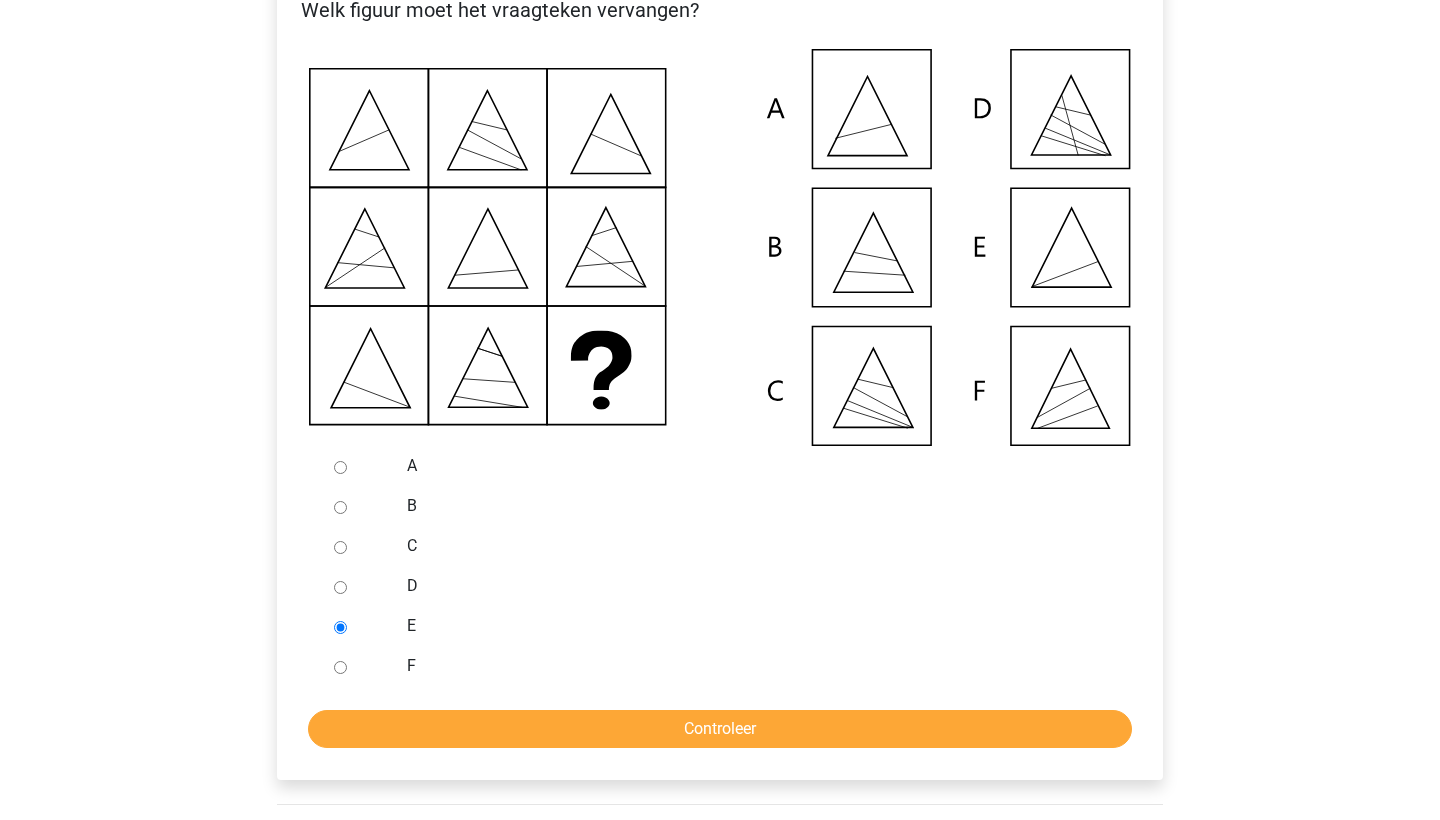 scroll, scrollTop: 426, scrollLeft: 0, axis: vertical 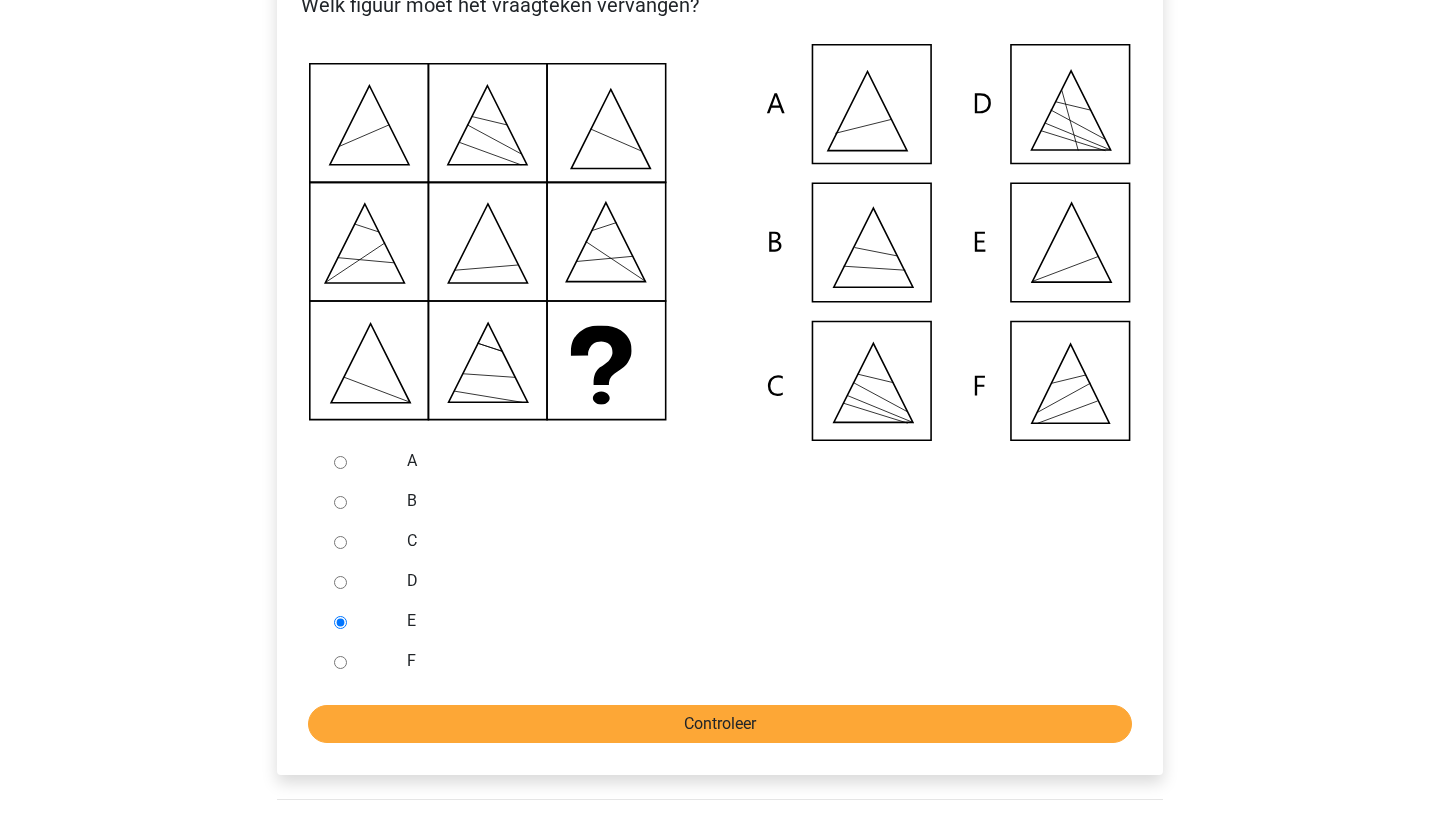 click on "Controleer" at bounding box center [720, 724] 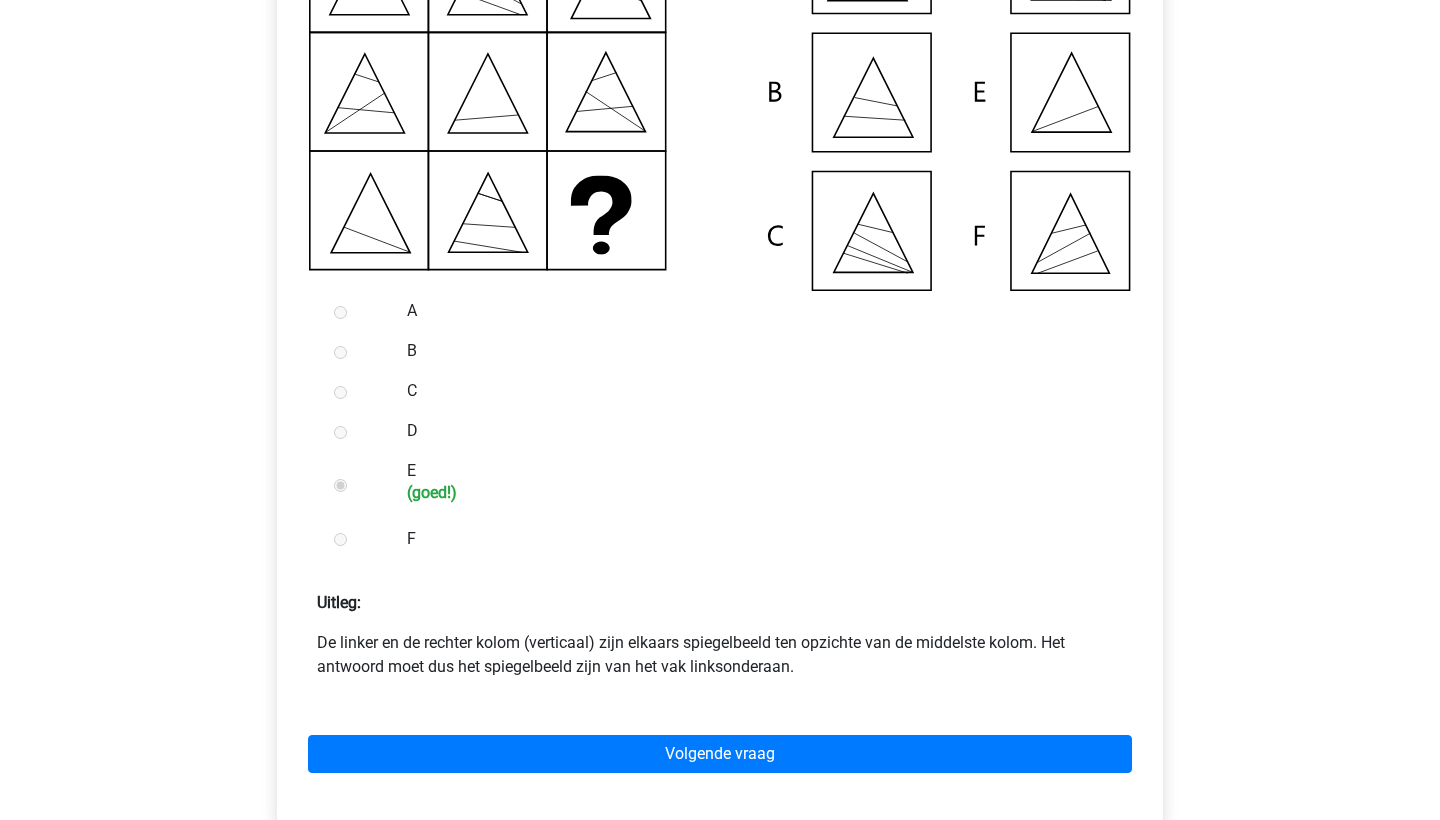 scroll, scrollTop: 570, scrollLeft: 0, axis: vertical 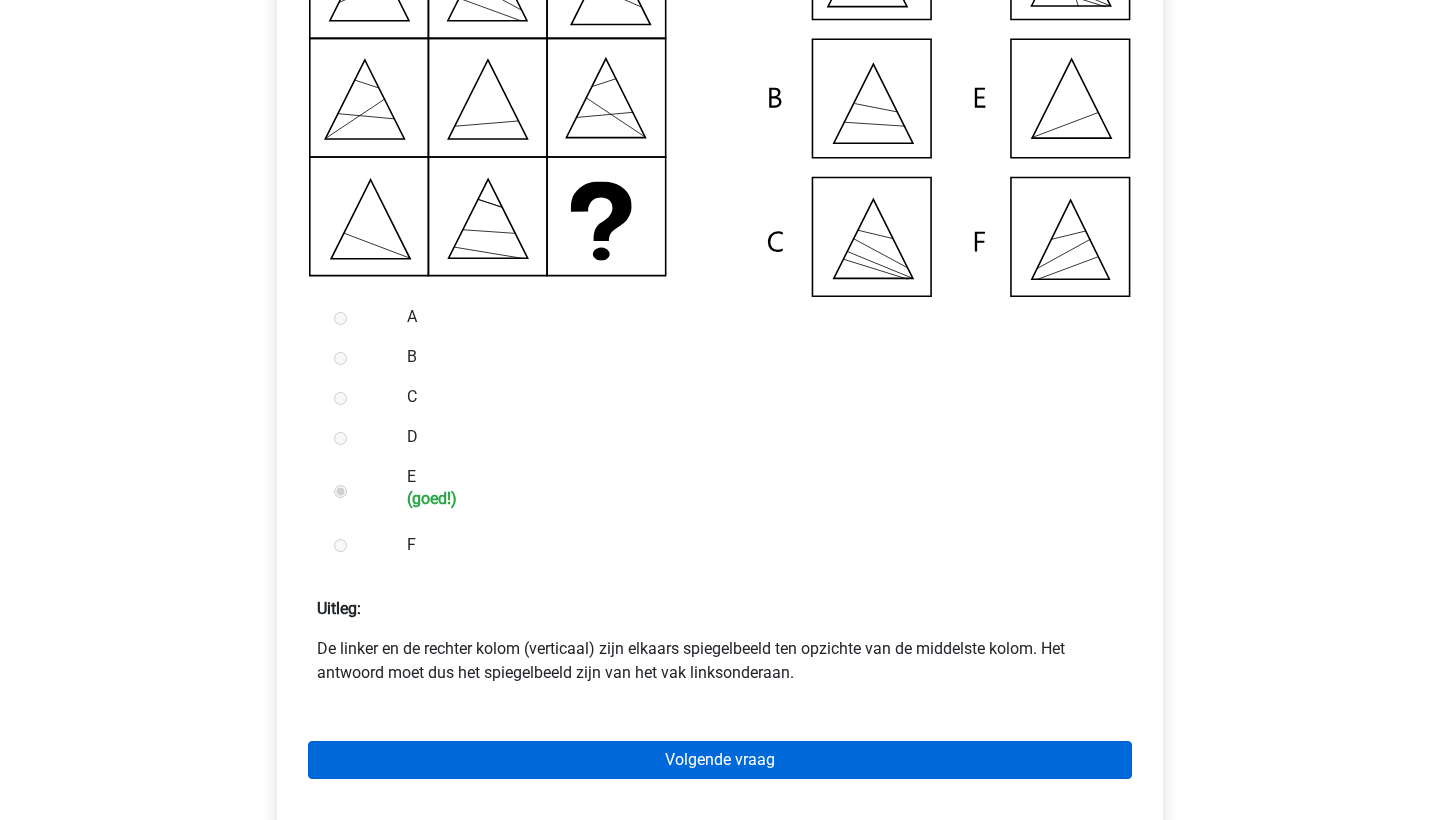 click on "Volgende vraag" at bounding box center [720, 760] 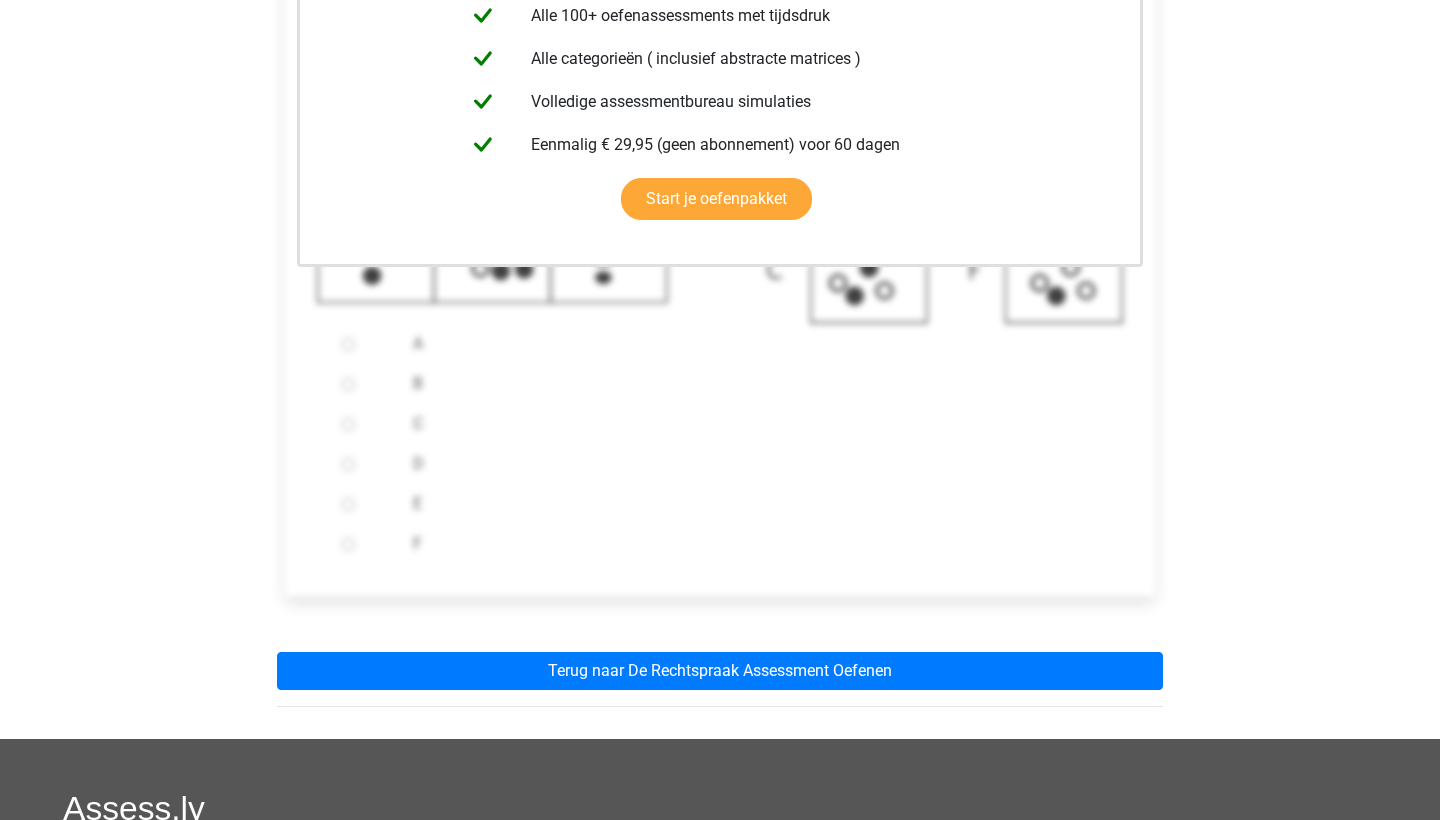 scroll, scrollTop: 638, scrollLeft: 0, axis: vertical 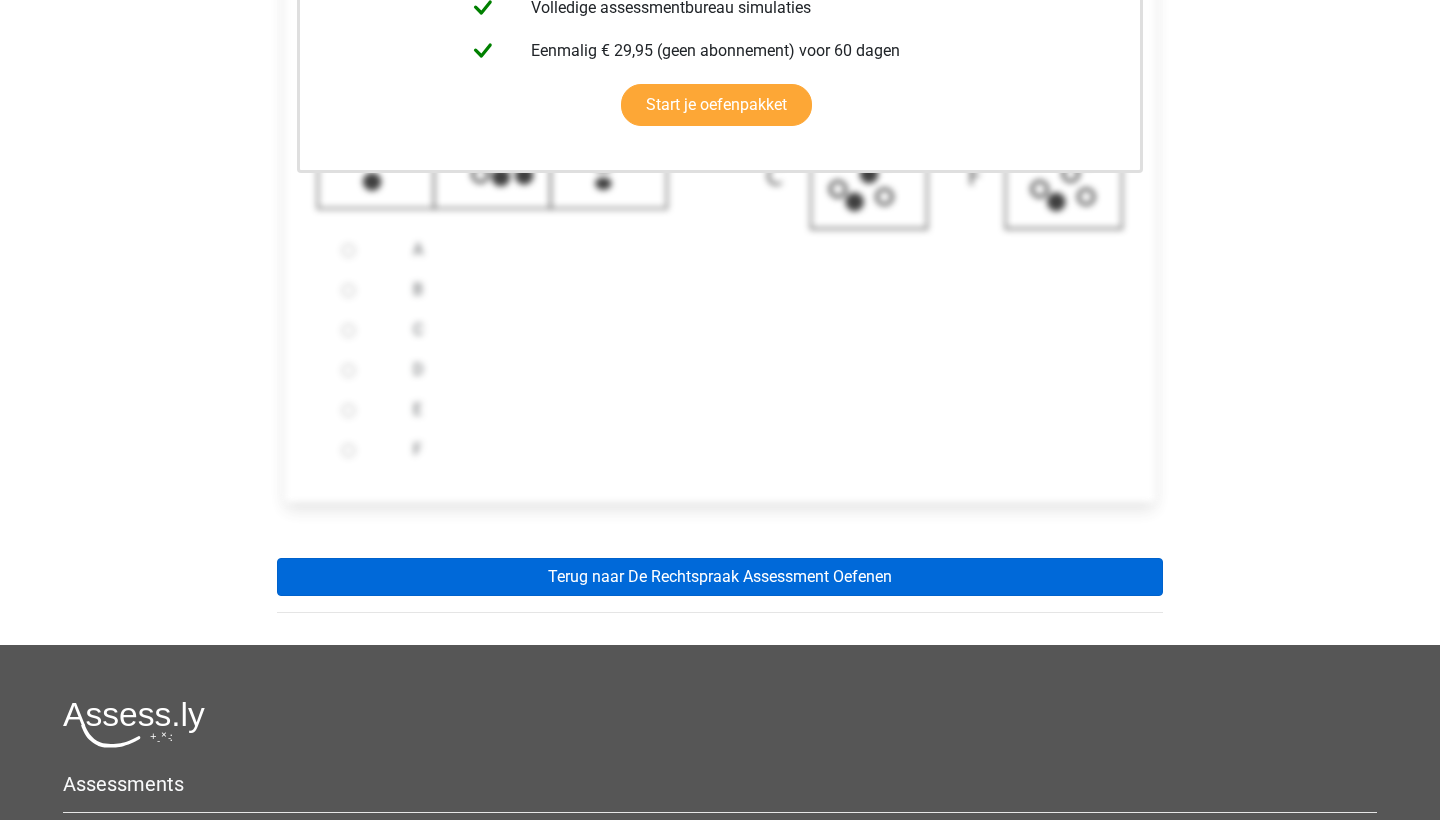 click on "Terug naar De Rechtspraak Assessment Oefenen" at bounding box center (720, 577) 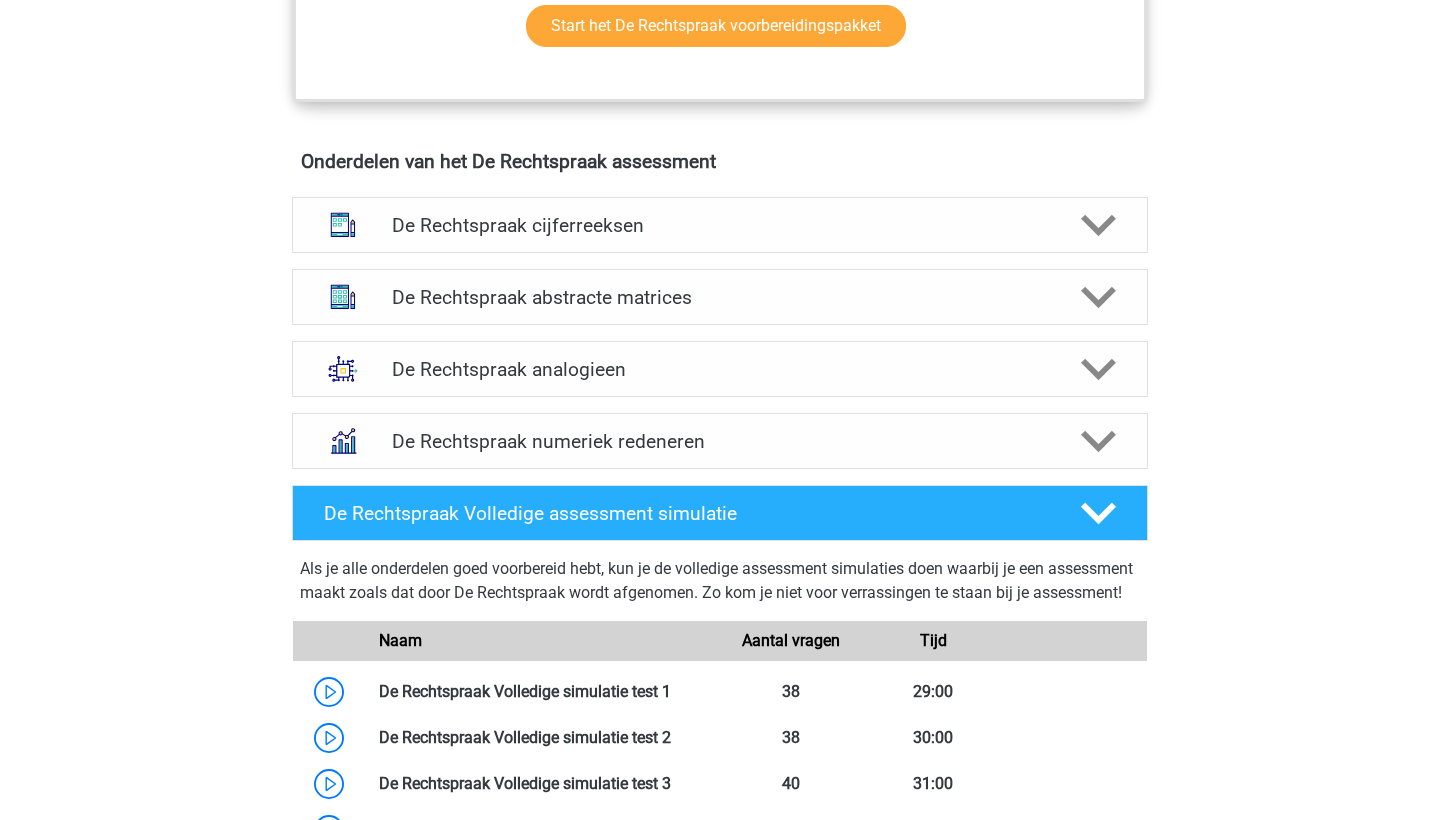 scroll, scrollTop: 1388, scrollLeft: 0, axis: vertical 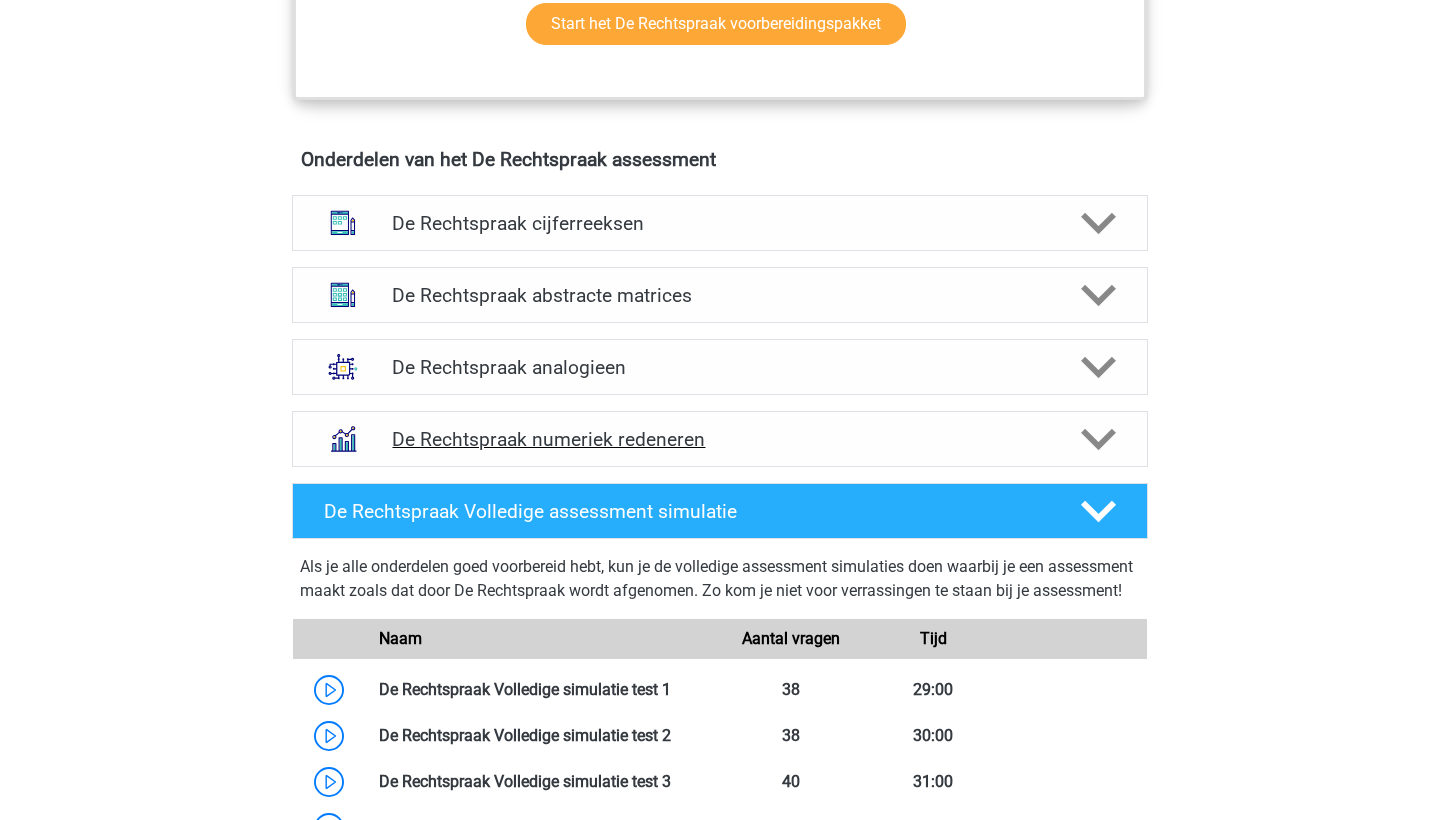 click on "De Rechtspraak numeriek redeneren" at bounding box center [719, 439] 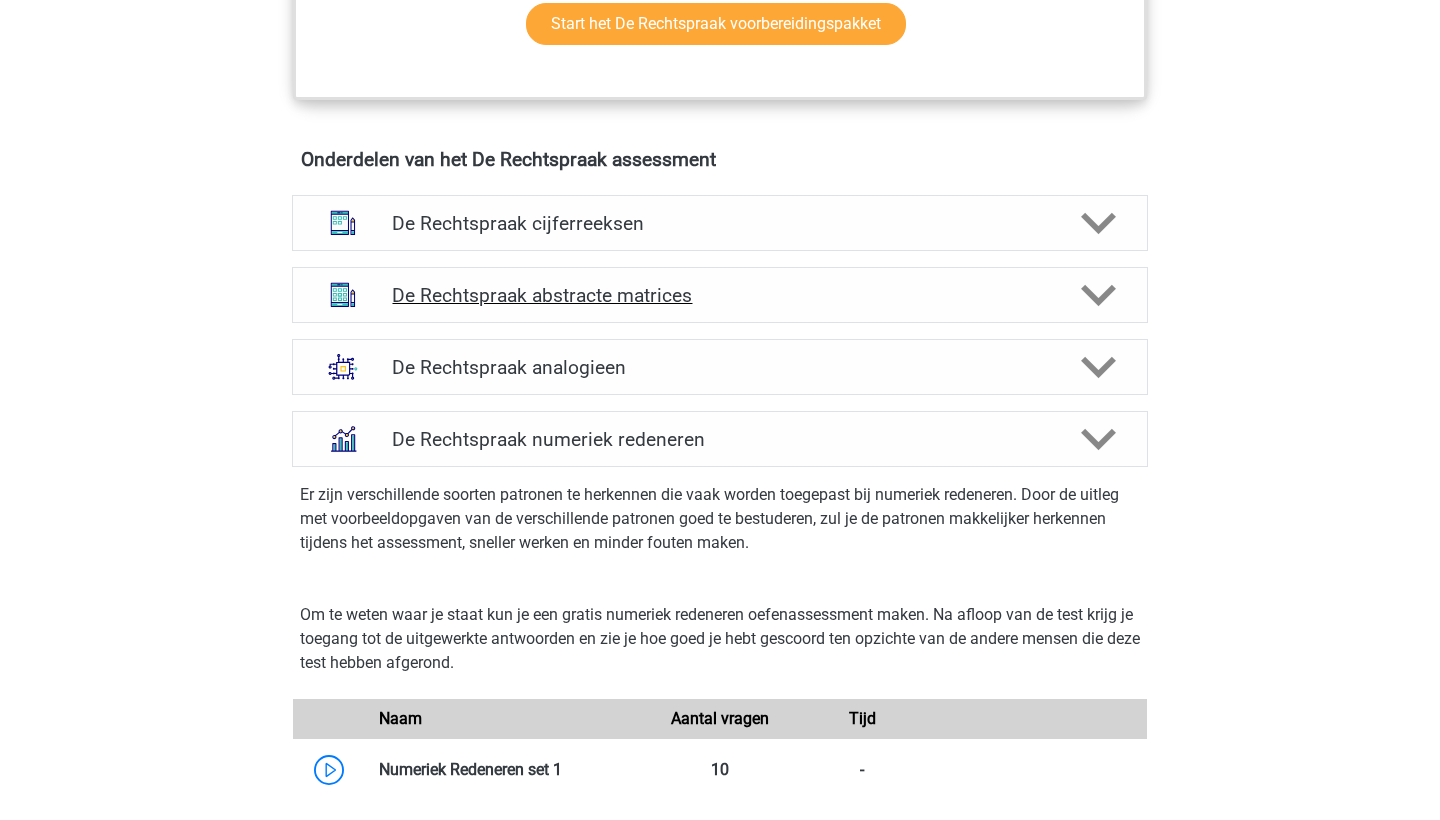 click on "De Rechtspraak abstracte matrices" at bounding box center (720, 295) 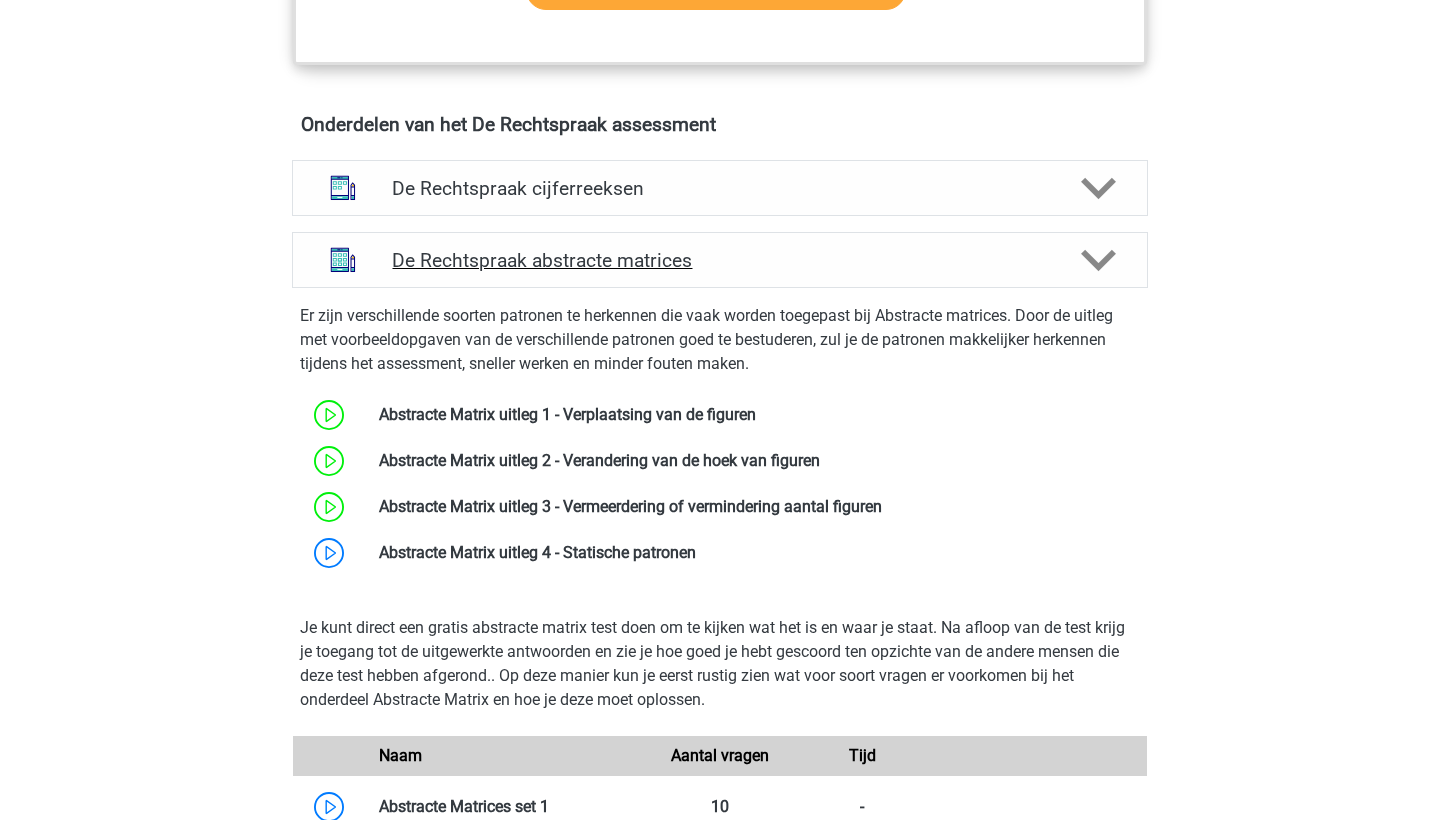 scroll, scrollTop: 1427, scrollLeft: 0, axis: vertical 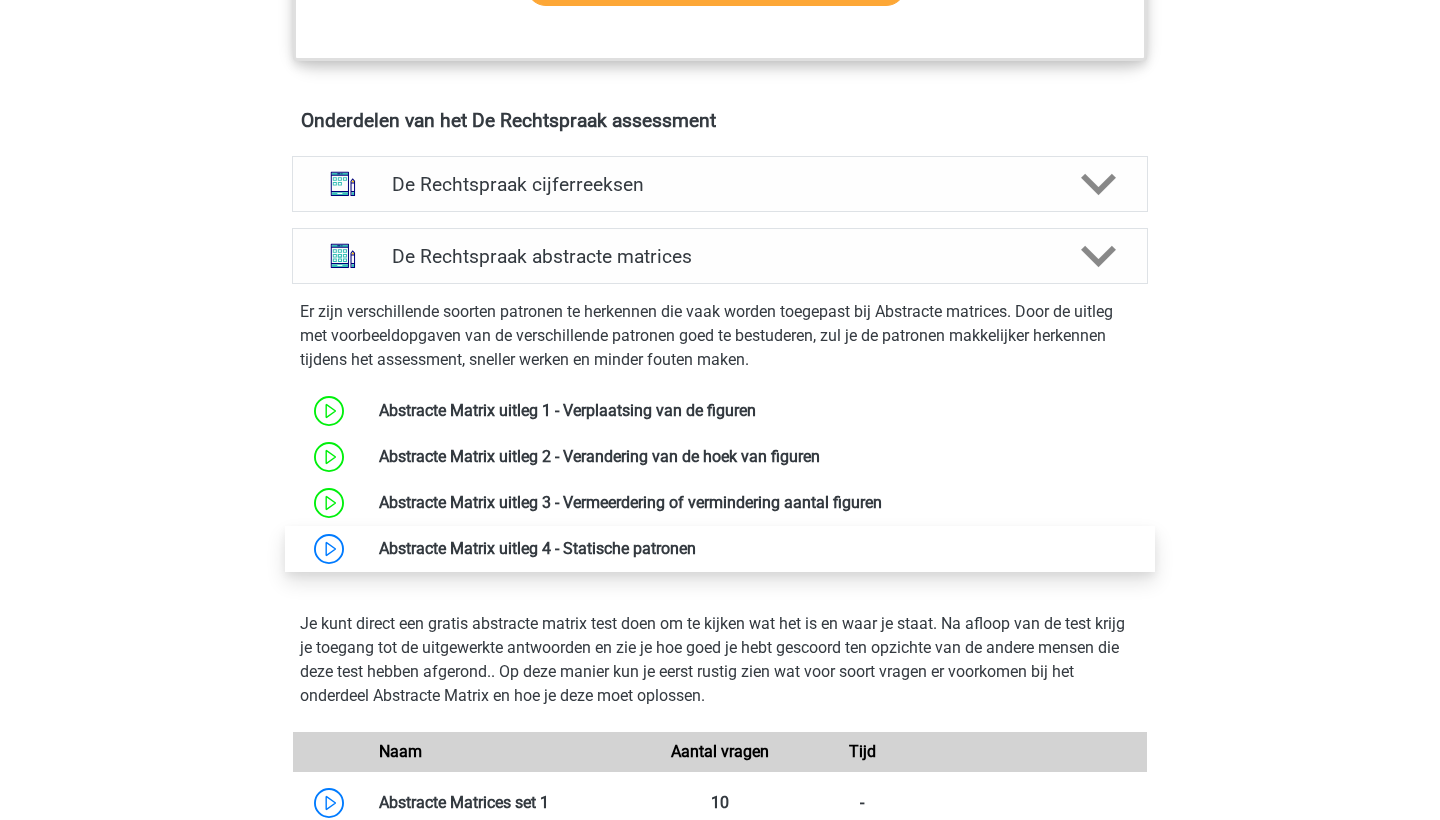 click at bounding box center [696, 548] 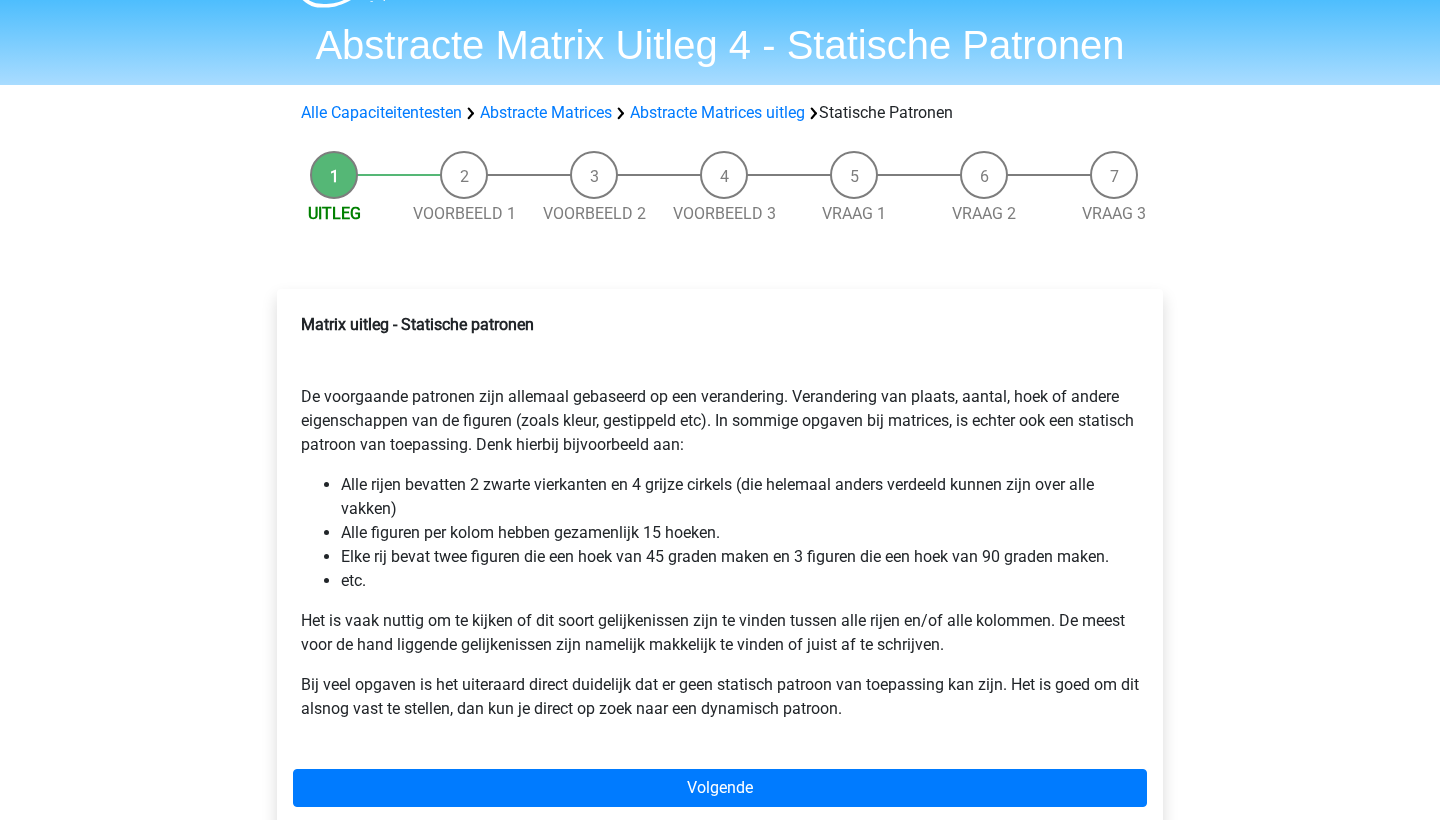 scroll, scrollTop: 78, scrollLeft: 0, axis: vertical 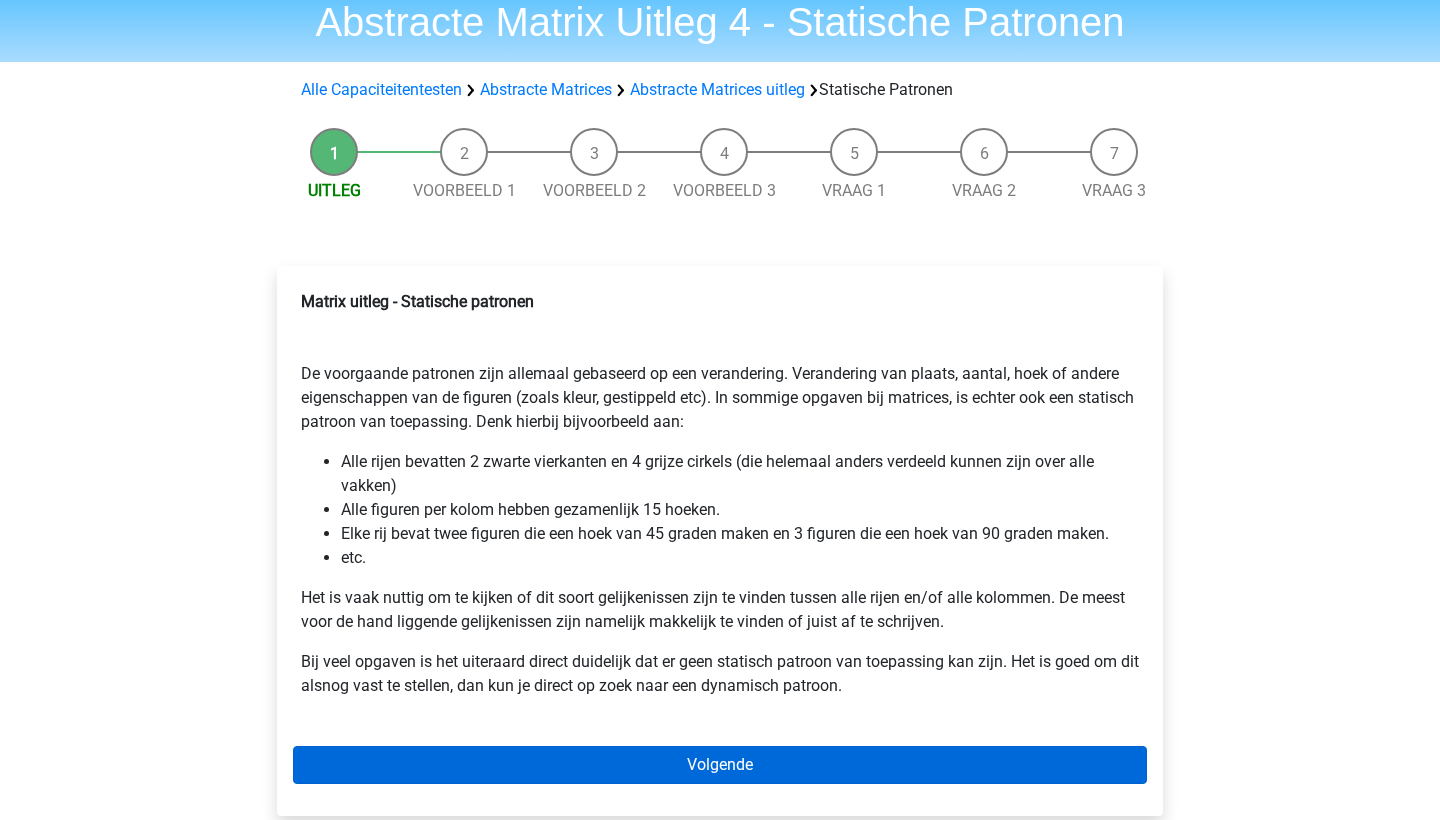 click on "Volgende" at bounding box center [720, 765] 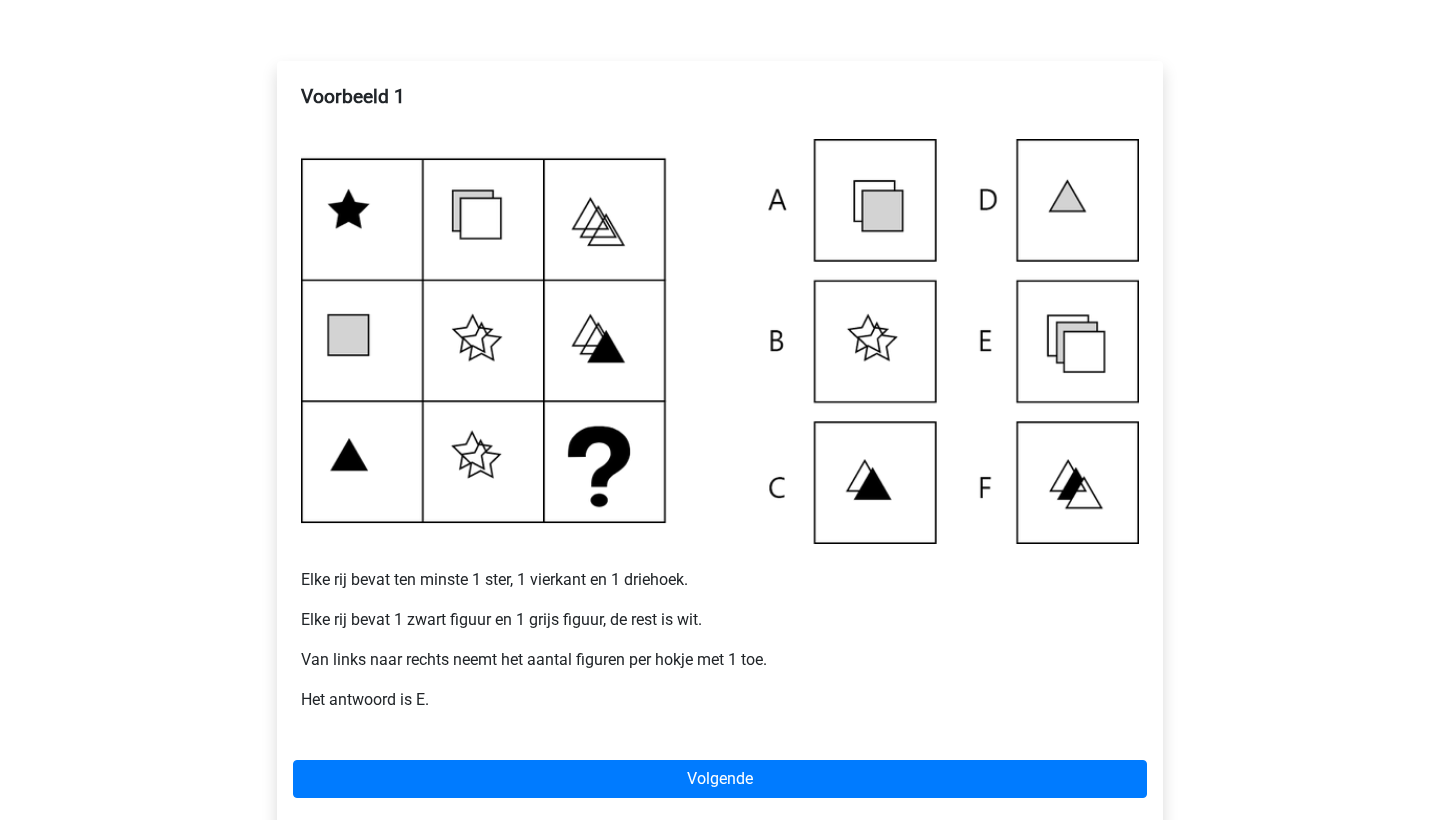 scroll, scrollTop: 284, scrollLeft: 0, axis: vertical 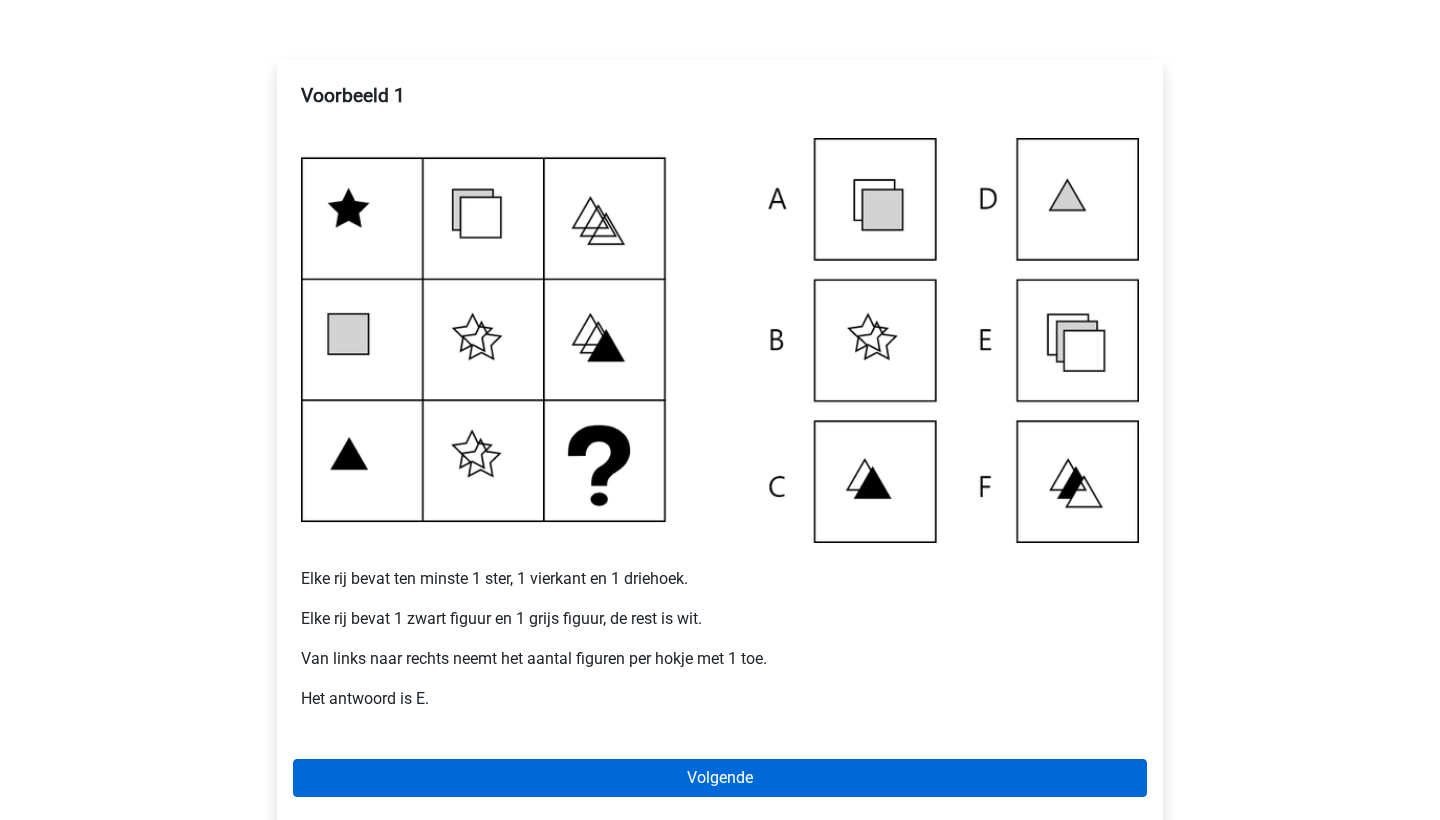 click on "Volgende" at bounding box center [720, 778] 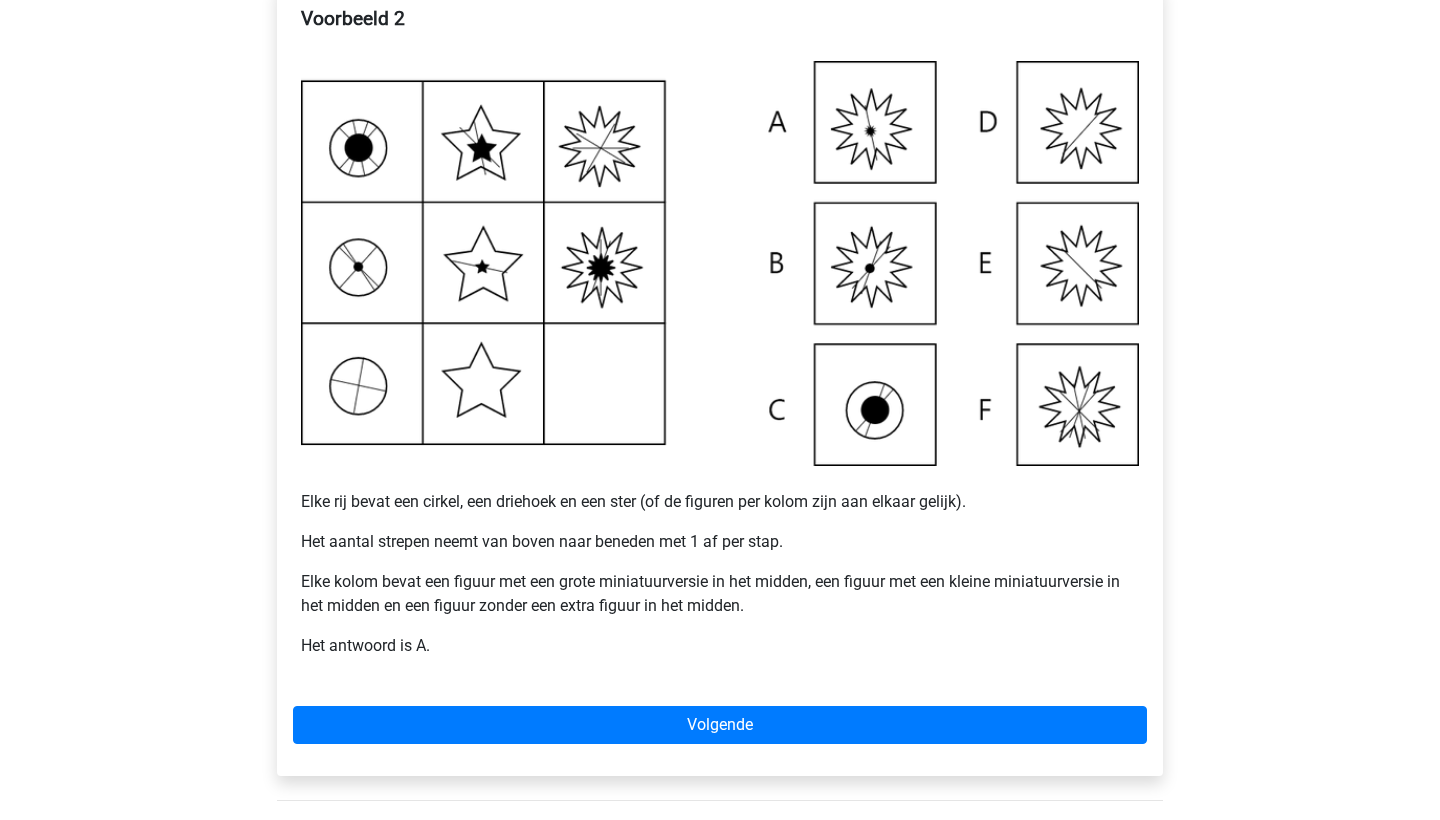 scroll, scrollTop: 362, scrollLeft: 0, axis: vertical 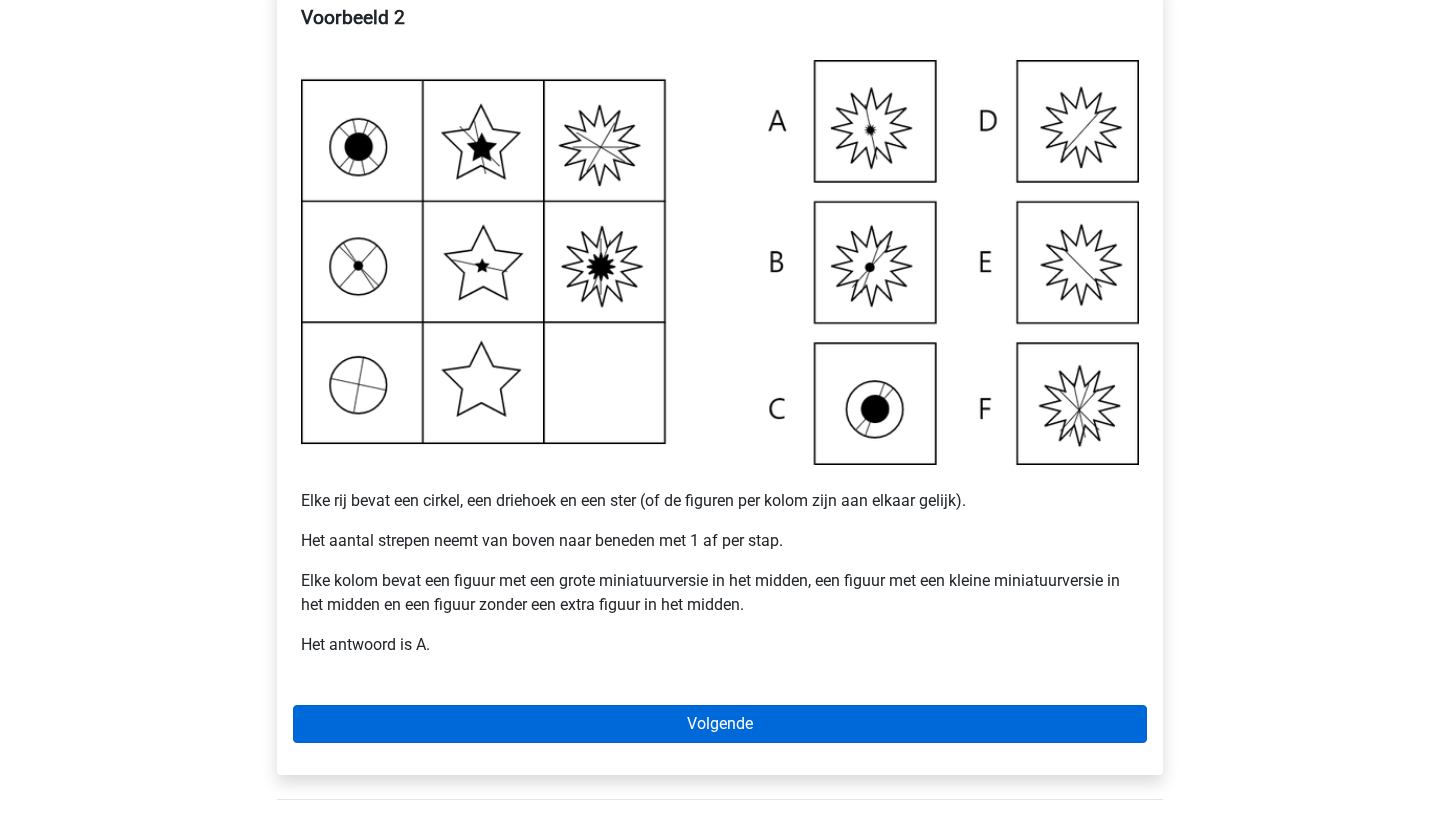 click on "Volgende" at bounding box center (720, 724) 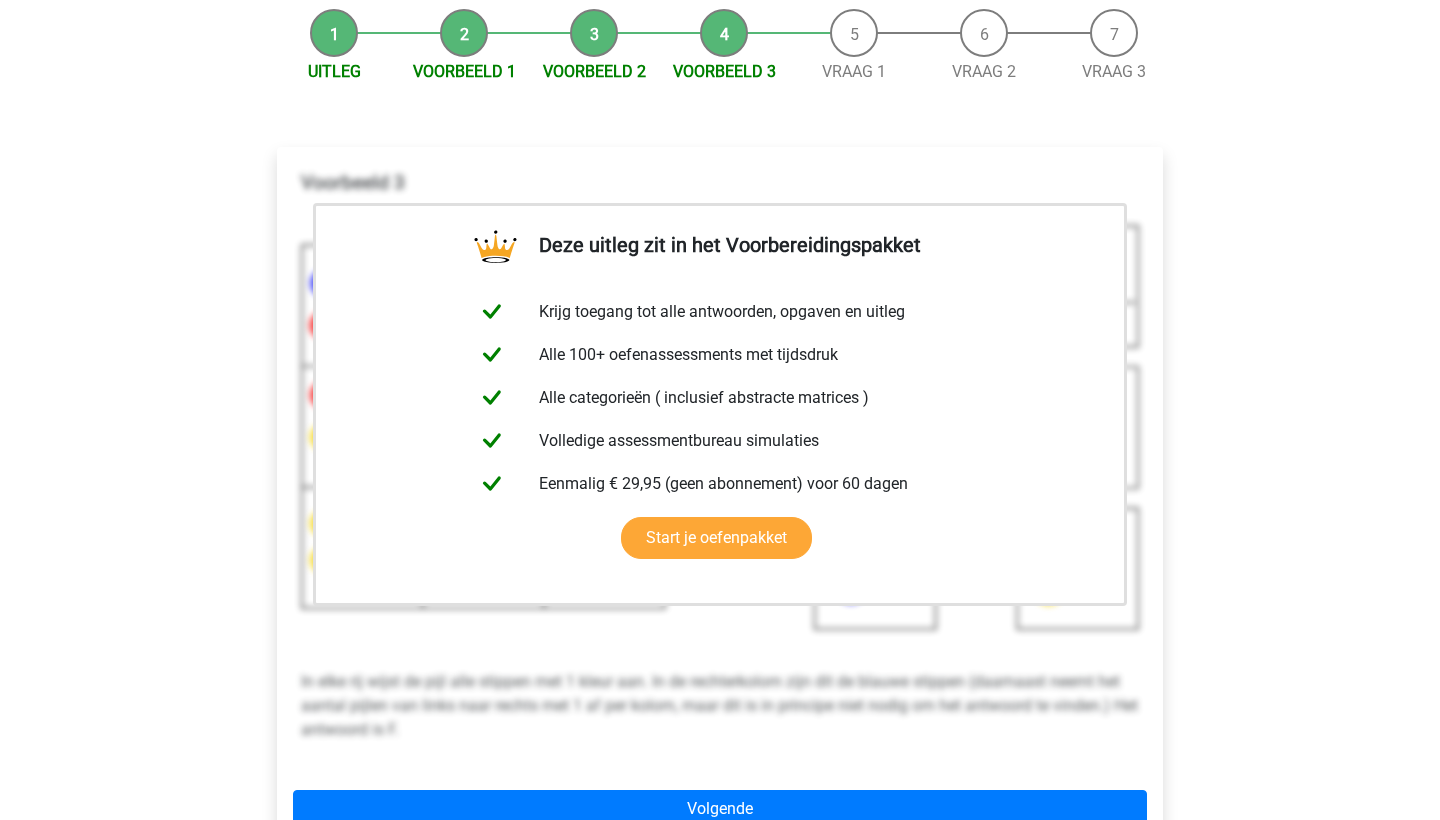 scroll, scrollTop: 380, scrollLeft: 0, axis: vertical 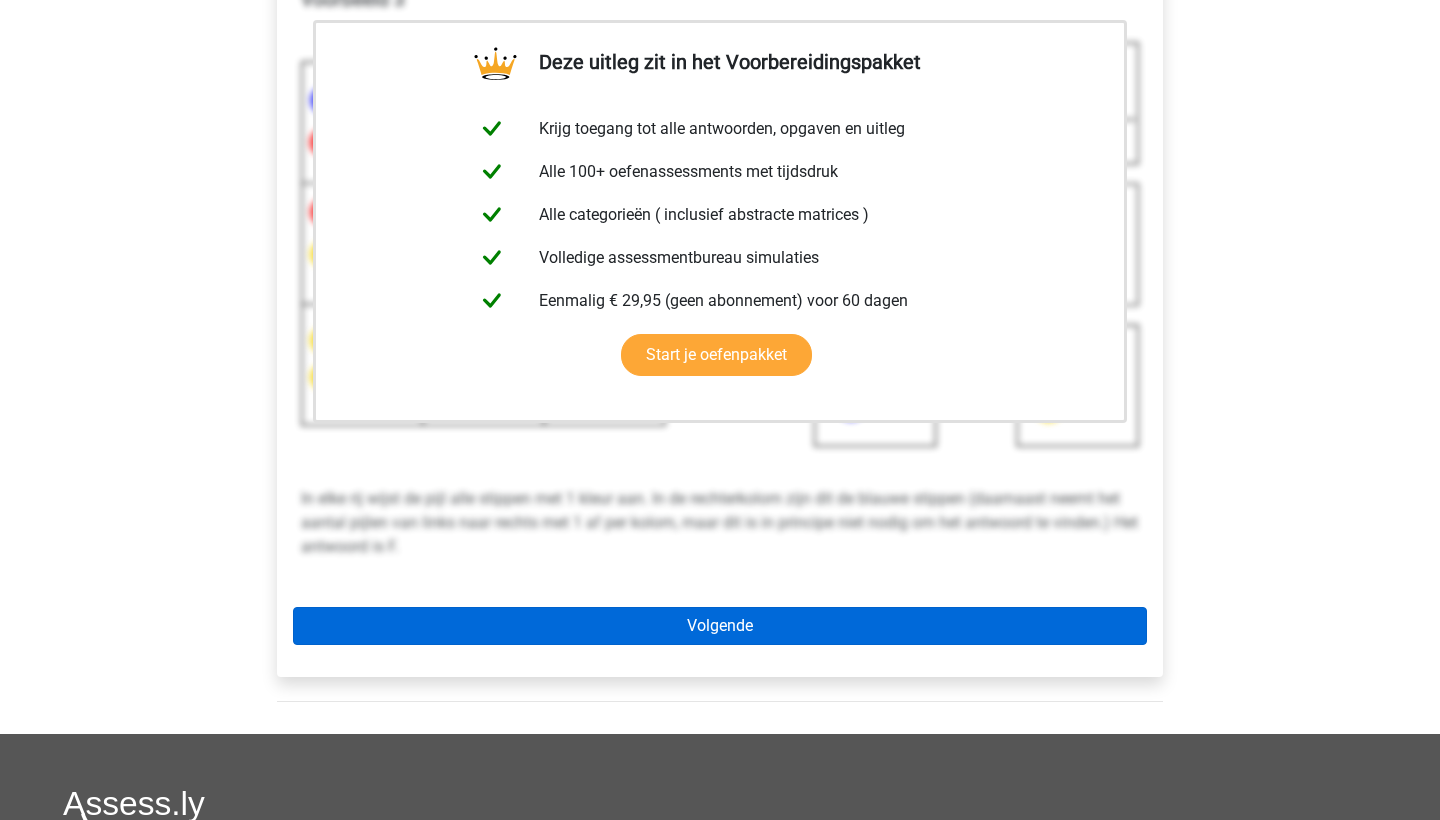 click on "Volgende" at bounding box center [720, 626] 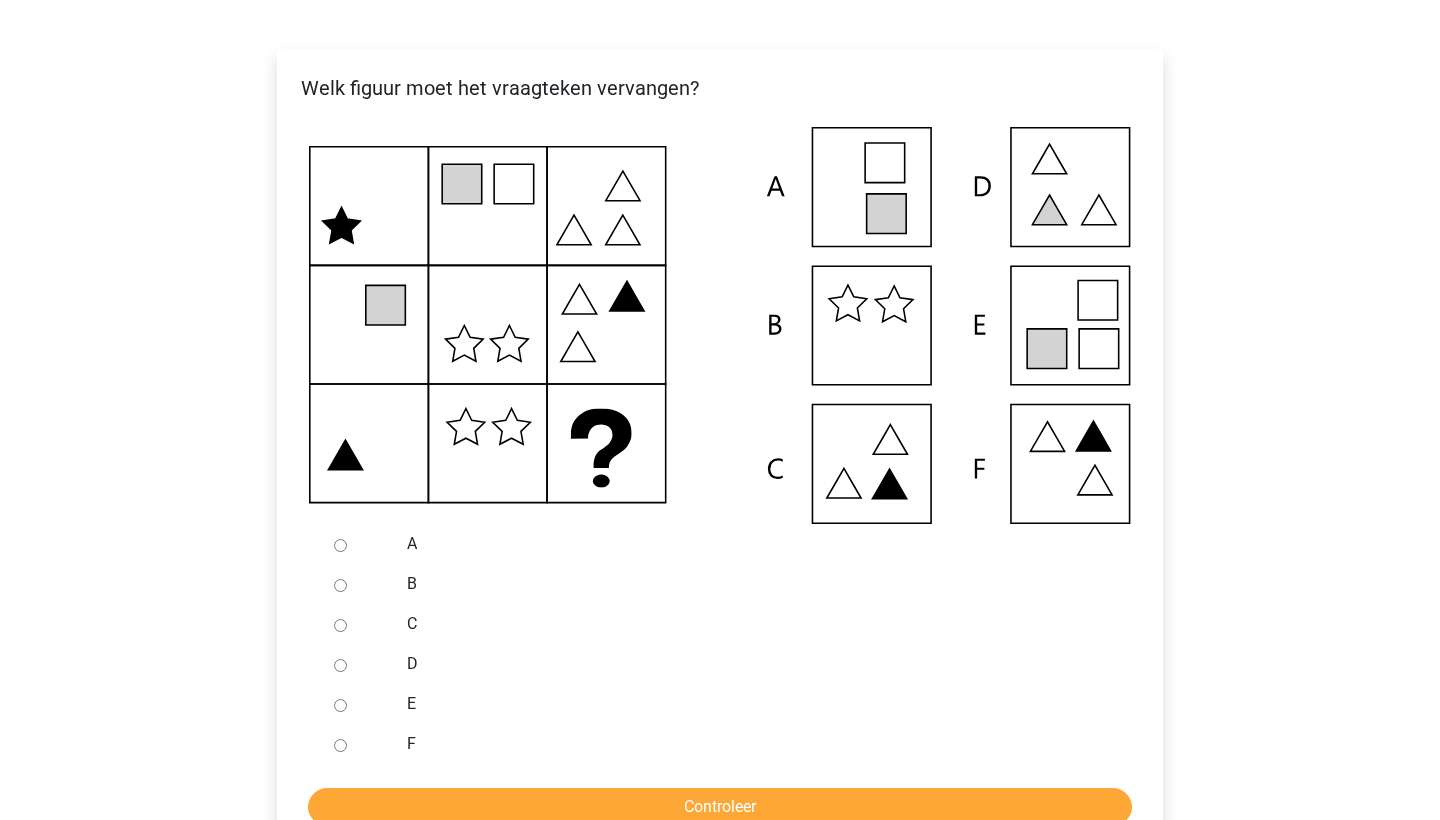 scroll, scrollTop: 299, scrollLeft: 0, axis: vertical 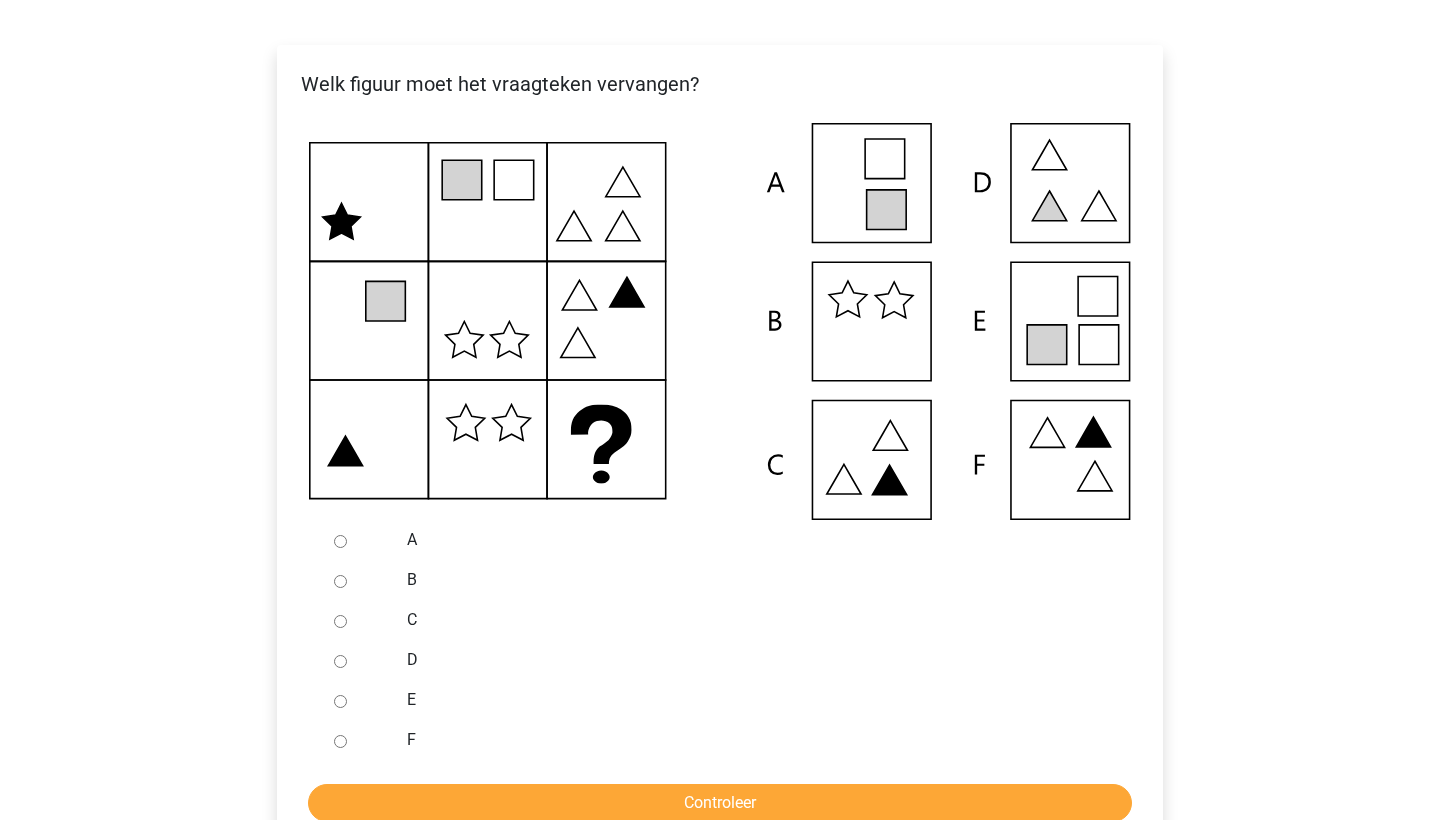 click at bounding box center (359, 700) 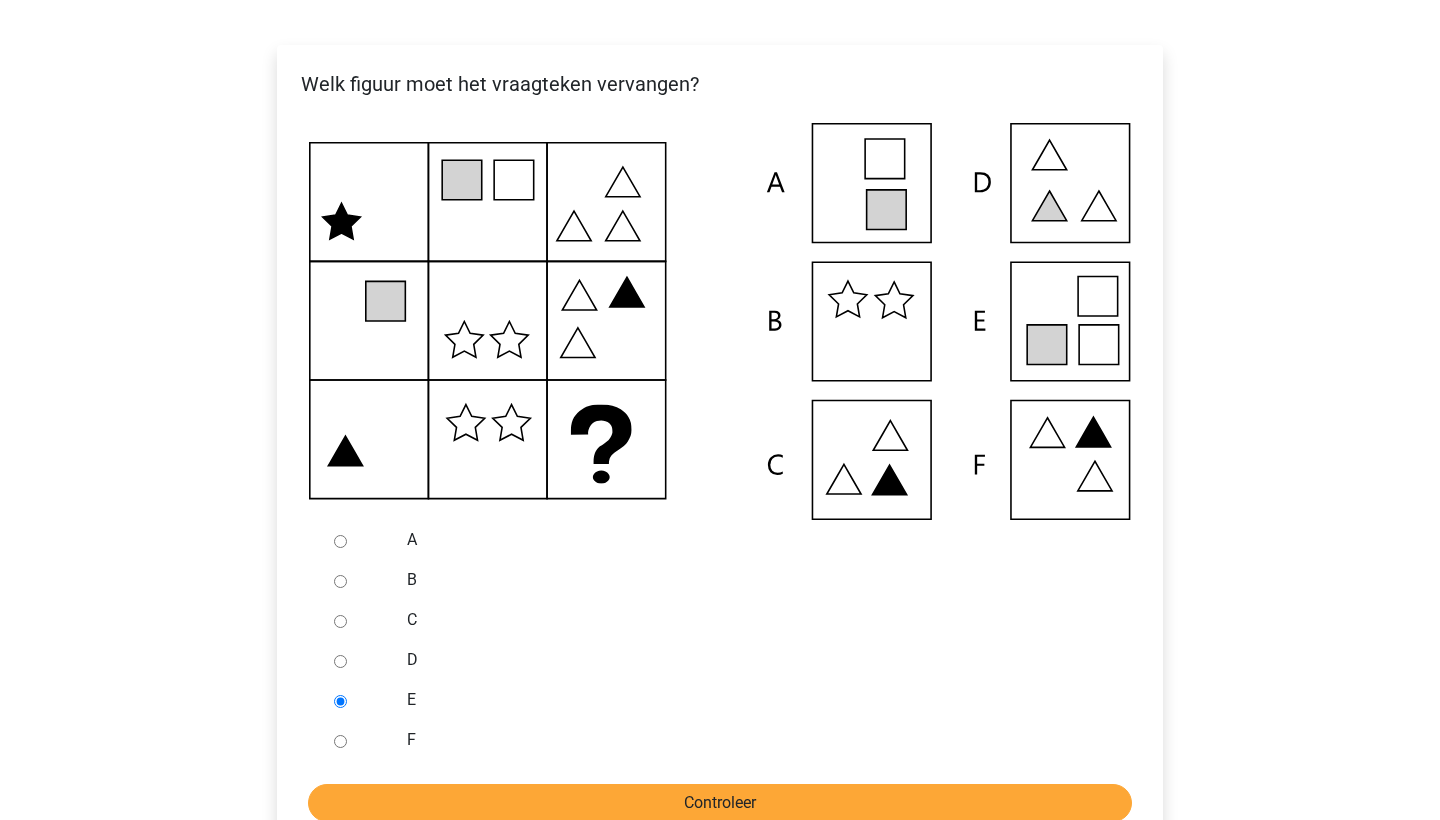 click on "Controleer" at bounding box center [720, 803] 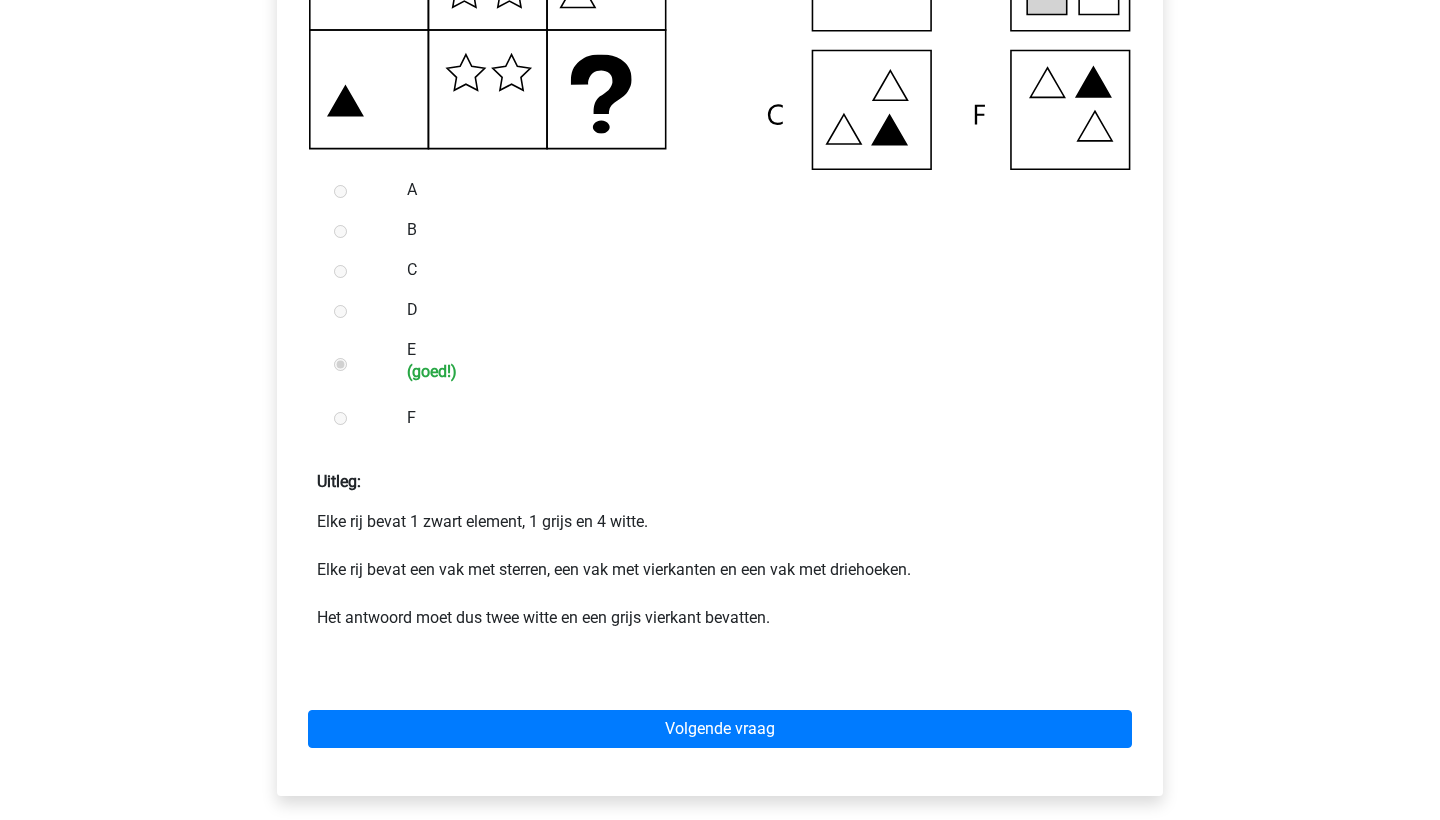 scroll, scrollTop: 685, scrollLeft: 0, axis: vertical 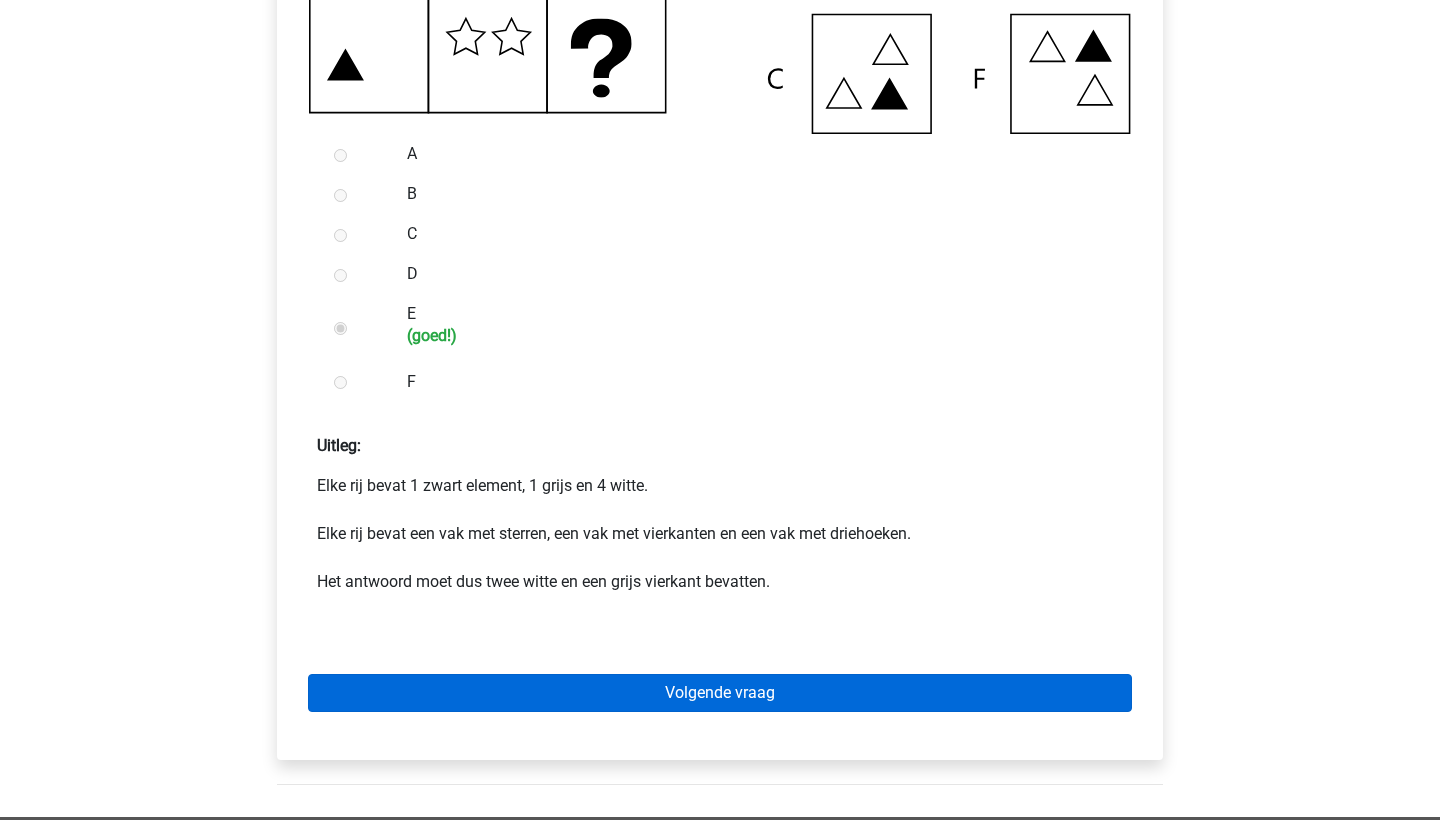 click on "Volgende vraag" at bounding box center [720, 693] 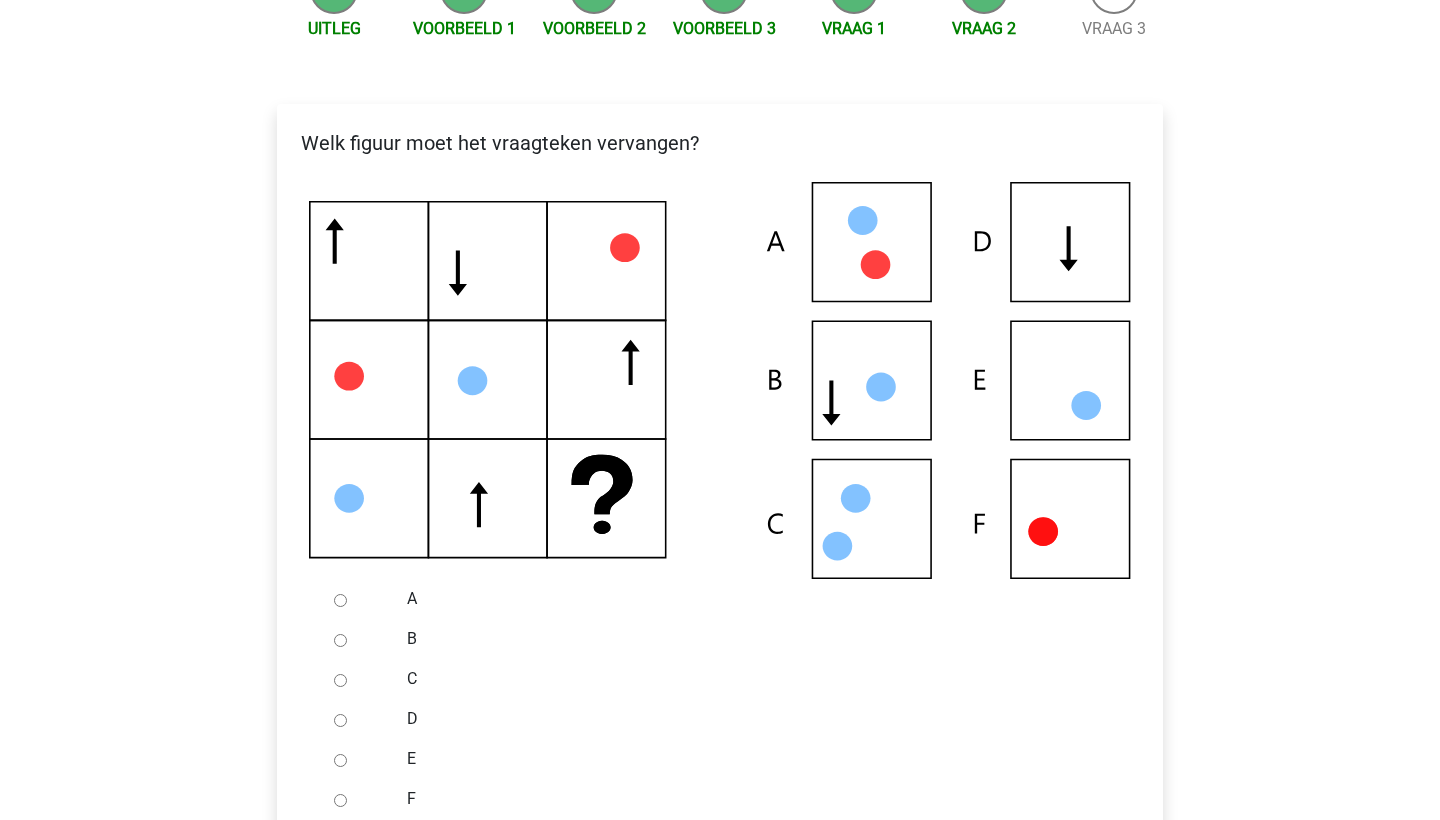 scroll, scrollTop: 249, scrollLeft: 0, axis: vertical 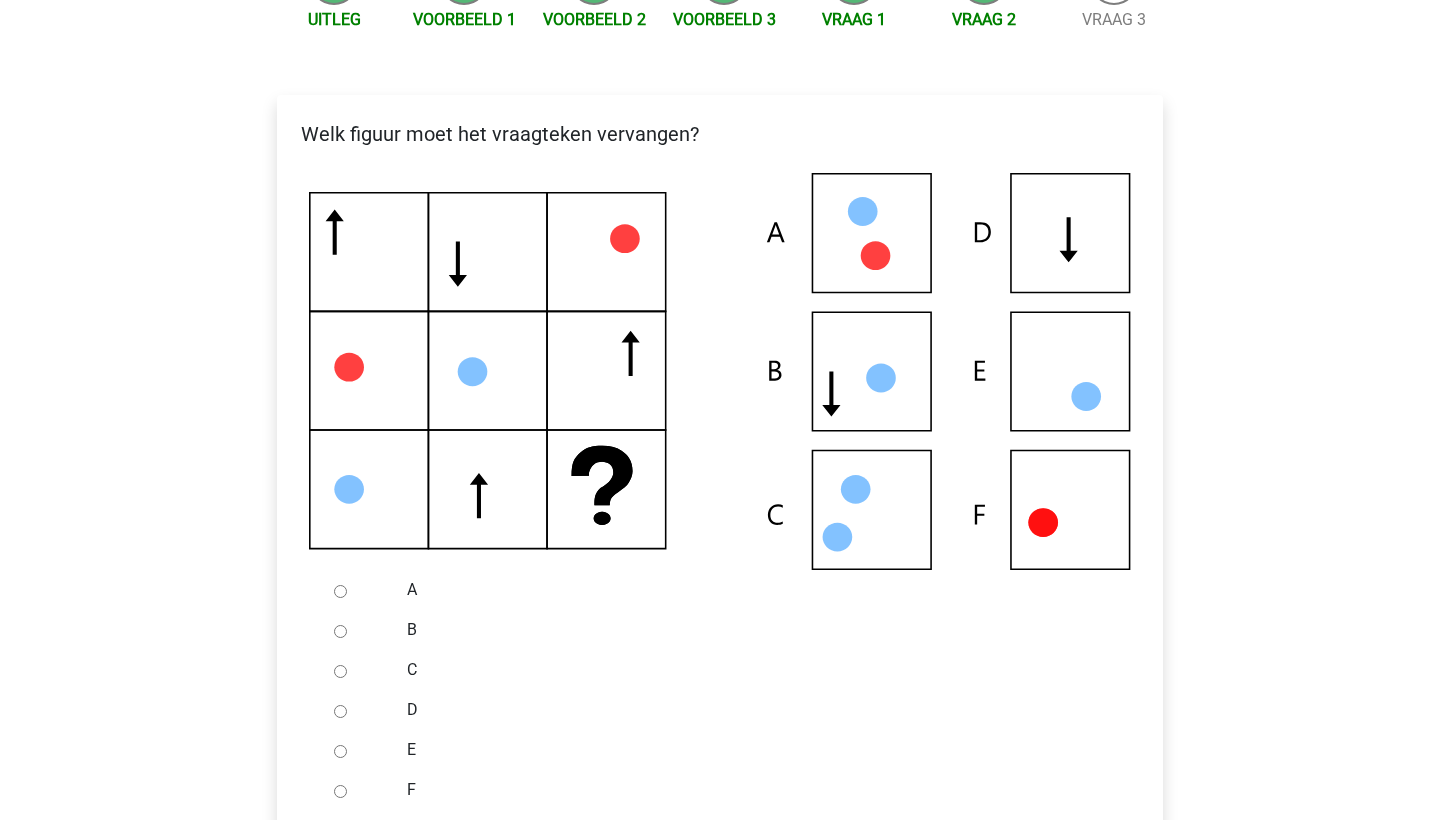 click at bounding box center [359, 750] 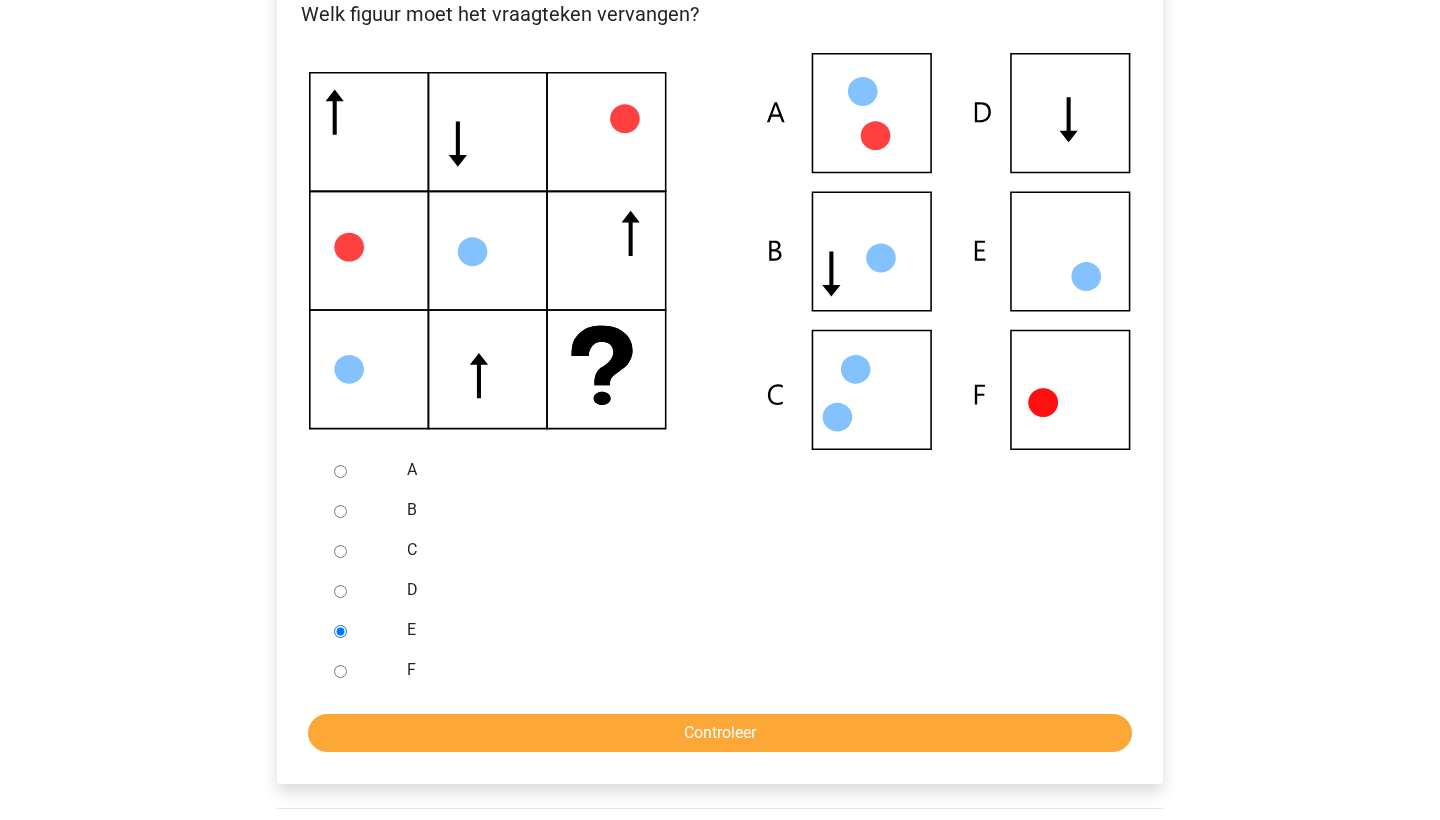 scroll, scrollTop: 370, scrollLeft: 0, axis: vertical 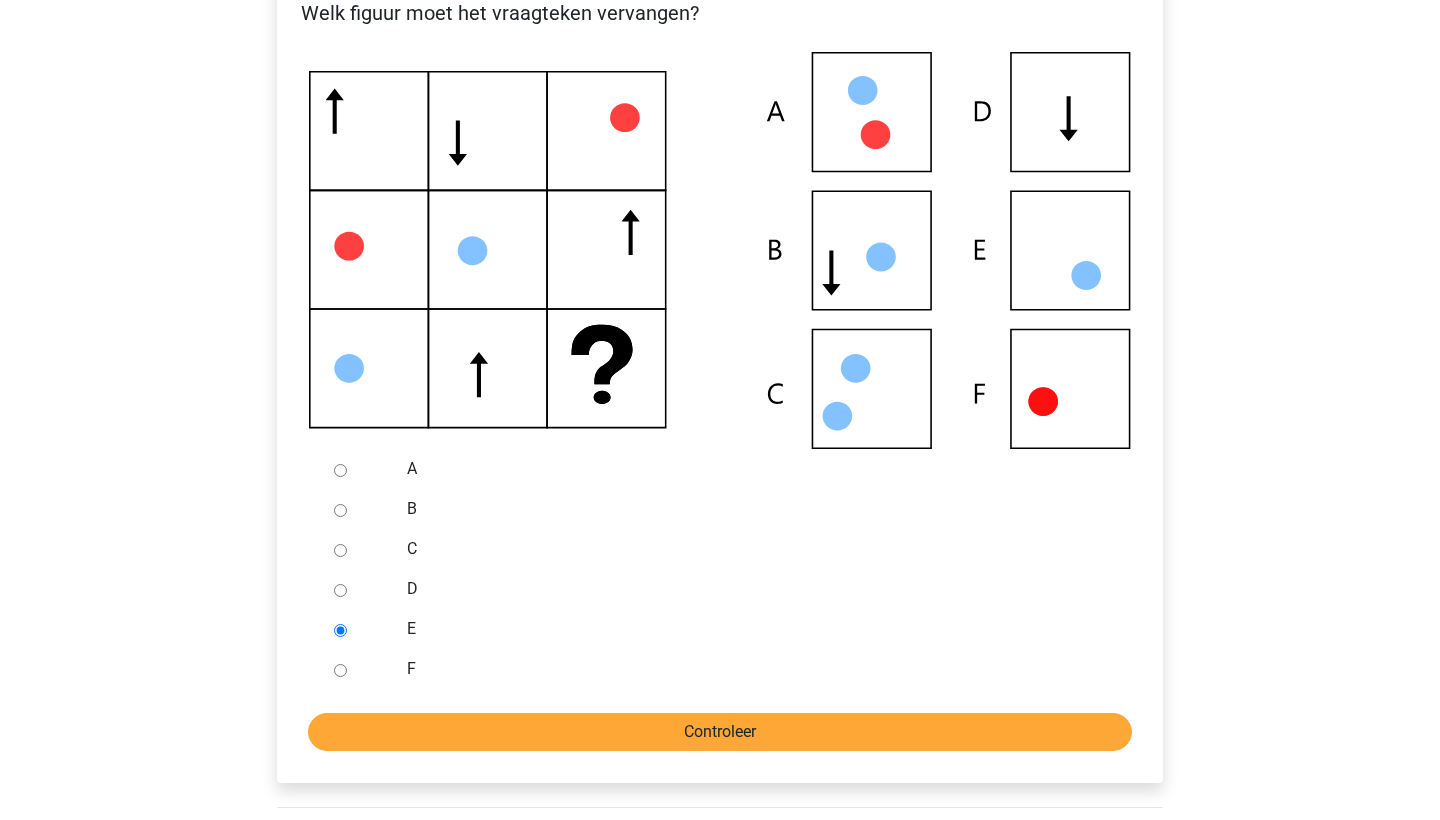 click on "Controleer" at bounding box center (720, 732) 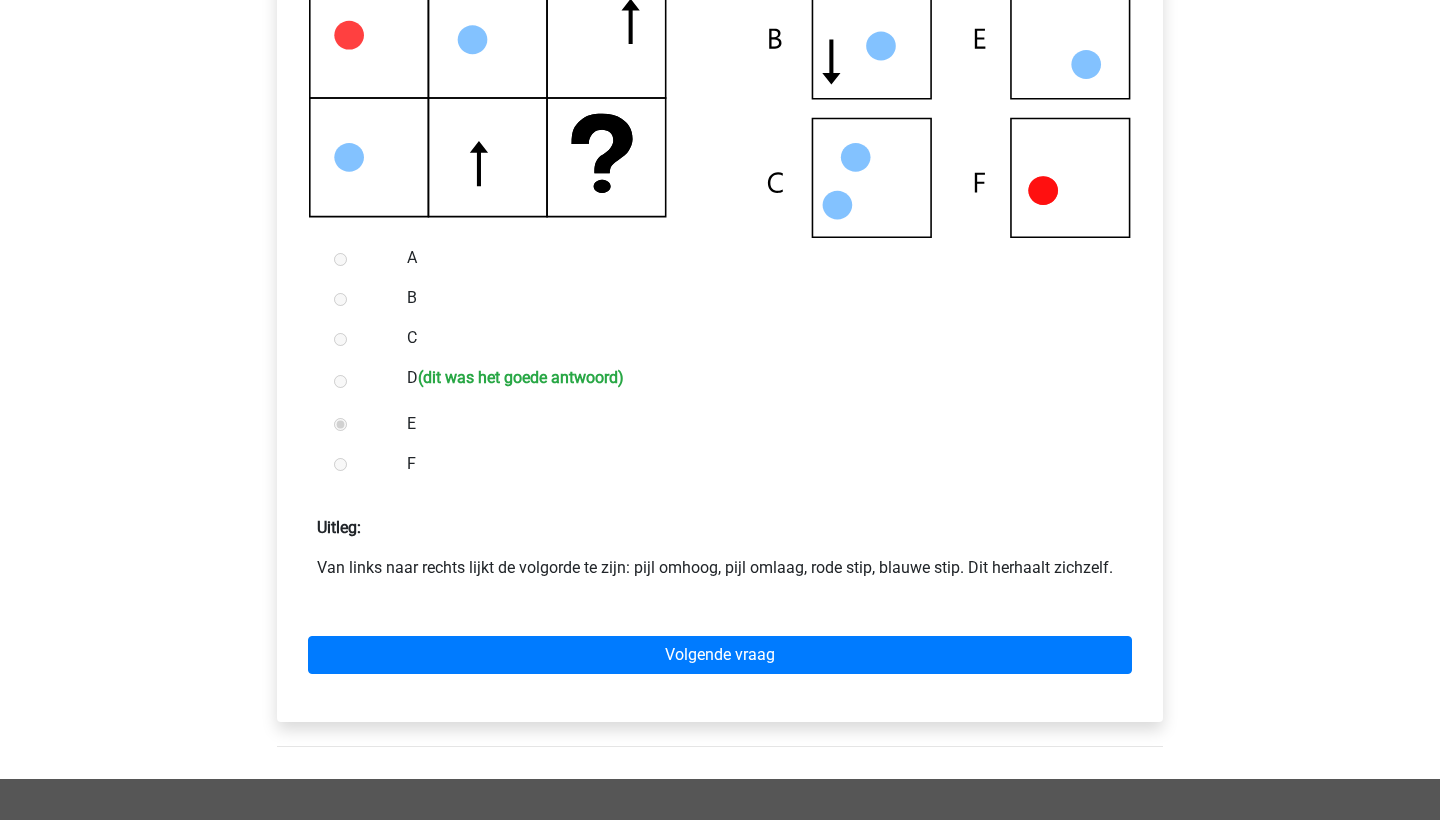 scroll, scrollTop: 611, scrollLeft: 0, axis: vertical 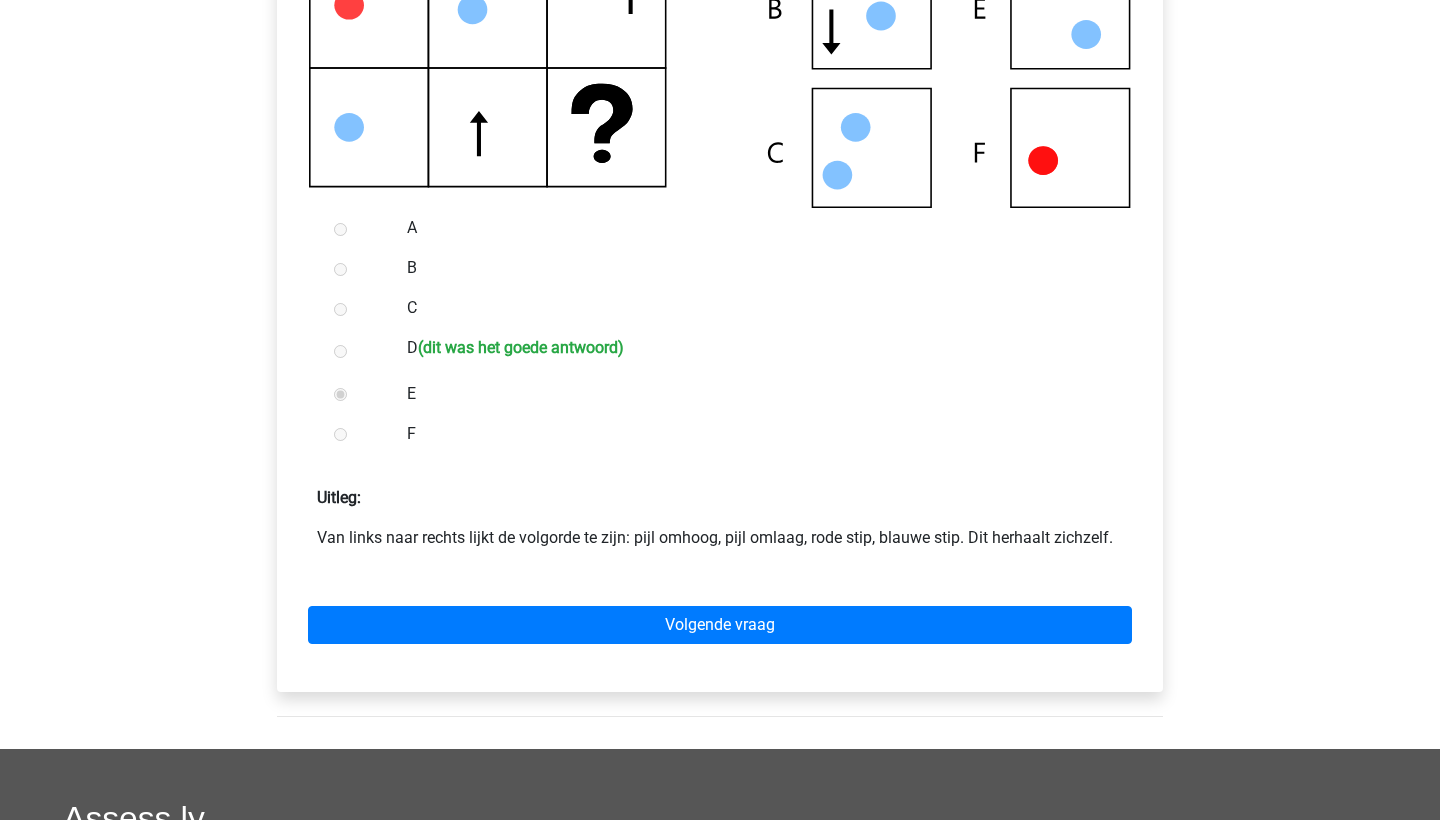 click on "Volgende vraag" at bounding box center [720, 621] 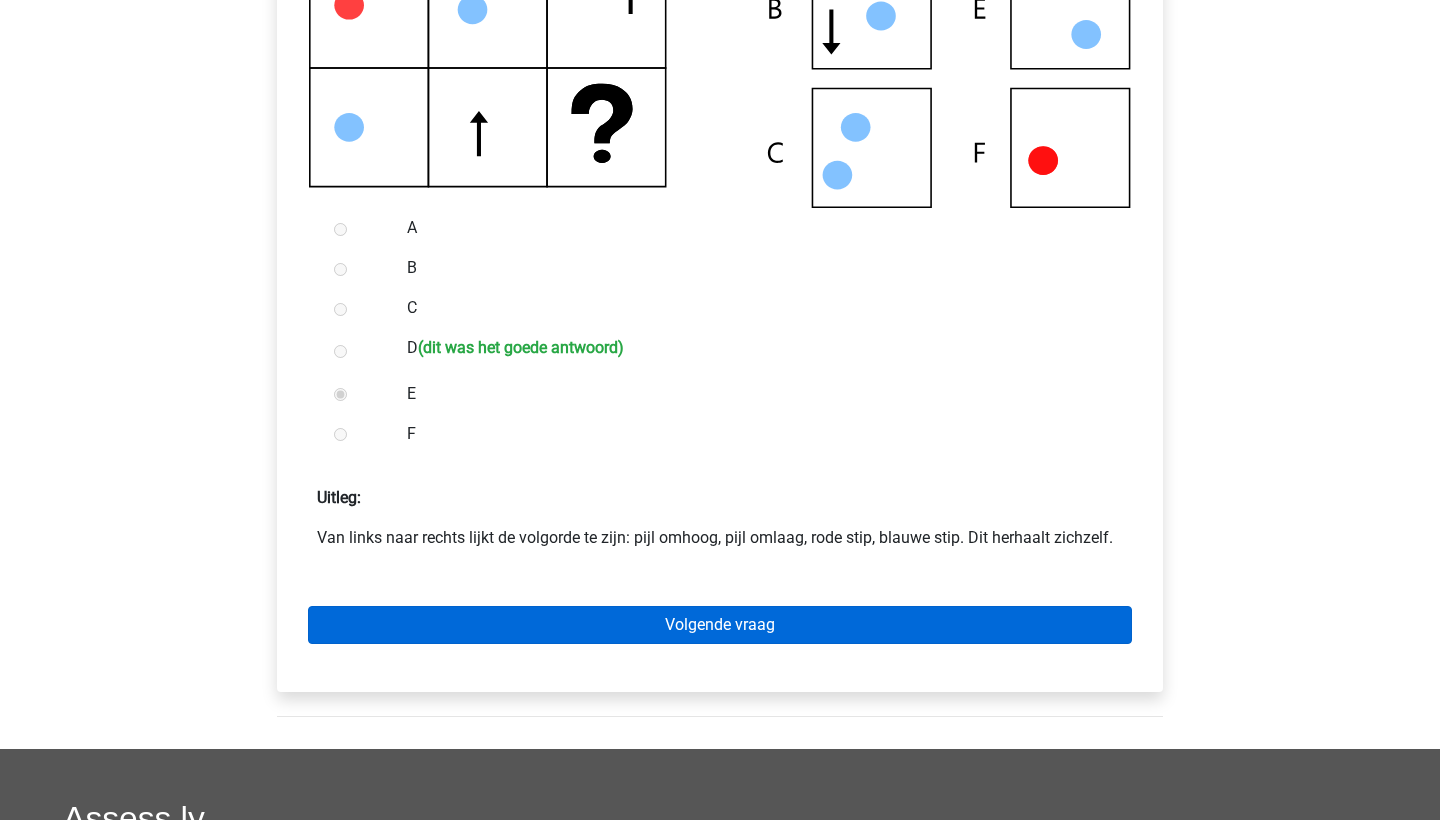 click on "Volgende vraag" at bounding box center [720, 625] 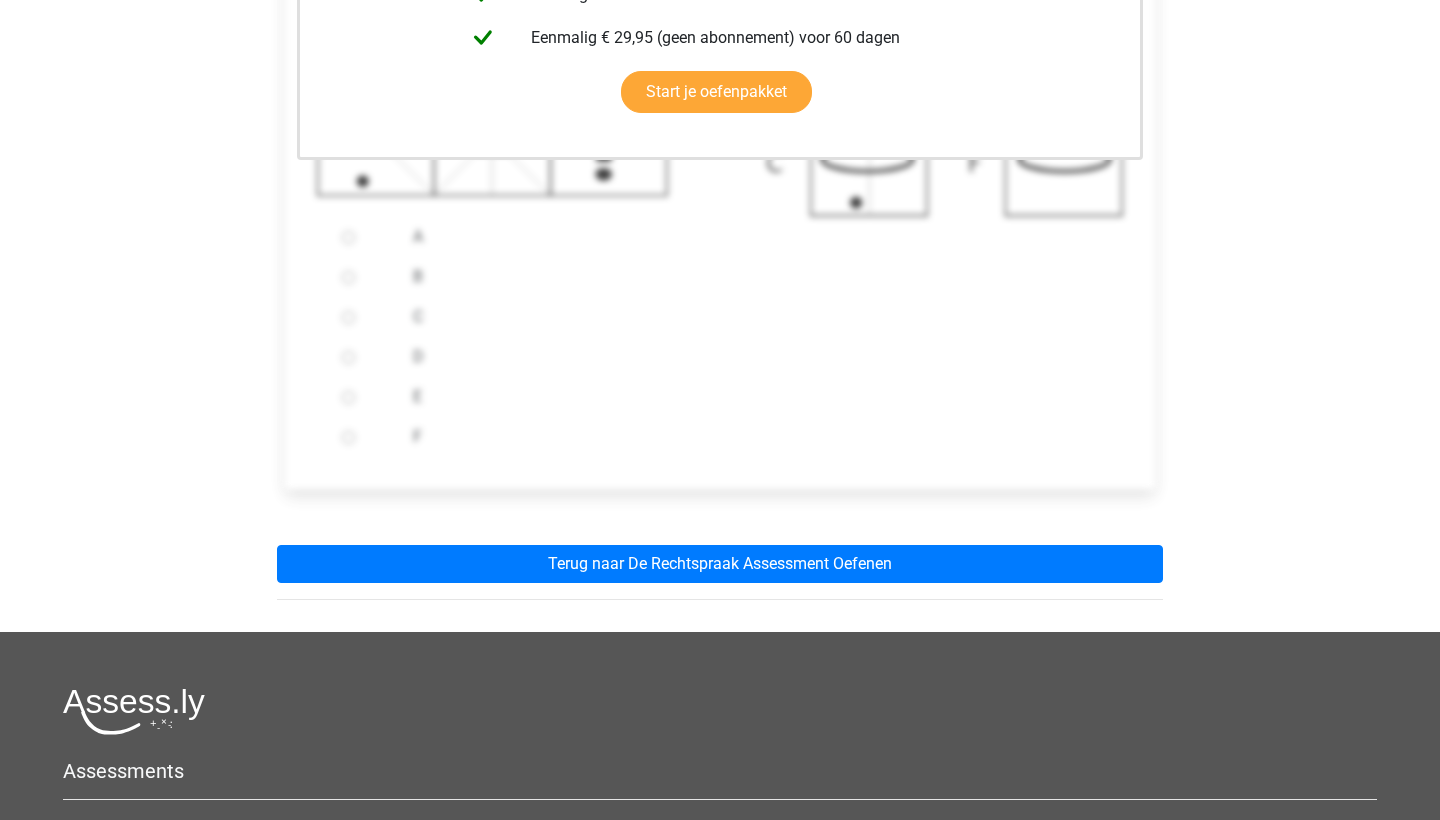 scroll, scrollTop: 604, scrollLeft: 0, axis: vertical 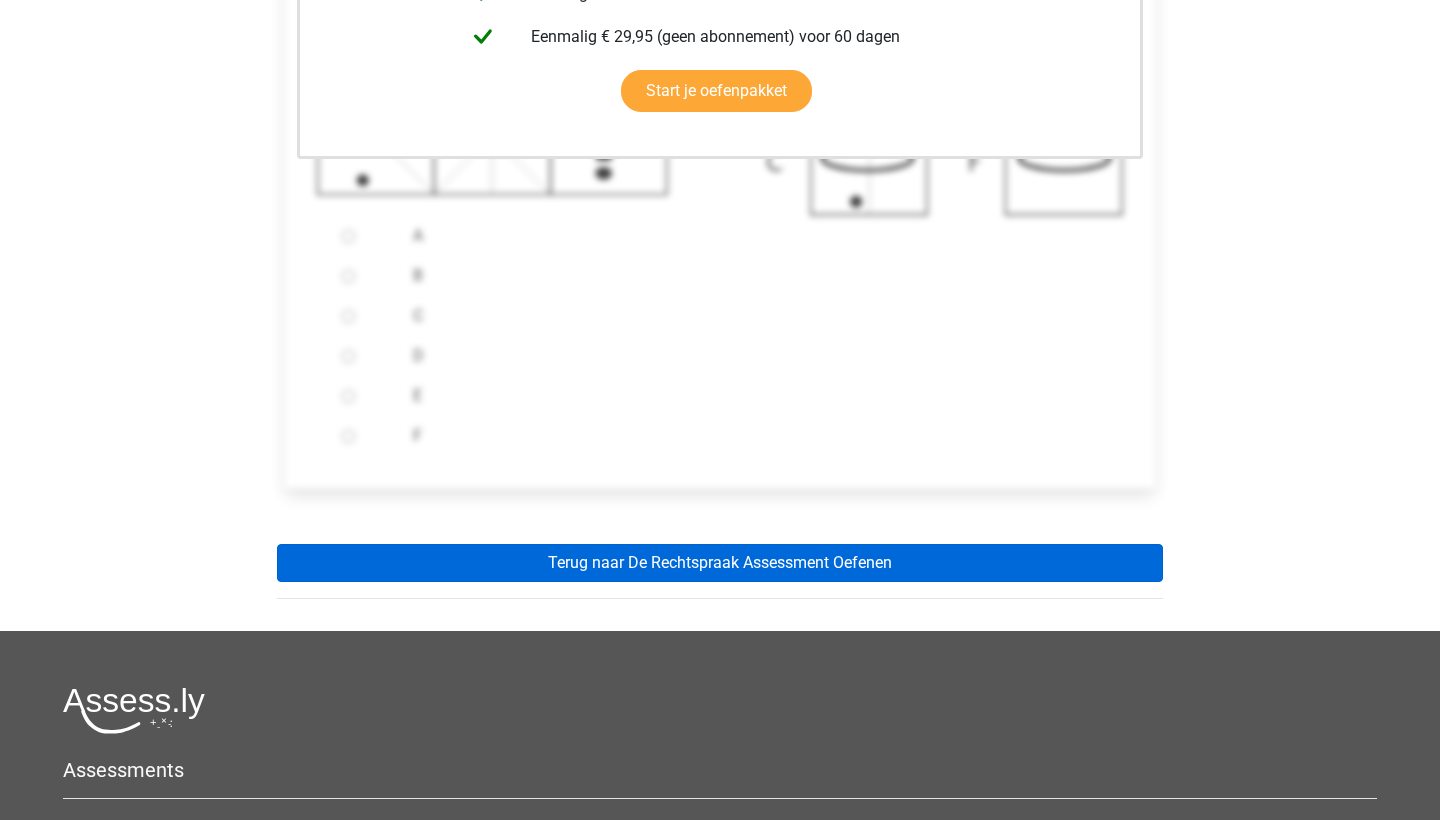 click on "Terug naar De Rechtspraak Assessment Oefenen" at bounding box center [720, 563] 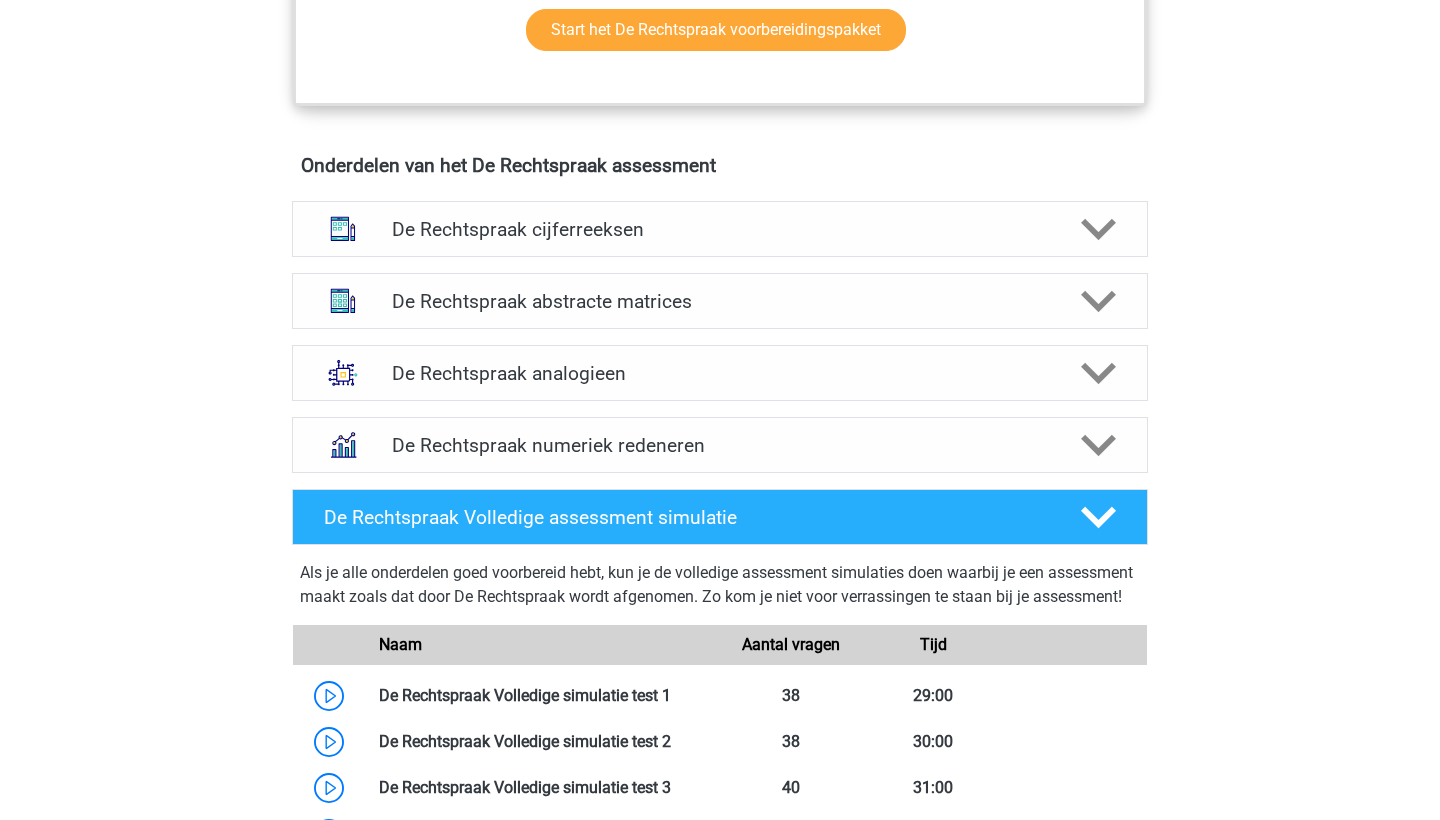 scroll, scrollTop: 1386, scrollLeft: 0, axis: vertical 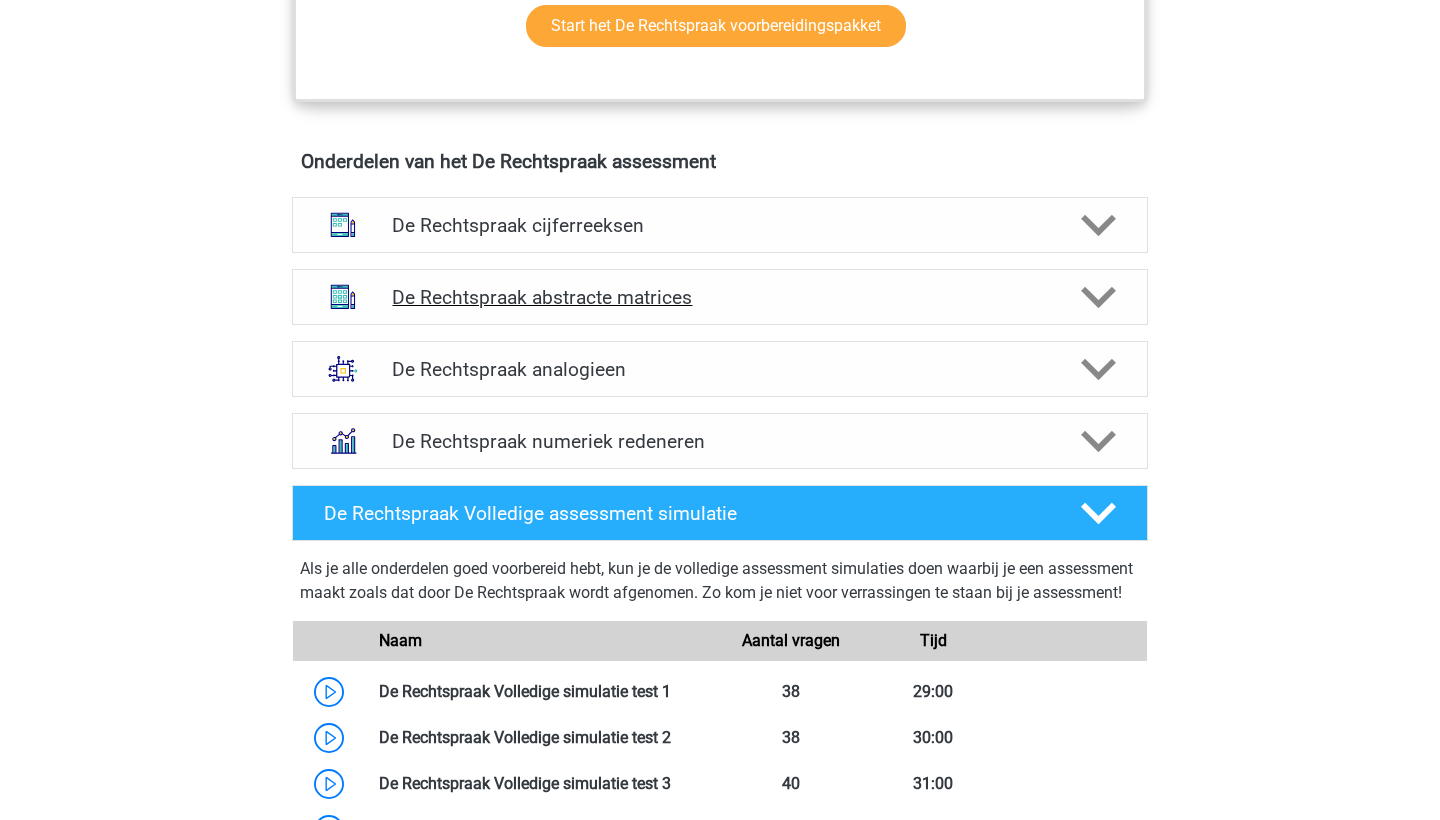 click on "De Rechtspraak abstracte matrices" at bounding box center (720, 297) 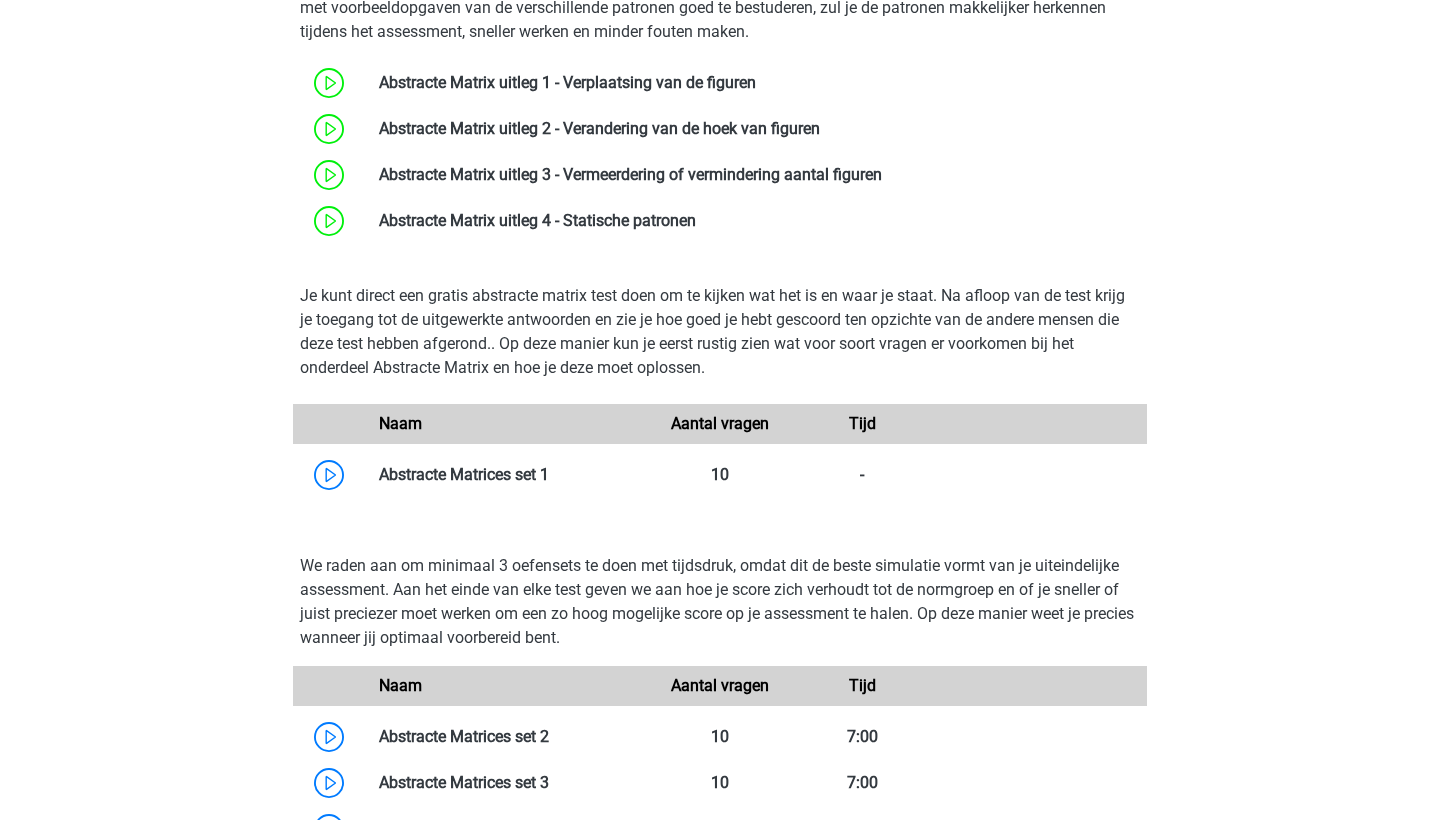 scroll, scrollTop: 1764, scrollLeft: 0, axis: vertical 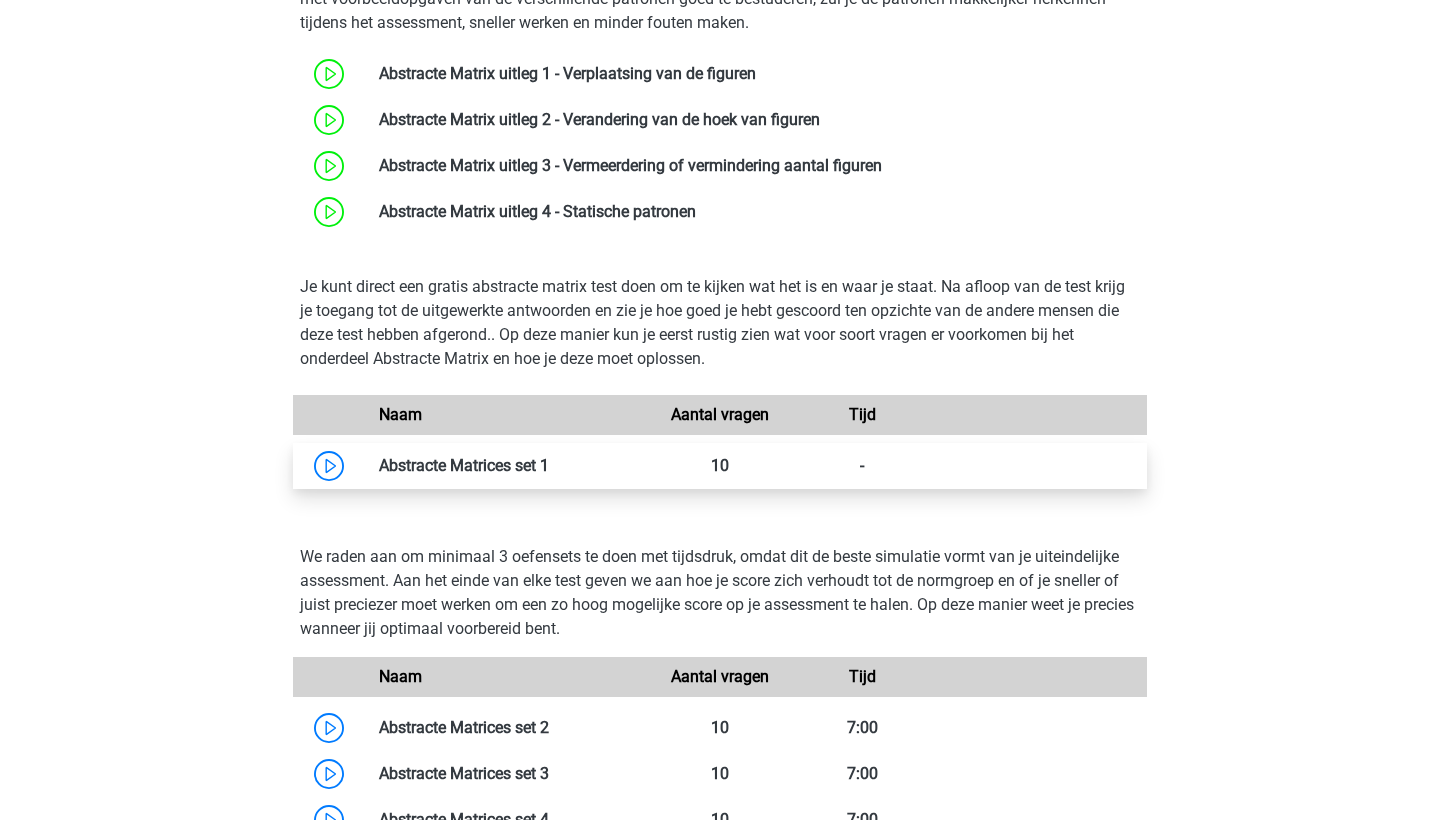 click at bounding box center (549, 465) 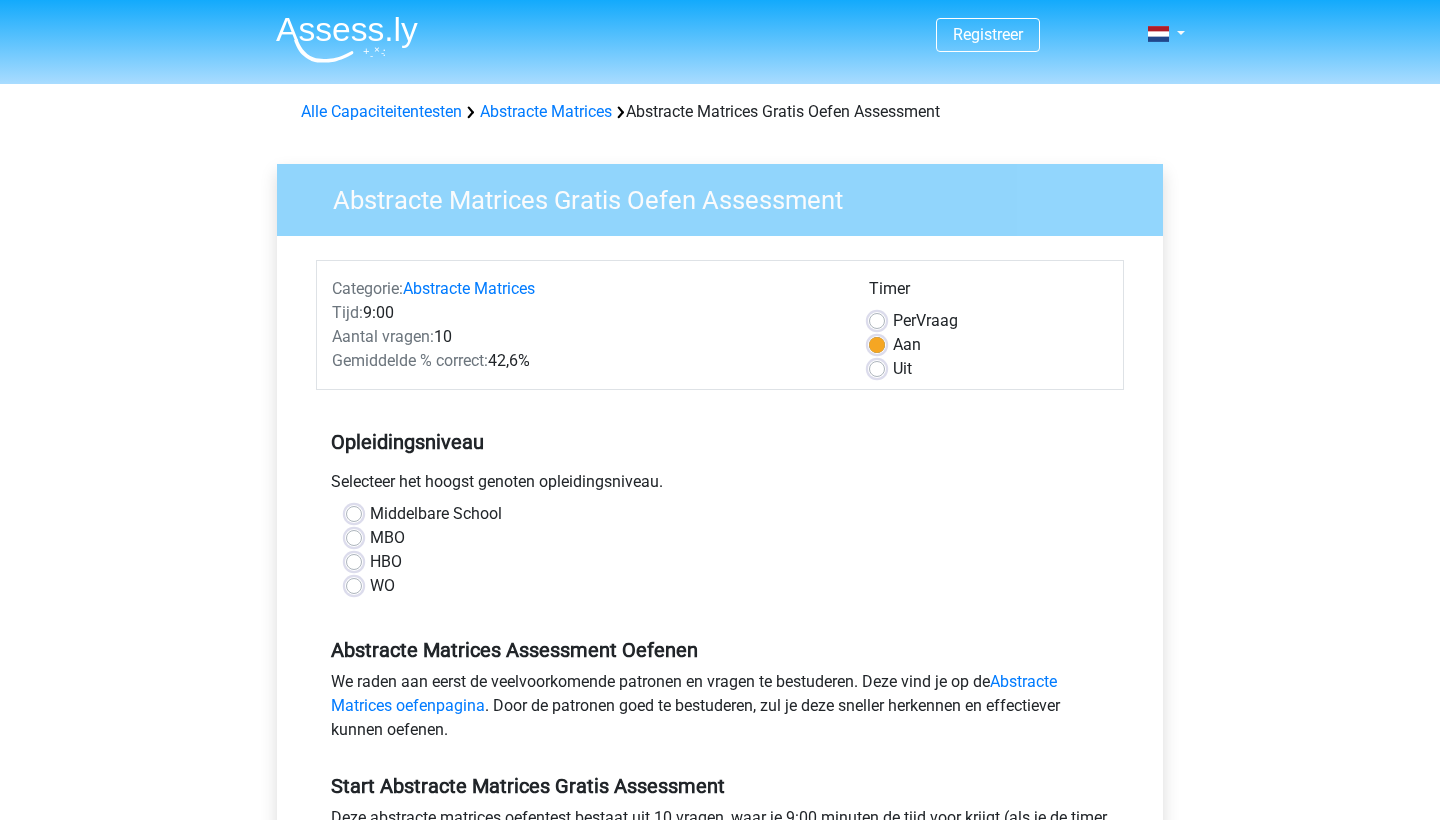 scroll, scrollTop: 0, scrollLeft: 0, axis: both 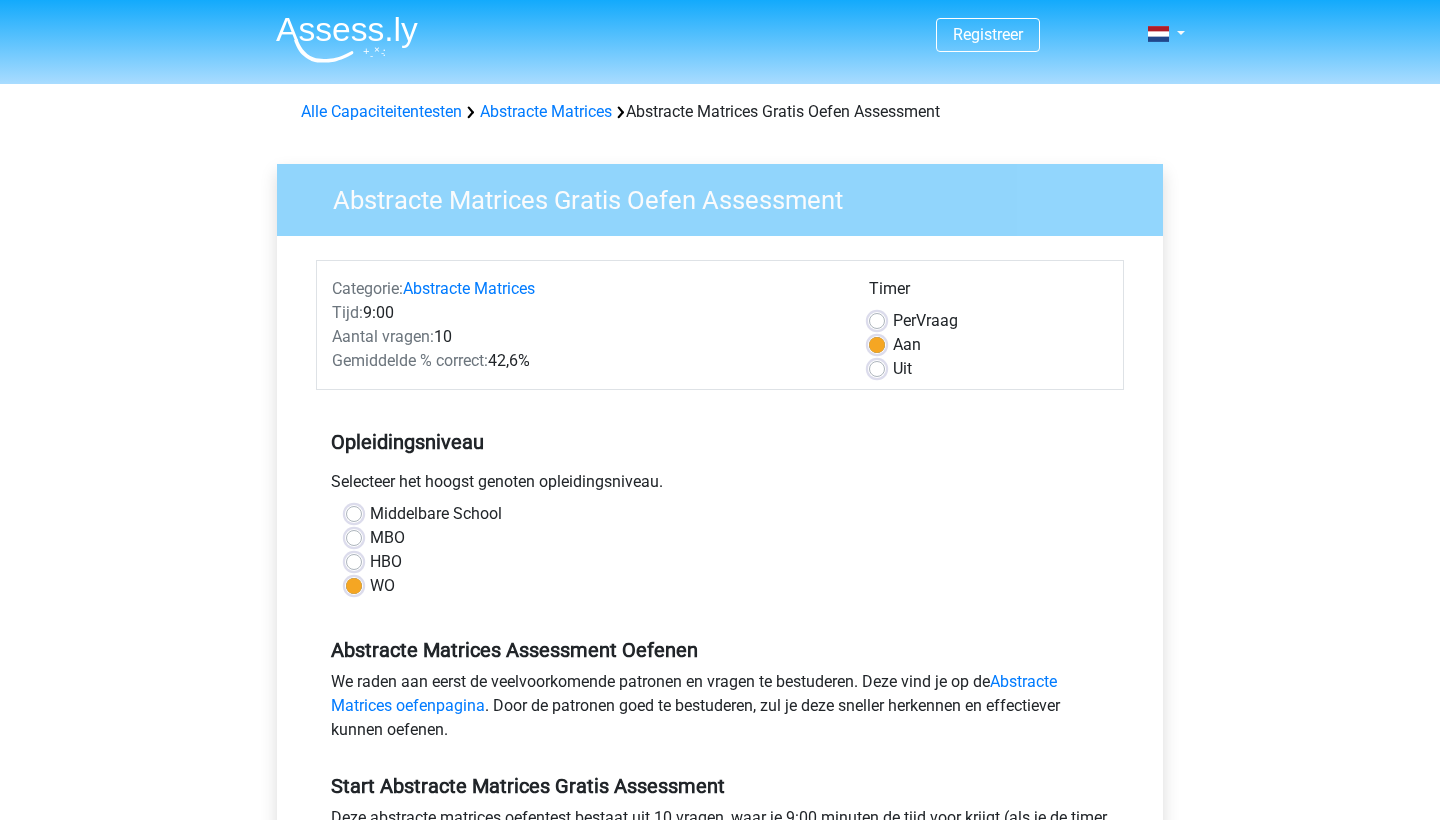 click on "Uit" at bounding box center (902, 369) 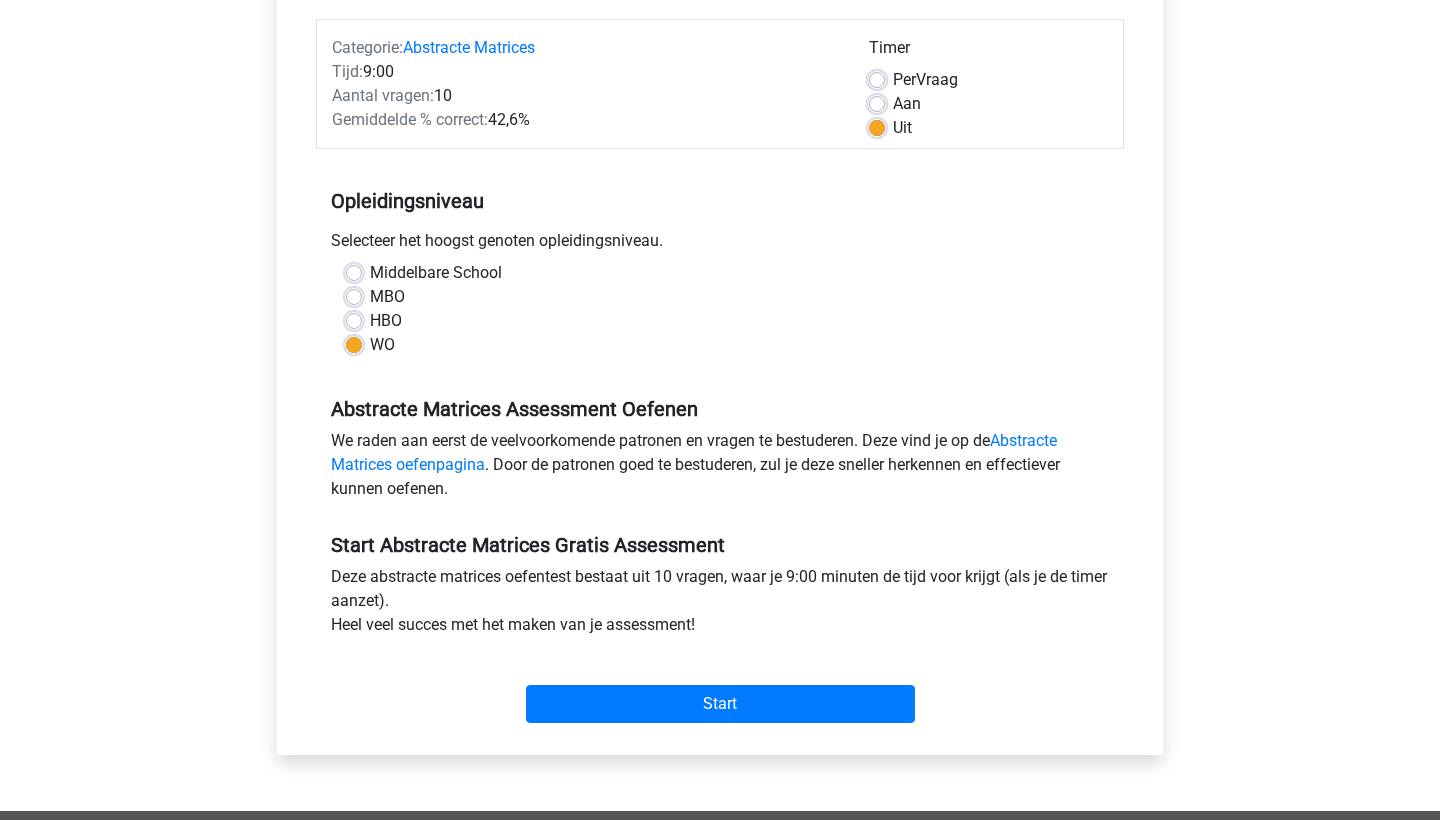 scroll, scrollTop: 270, scrollLeft: 0, axis: vertical 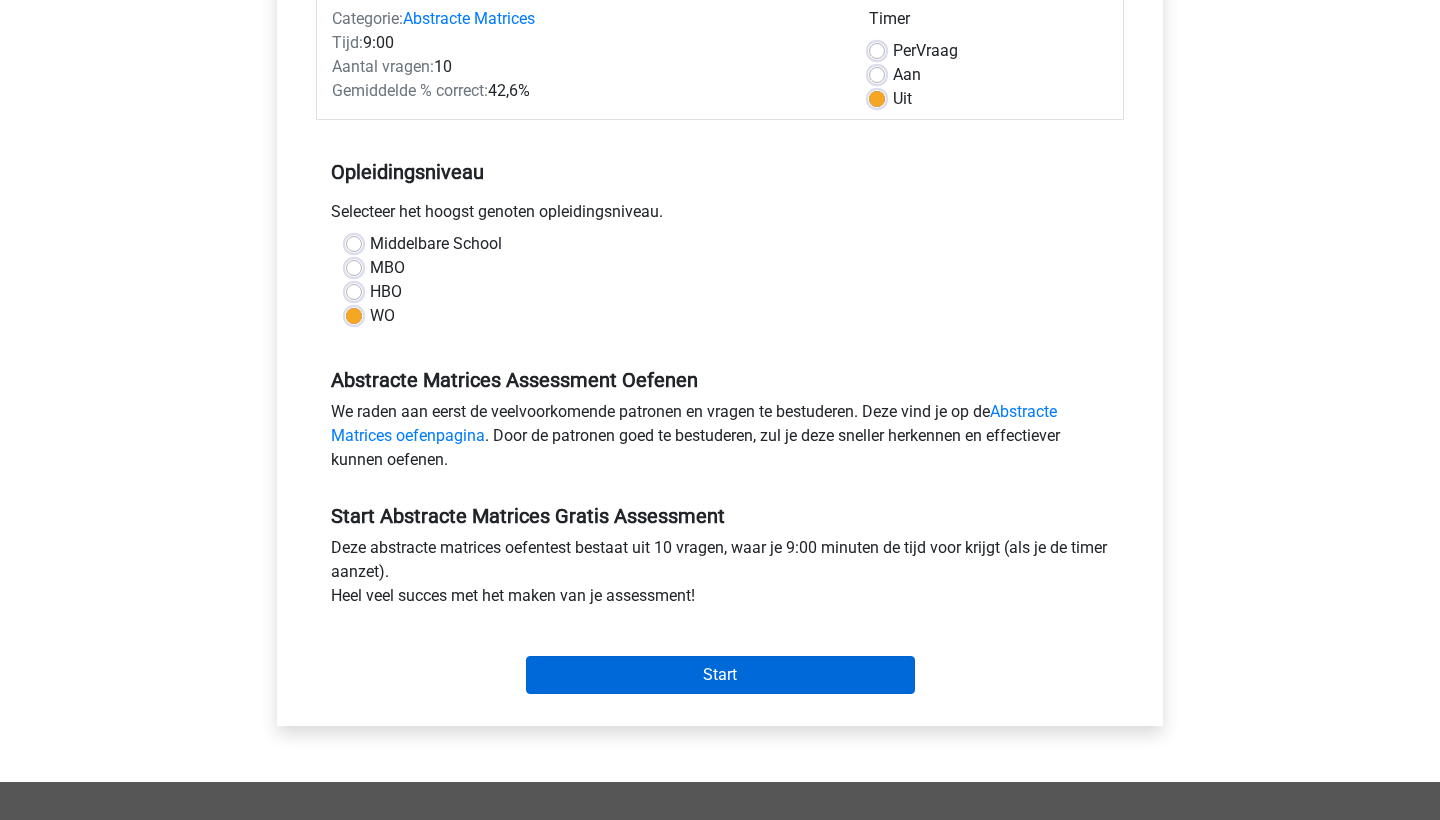 click on "Start" at bounding box center [720, 675] 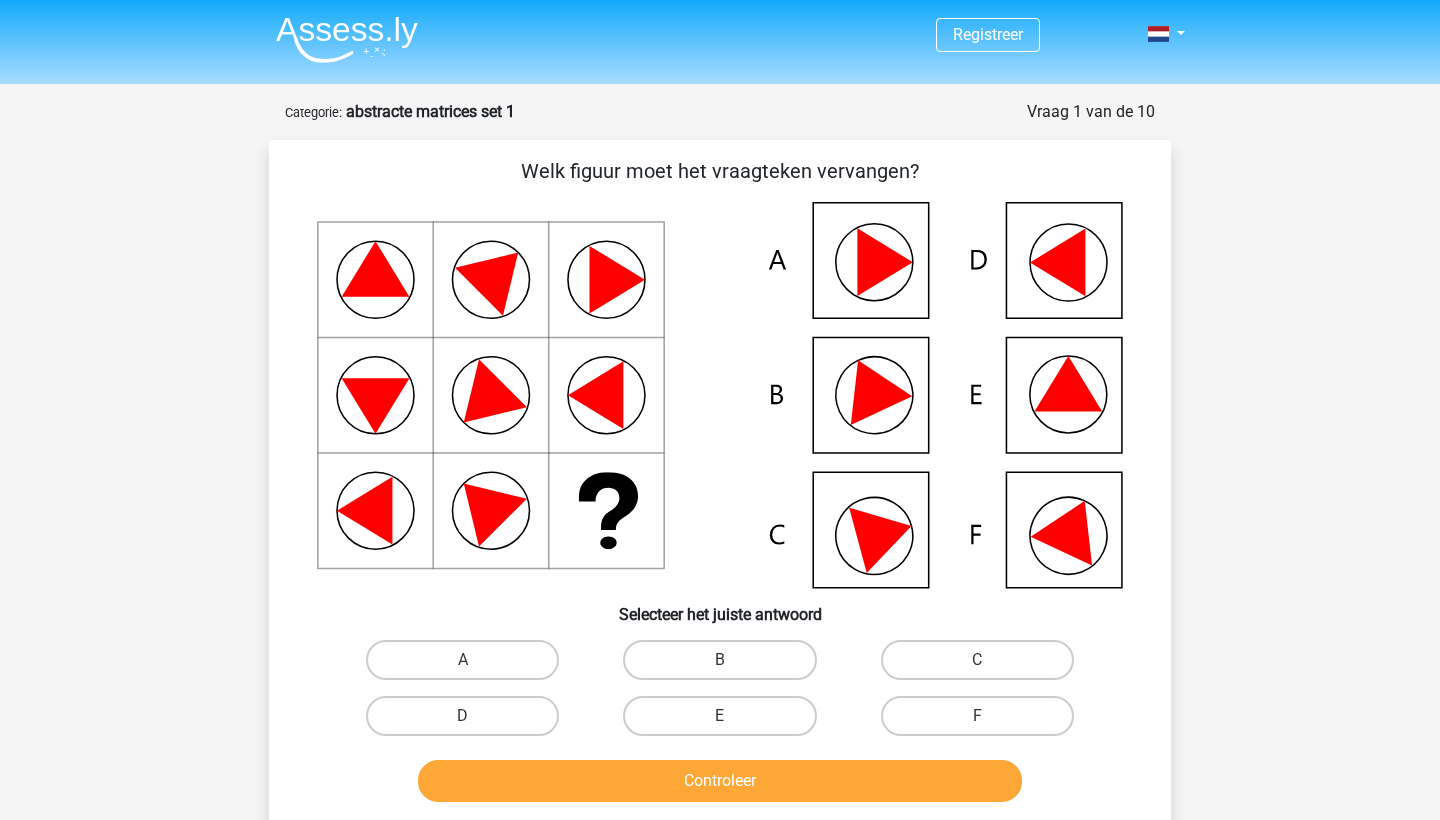 scroll, scrollTop: 0, scrollLeft: 0, axis: both 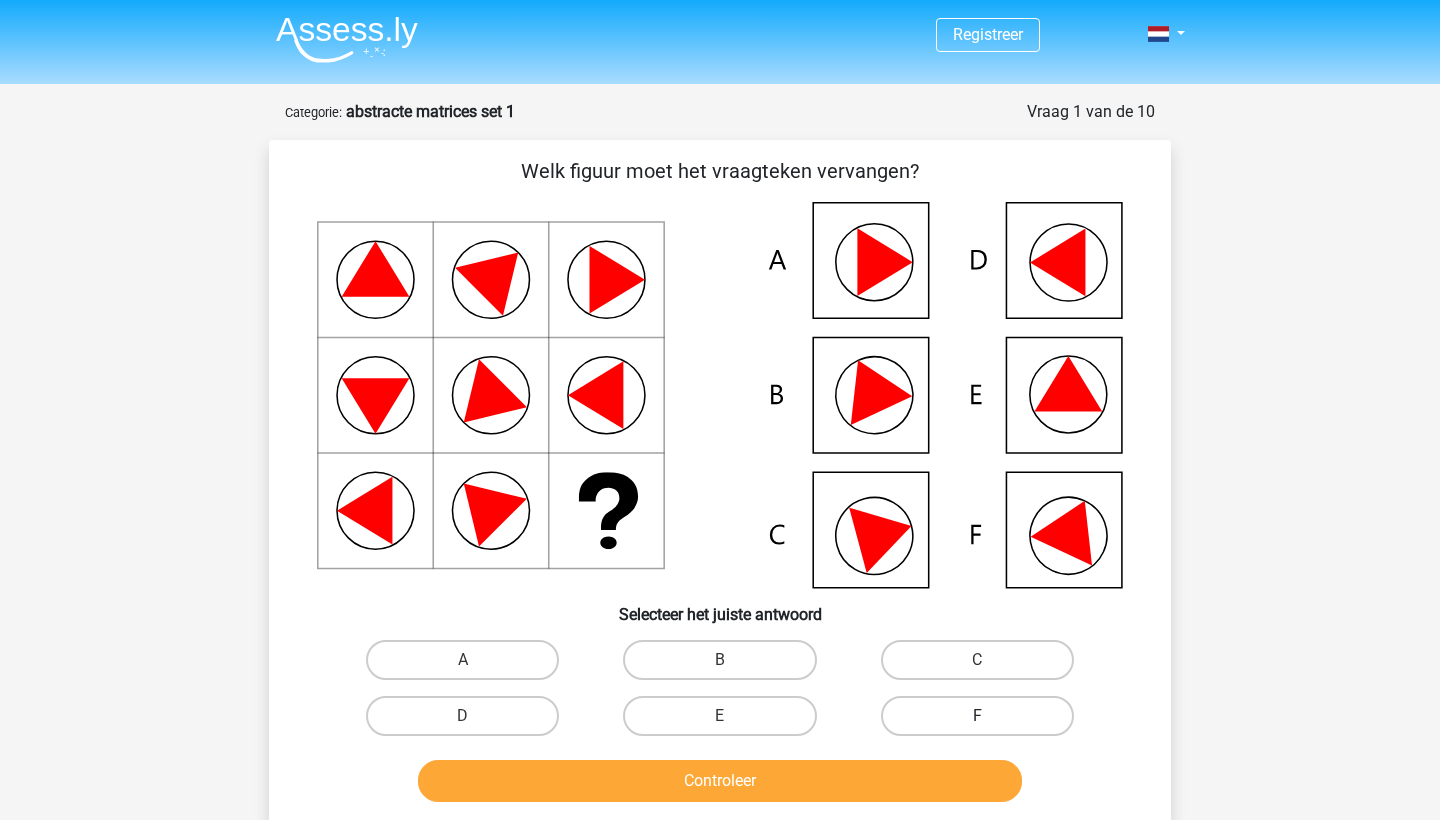 click on "F" at bounding box center [977, 716] 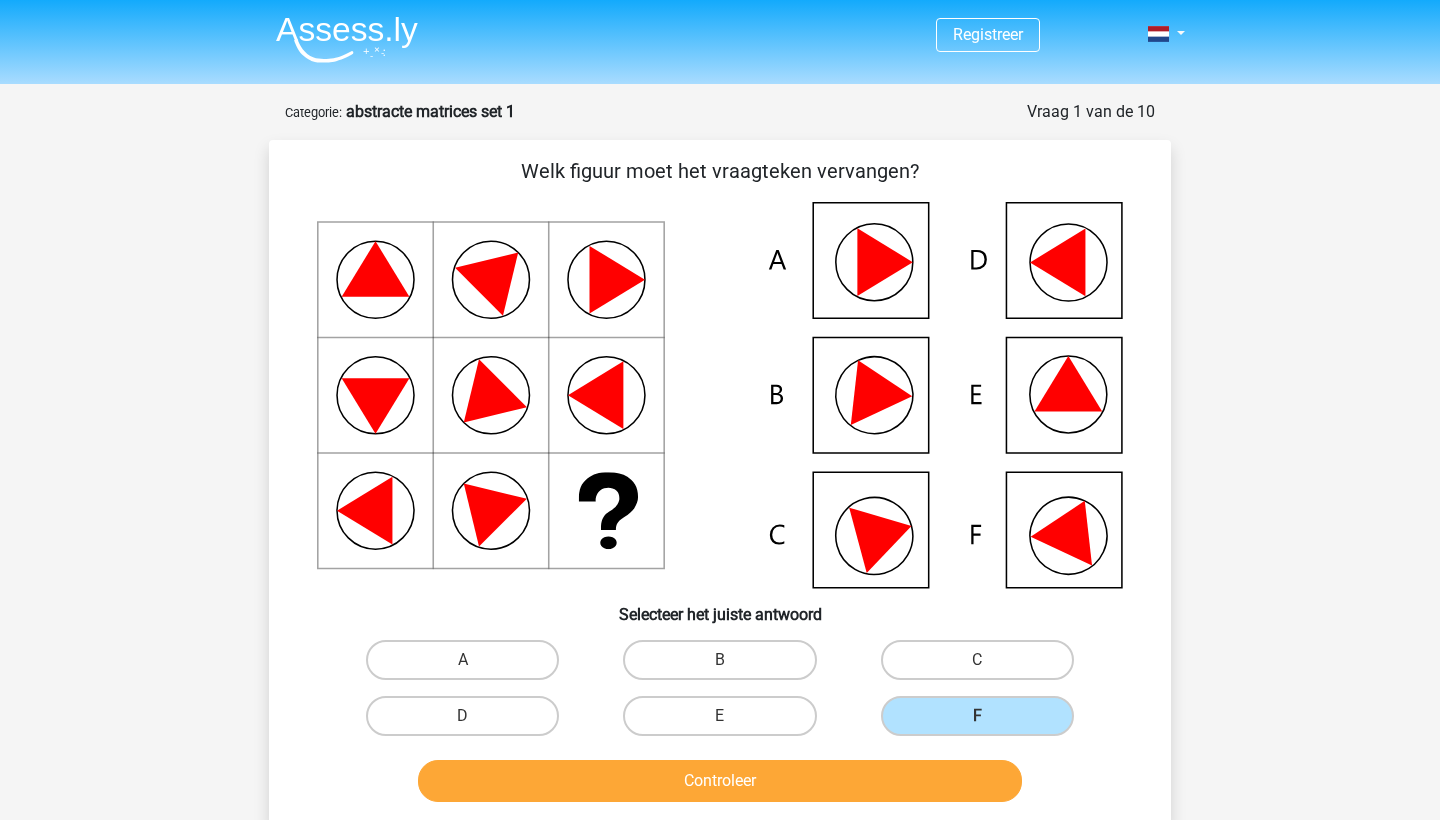 click on "Controleer" at bounding box center [720, 781] 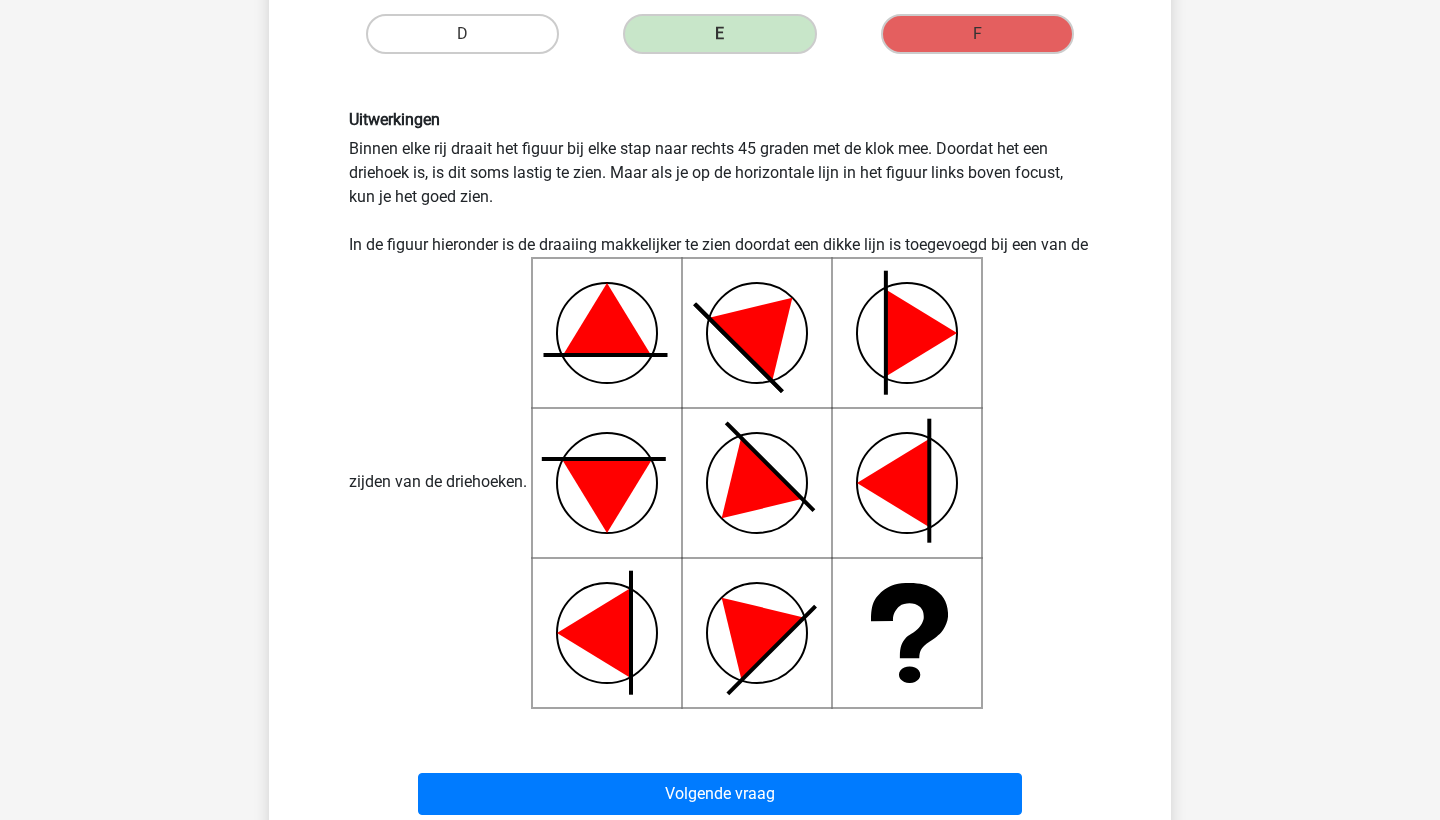 scroll, scrollTop: 692, scrollLeft: 0, axis: vertical 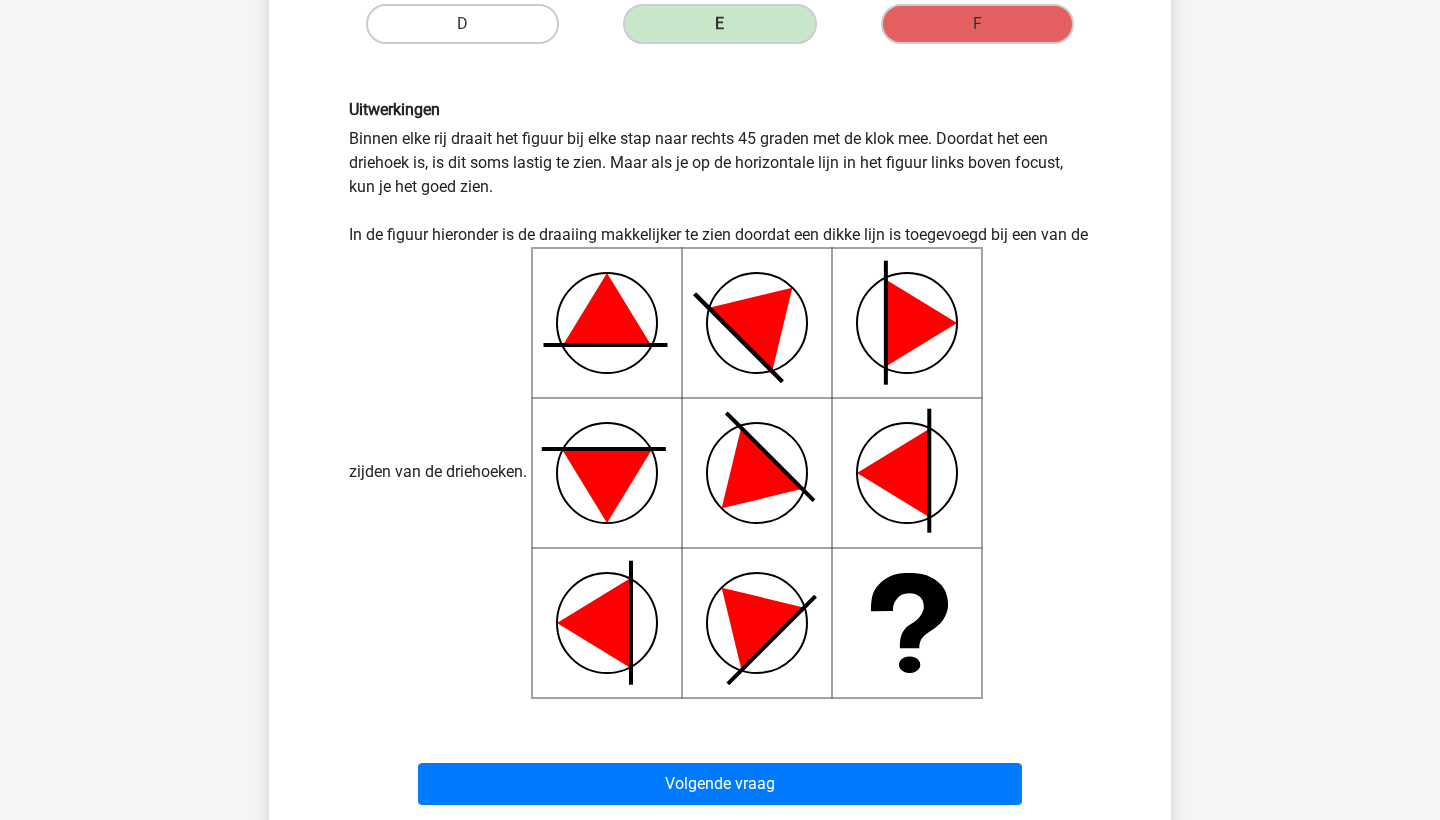 click on "Volgende vraag" at bounding box center (720, 780) 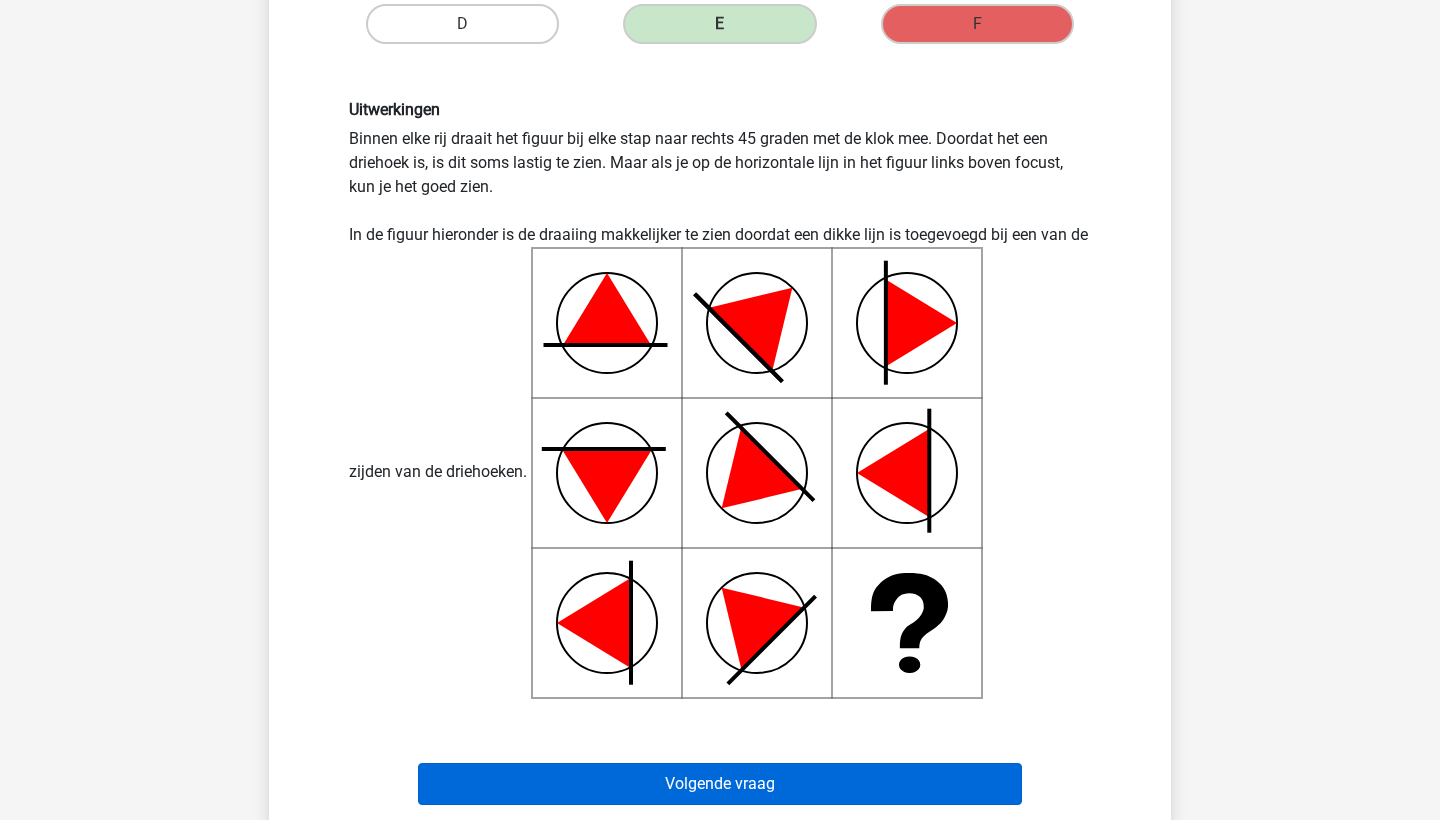 click on "Volgende vraag" at bounding box center (720, 784) 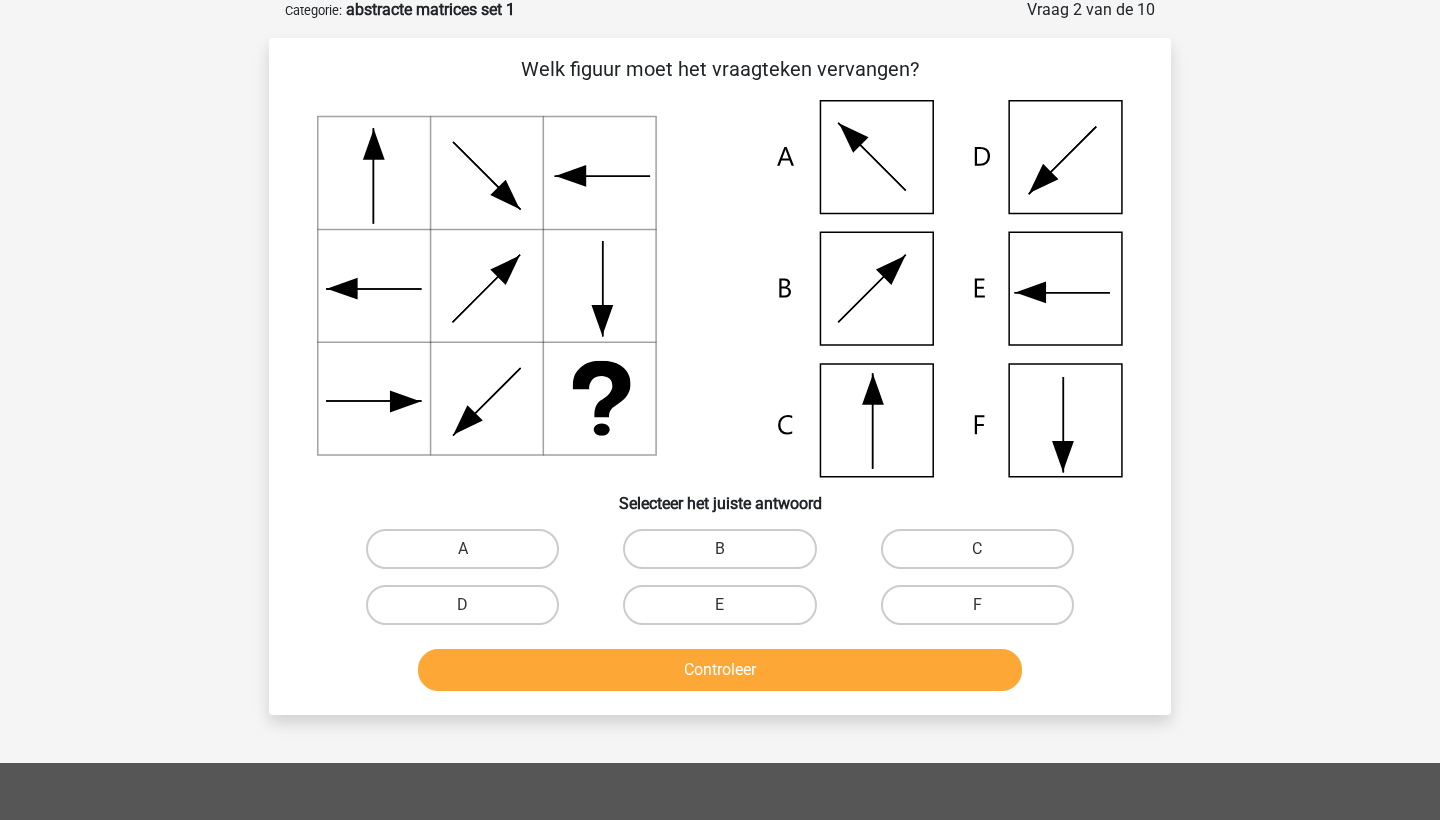 scroll, scrollTop: 100, scrollLeft: 0, axis: vertical 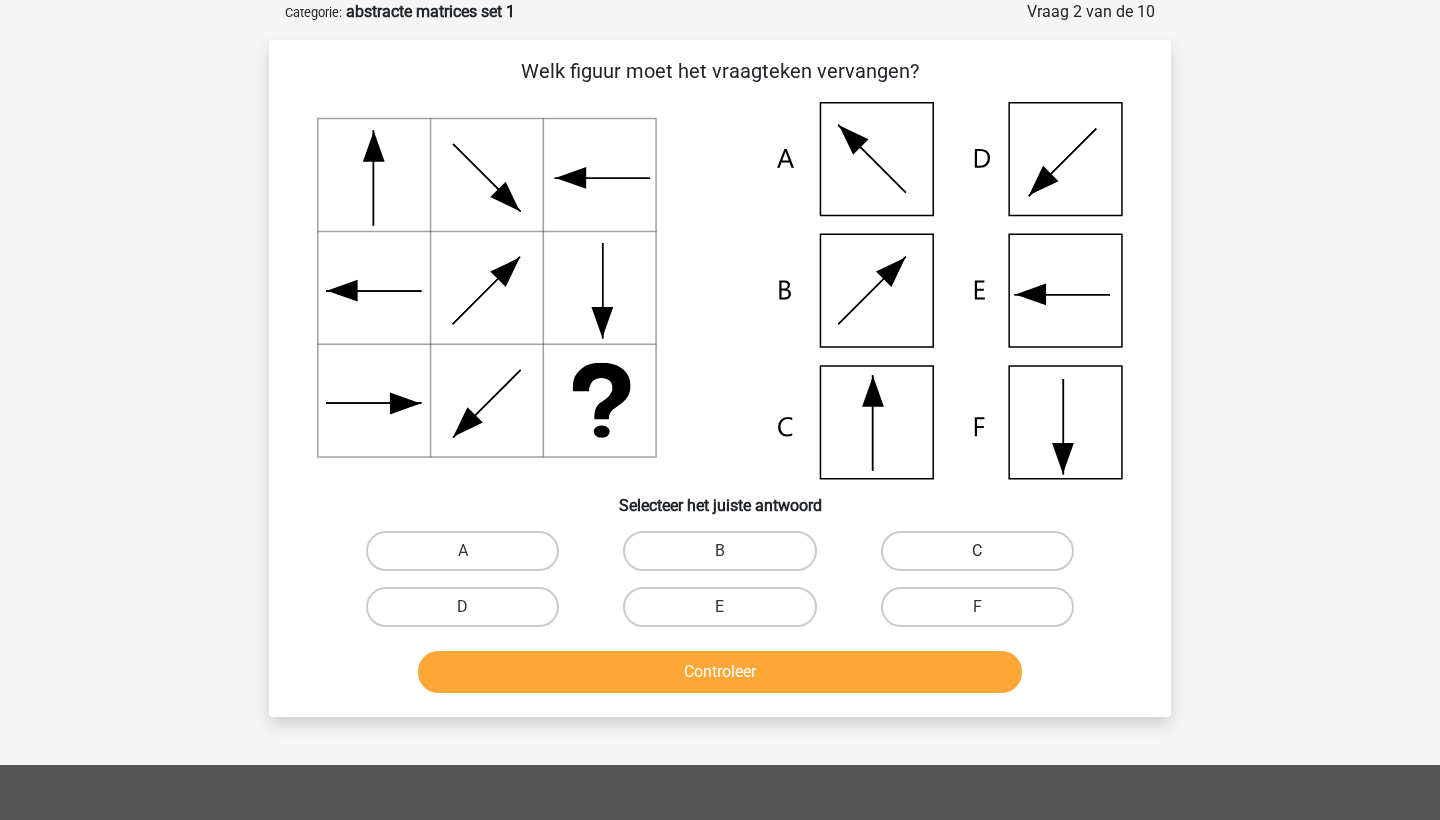 click on "C" at bounding box center [977, 551] 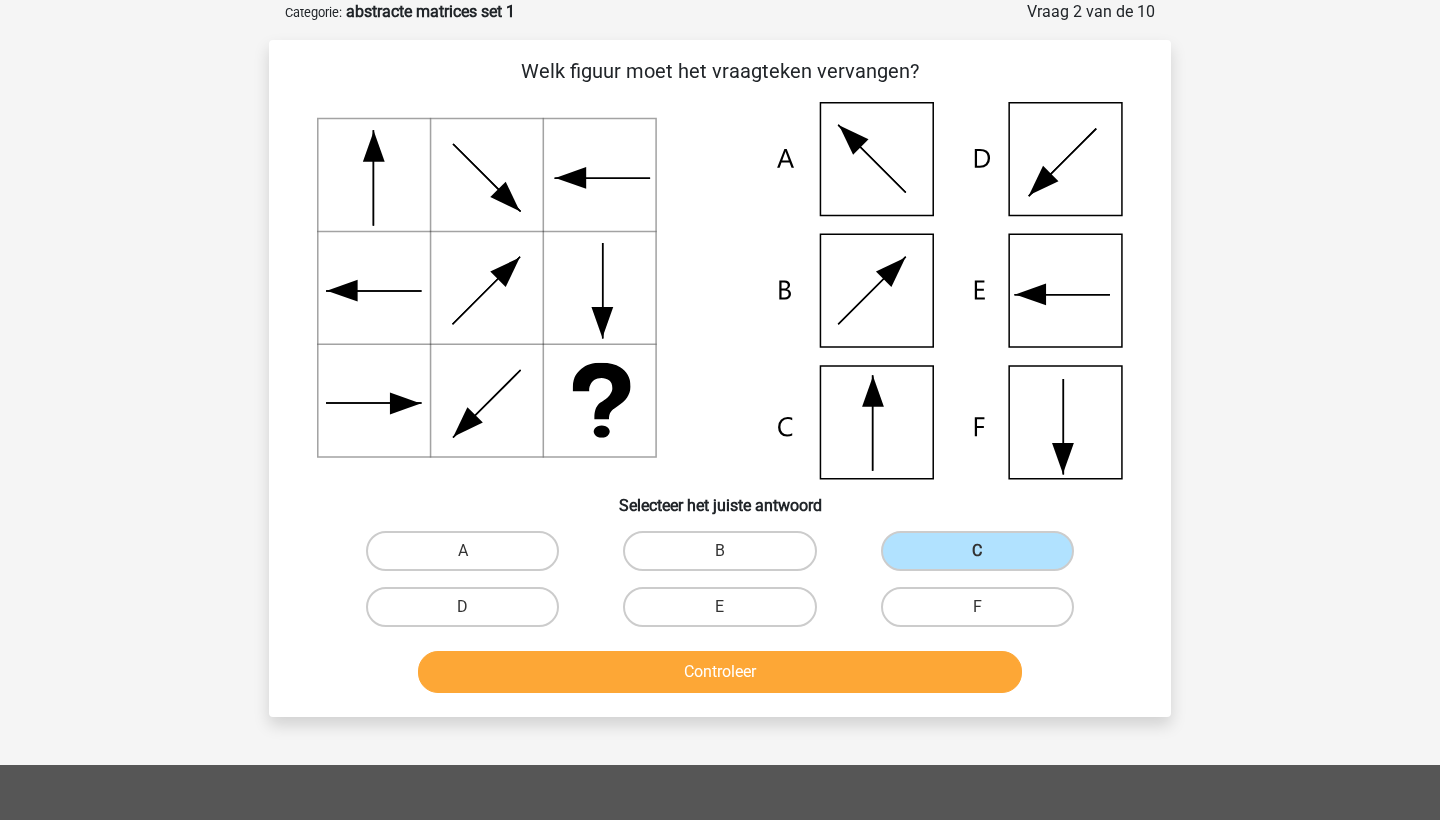 click on "Controleer" at bounding box center [720, 672] 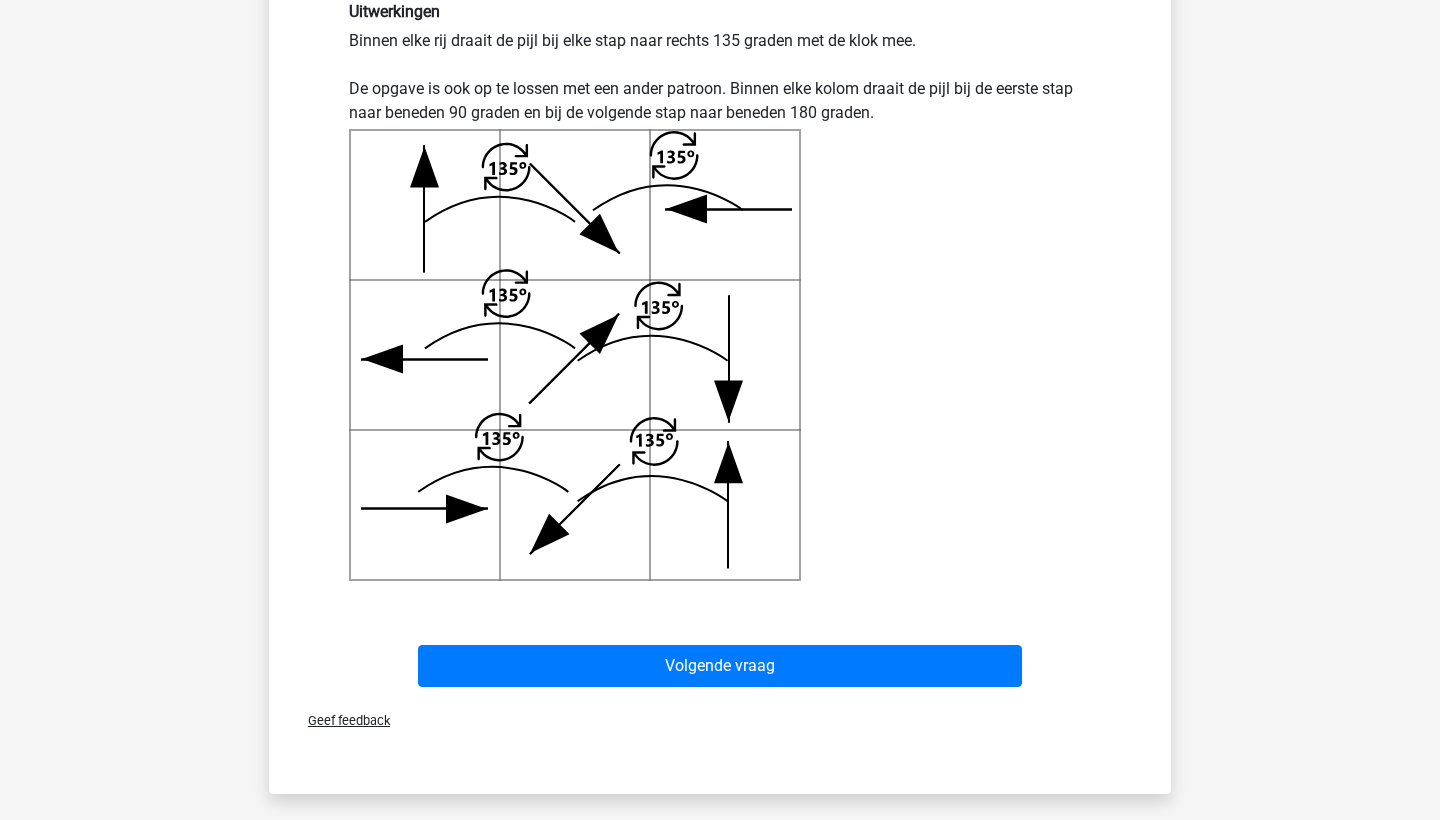scroll, scrollTop: 787, scrollLeft: 0, axis: vertical 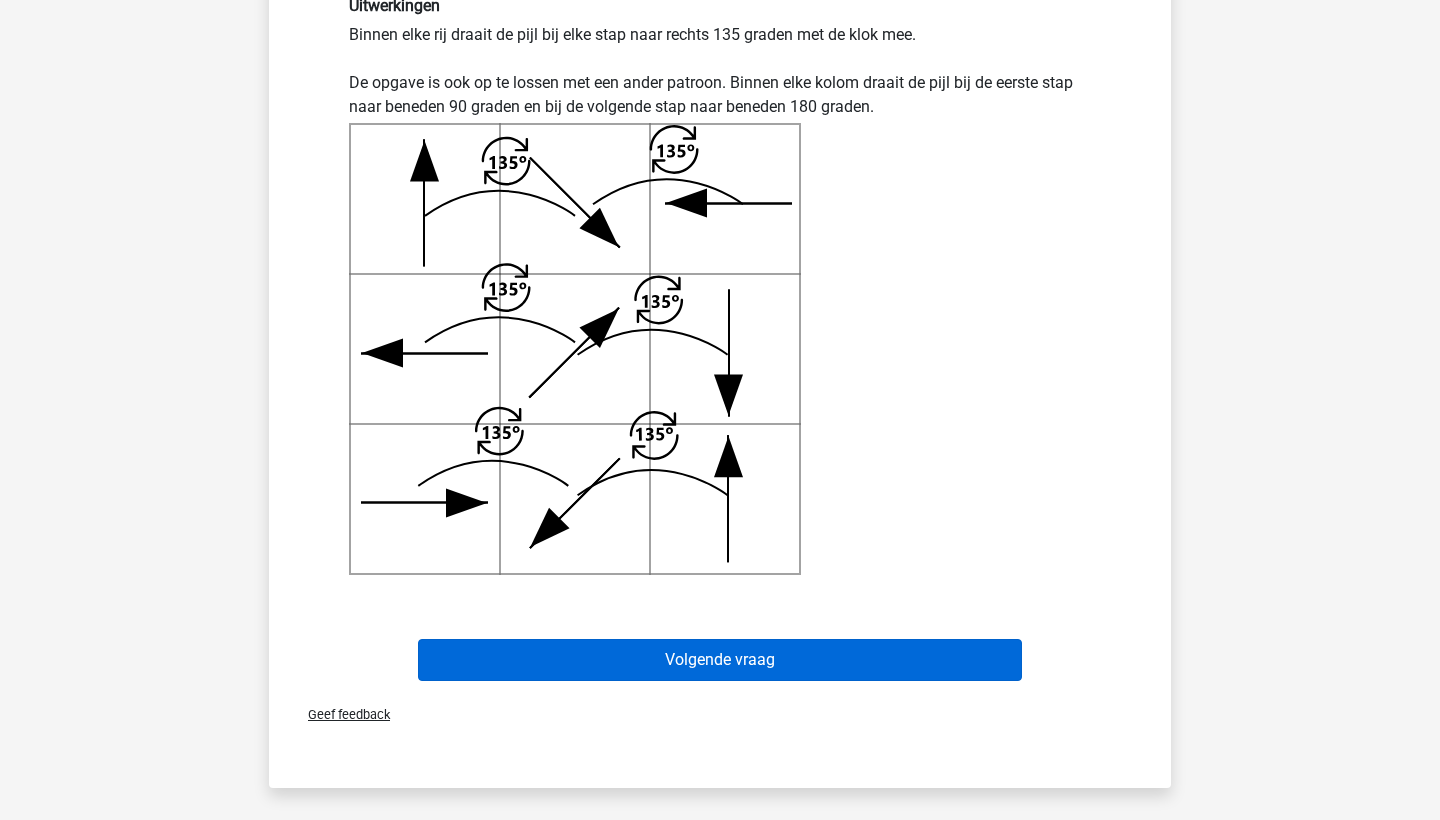 click on "Volgende vraag" at bounding box center (720, 660) 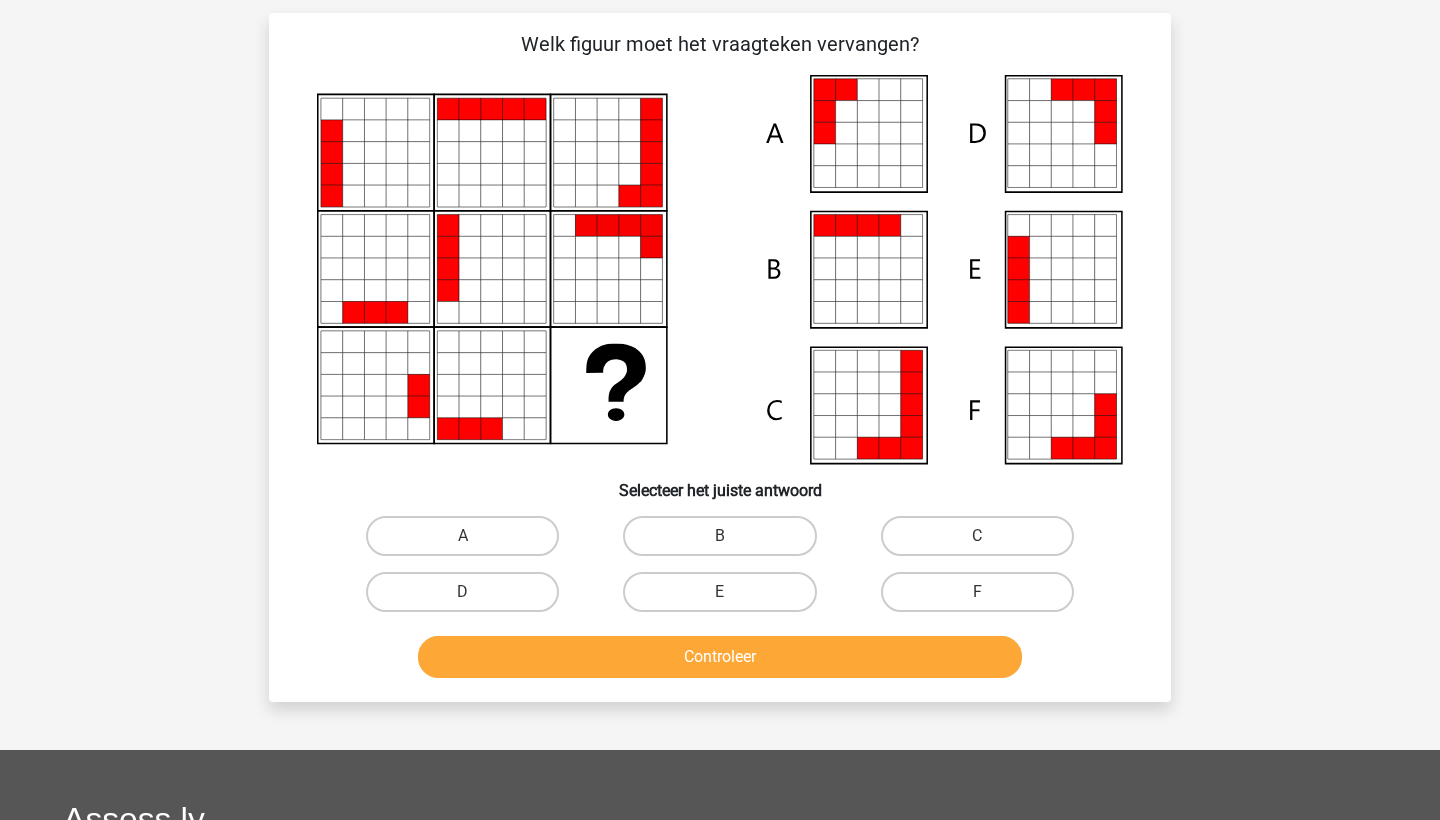 scroll, scrollTop: 100, scrollLeft: 0, axis: vertical 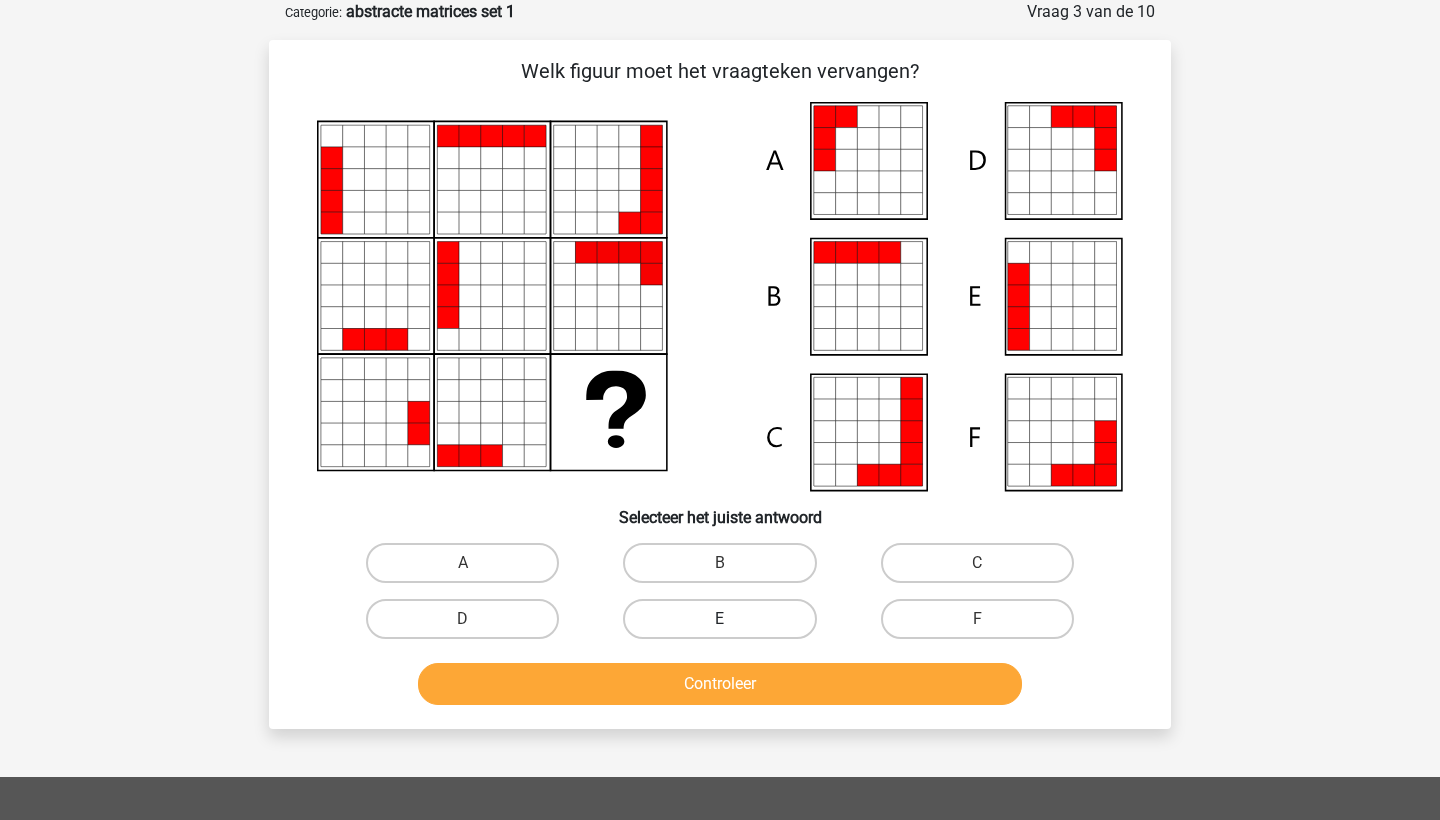 click on "E" at bounding box center (719, 619) 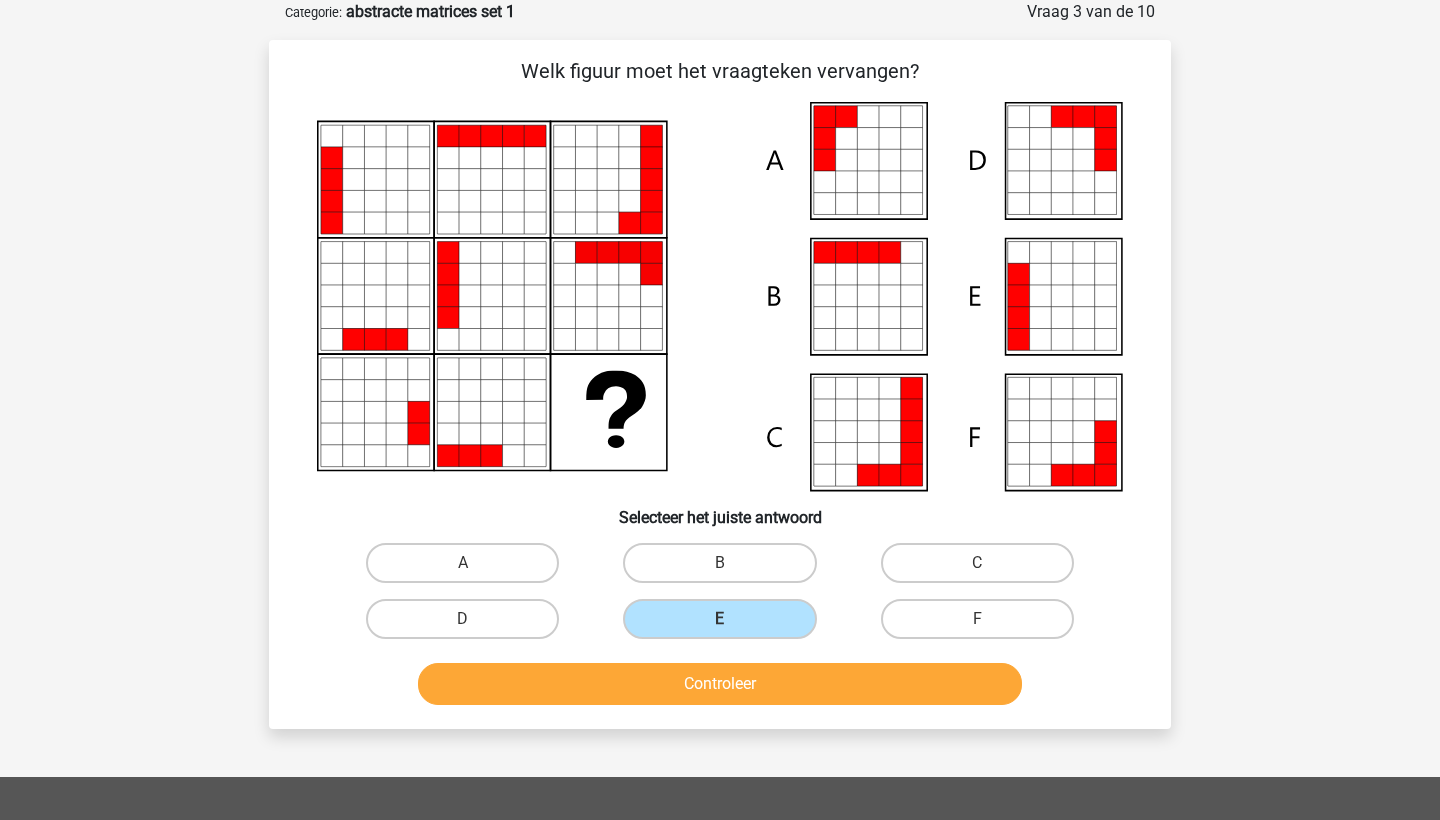 click on "Controleer" at bounding box center (720, 684) 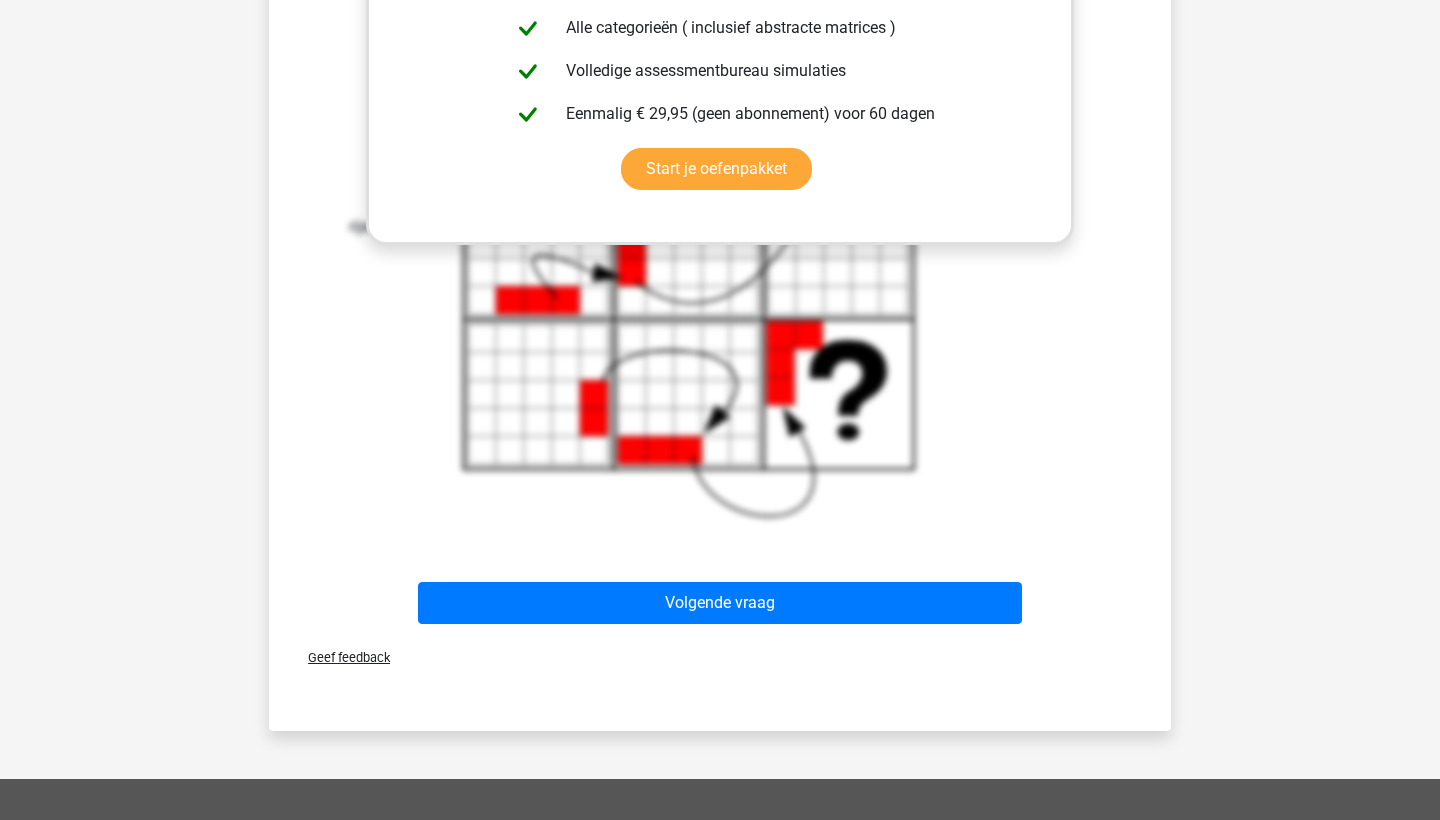 scroll, scrollTop: 1029, scrollLeft: 0, axis: vertical 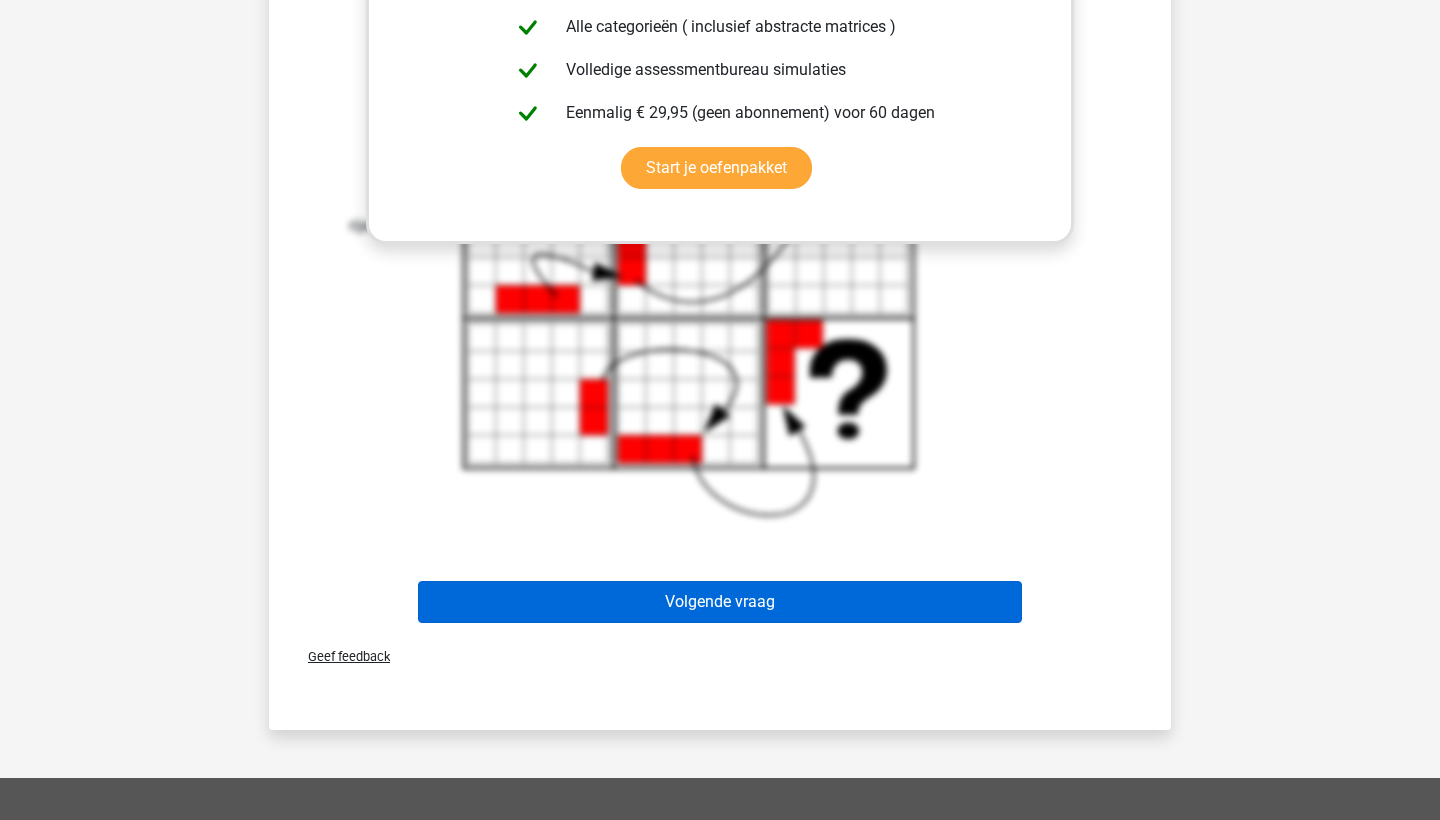 click on "Volgende vraag" at bounding box center (720, 602) 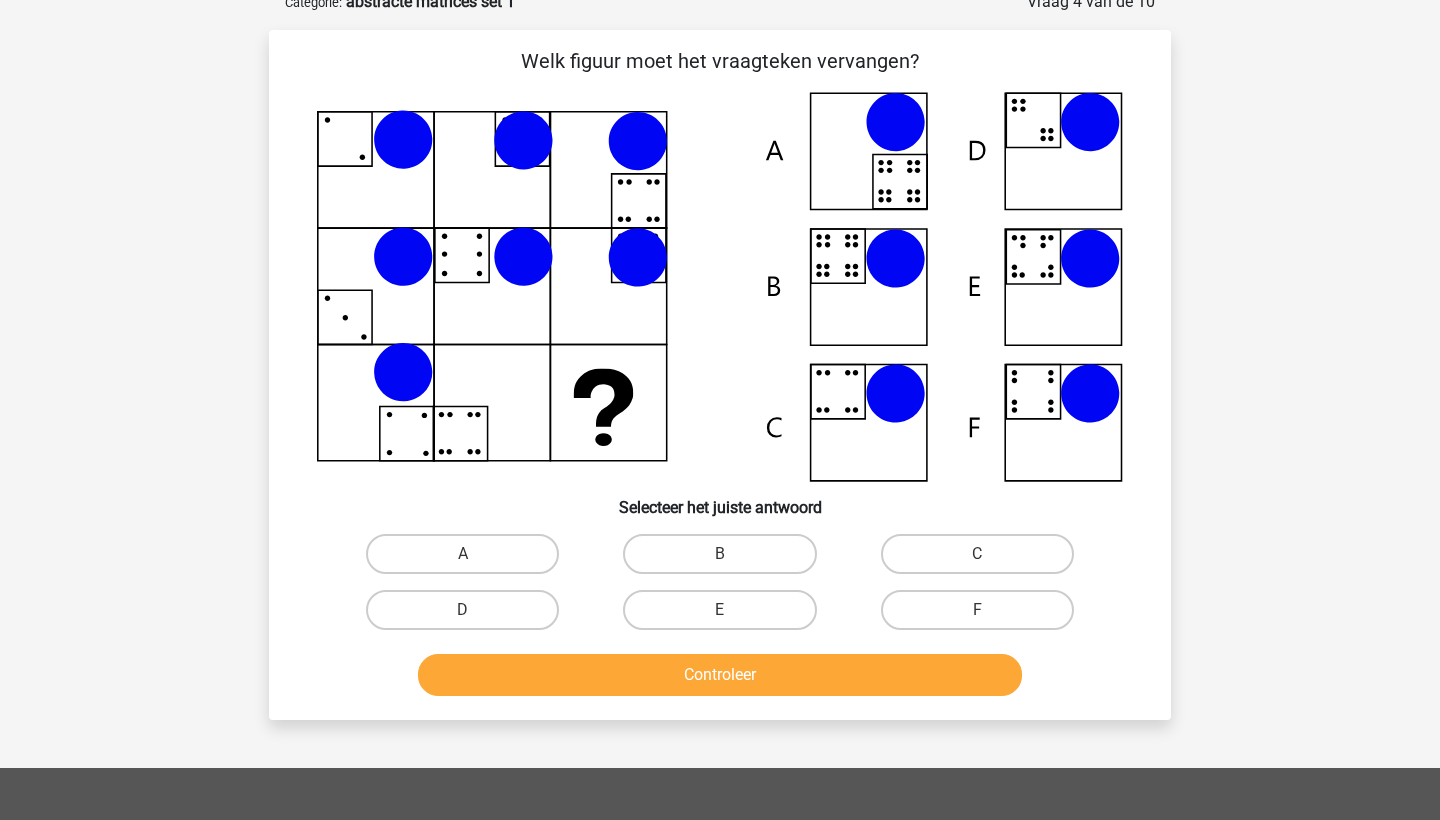 scroll, scrollTop: 100, scrollLeft: 0, axis: vertical 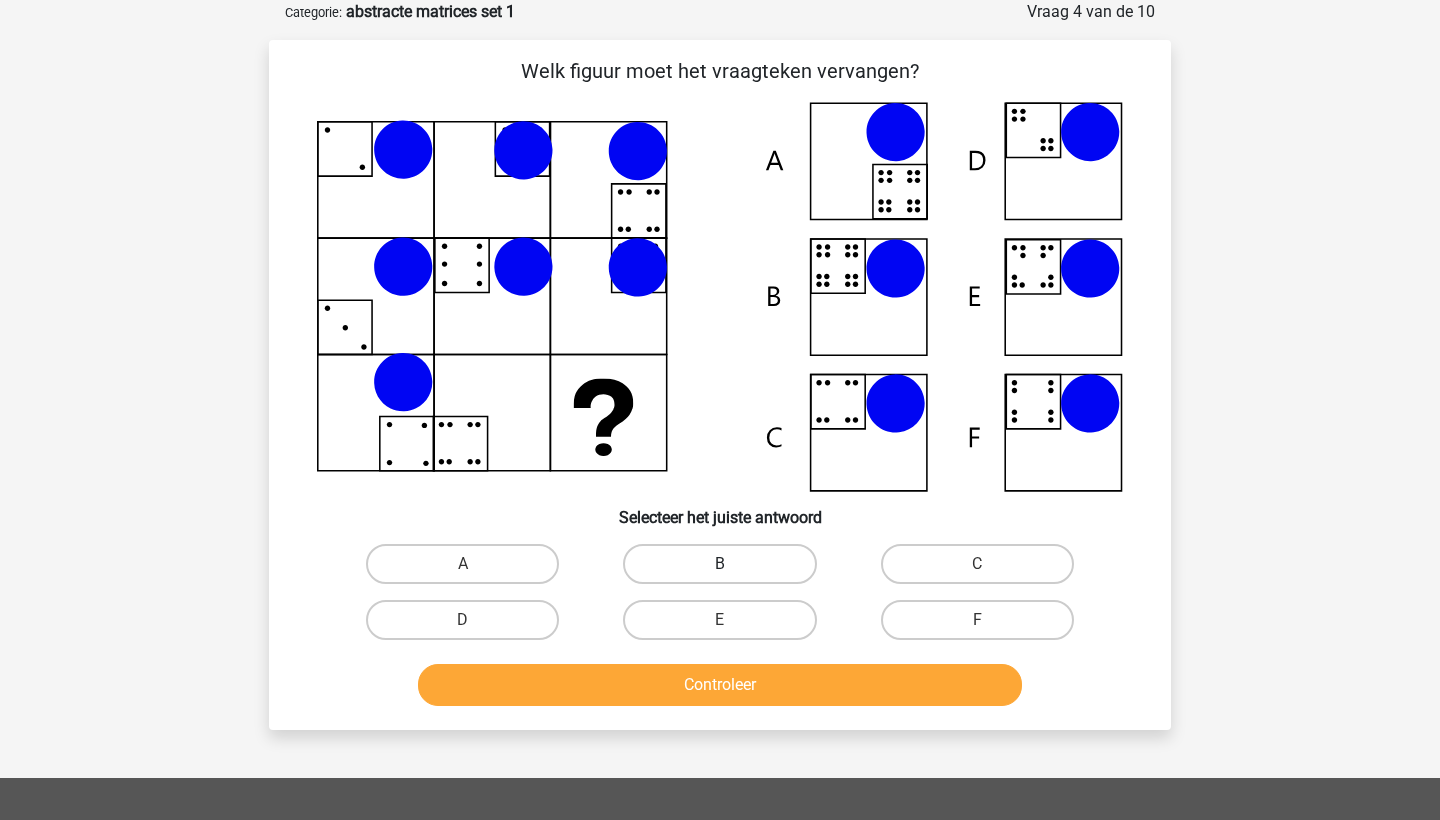 click on "B" at bounding box center (719, 564) 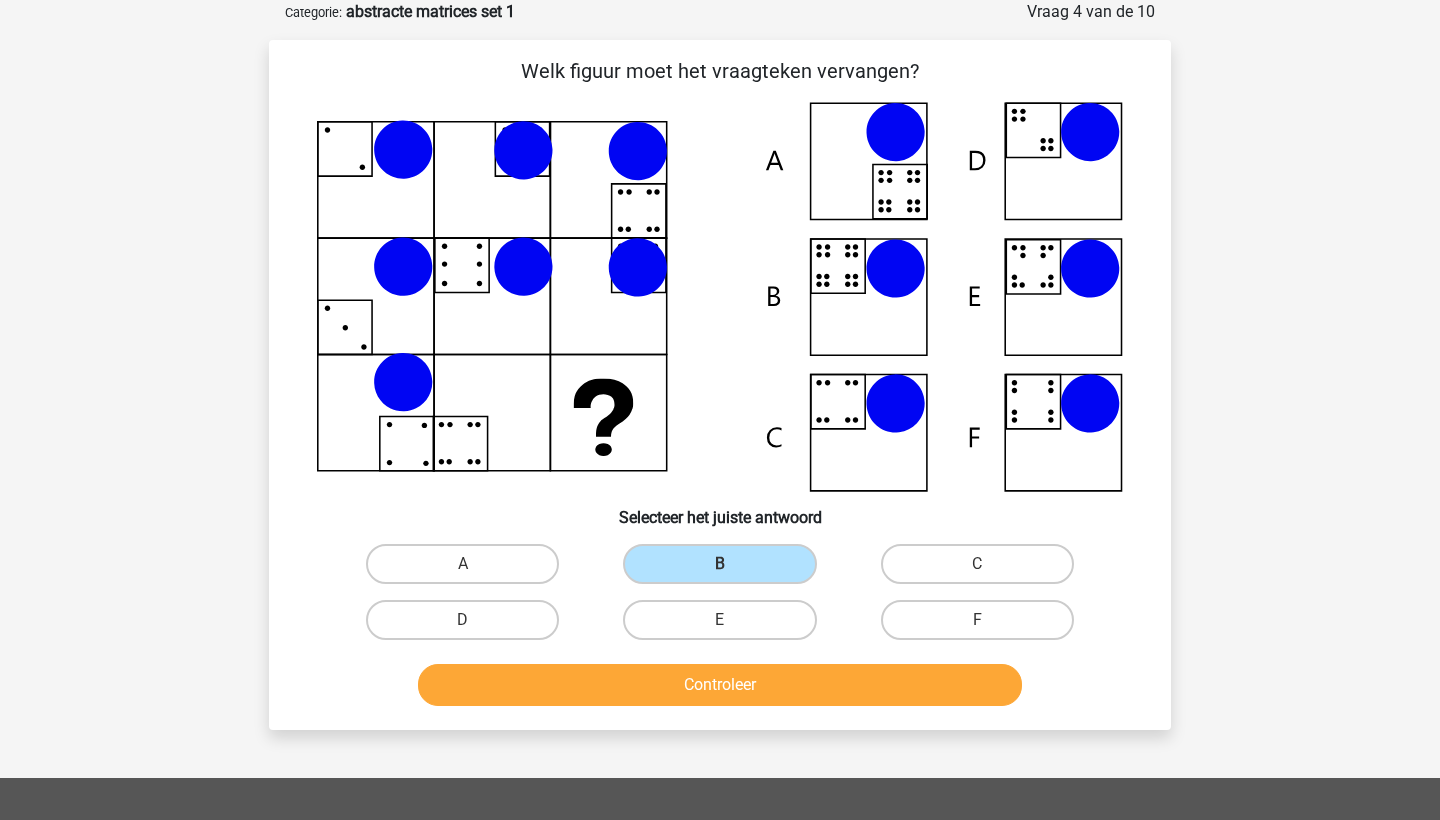 click on "Controleer" at bounding box center [720, 685] 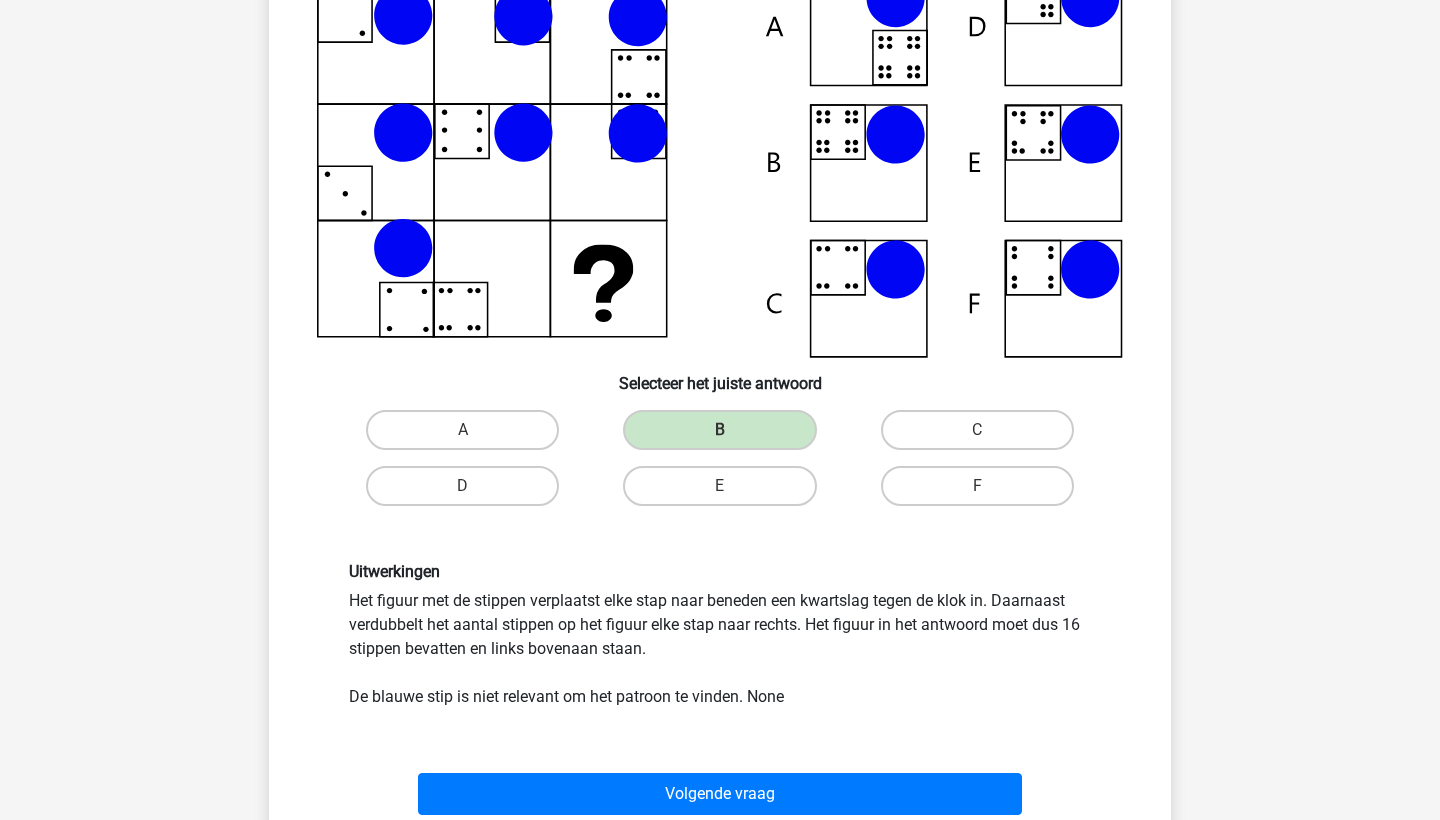 scroll, scrollTop: 261, scrollLeft: 0, axis: vertical 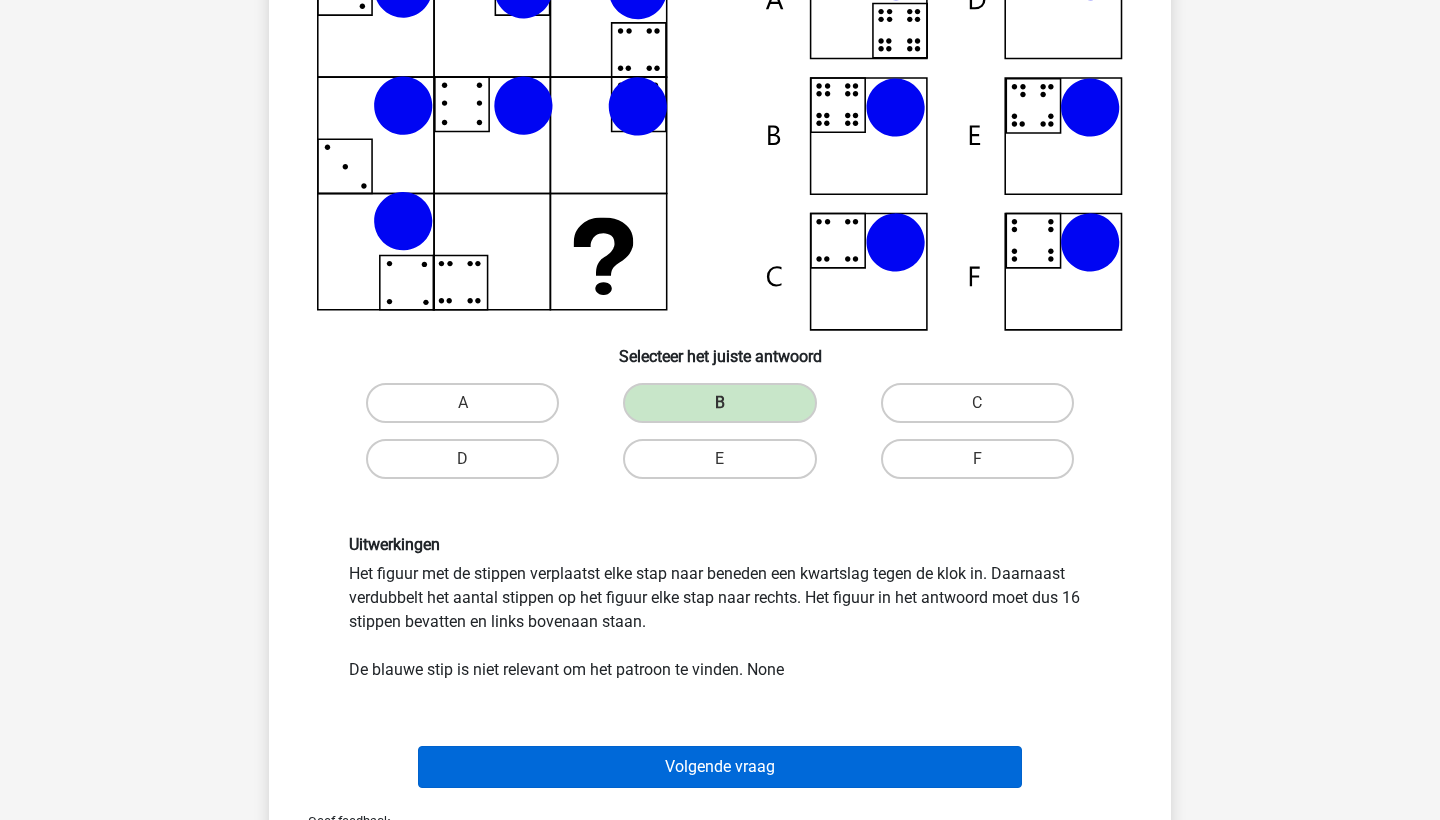 click on "Volgende vraag" at bounding box center [720, 767] 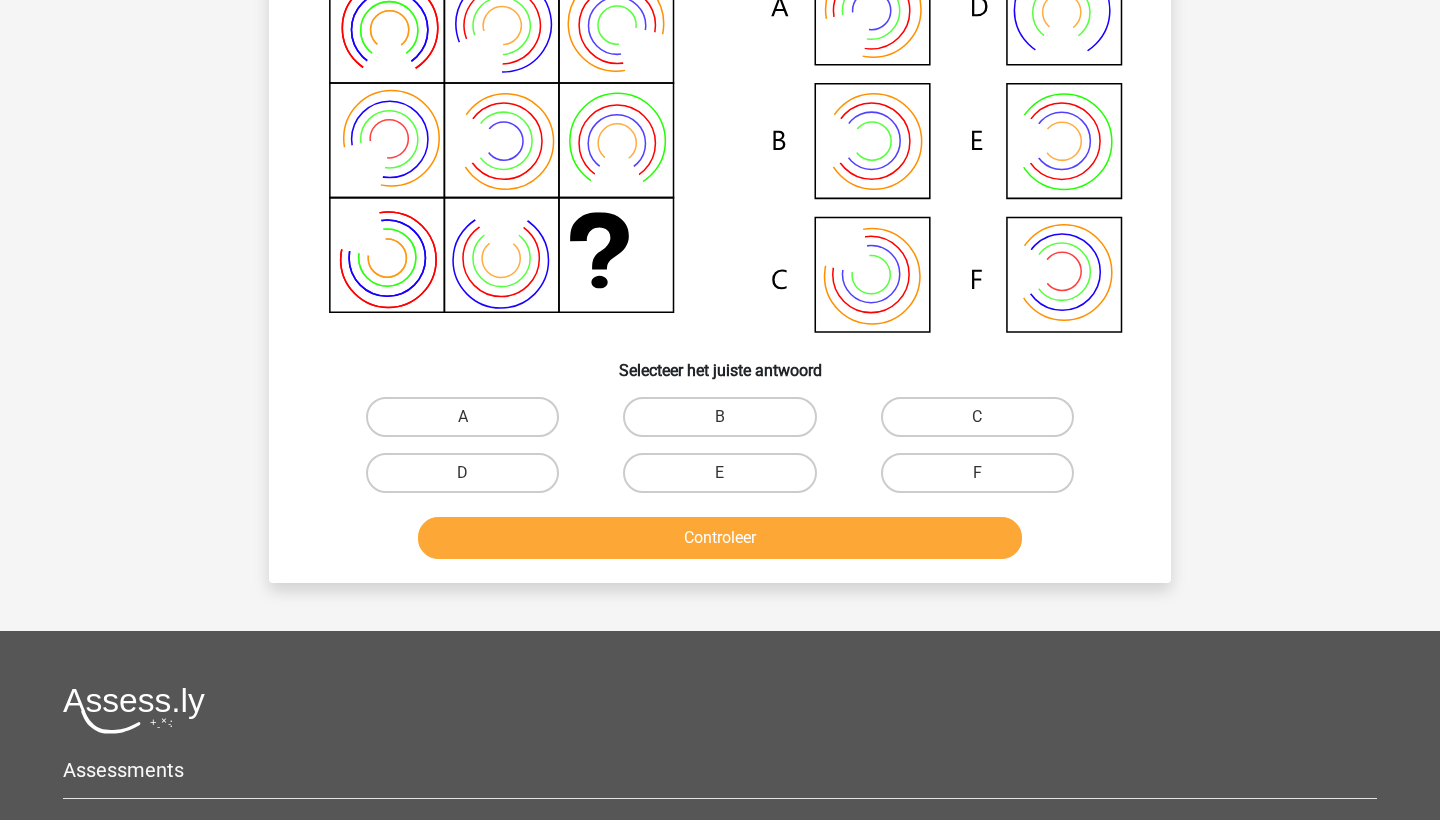 scroll, scrollTop: 100, scrollLeft: 0, axis: vertical 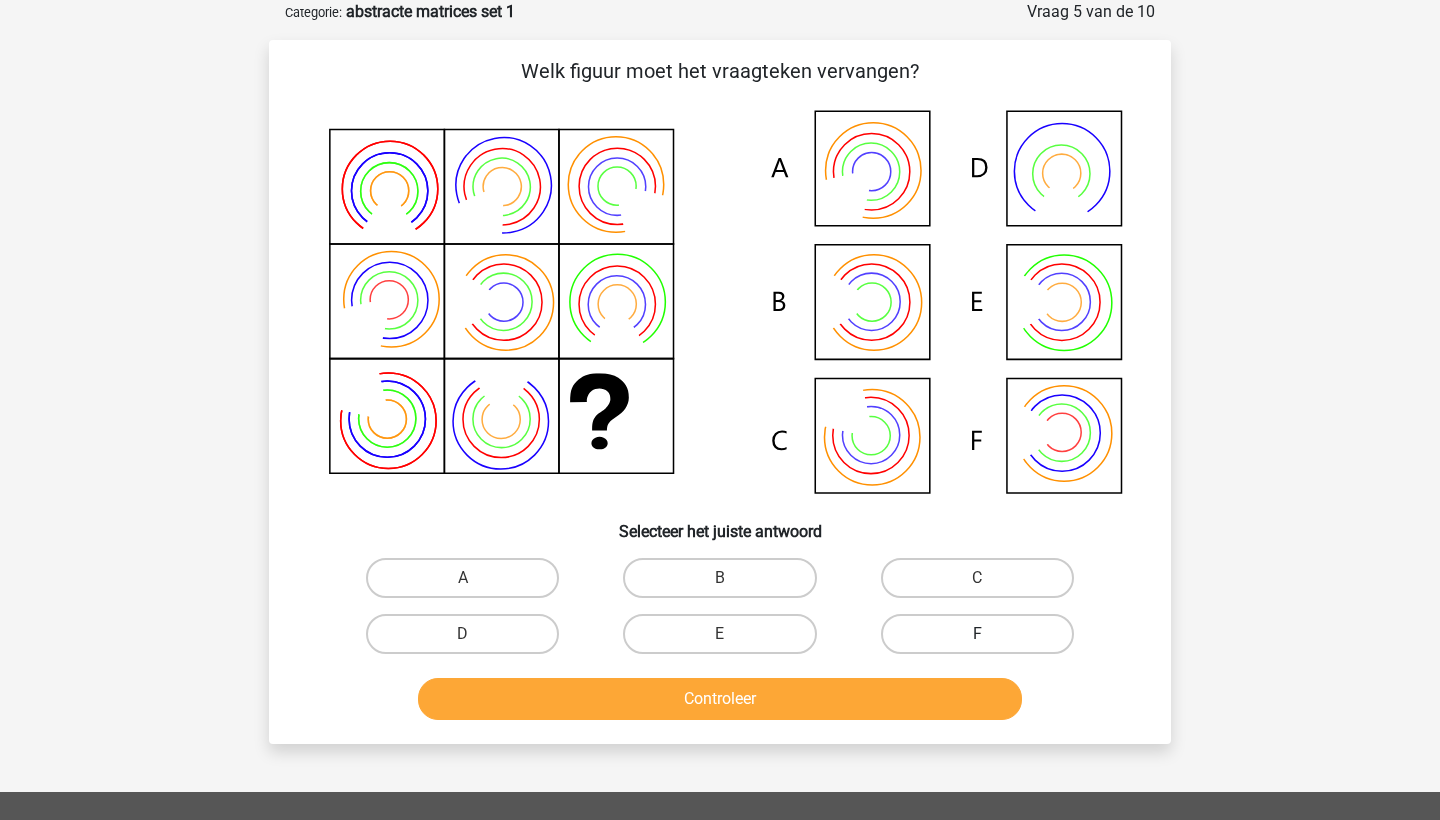 click on "F" at bounding box center (977, 634) 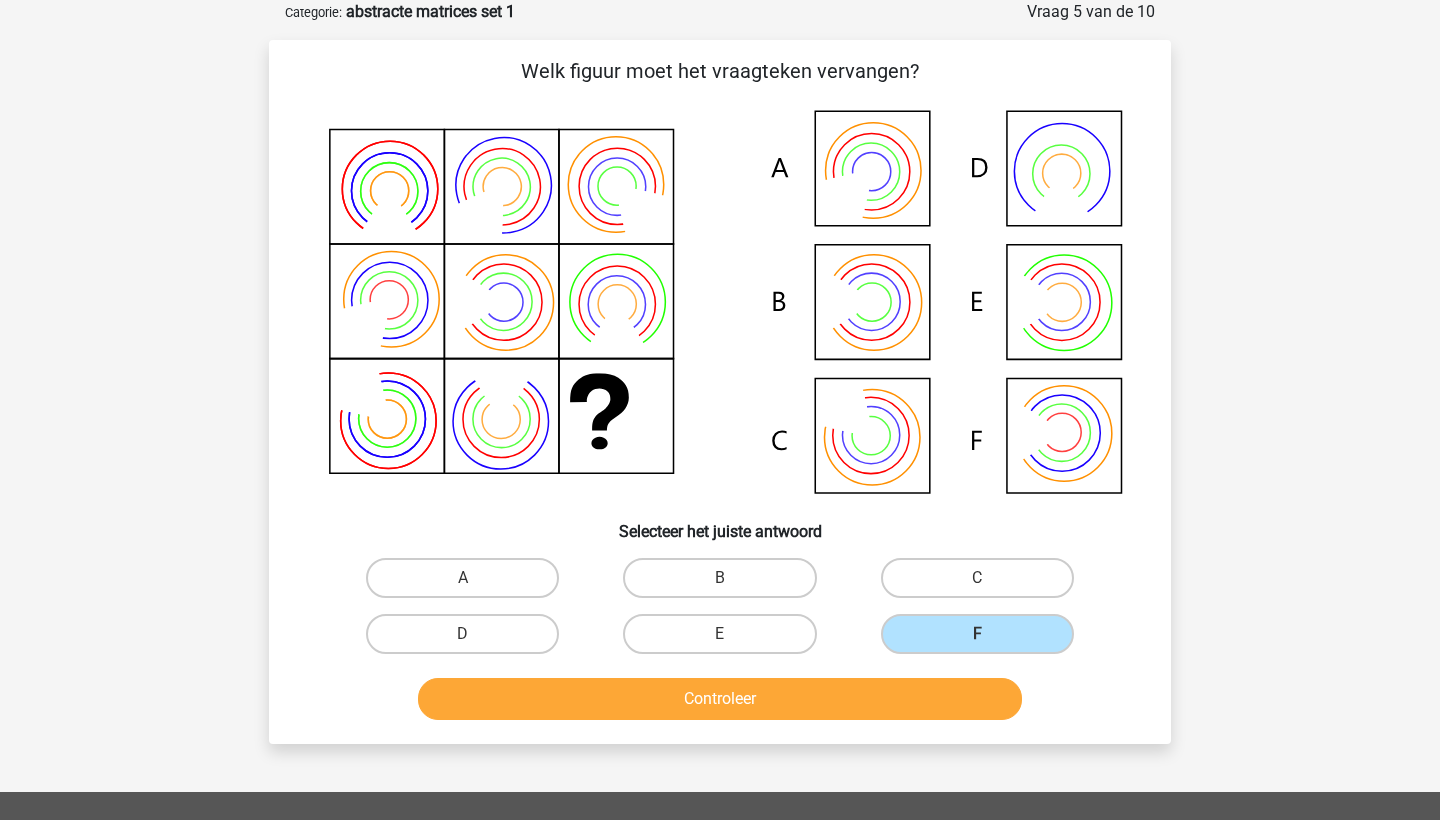 click on "Controleer" at bounding box center [720, 699] 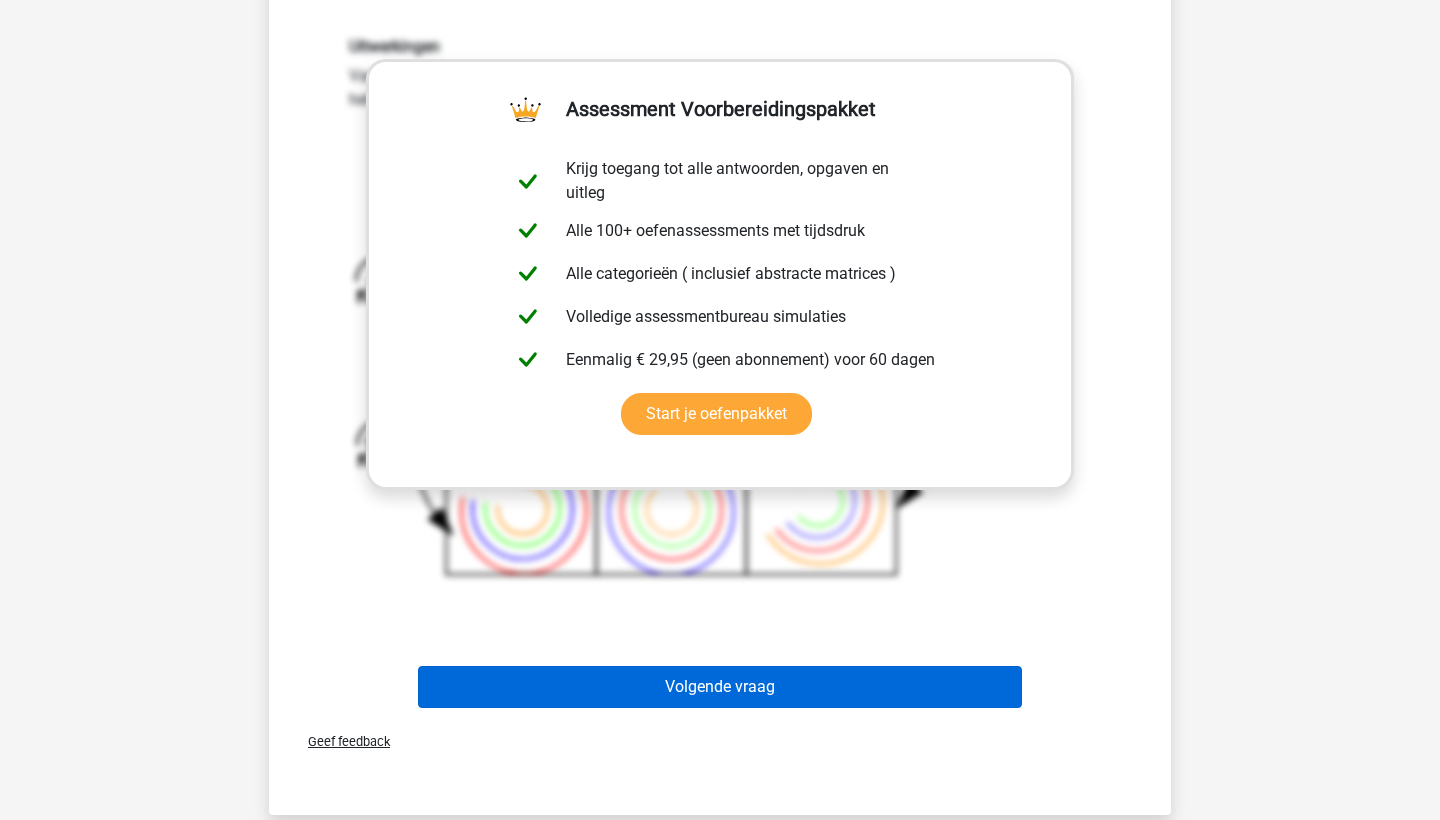 scroll, scrollTop: 799, scrollLeft: 0, axis: vertical 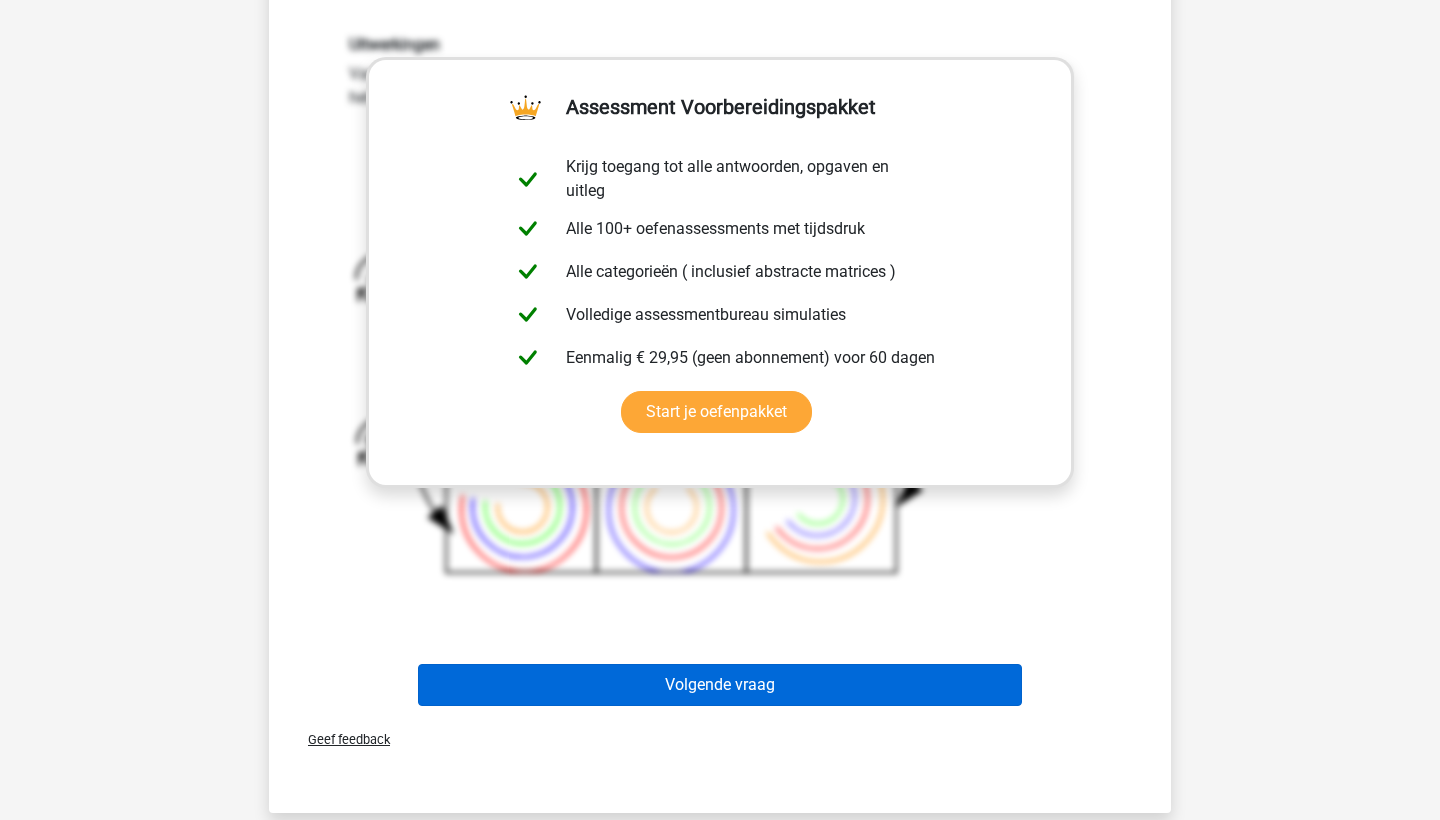 click on "Volgende vraag" at bounding box center (720, 685) 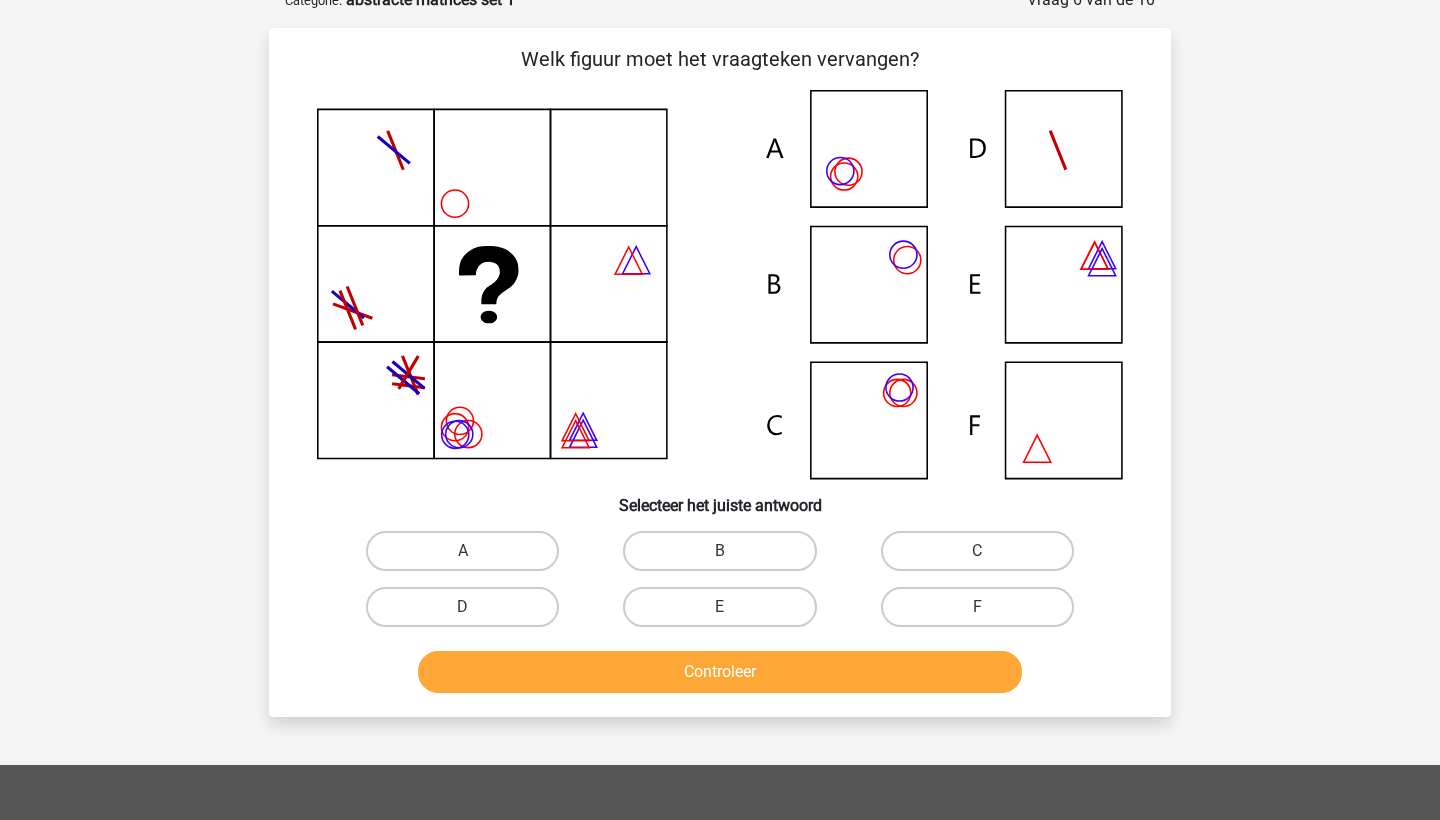 scroll, scrollTop: 100, scrollLeft: 0, axis: vertical 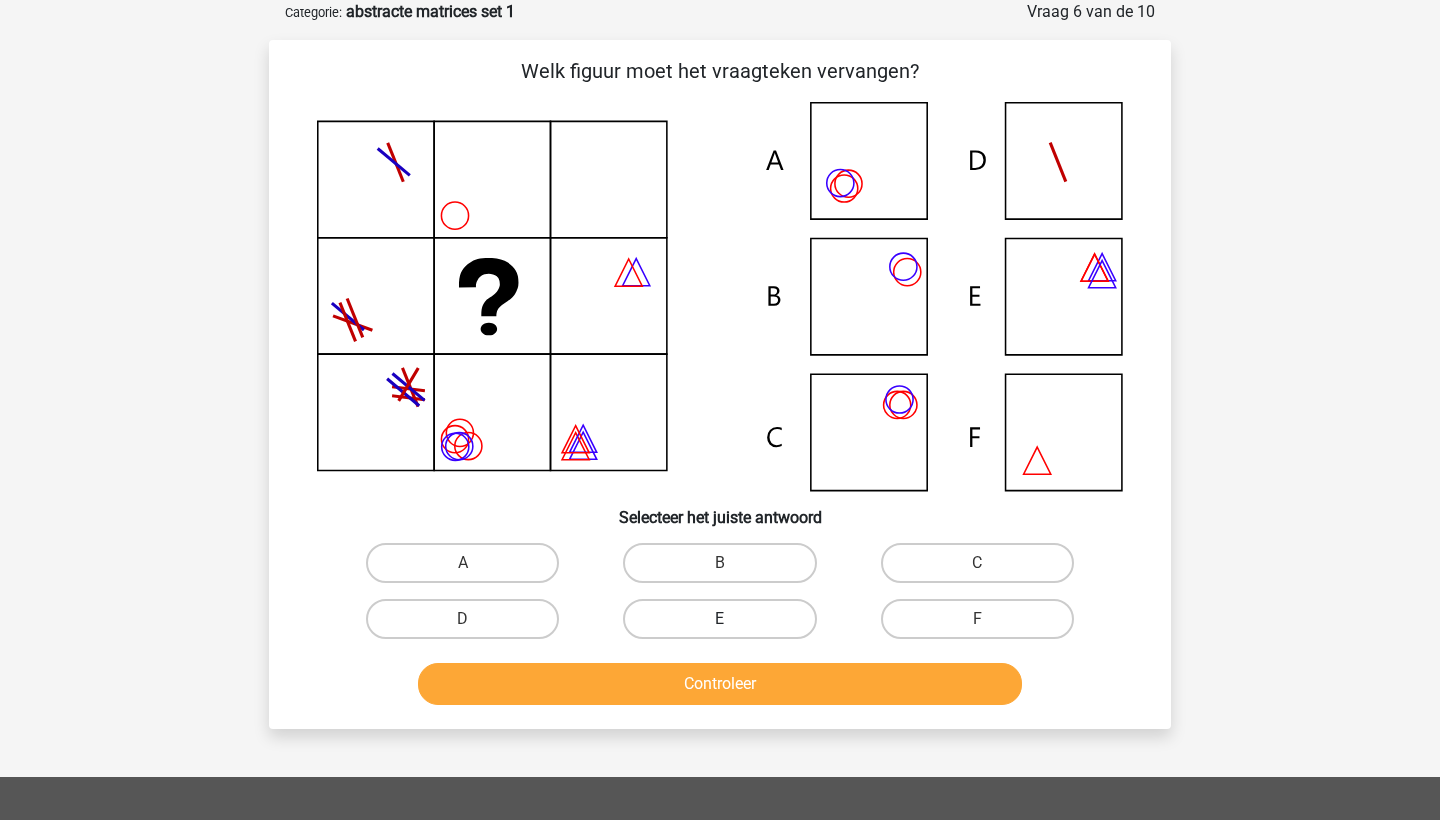 click on "E" at bounding box center [719, 619] 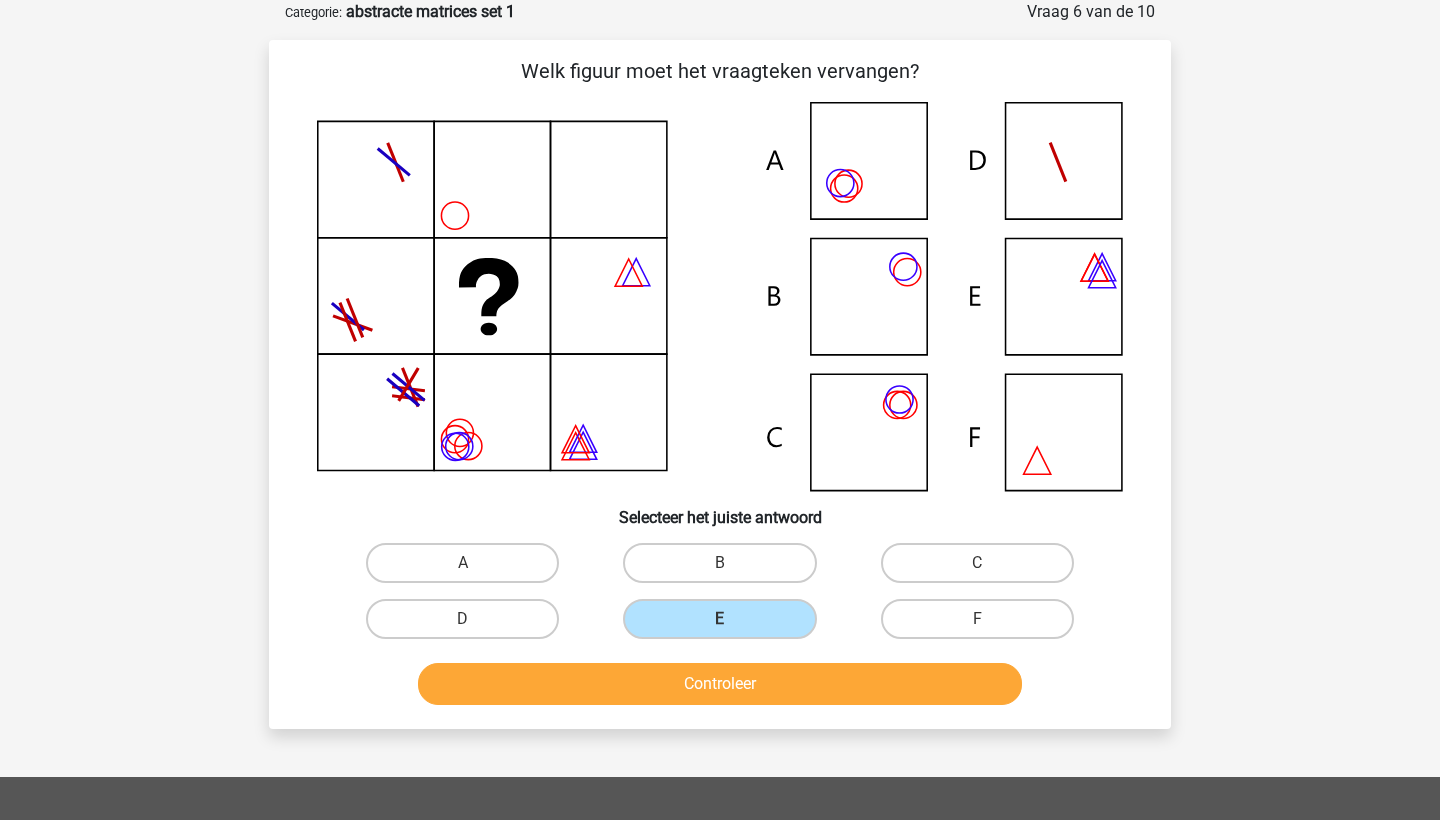 click on "Controleer" at bounding box center (720, 684) 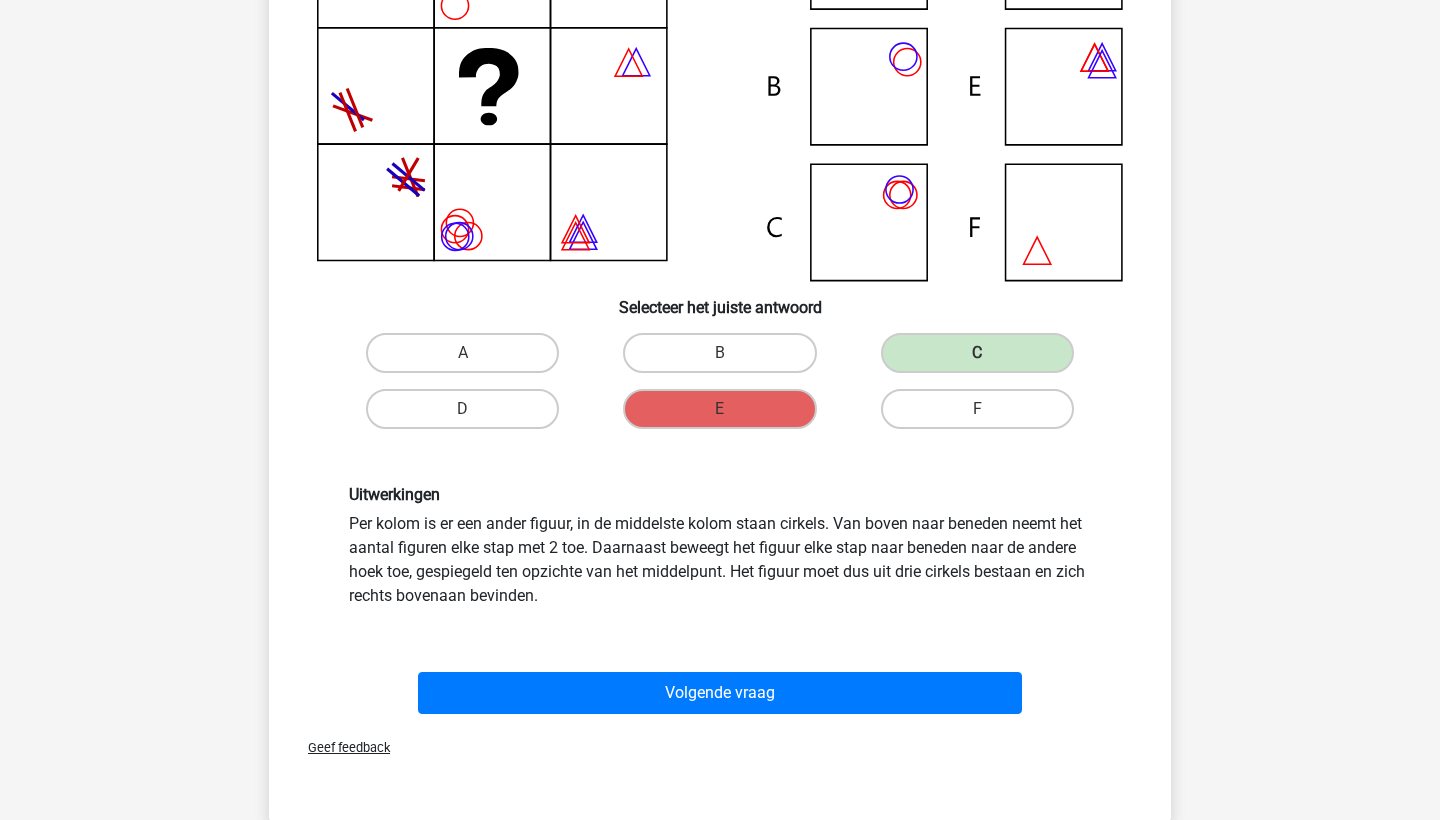 scroll, scrollTop: 316, scrollLeft: 0, axis: vertical 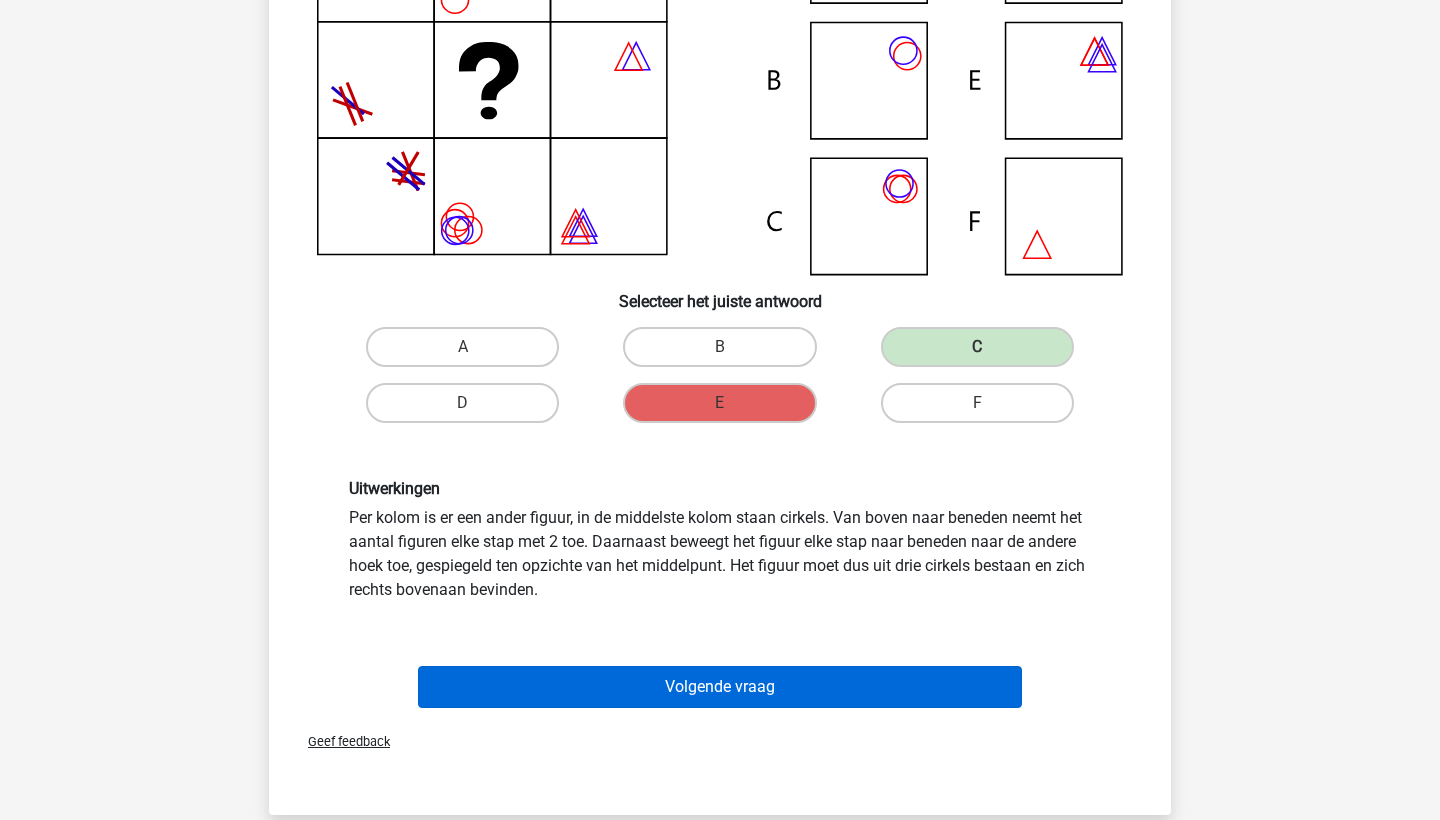 click on "Volgende vraag" at bounding box center (720, 687) 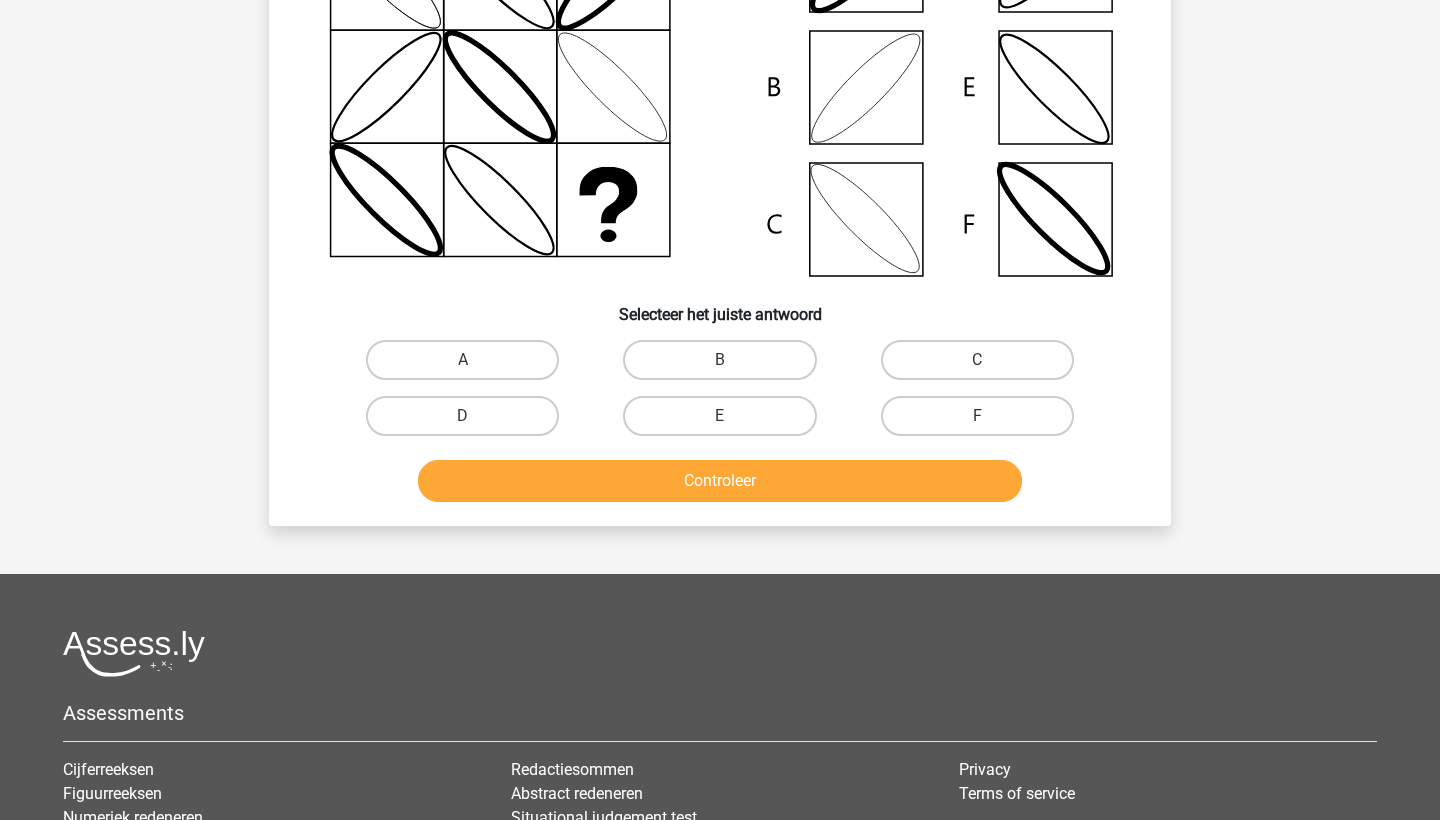 scroll, scrollTop: 100, scrollLeft: 0, axis: vertical 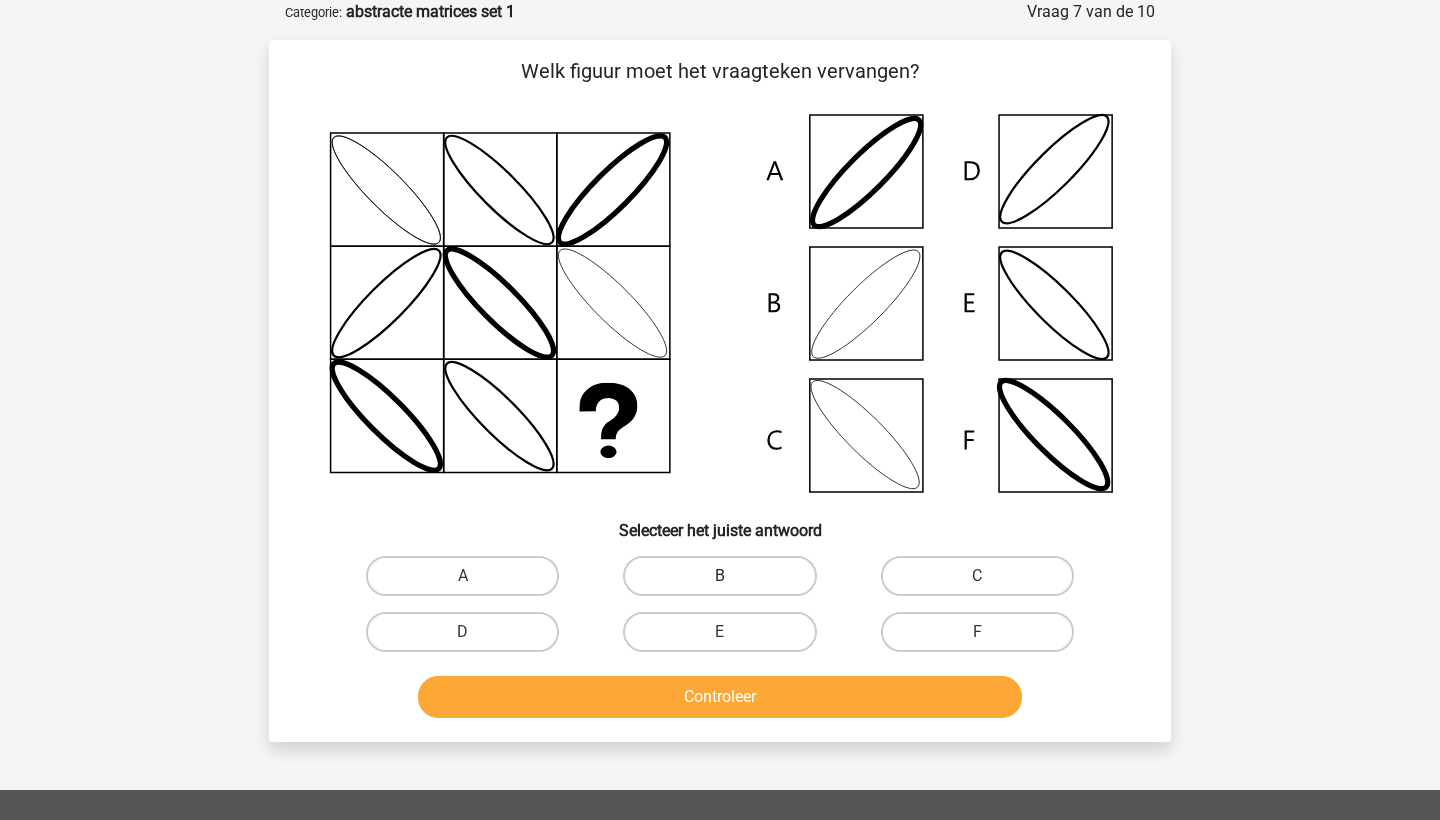 click on "B" at bounding box center (719, 576) 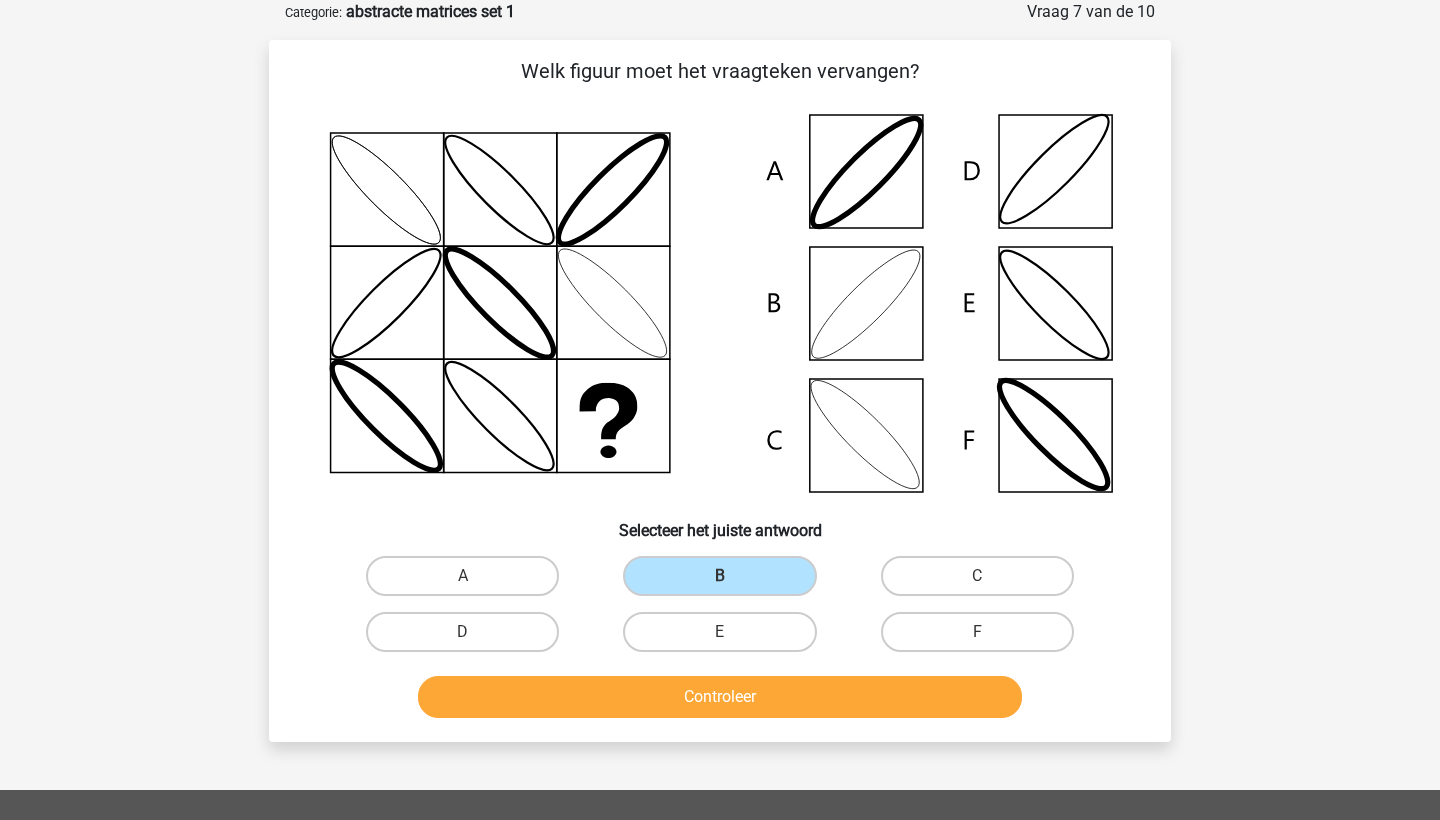 click on "Controleer" at bounding box center [720, 697] 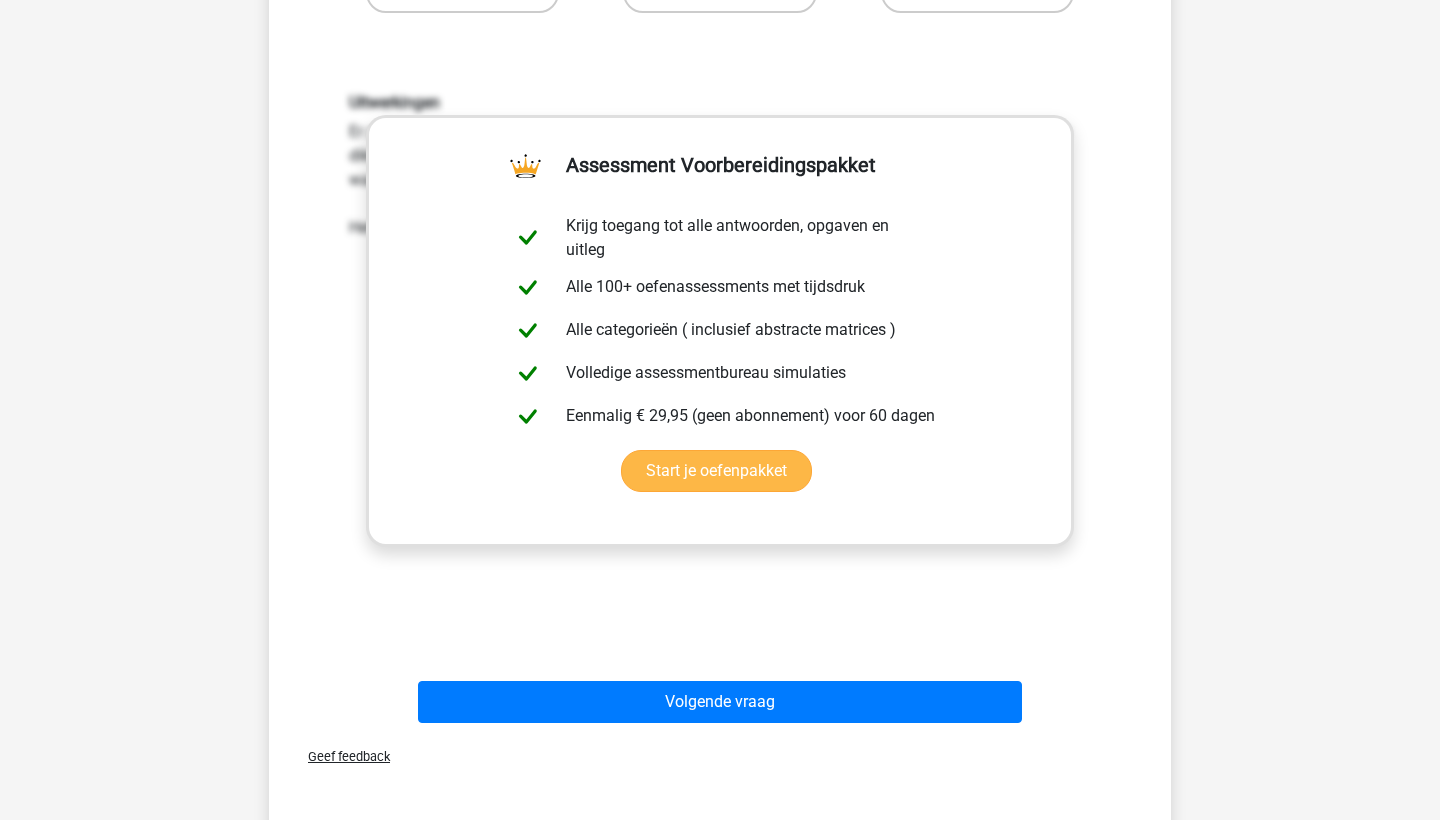 scroll, scrollTop: 742, scrollLeft: 0, axis: vertical 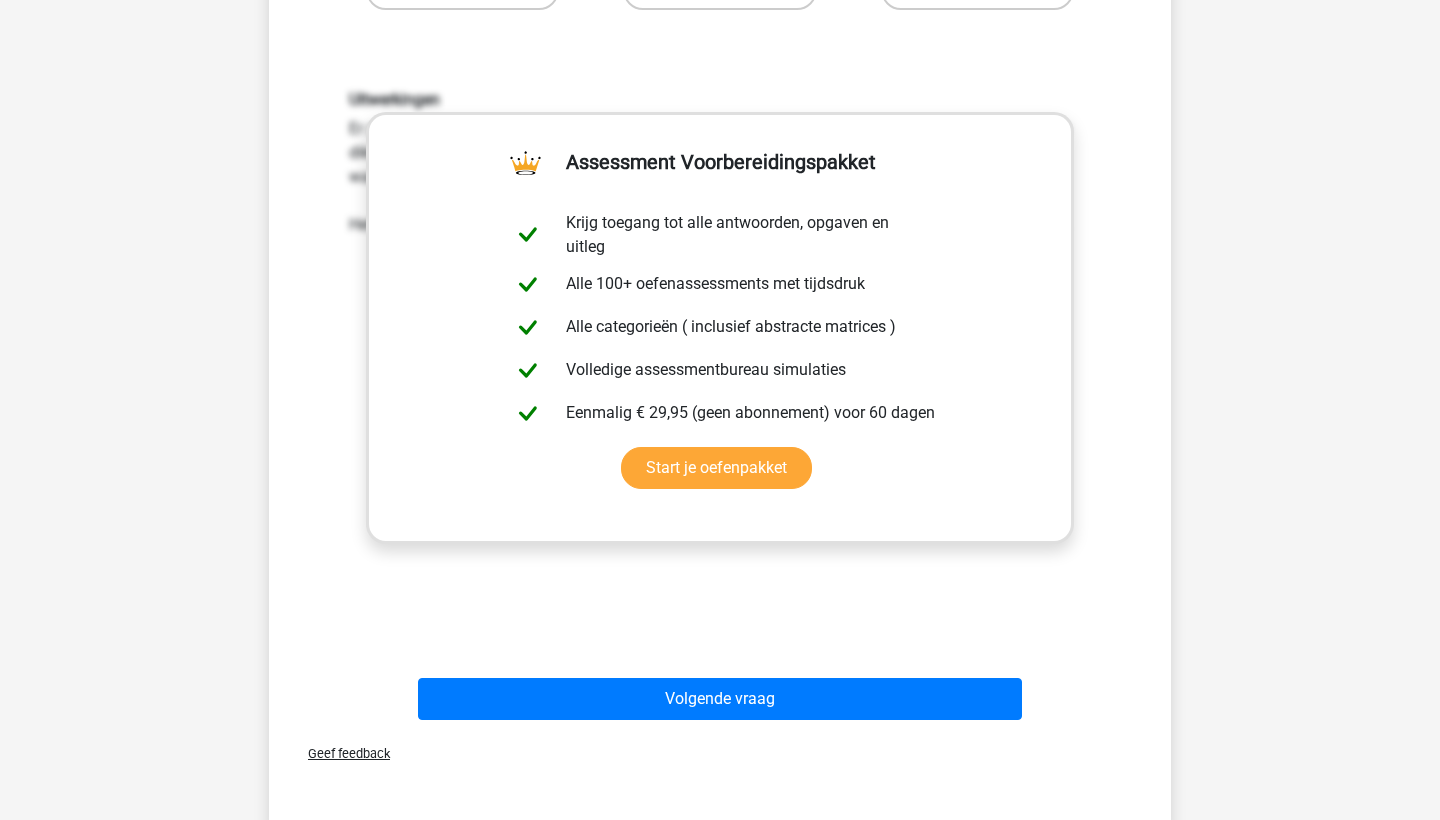 click on "Geef feedback" at bounding box center [720, 753] 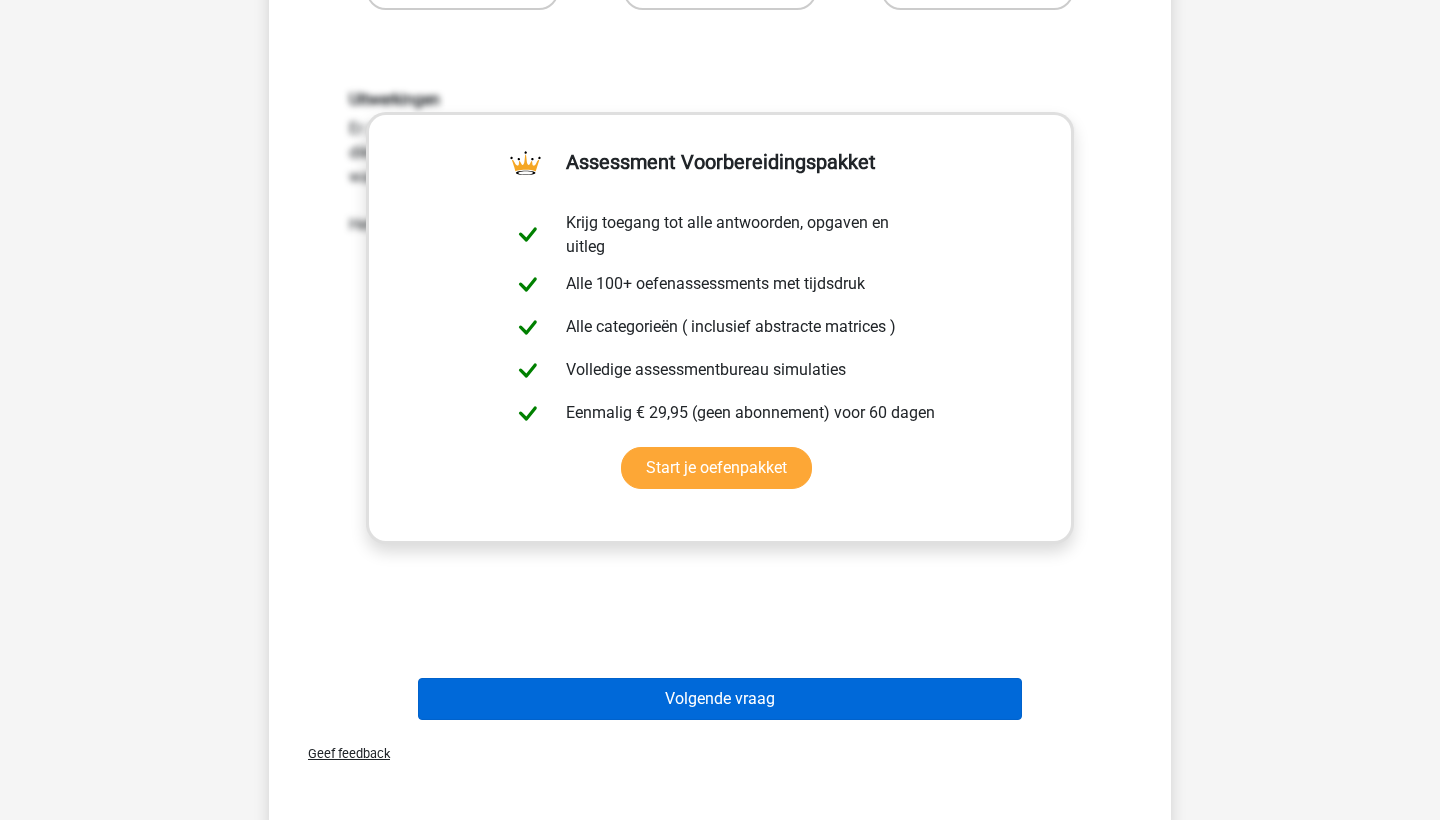 click on "Volgende vraag" at bounding box center (720, 699) 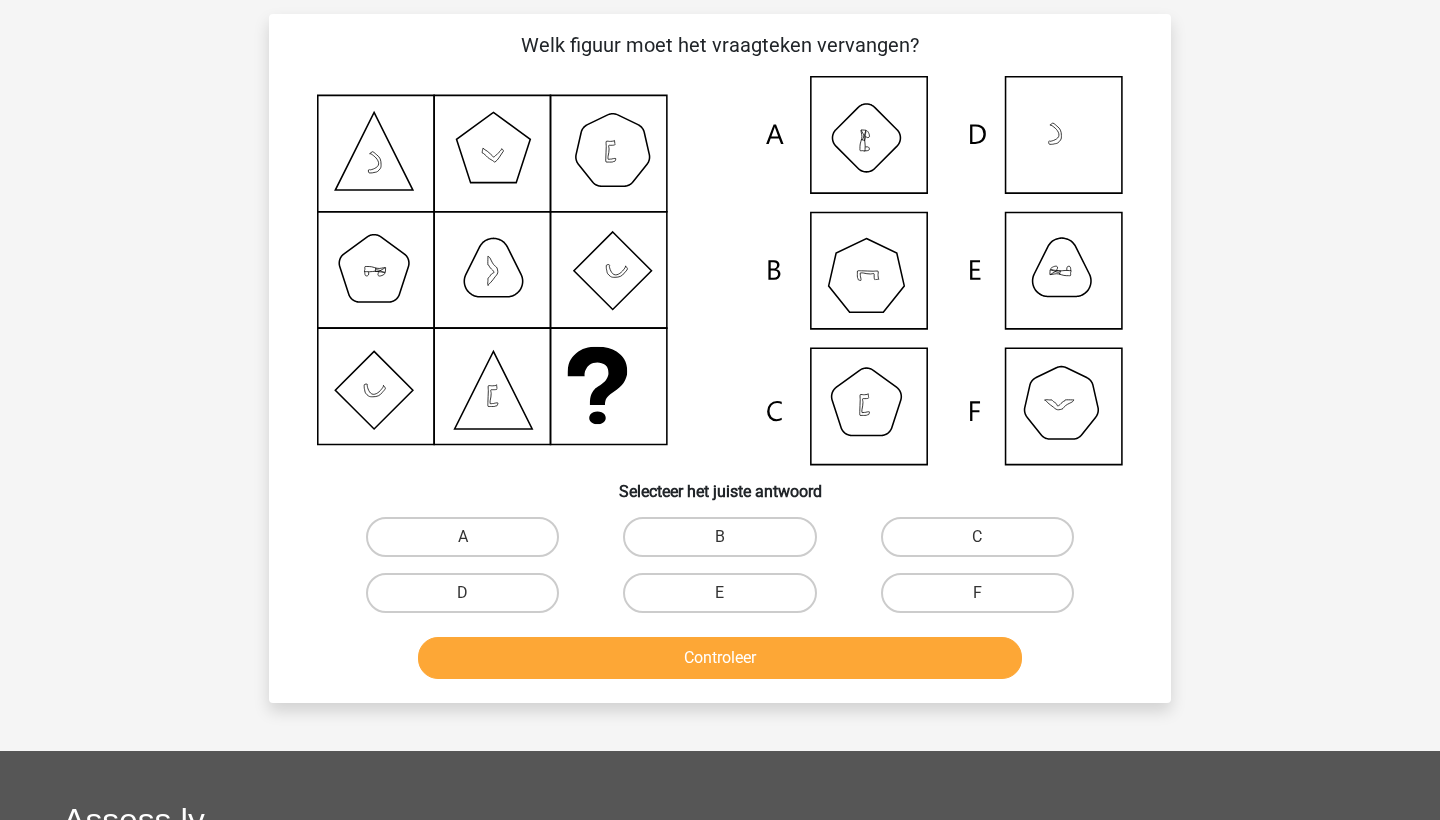 scroll, scrollTop: 100, scrollLeft: 0, axis: vertical 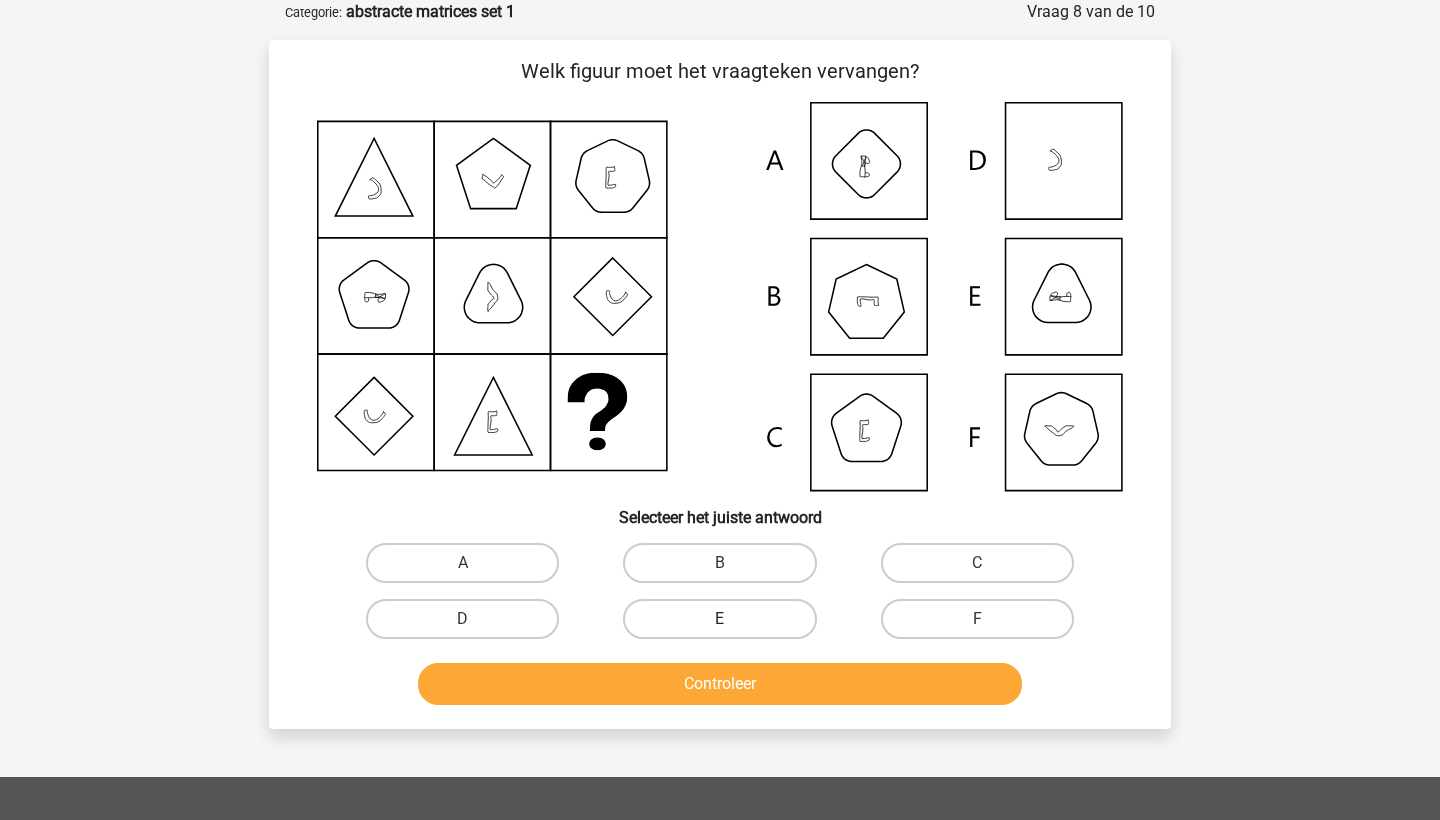 click on "E" at bounding box center [719, 619] 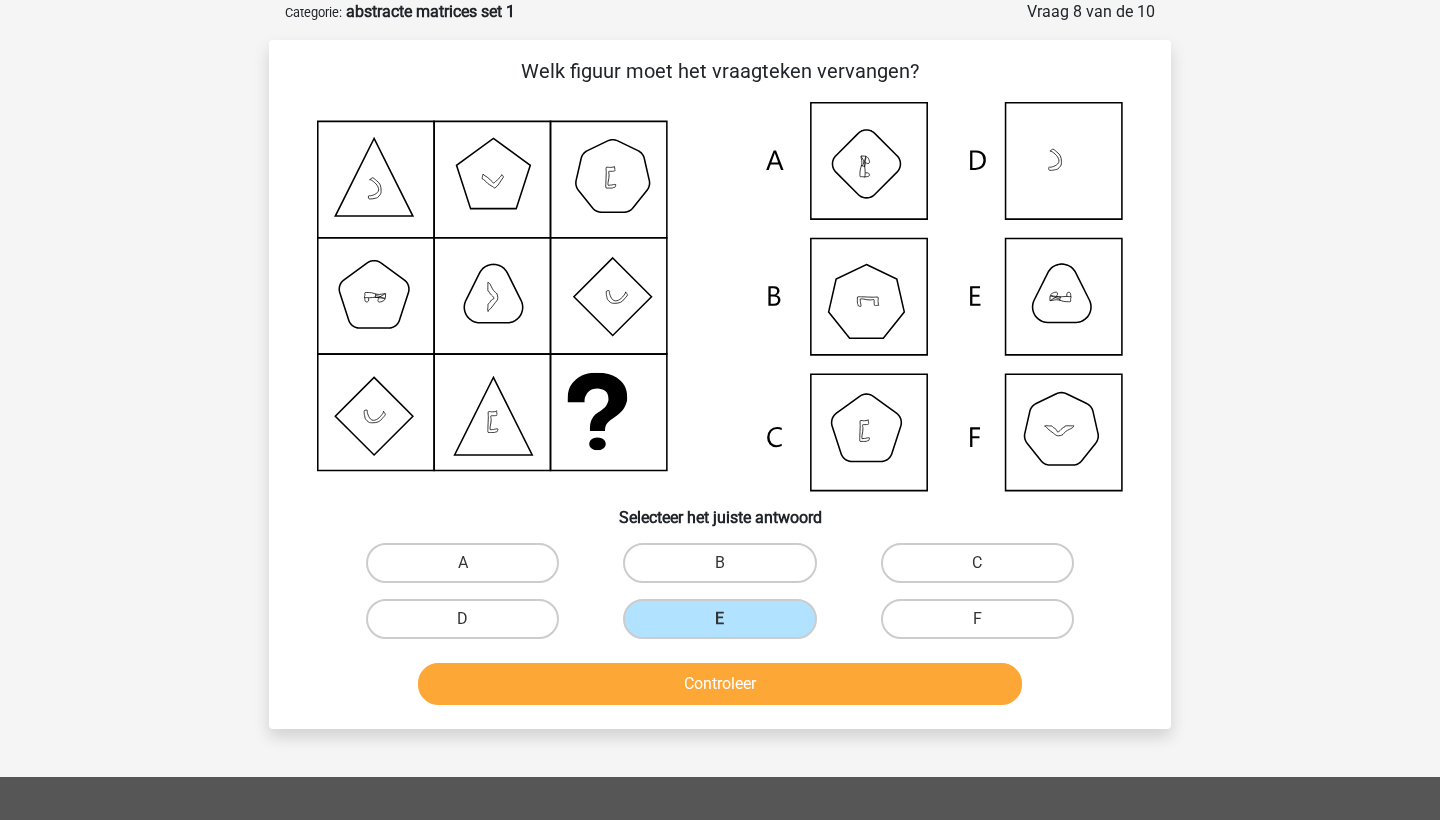 click on "Controleer" at bounding box center [720, 680] 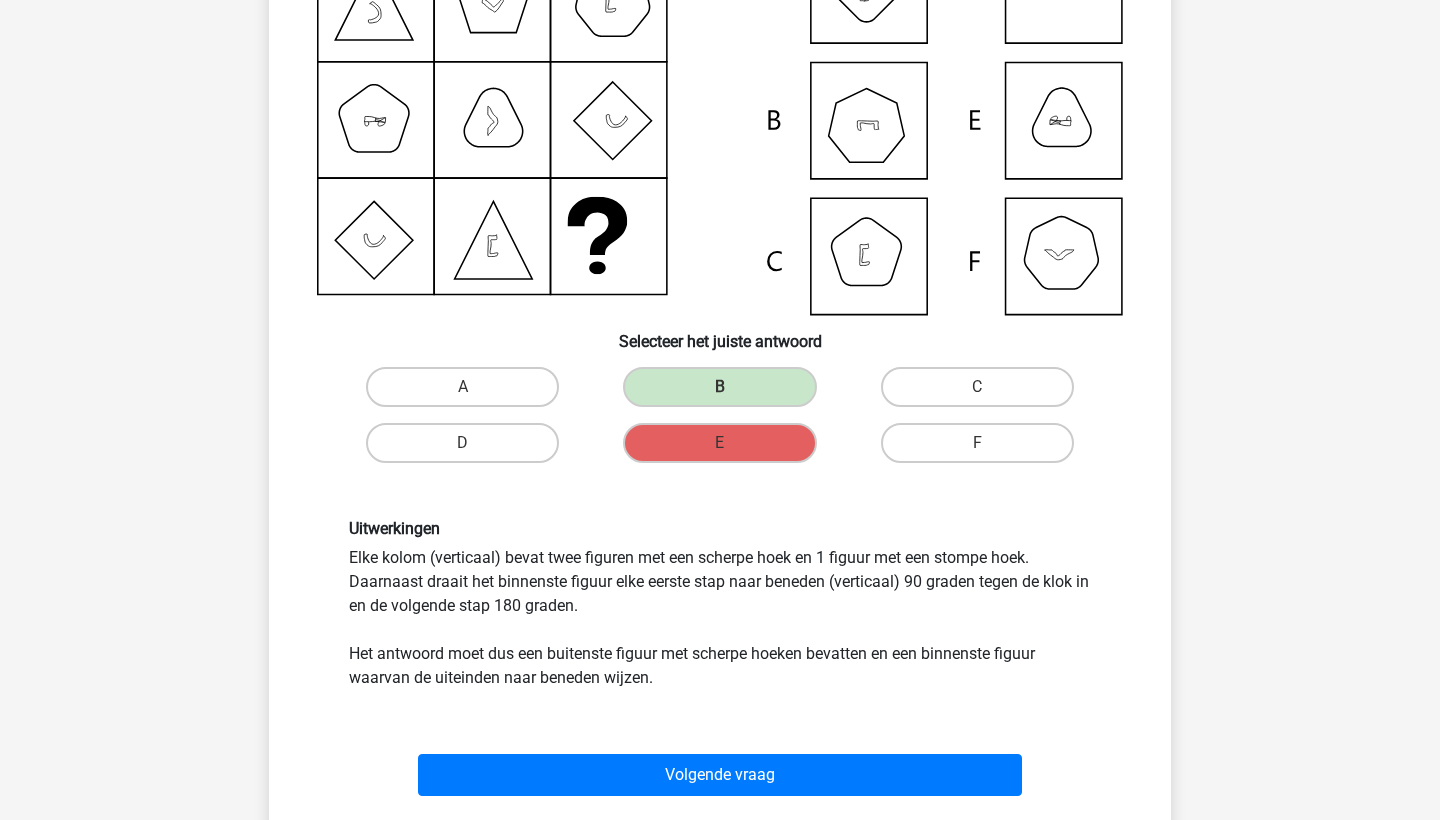 scroll, scrollTop: 261, scrollLeft: 0, axis: vertical 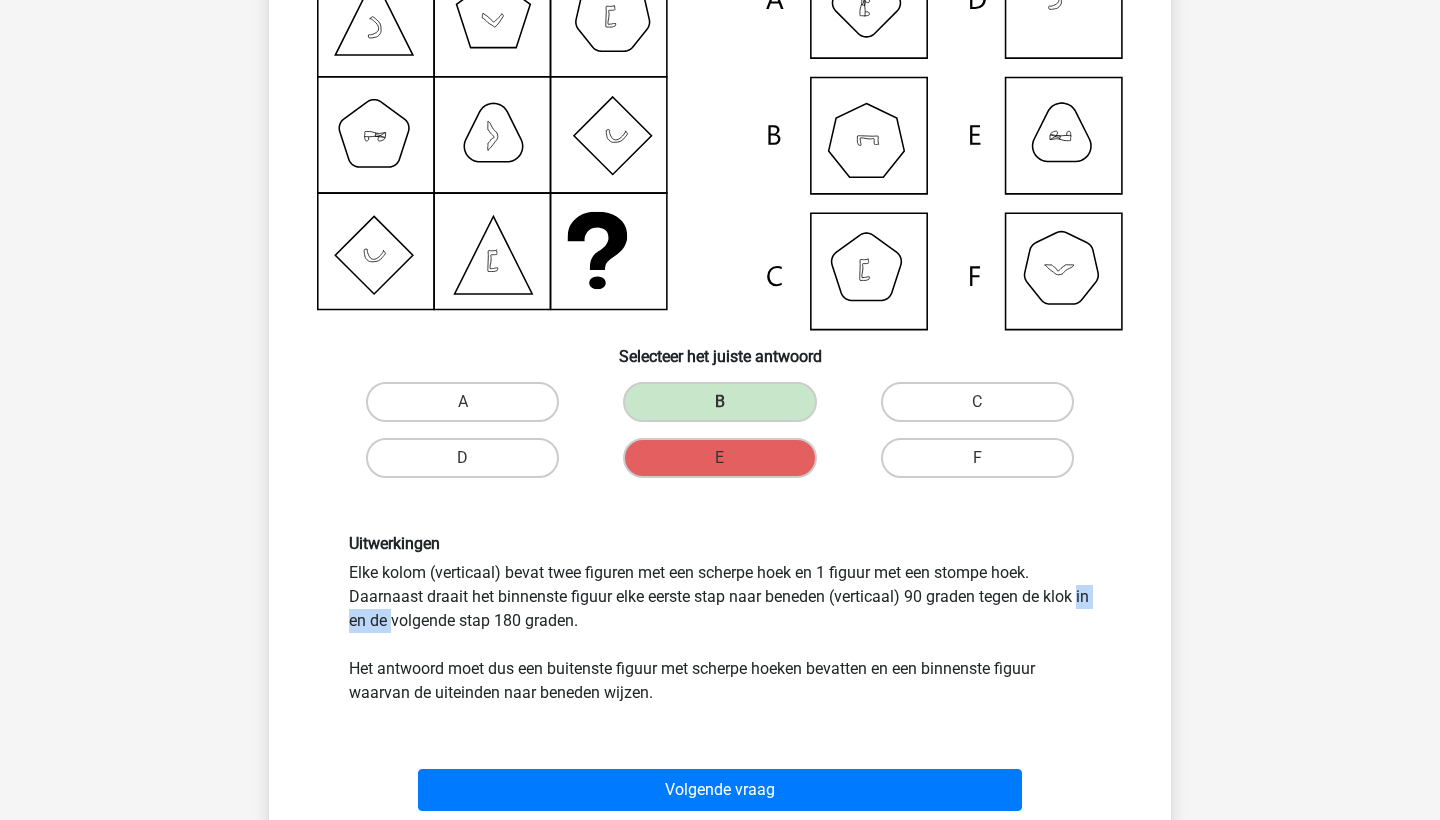 drag, startPoint x: 826, startPoint y: 601, endPoint x: 888, endPoint y: 593, distance: 62.514 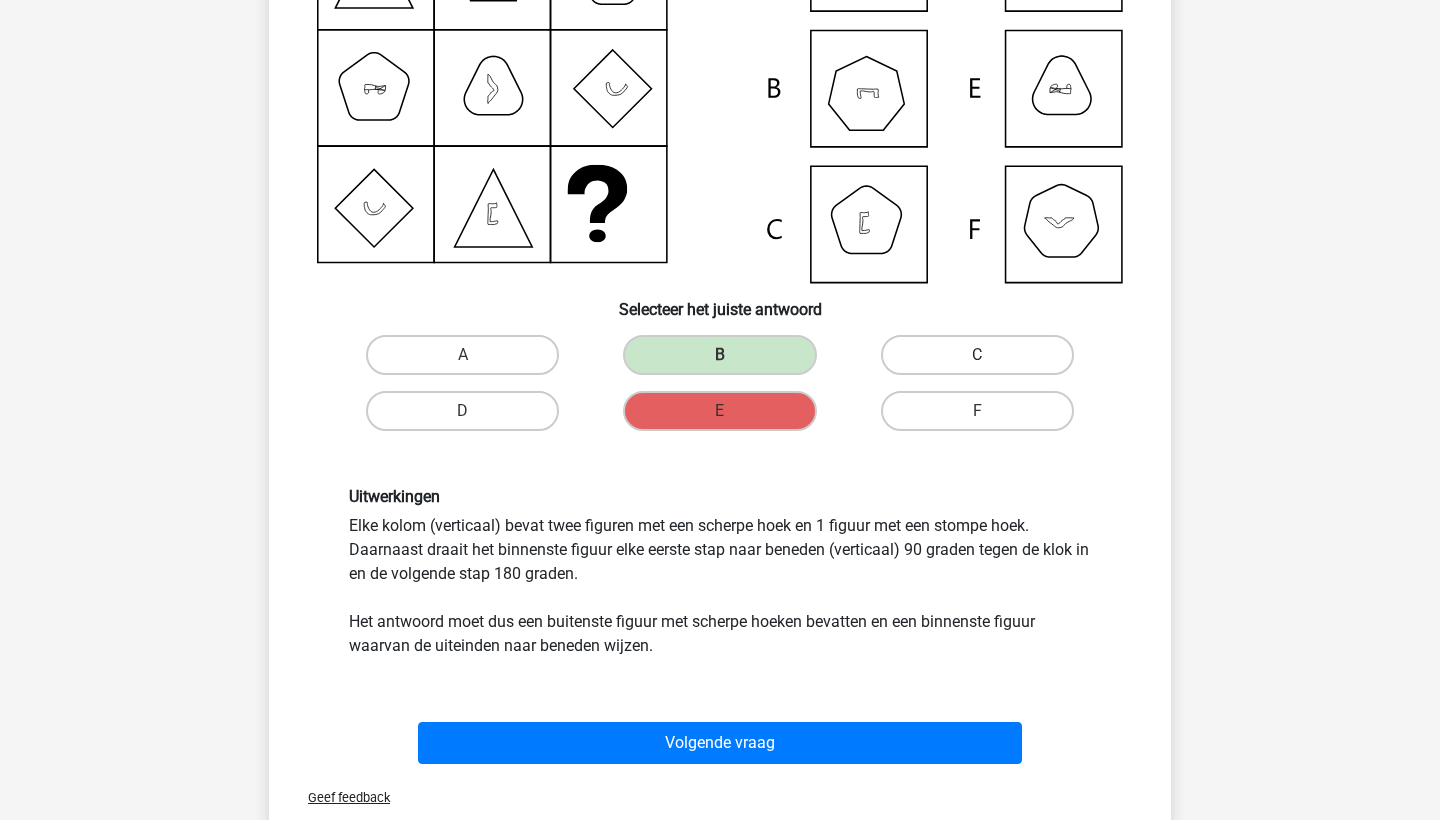 scroll, scrollTop: 309, scrollLeft: 0, axis: vertical 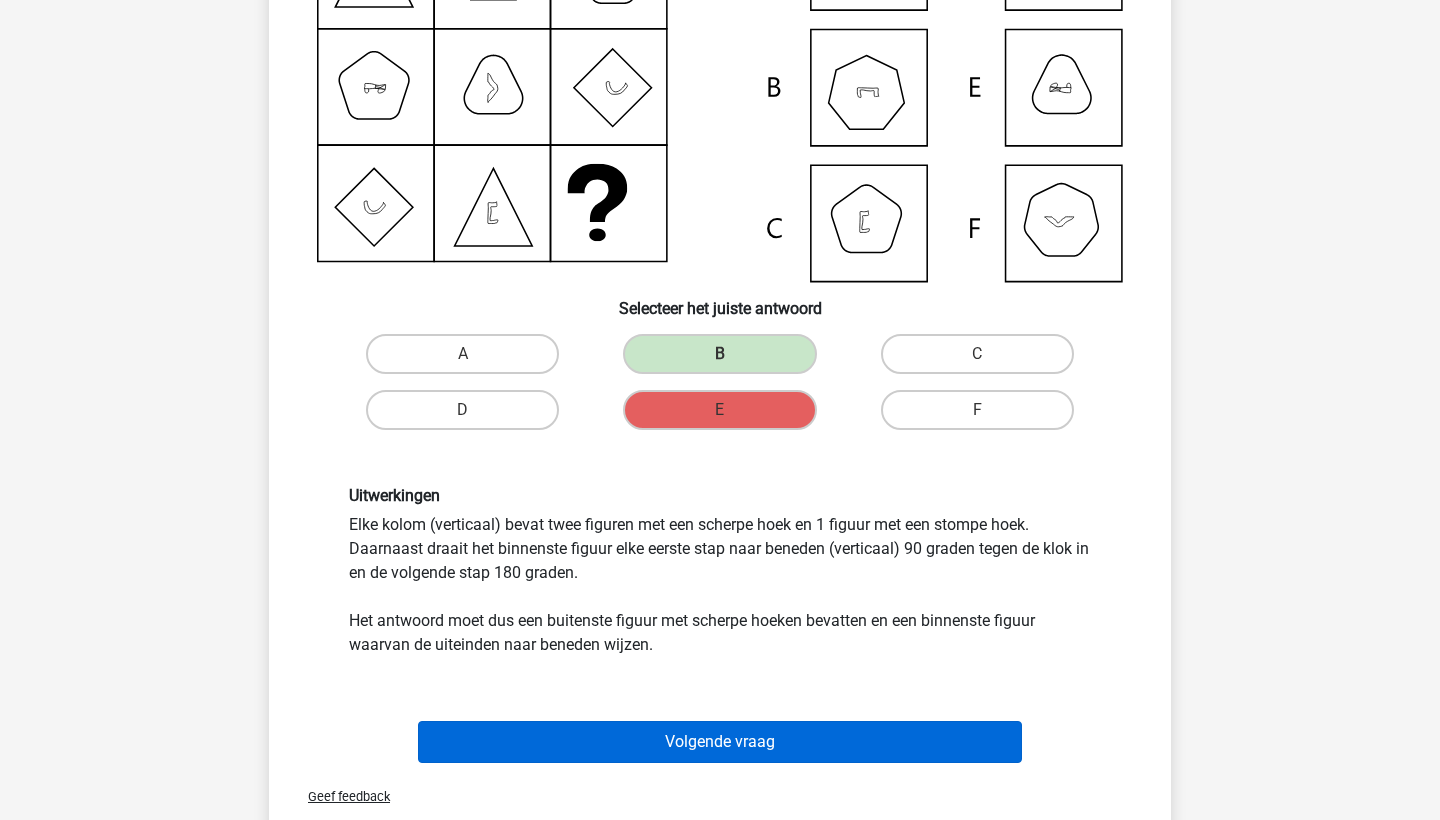 click on "Volgende vraag" at bounding box center [720, 742] 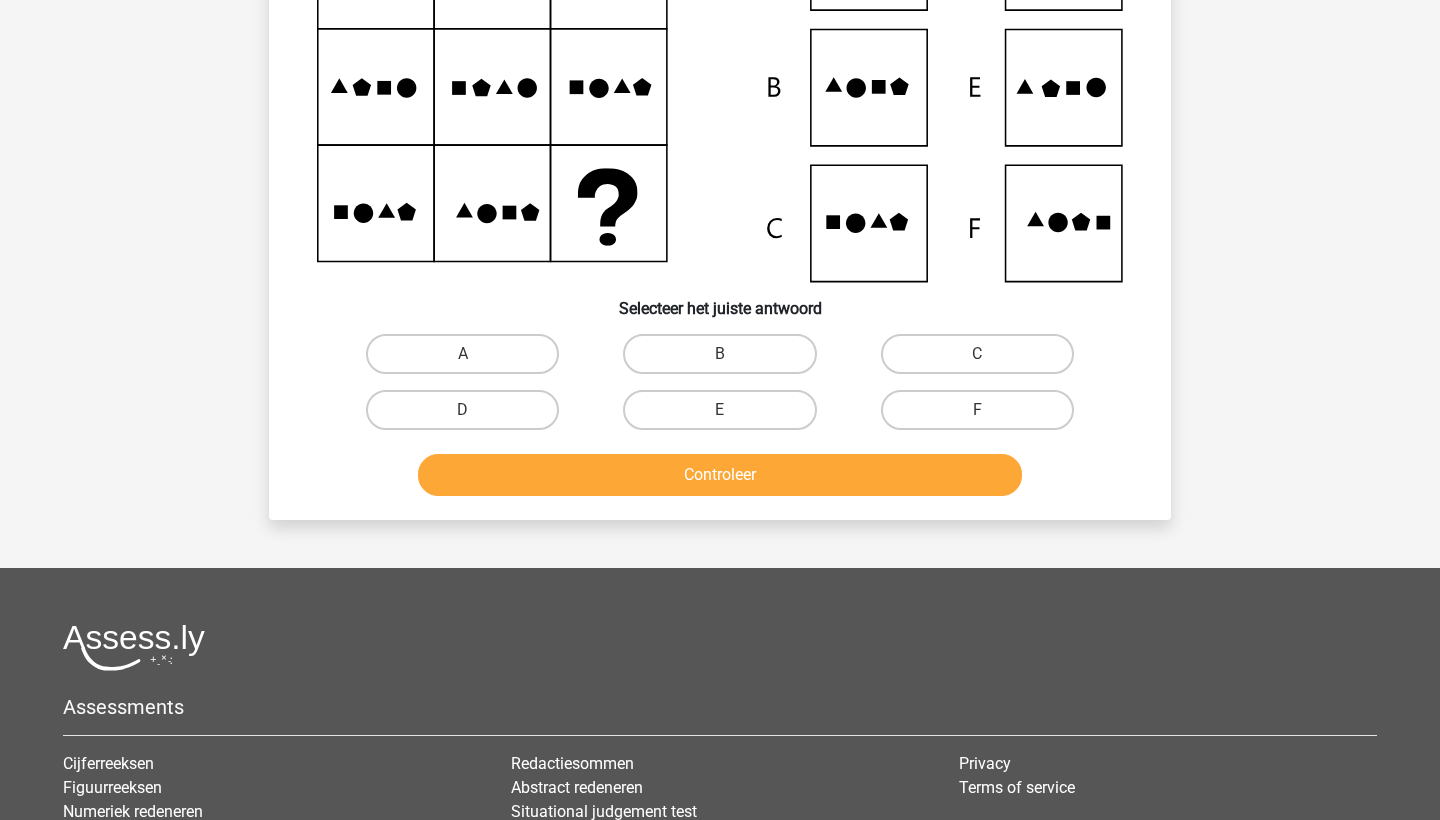 scroll, scrollTop: 100, scrollLeft: 0, axis: vertical 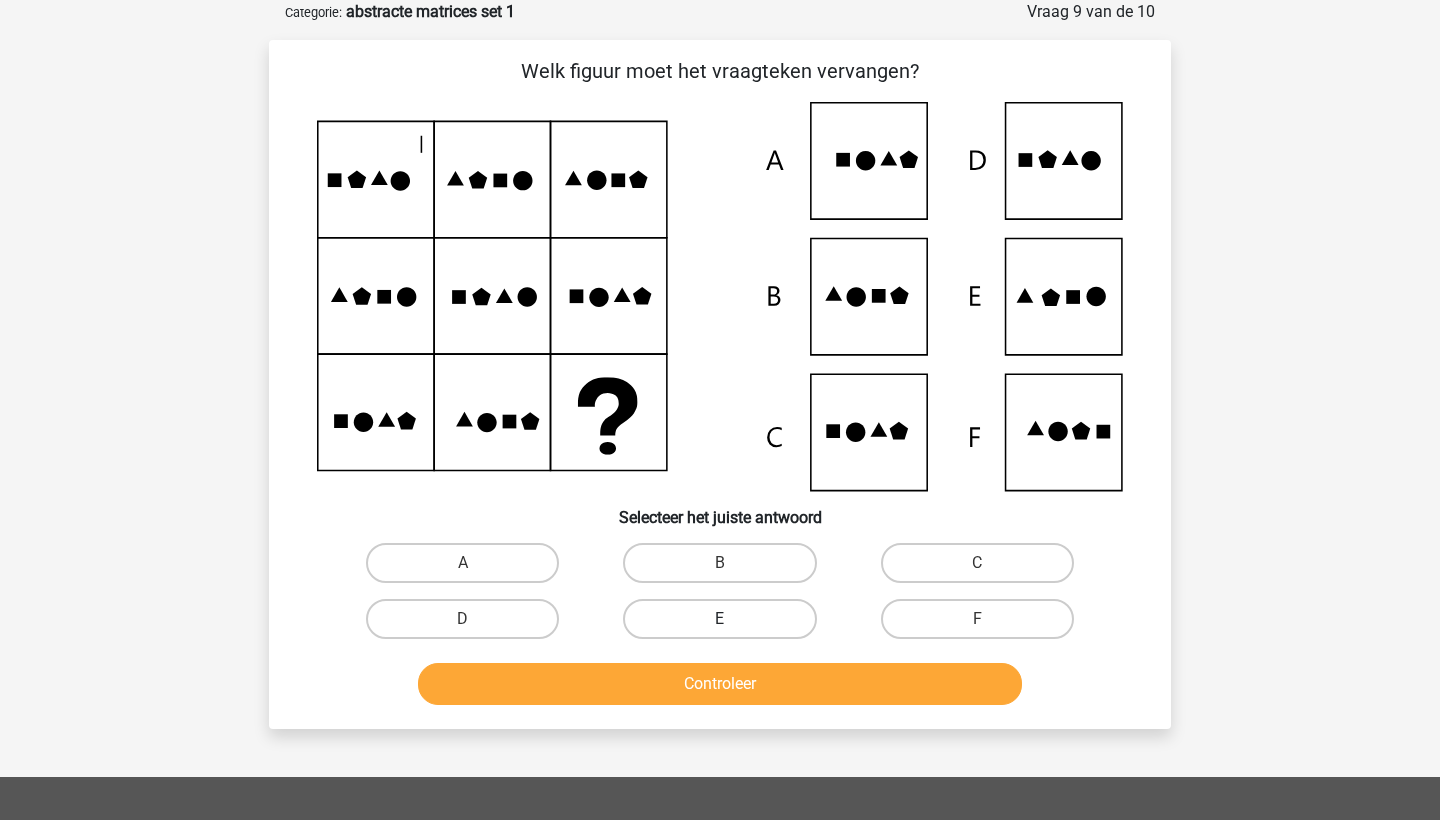 click on "E" at bounding box center [719, 619] 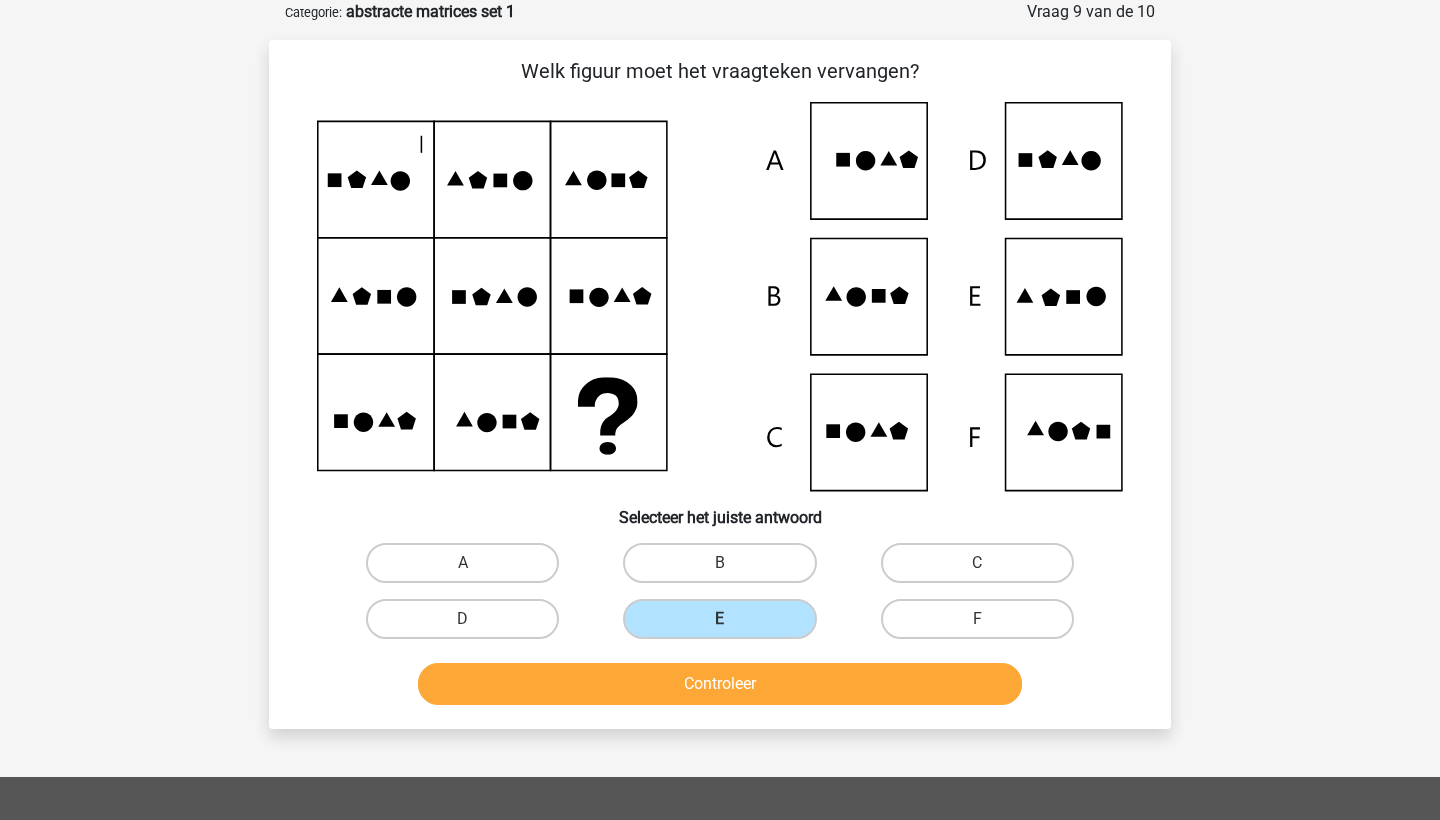 click on "Controleer" at bounding box center (720, 680) 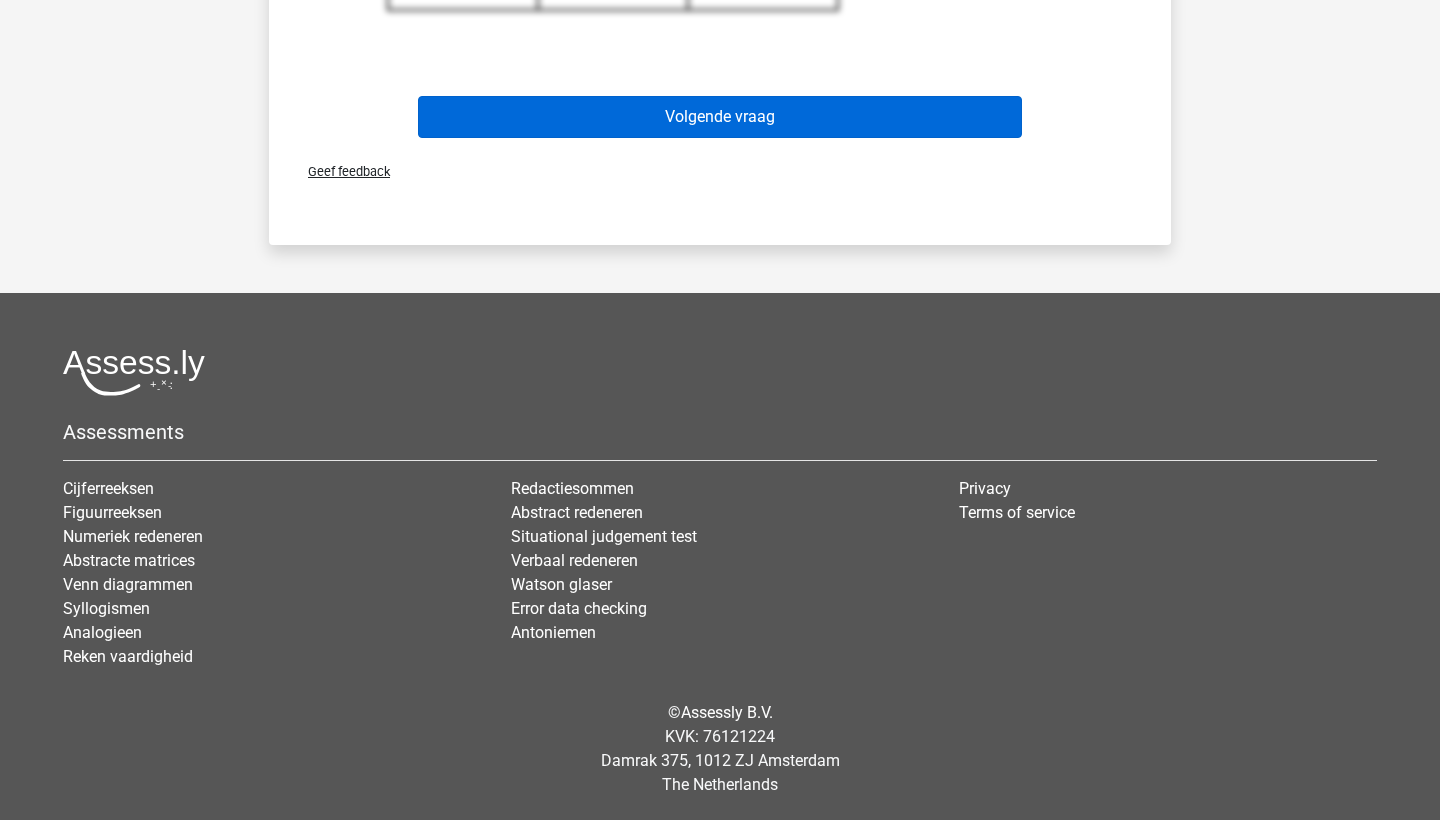 click on "Volgende vraag" at bounding box center (720, 117) 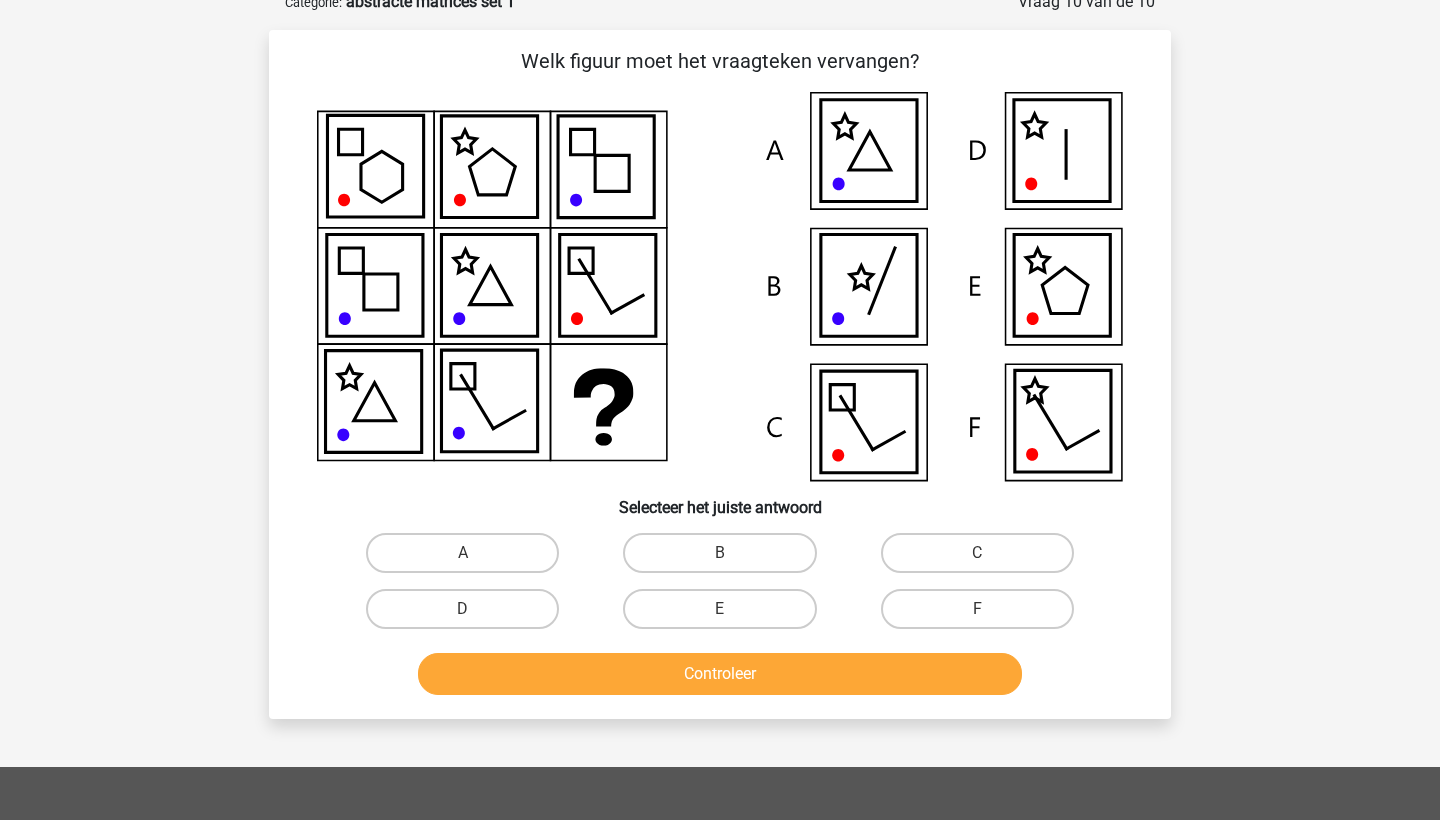 scroll, scrollTop: 100, scrollLeft: 0, axis: vertical 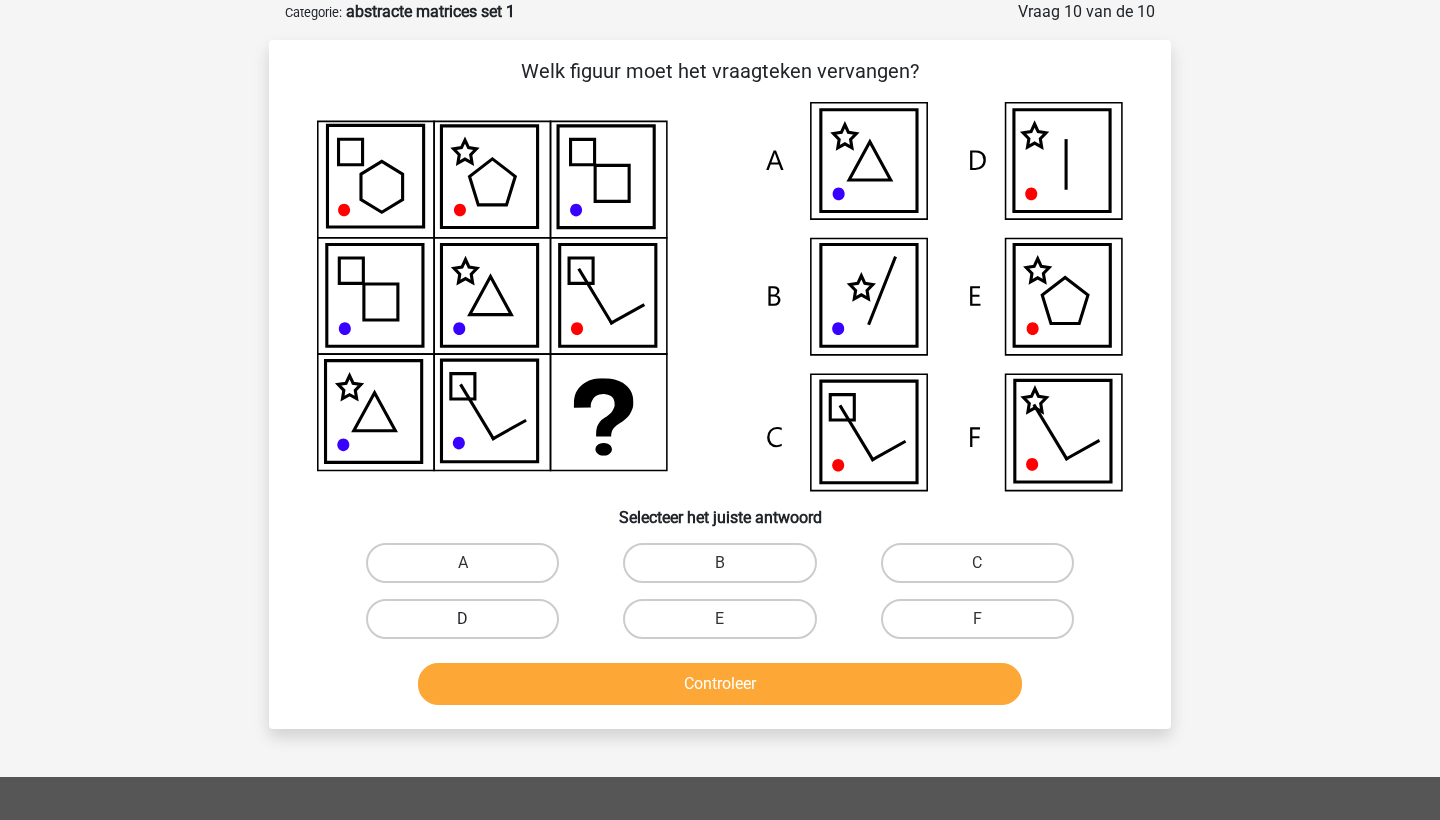 click on "D" at bounding box center [462, 619] 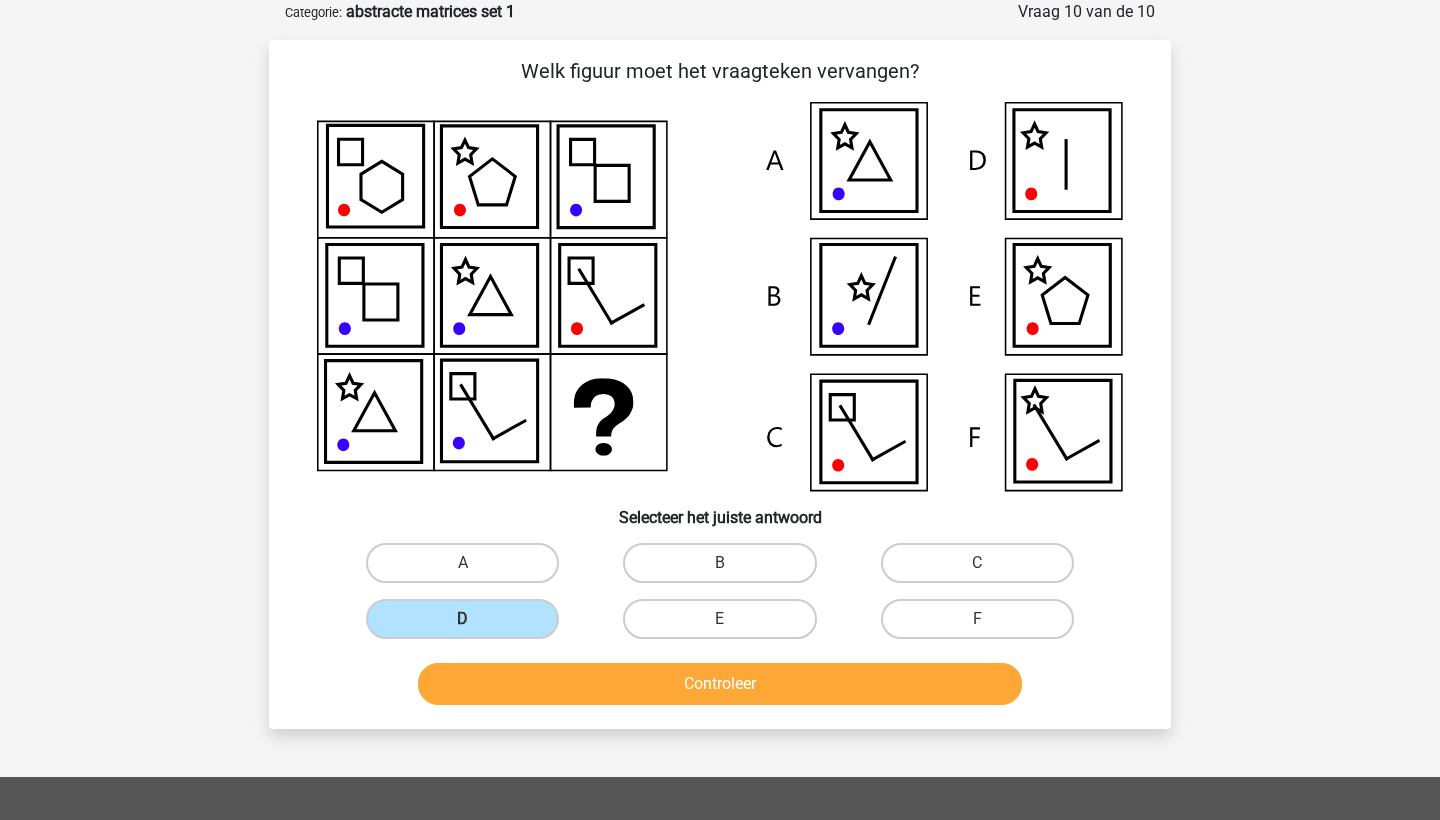 click on "Controleer" at bounding box center [720, 684] 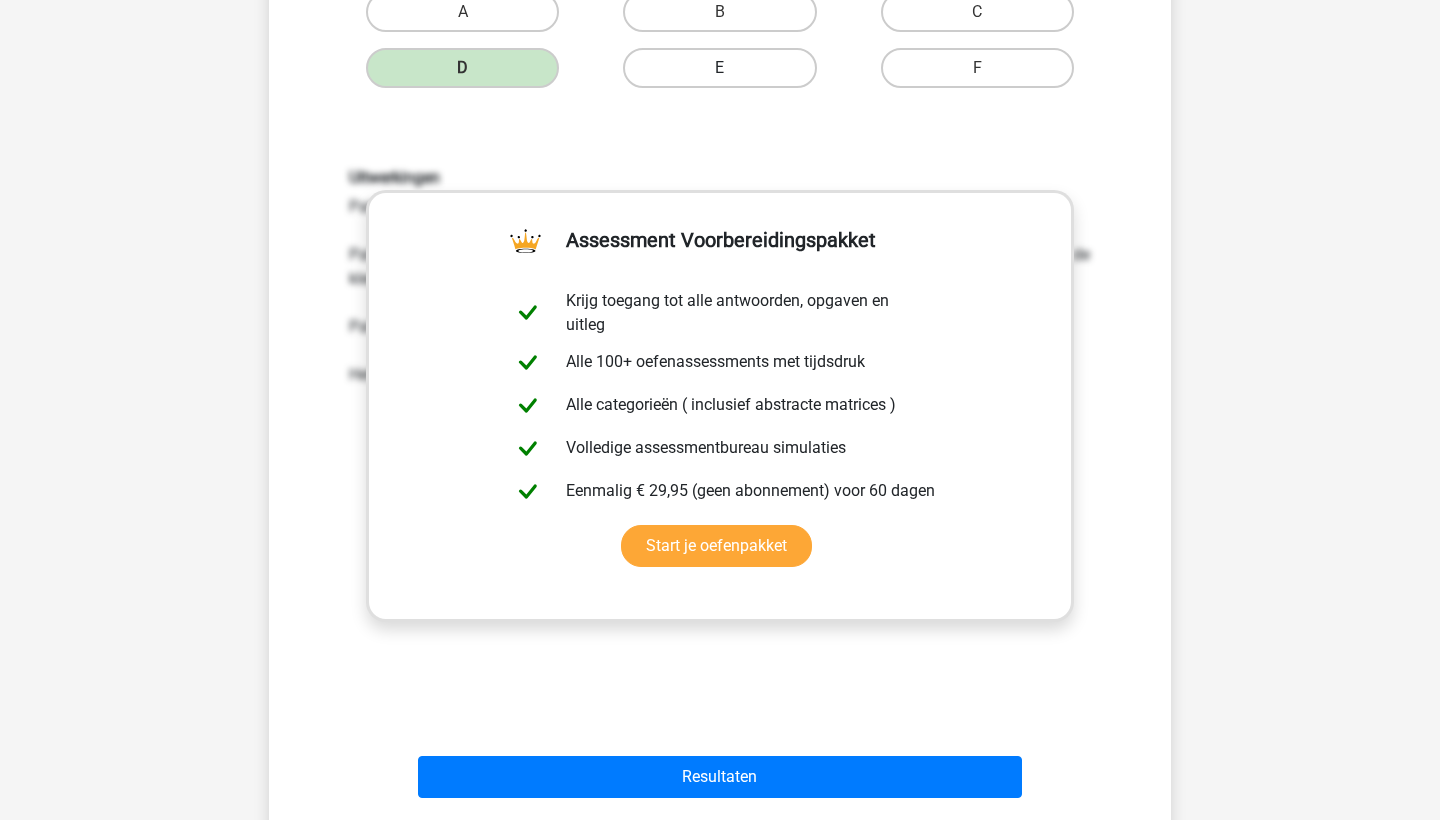 scroll, scrollTop: 682, scrollLeft: 0, axis: vertical 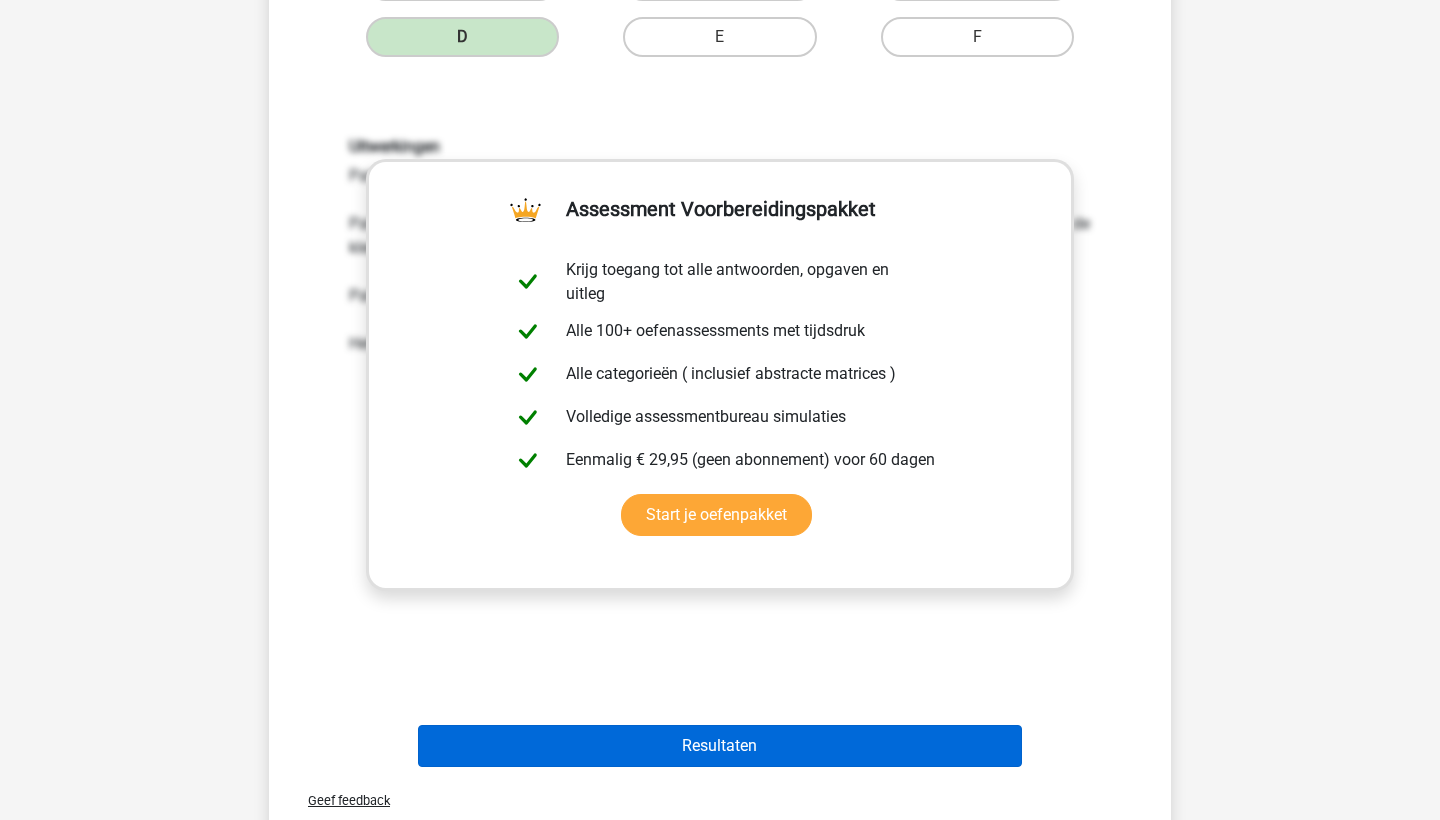click on "Resultaten" at bounding box center (720, 746) 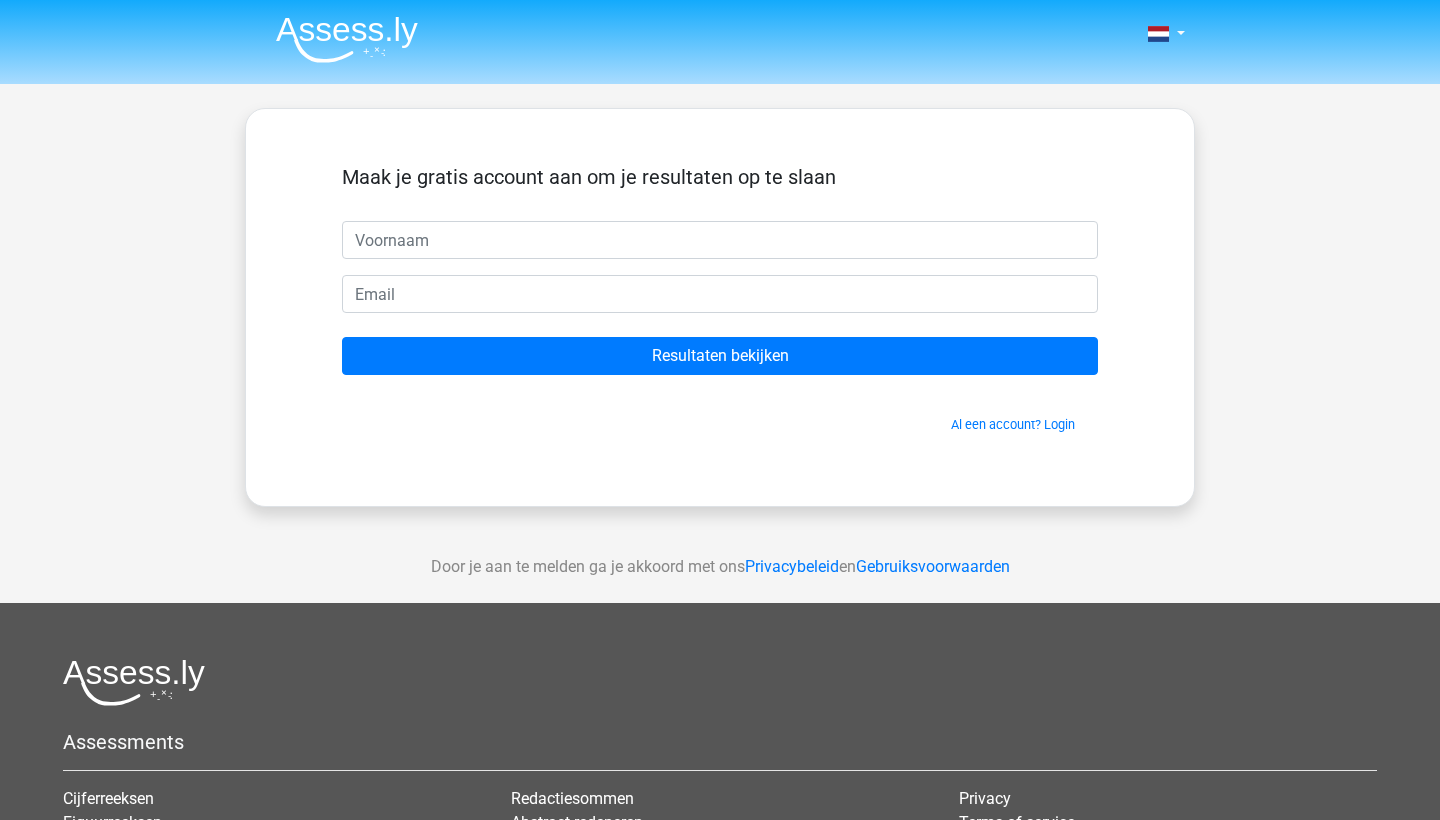 scroll, scrollTop: 0, scrollLeft: 0, axis: both 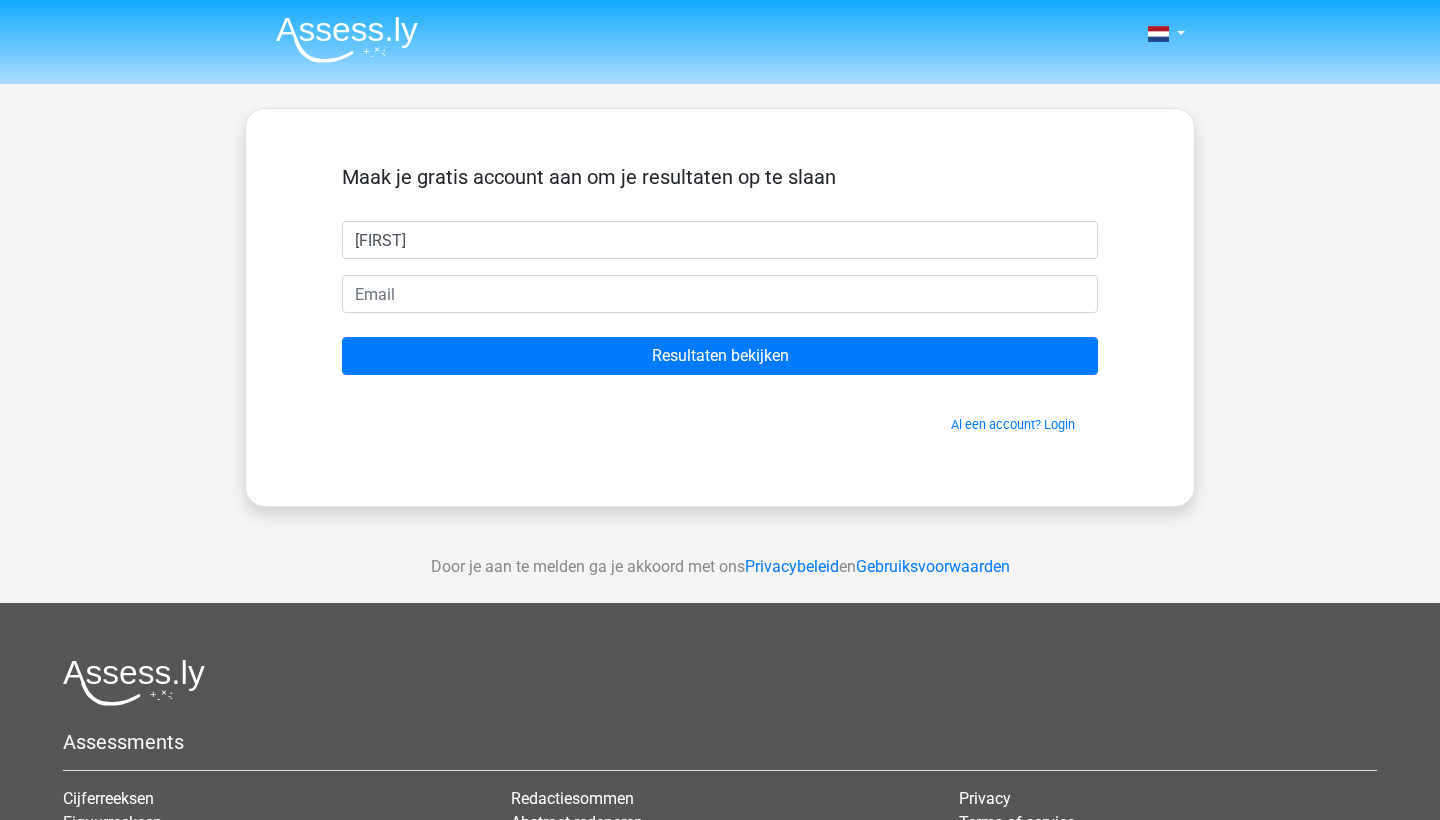 type on "[FIRST]" 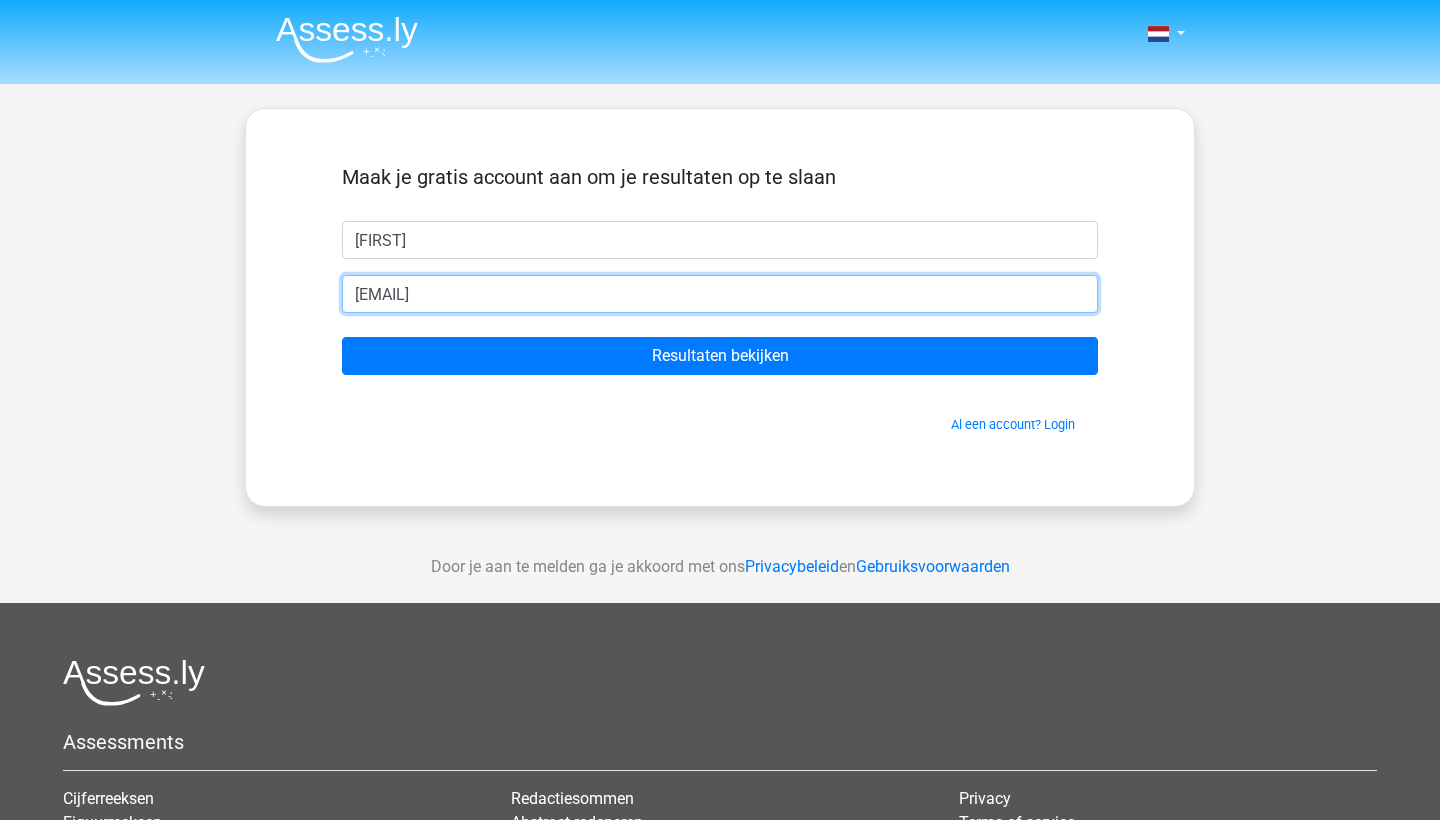 type on "[EMAIL]" 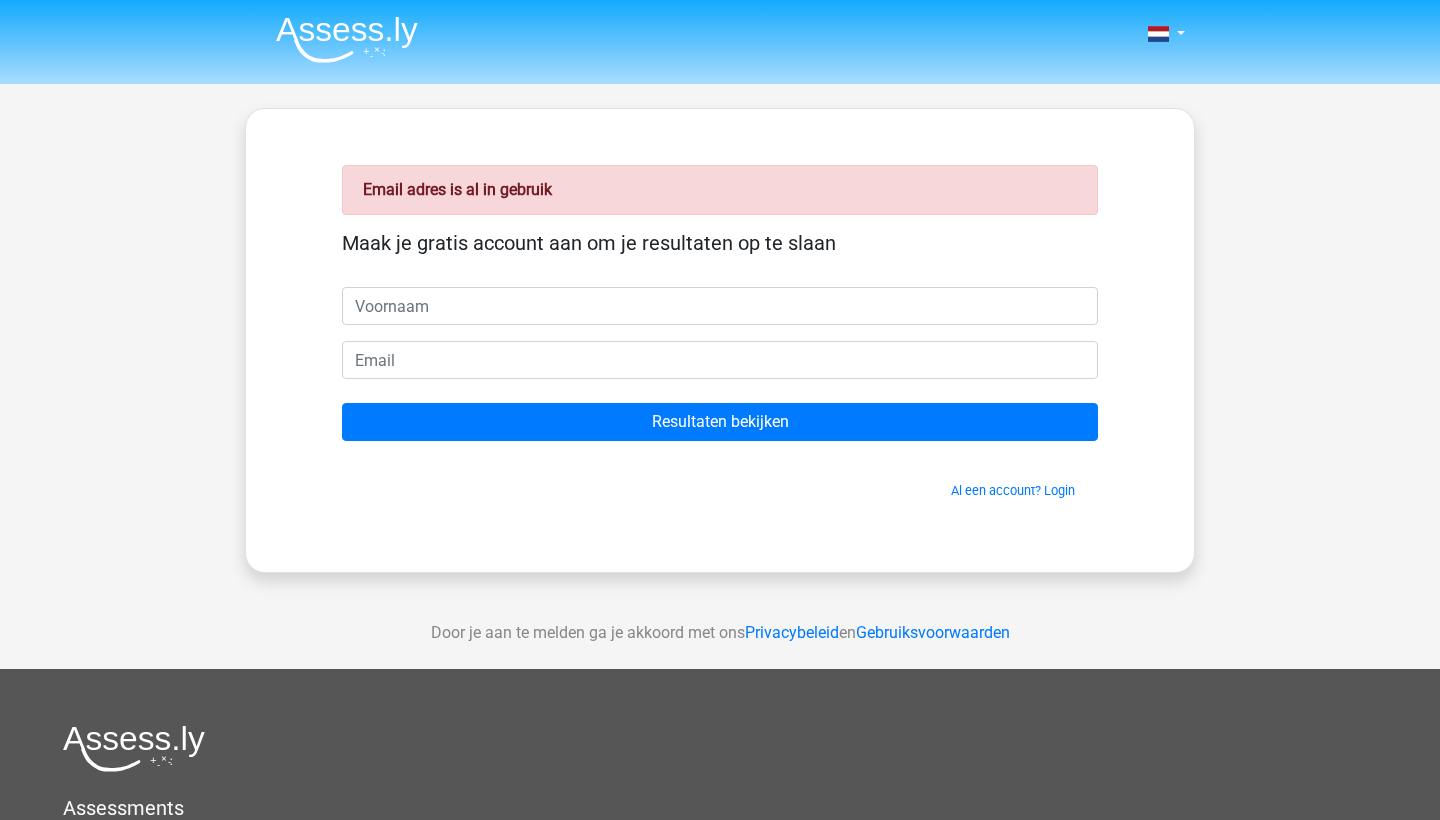 scroll, scrollTop: 0, scrollLeft: 0, axis: both 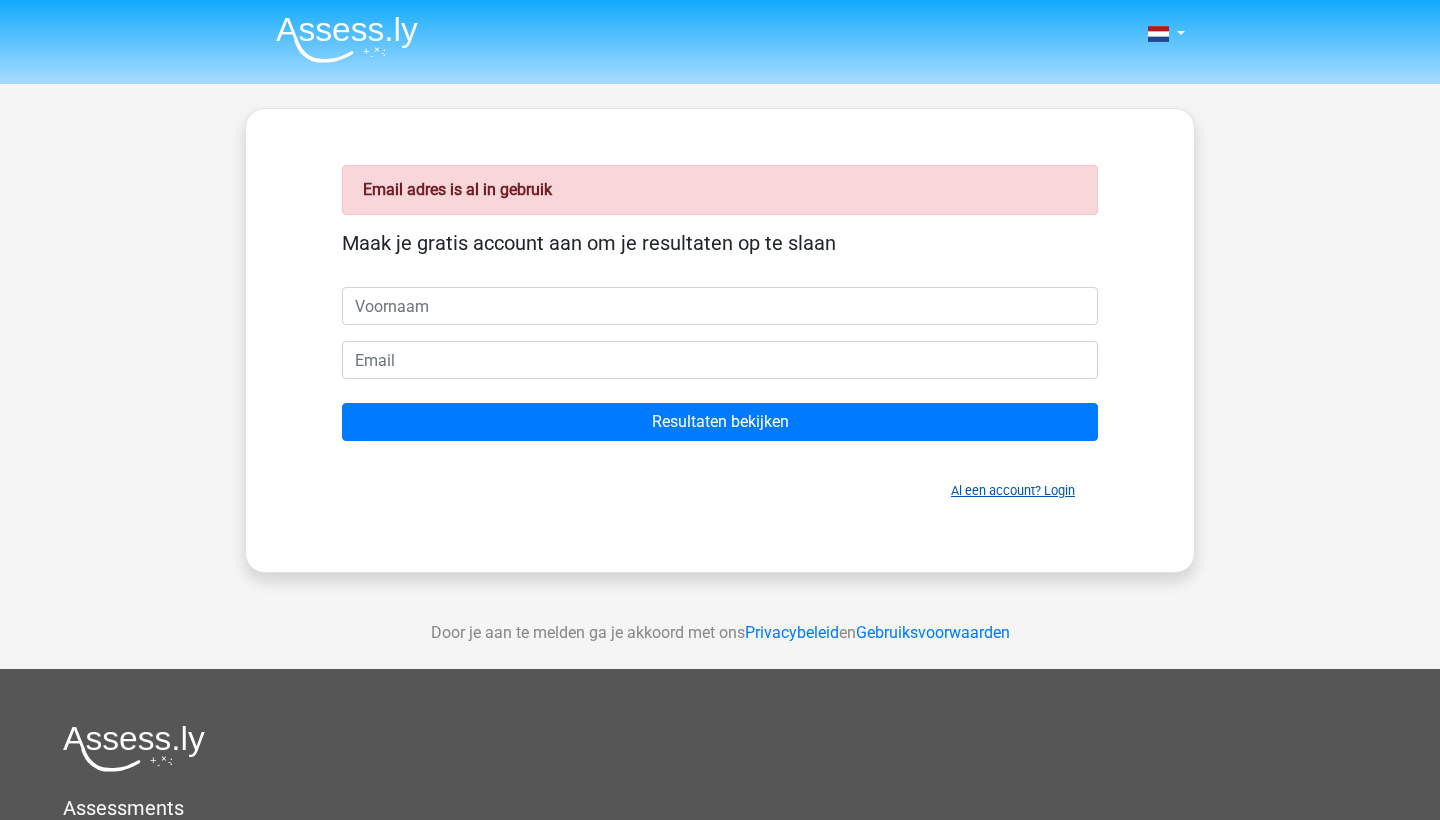 click on "Al een account? Login" at bounding box center (1013, 490) 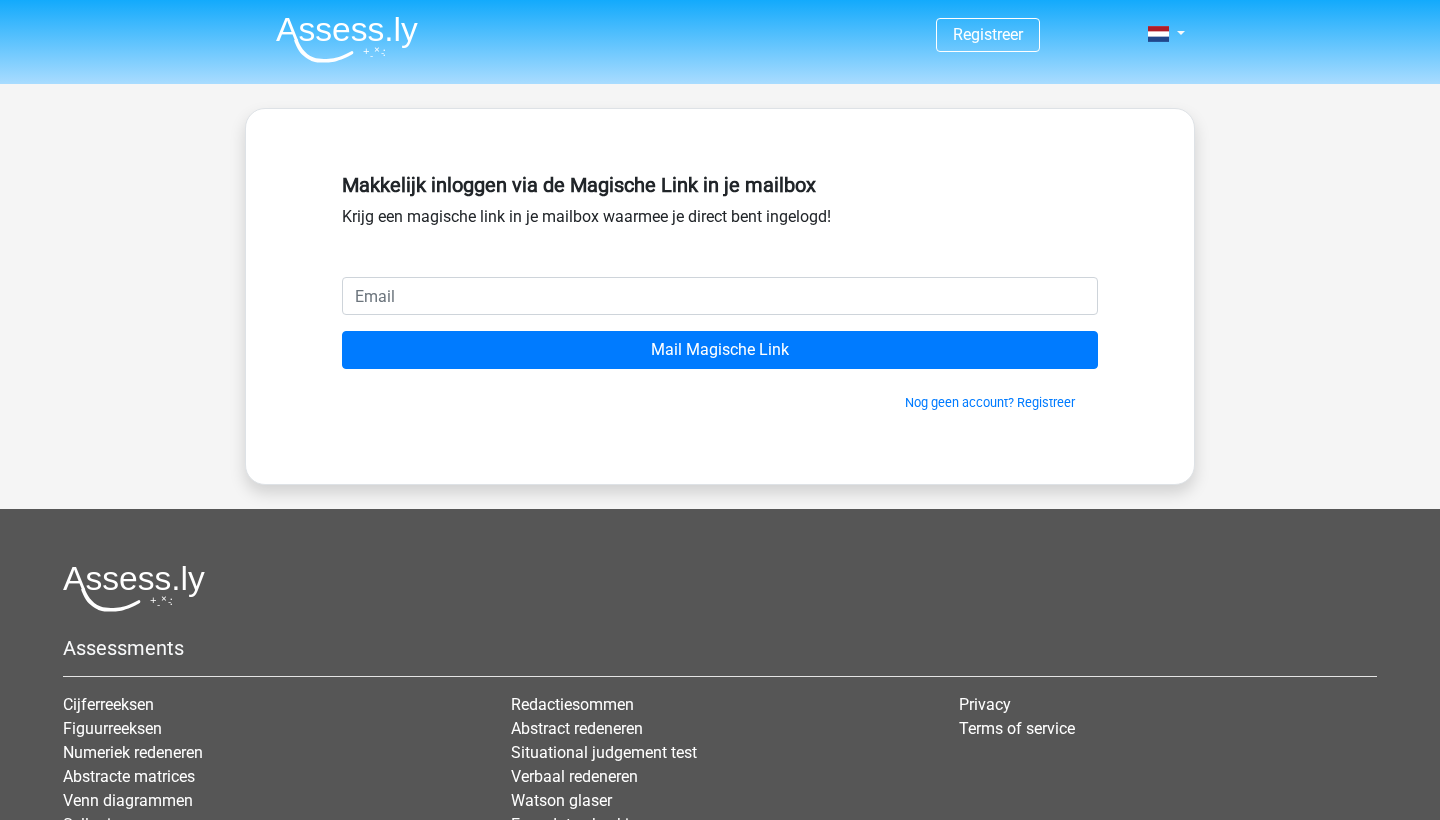 scroll, scrollTop: 0, scrollLeft: 0, axis: both 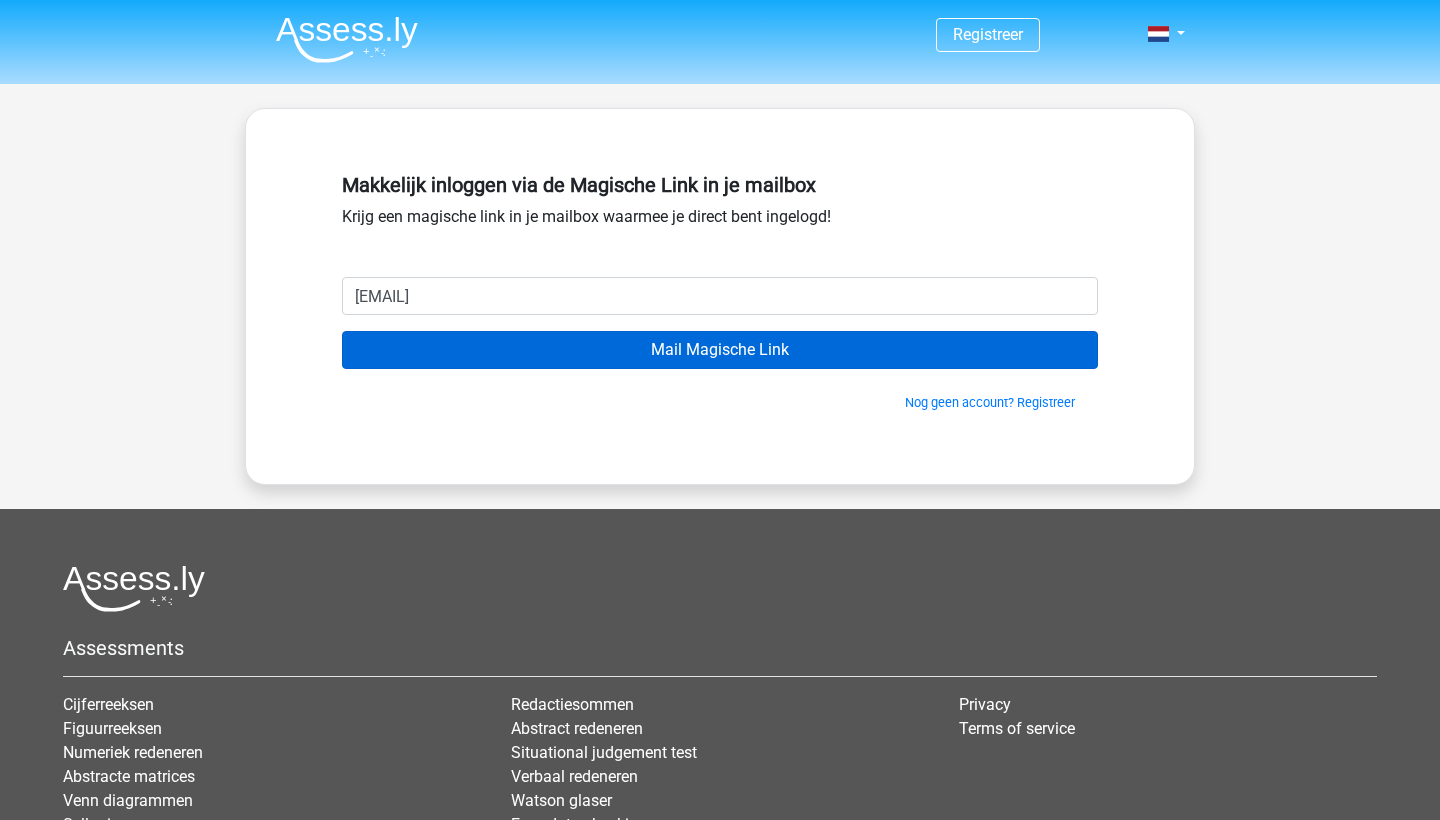 type on "reneebogert@hotmail.com" 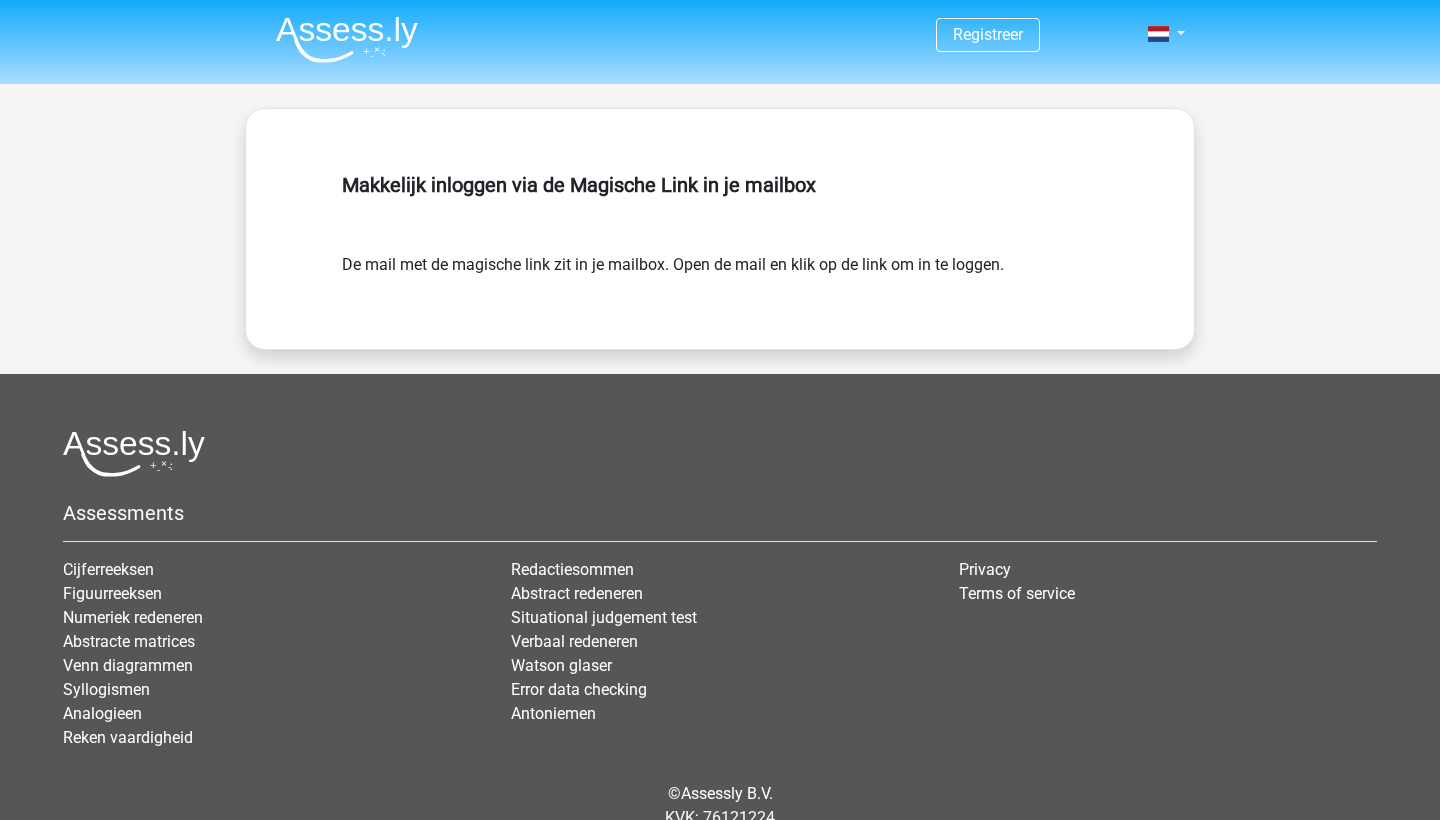 scroll, scrollTop: 0, scrollLeft: 0, axis: both 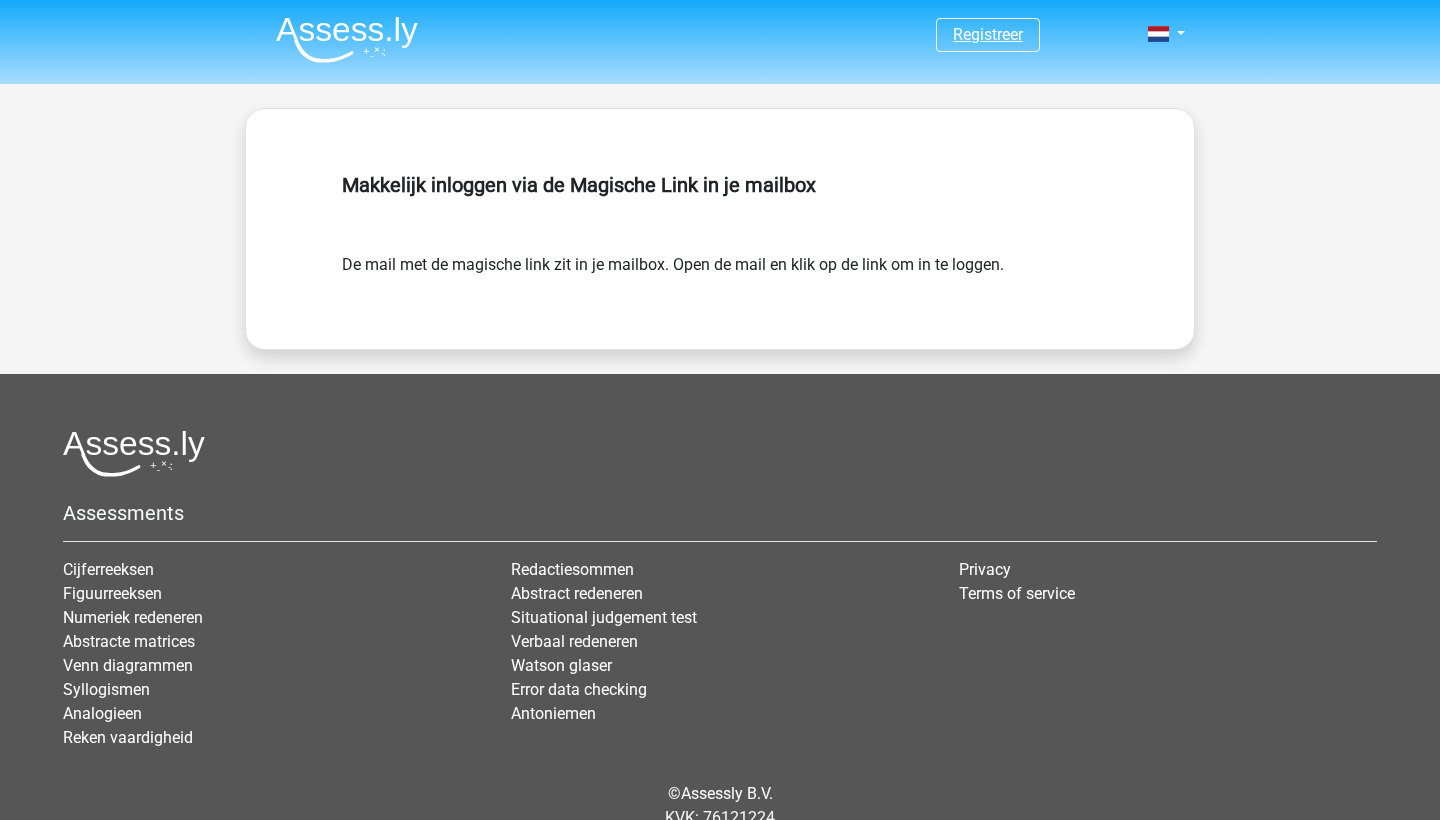 click on "Registreer" at bounding box center (988, 34) 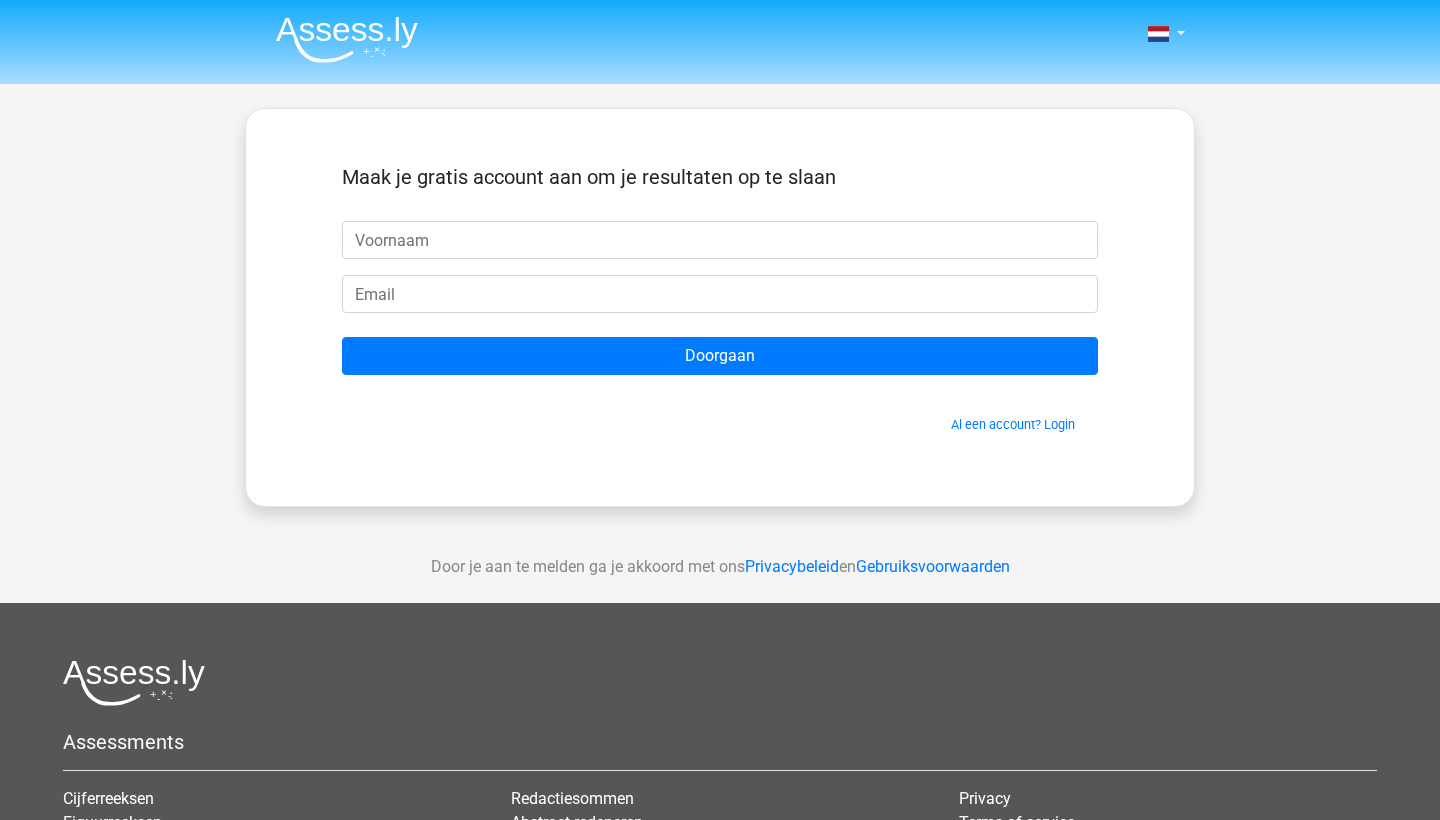 scroll, scrollTop: 0, scrollLeft: 0, axis: both 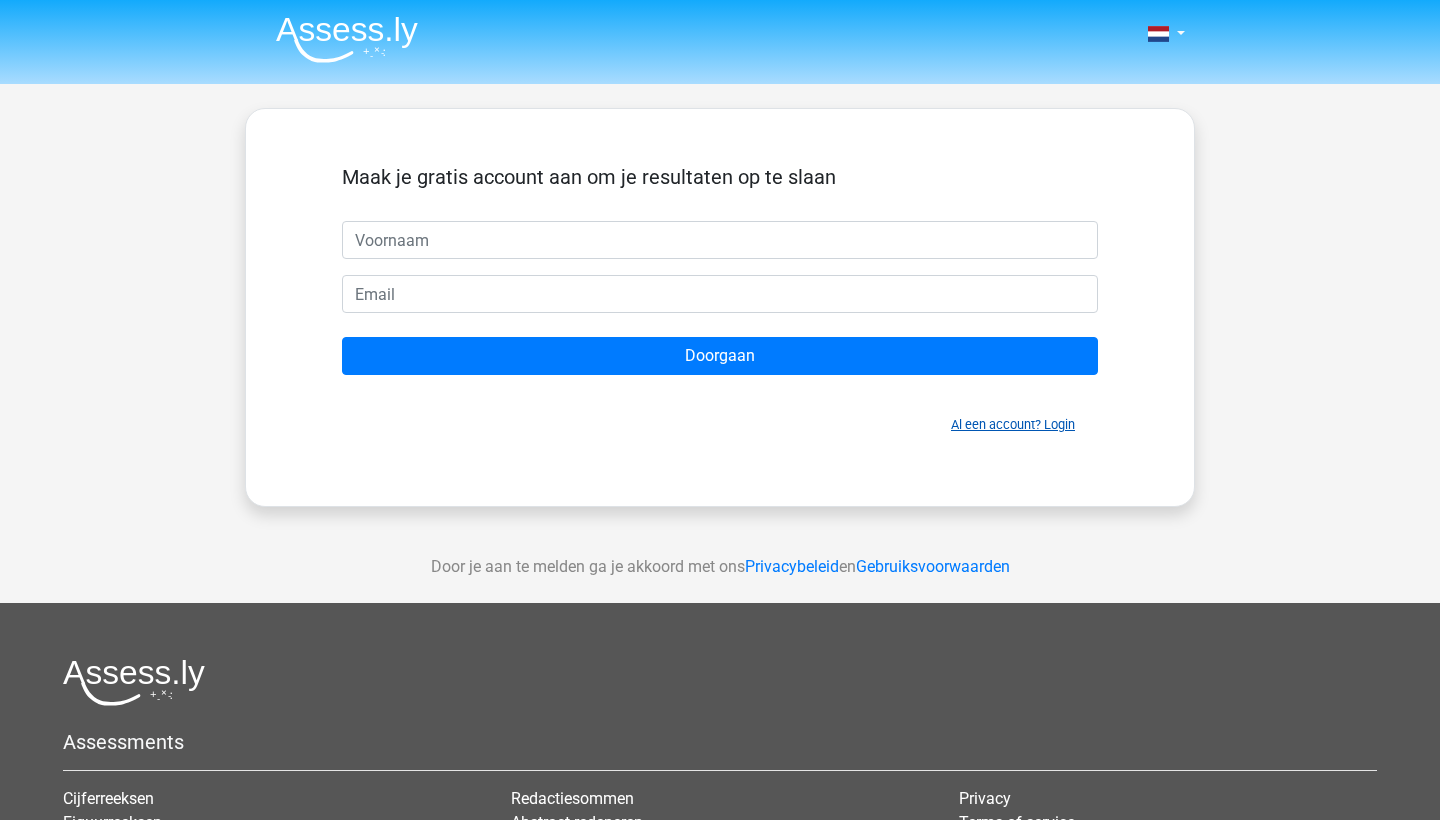 click on "Al een account? Login" at bounding box center [1013, 424] 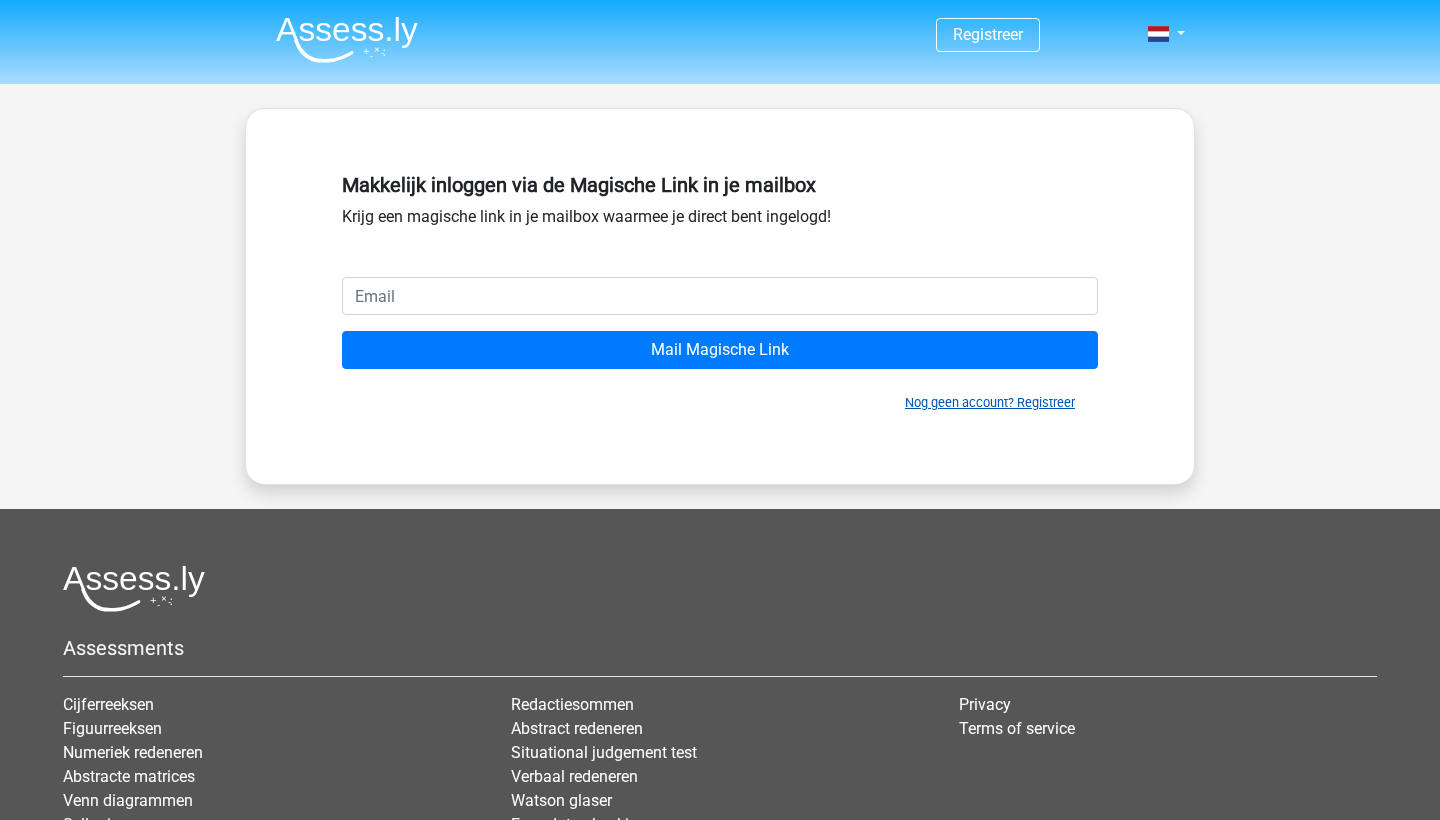 scroll, scrollTop: 0, scrollLeft: 0, axis: both 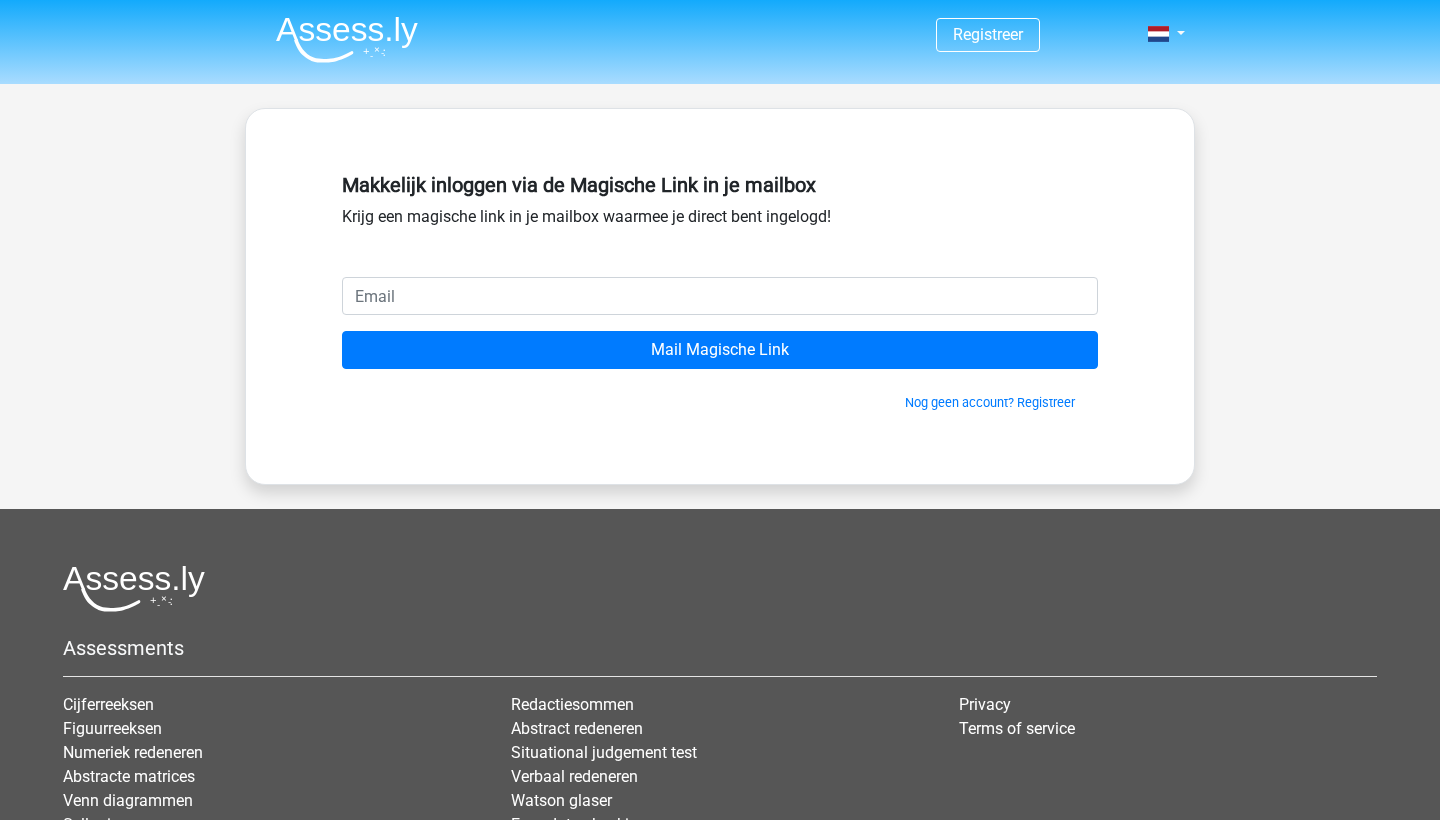 click at bounding box center [347, 39] 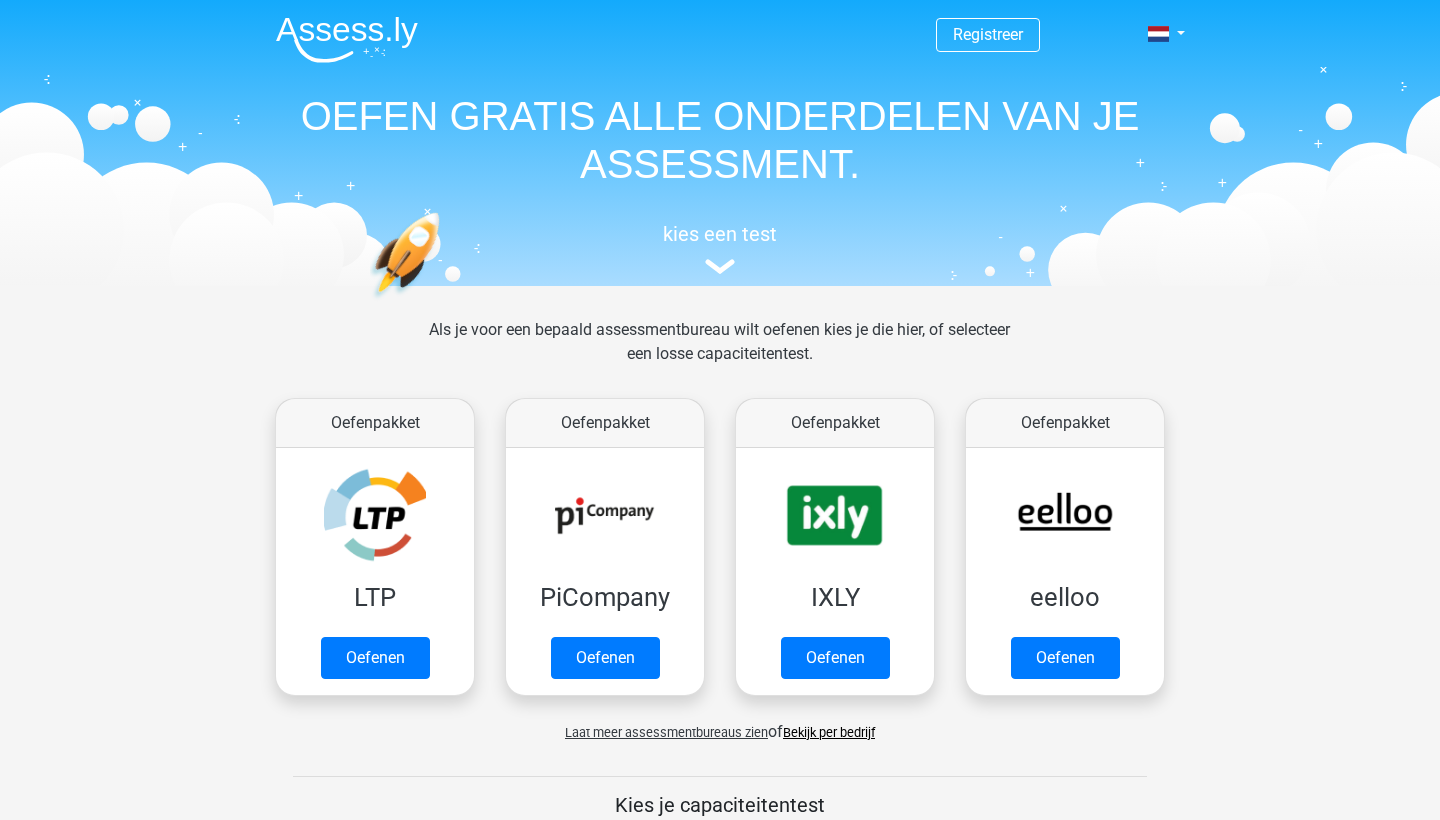 scroll, scrollTop: 0, scrollLeft: 0, axis: both 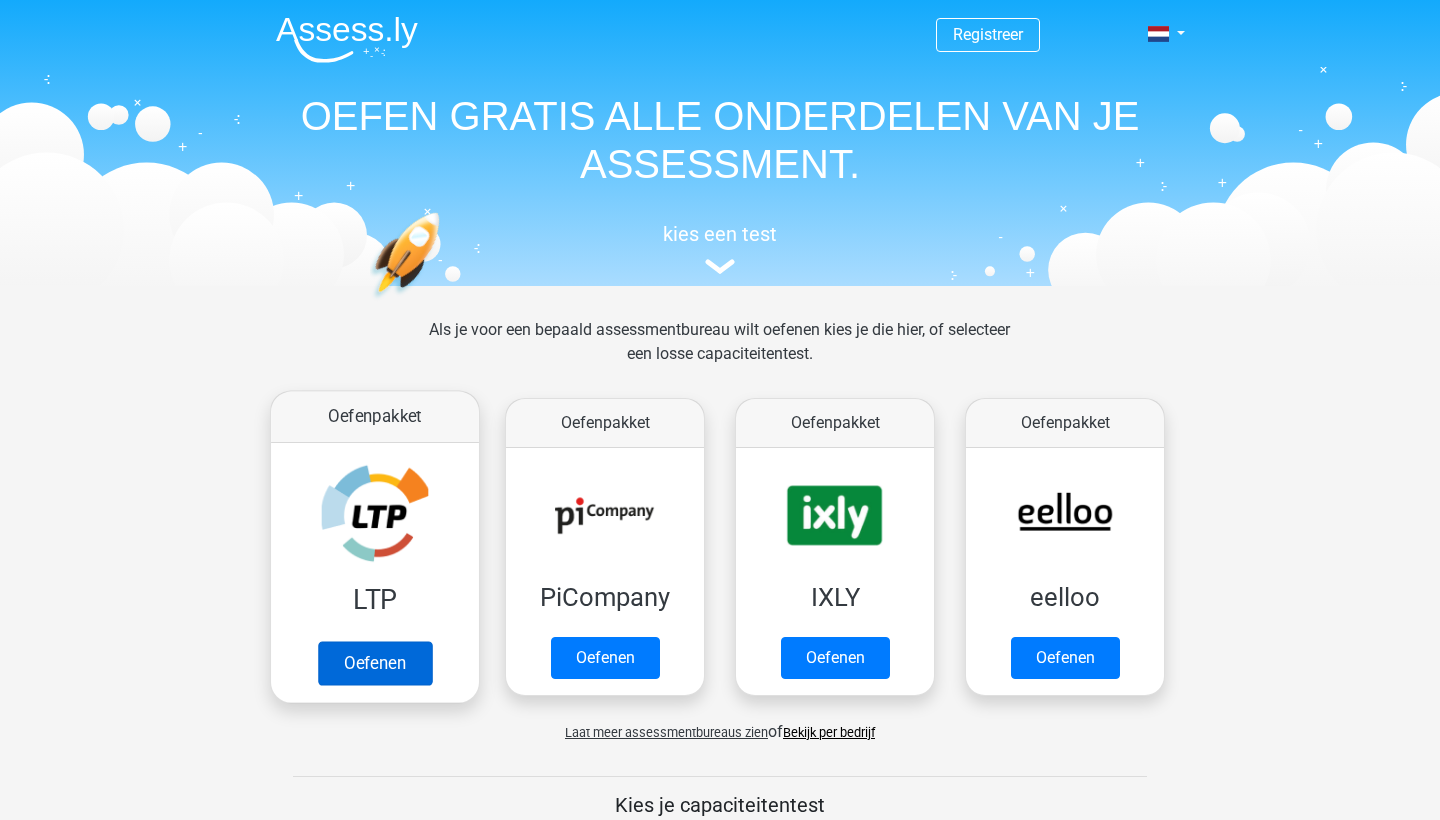 click on "Oefenen" at bounding box center [375, 663] 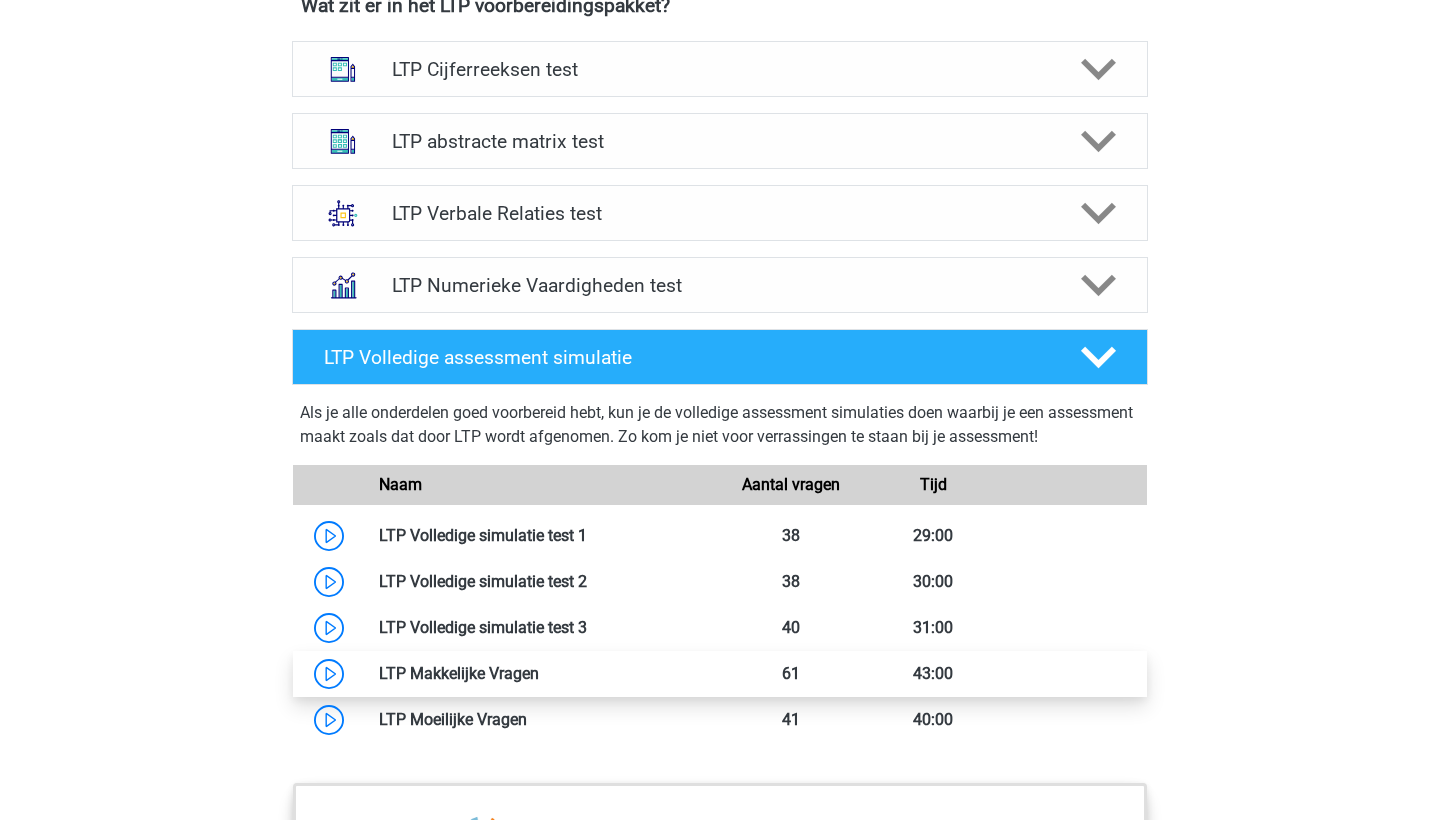 scroll, scrollTop: 1311, scrollLeft: 0, axis: vertical 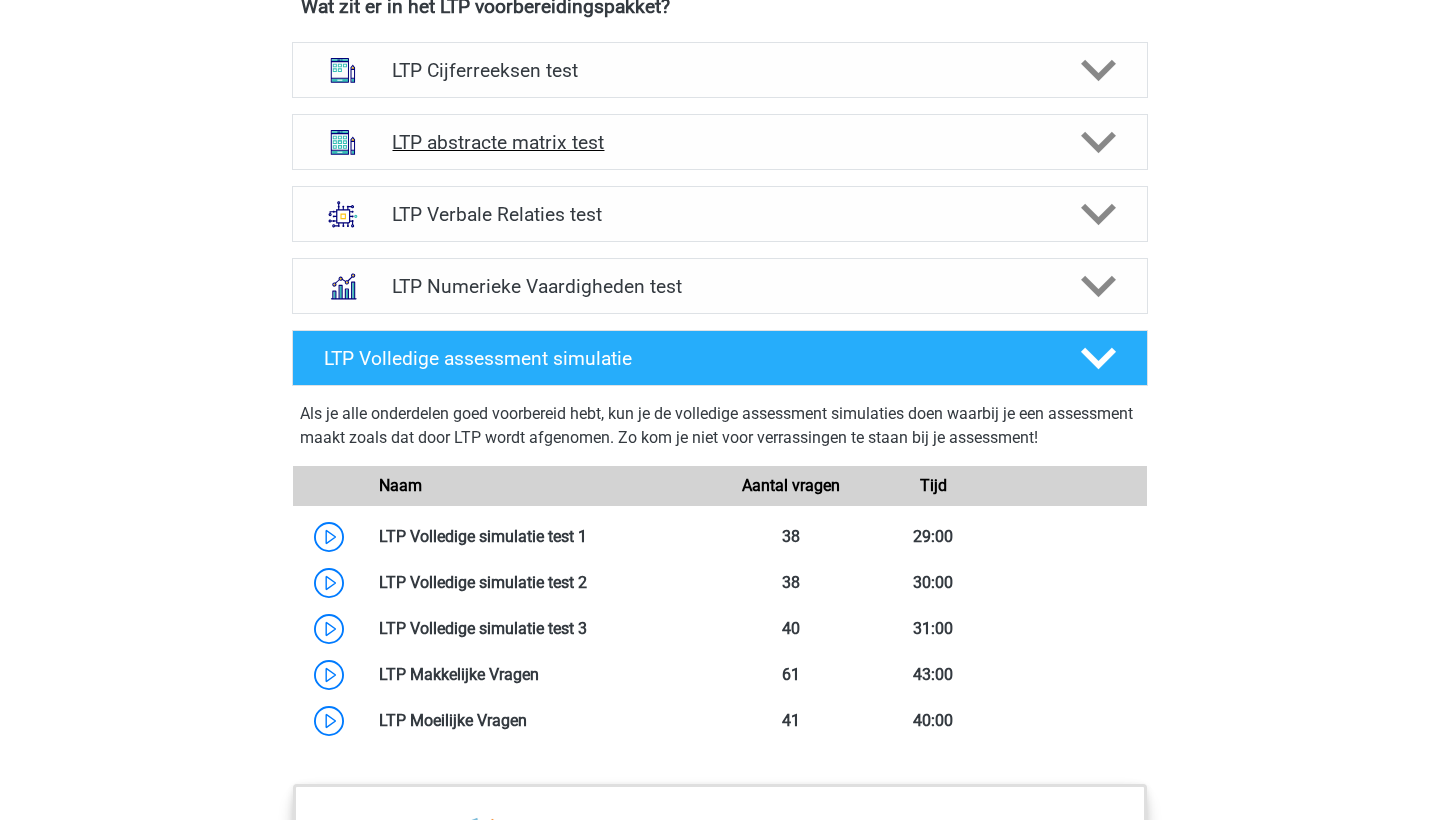 click on "LTP abstracte matrix test" at bounding box center [720, 142] 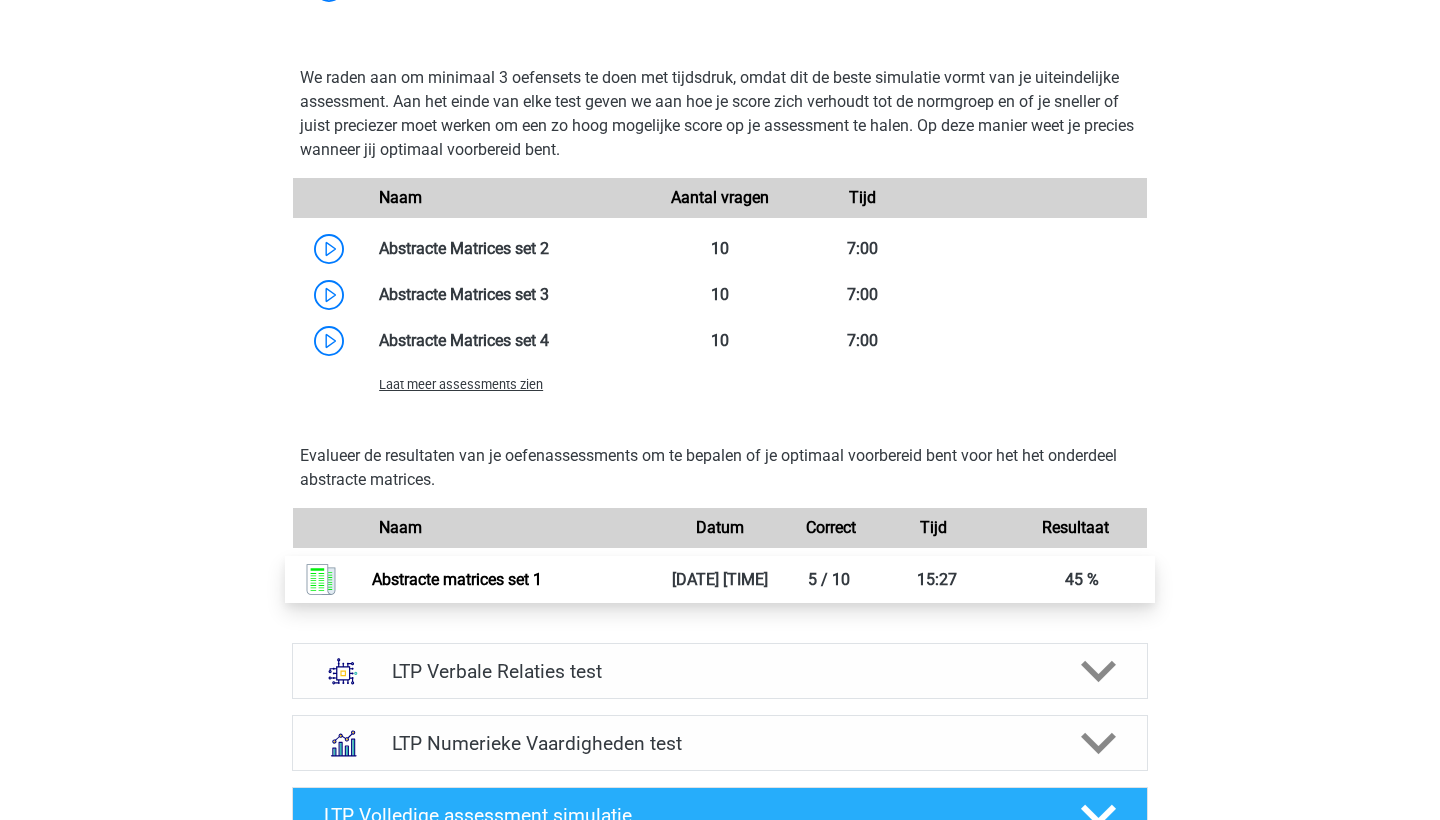 scroll, scrollTop: 2014, scrollLeft: 0, axis: vertical 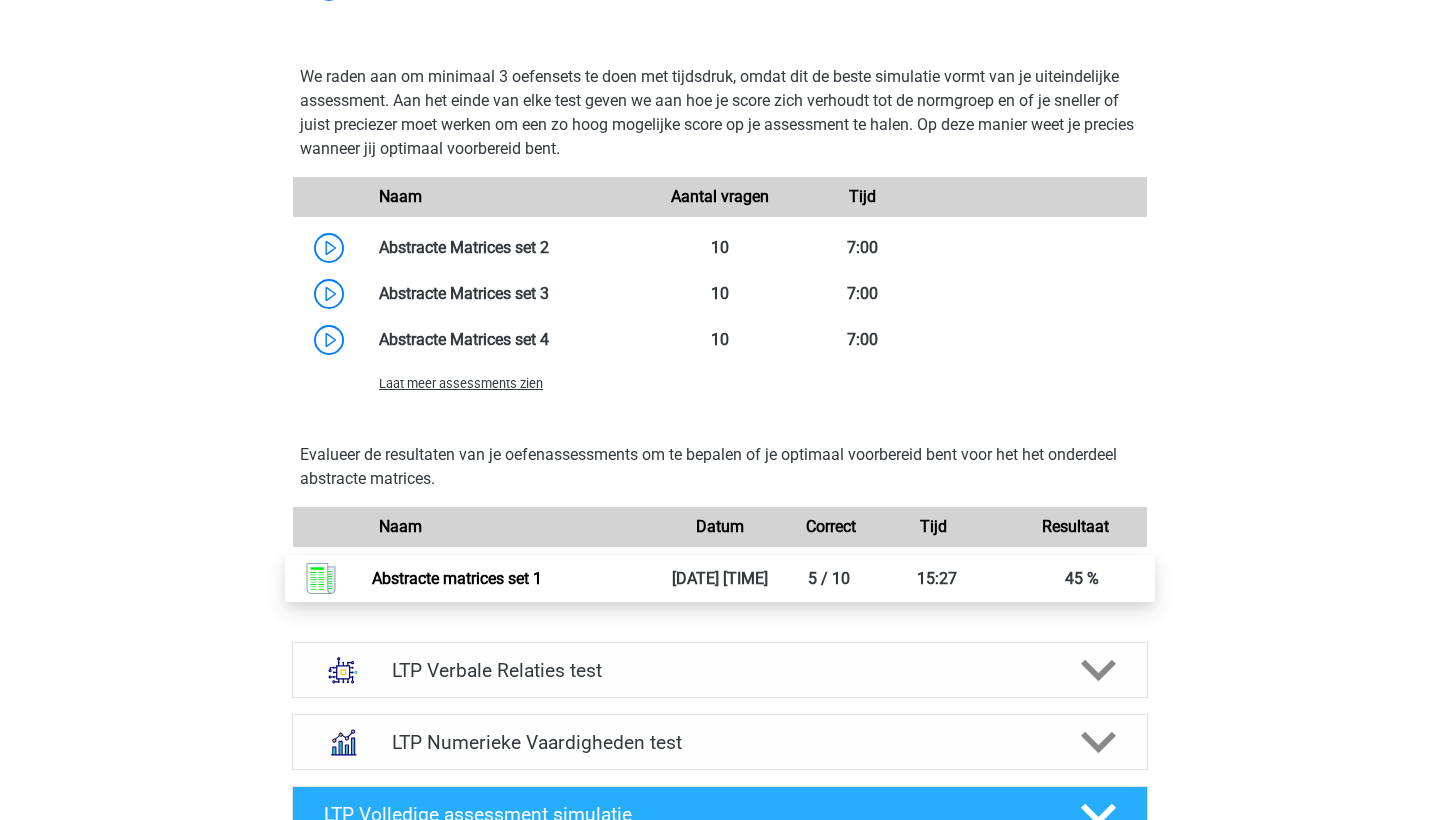 click on "Abstracte matrices set 1" at bounding box center [457, 578] 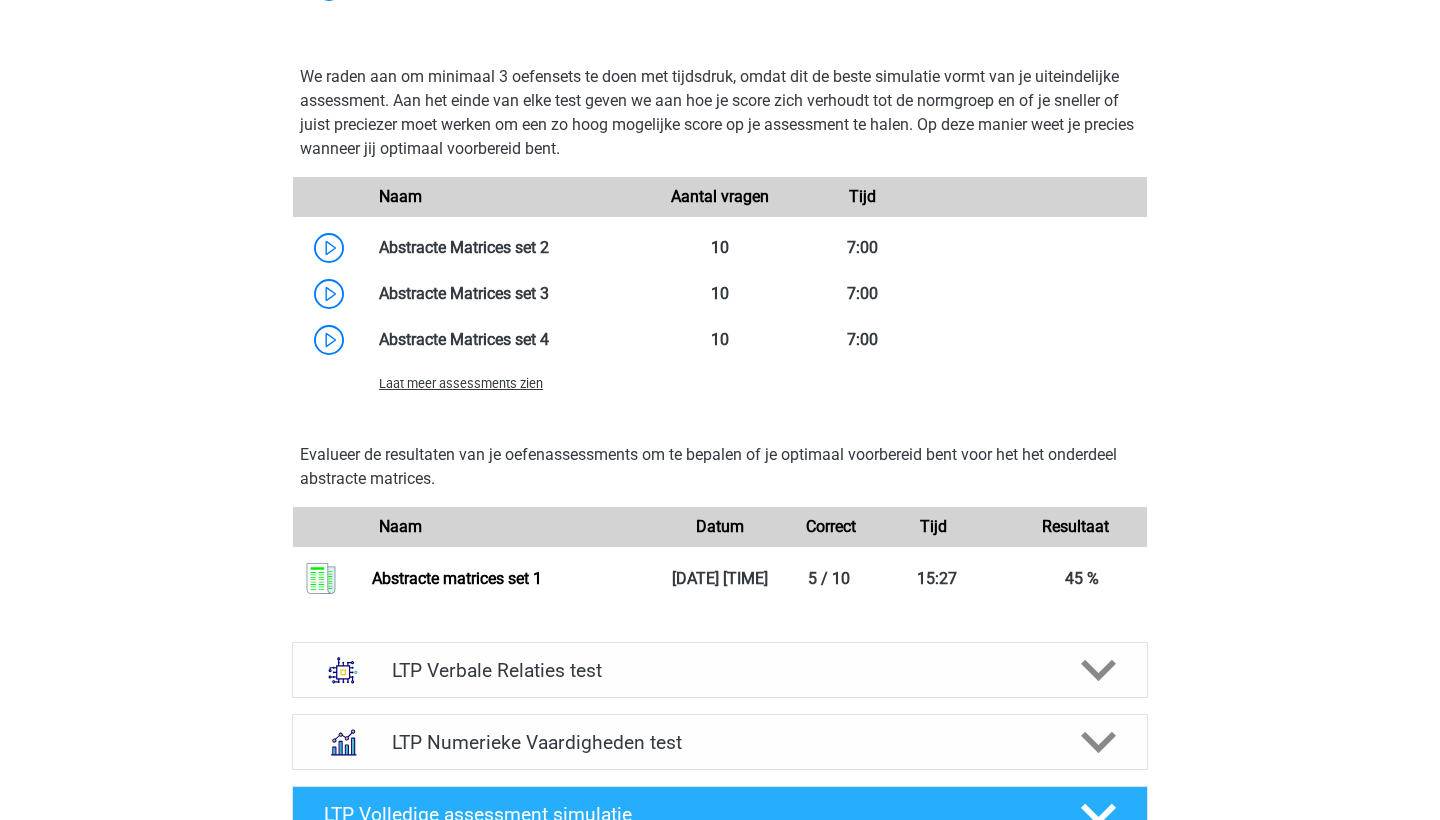 click on "Laat meer assessments zien" at bounding box center [461, 383] 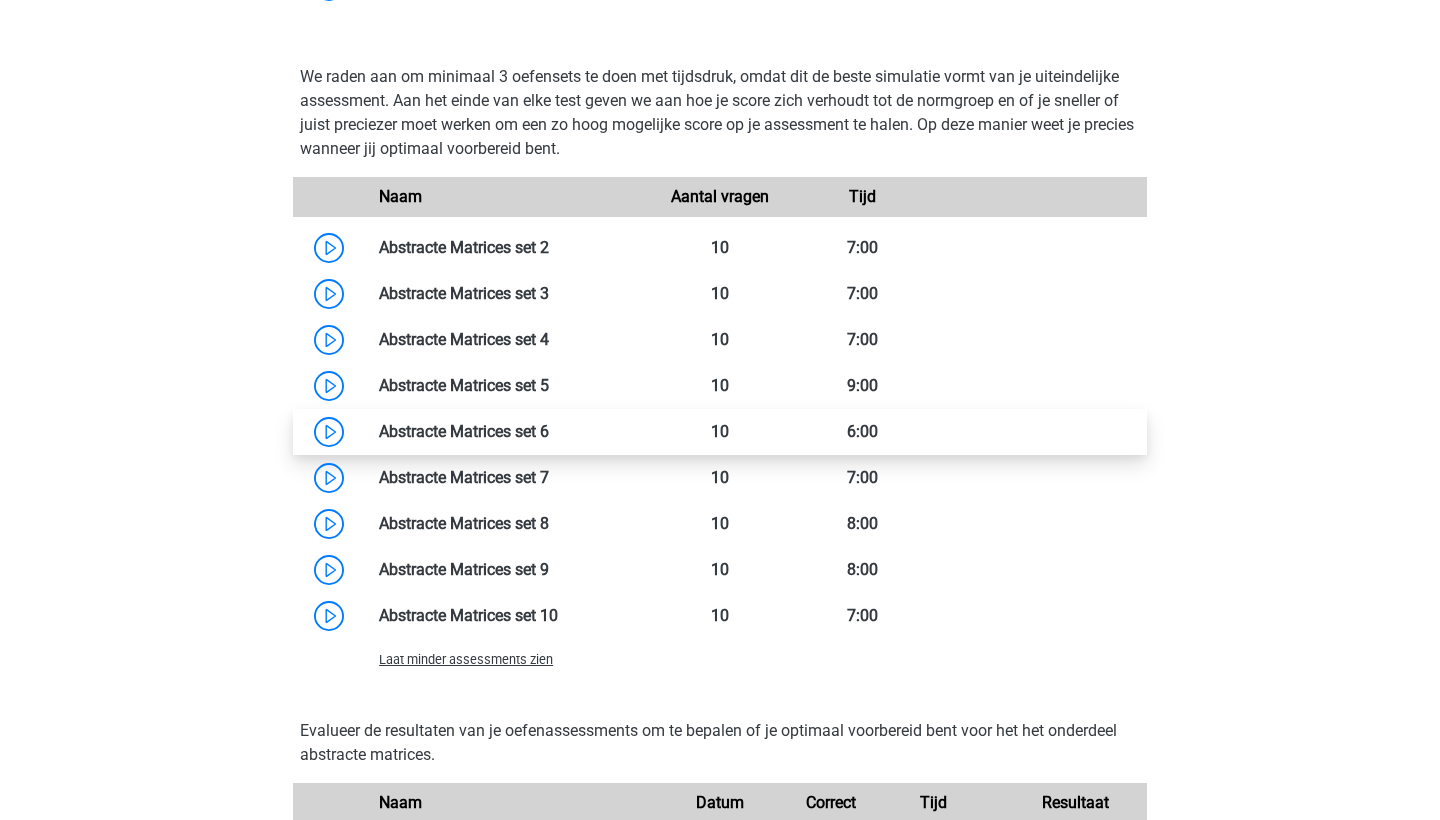 click at bounding box center (549, 431) 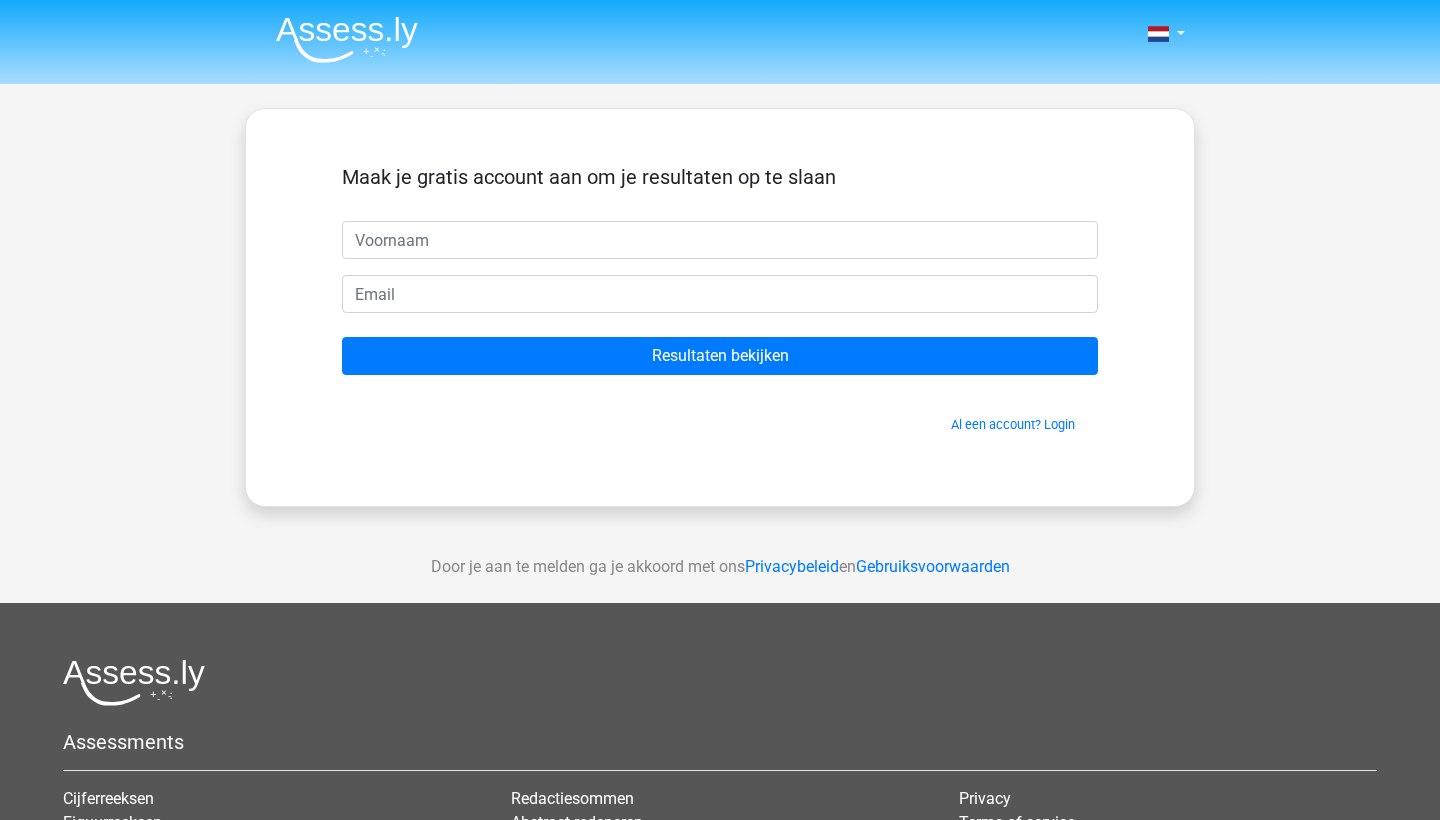 scroll, scrollTop: 0, scrollLeft: 0, axis: both 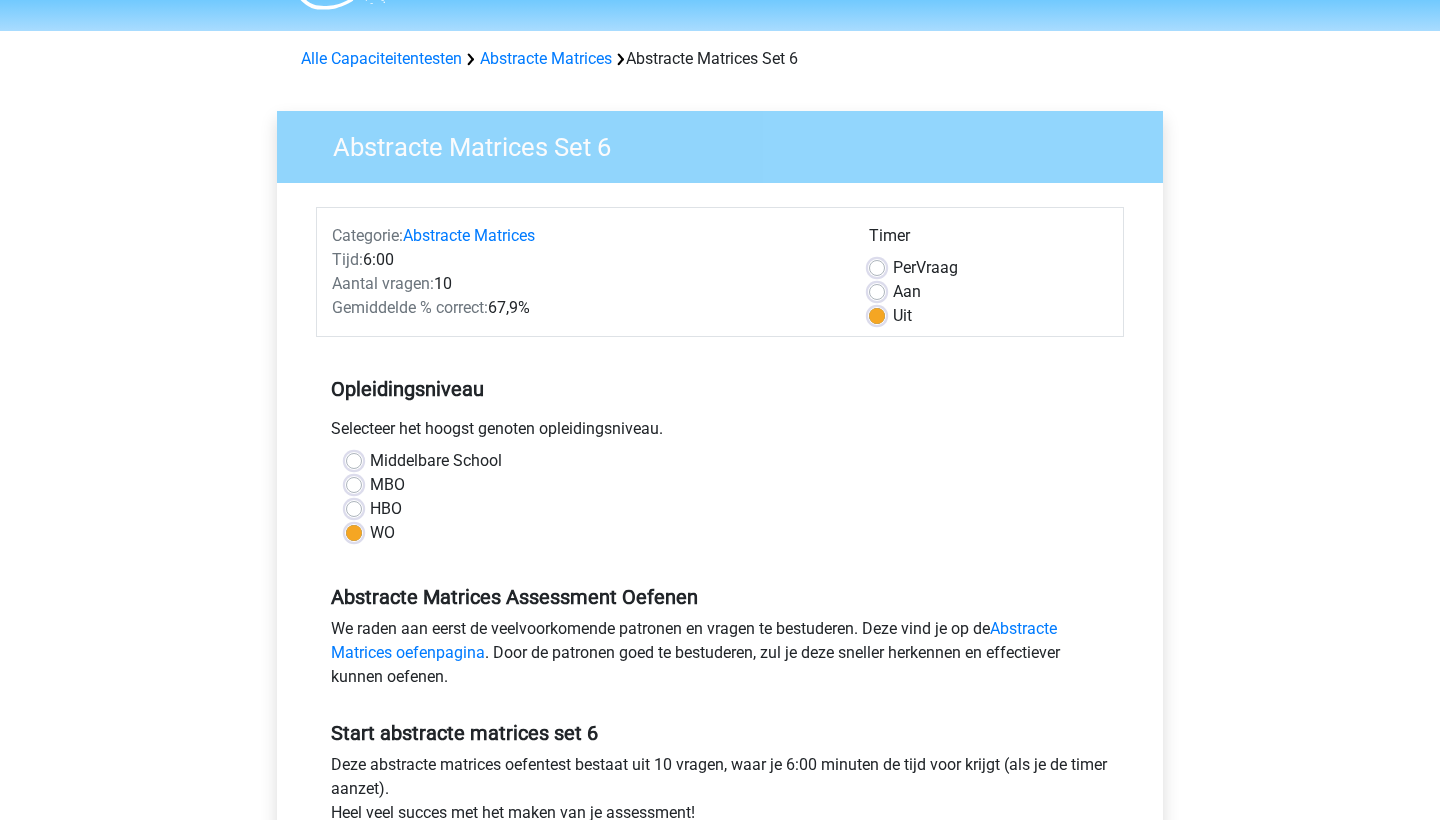 click on "Aan" at bounding box center [907, 292] 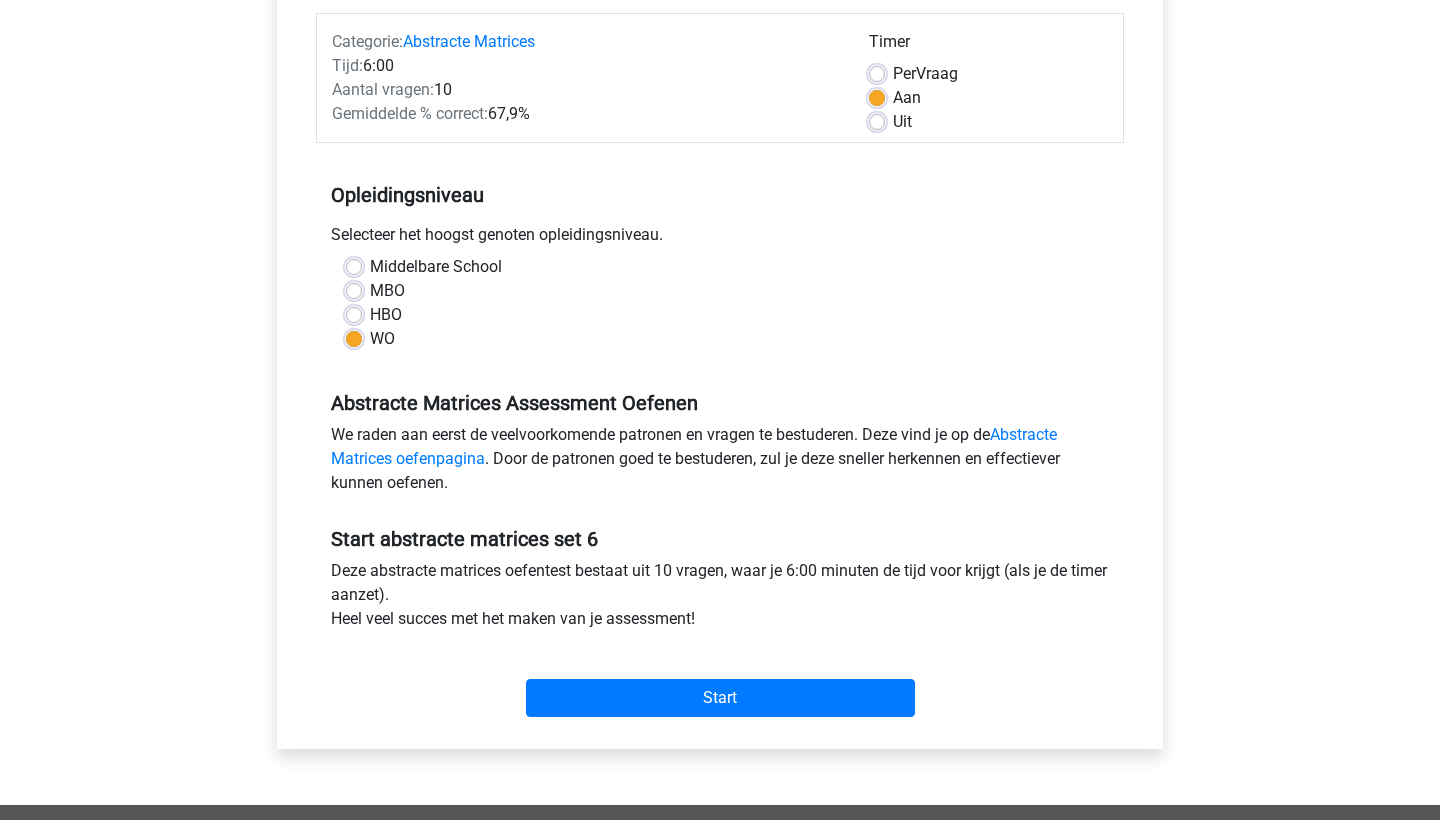 scroll, scrollTop: 251, scrollLeft: 0, axis: vertical 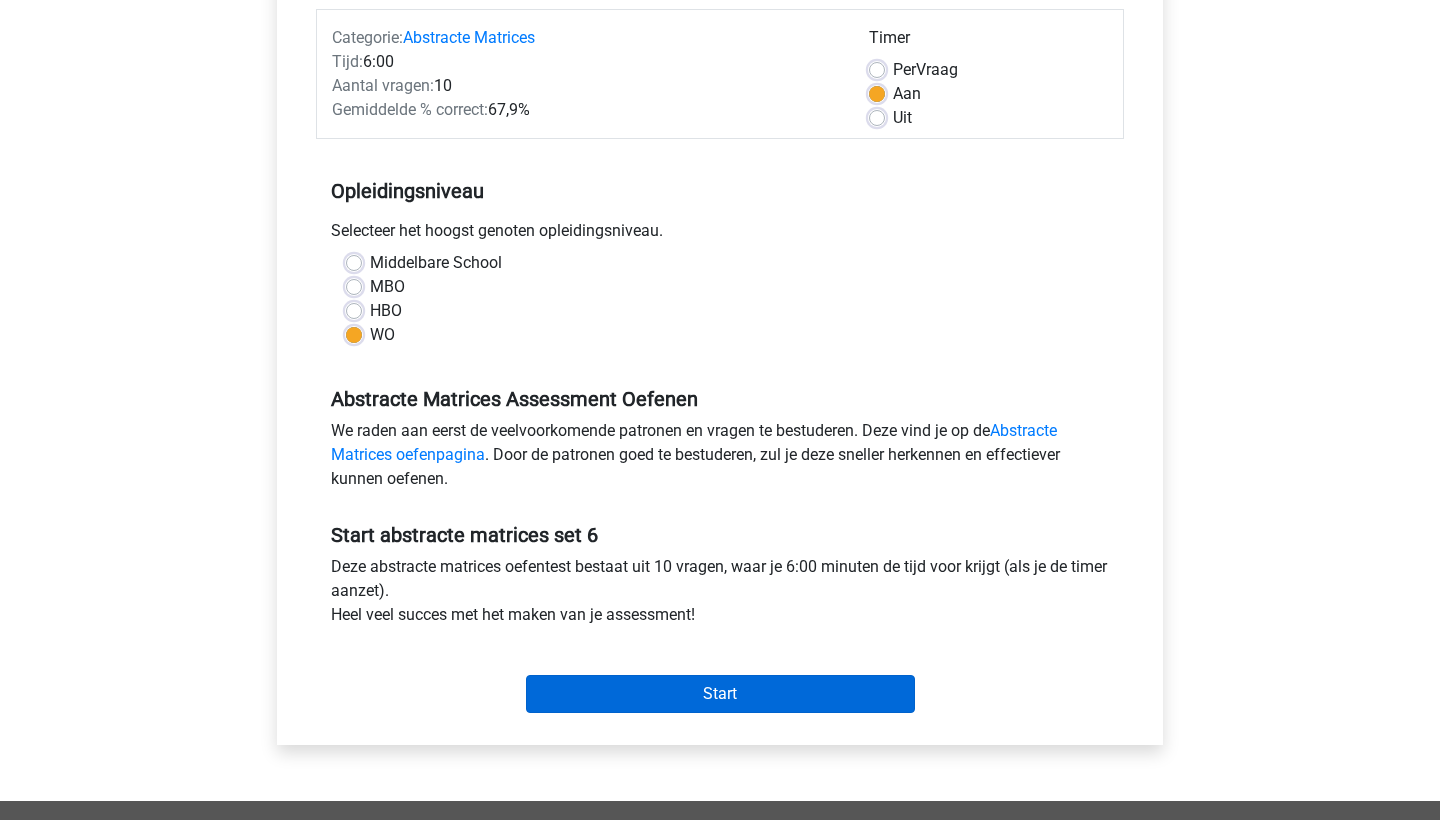 click on "Start" at bounding box center [720, 694] 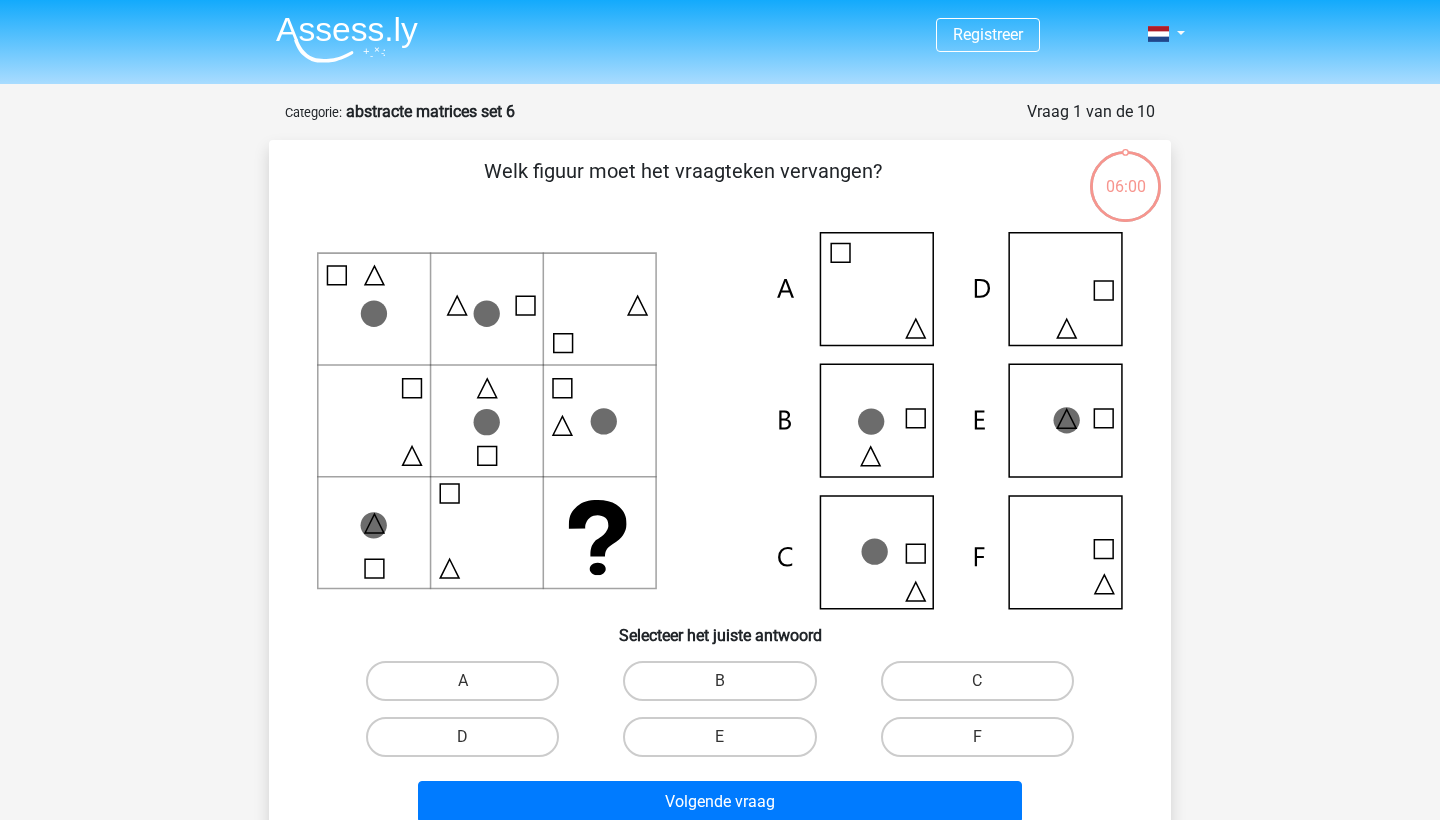 scroll, scrollTop: 0, scrollLeft: 0, axis: both 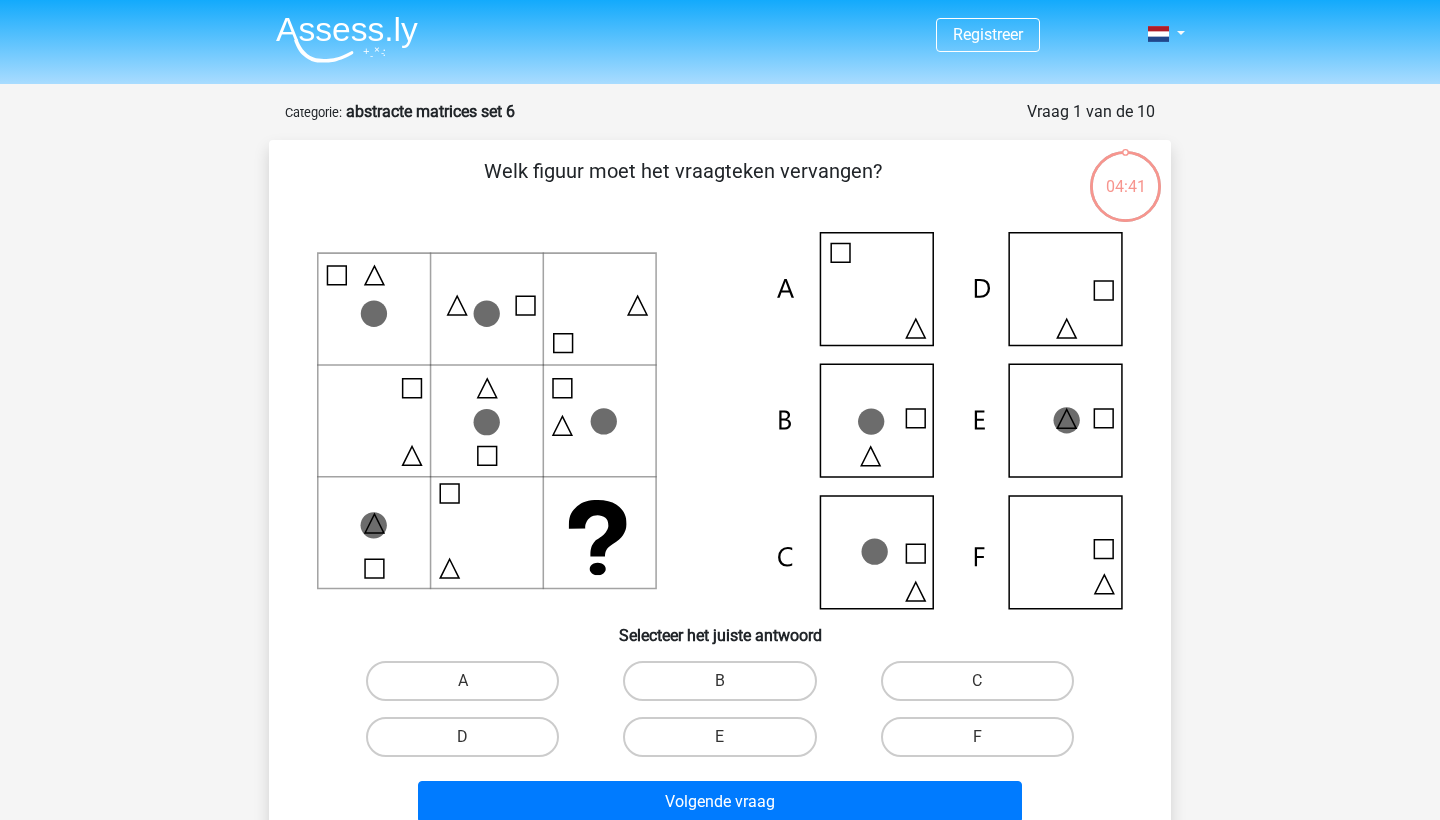 click 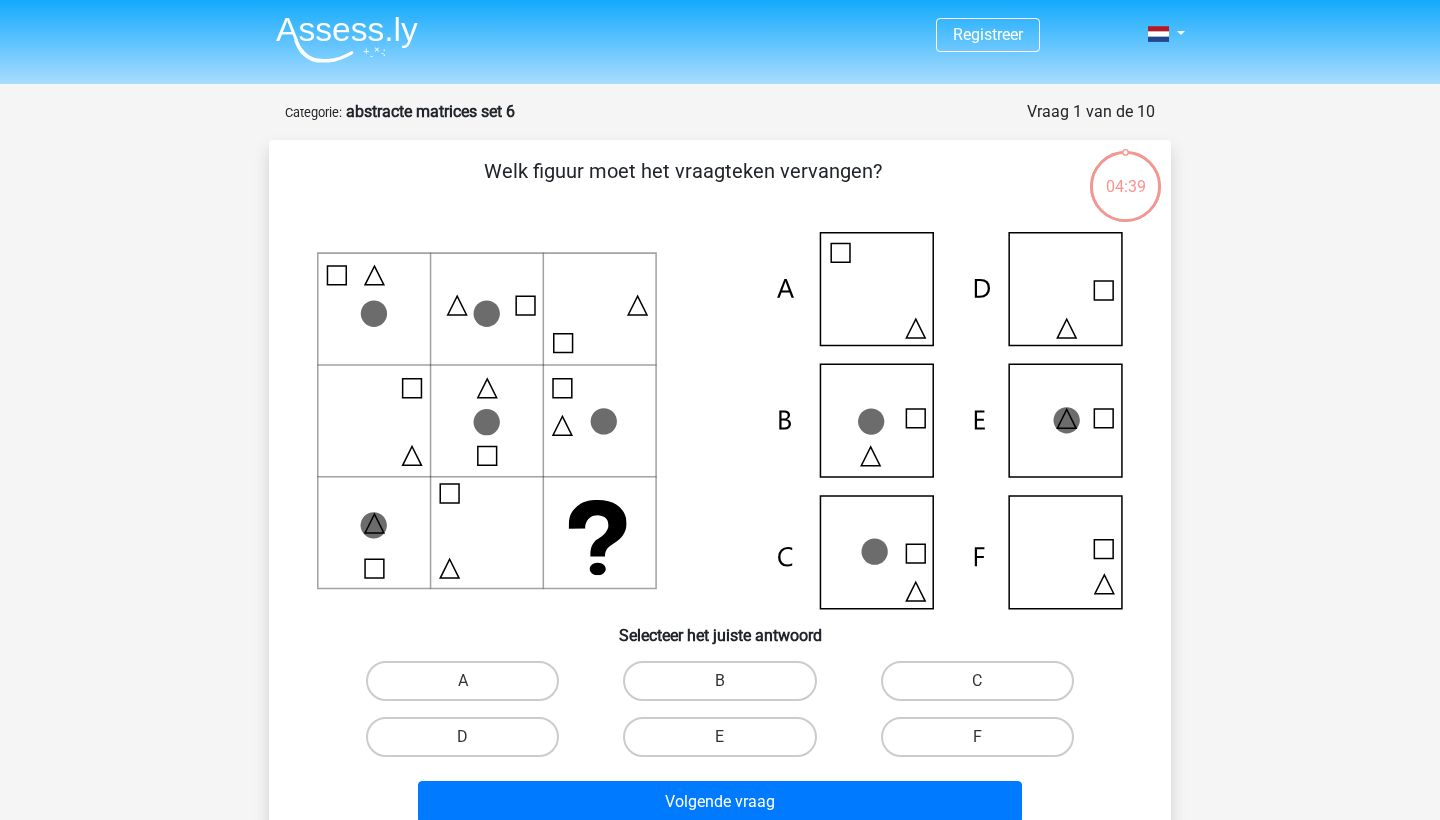 click 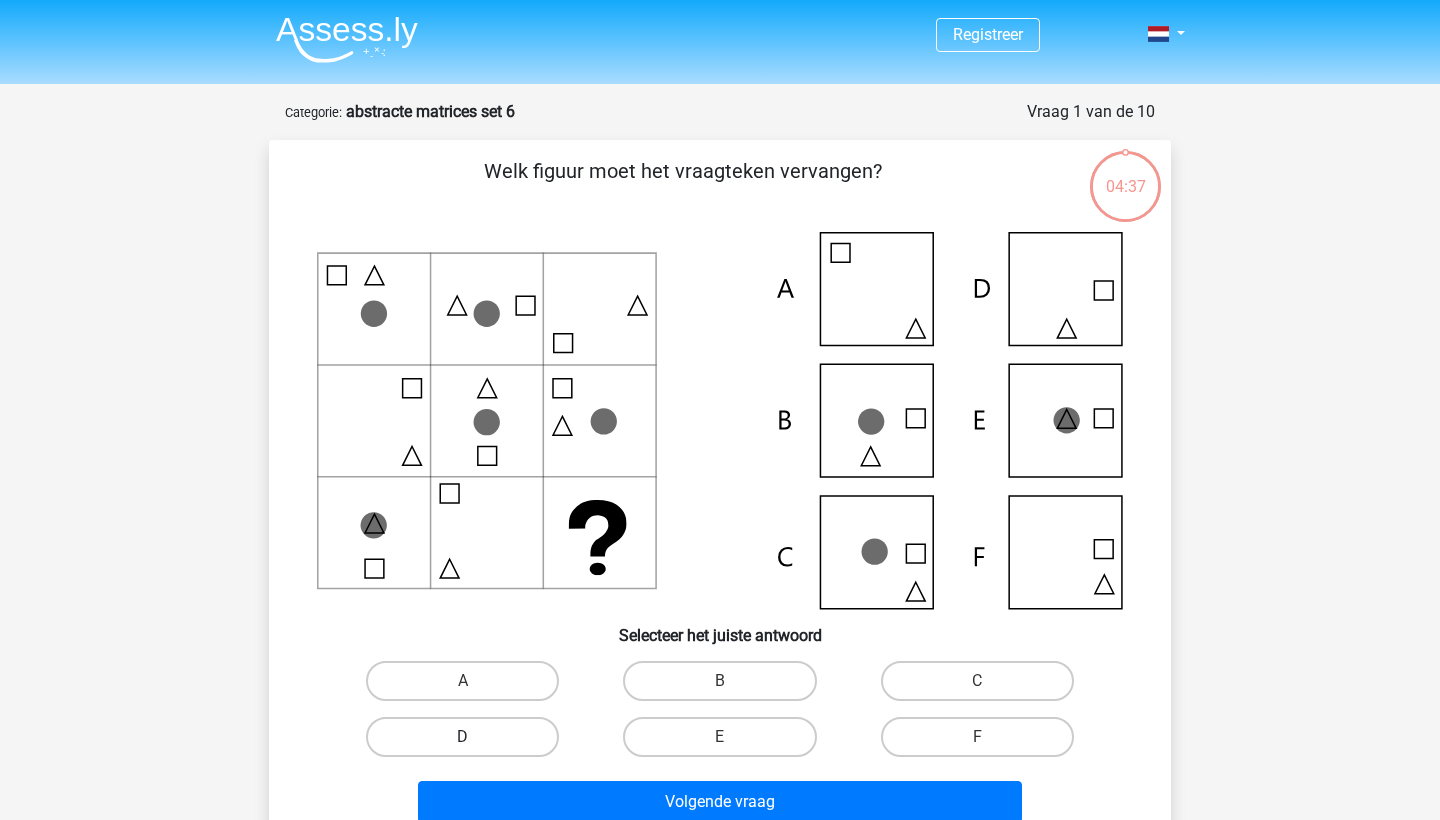 click on "D" at bounding box center (462, 737) 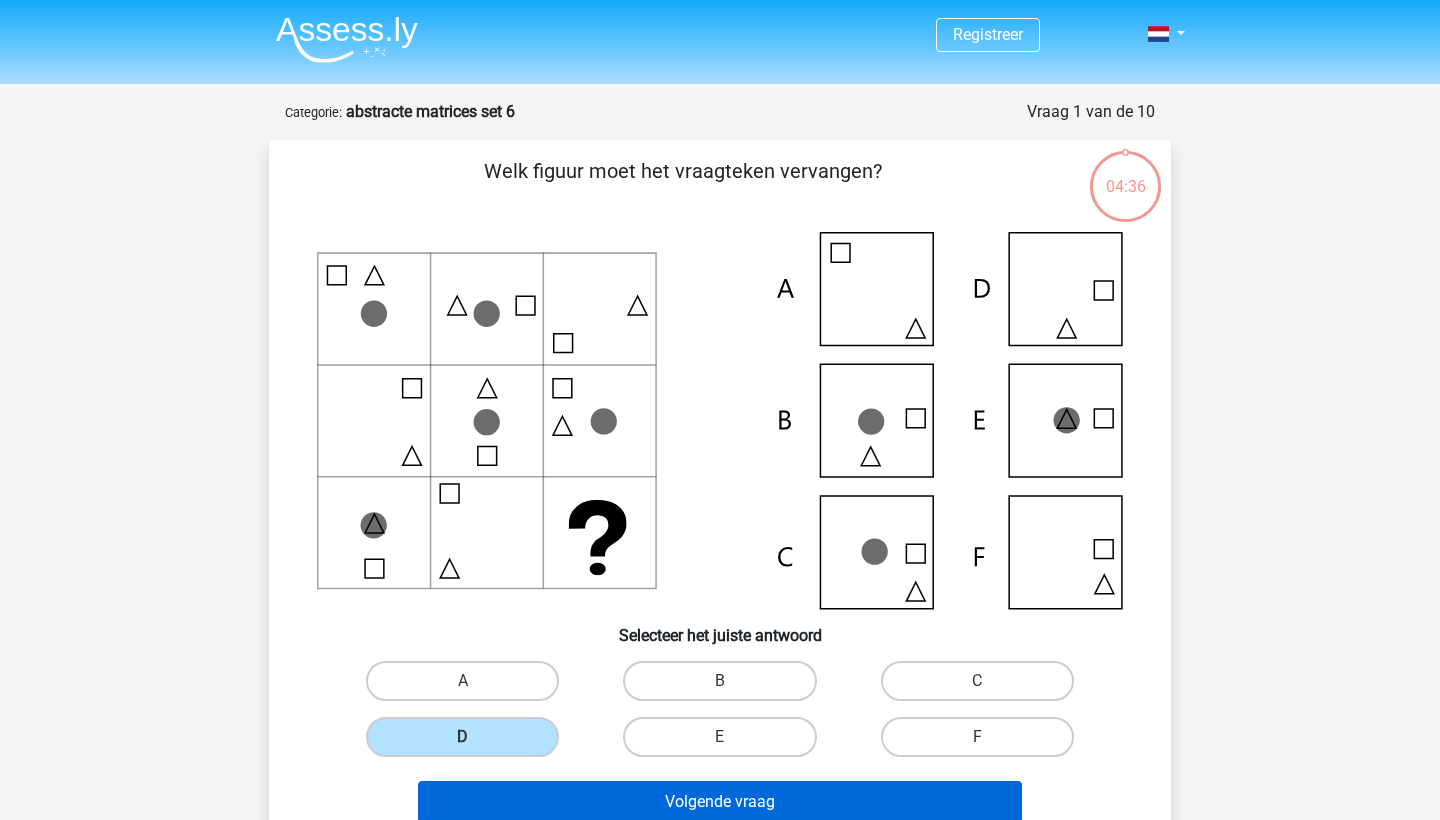 click on "Volgende vraag" at bounding box center (720, 802) 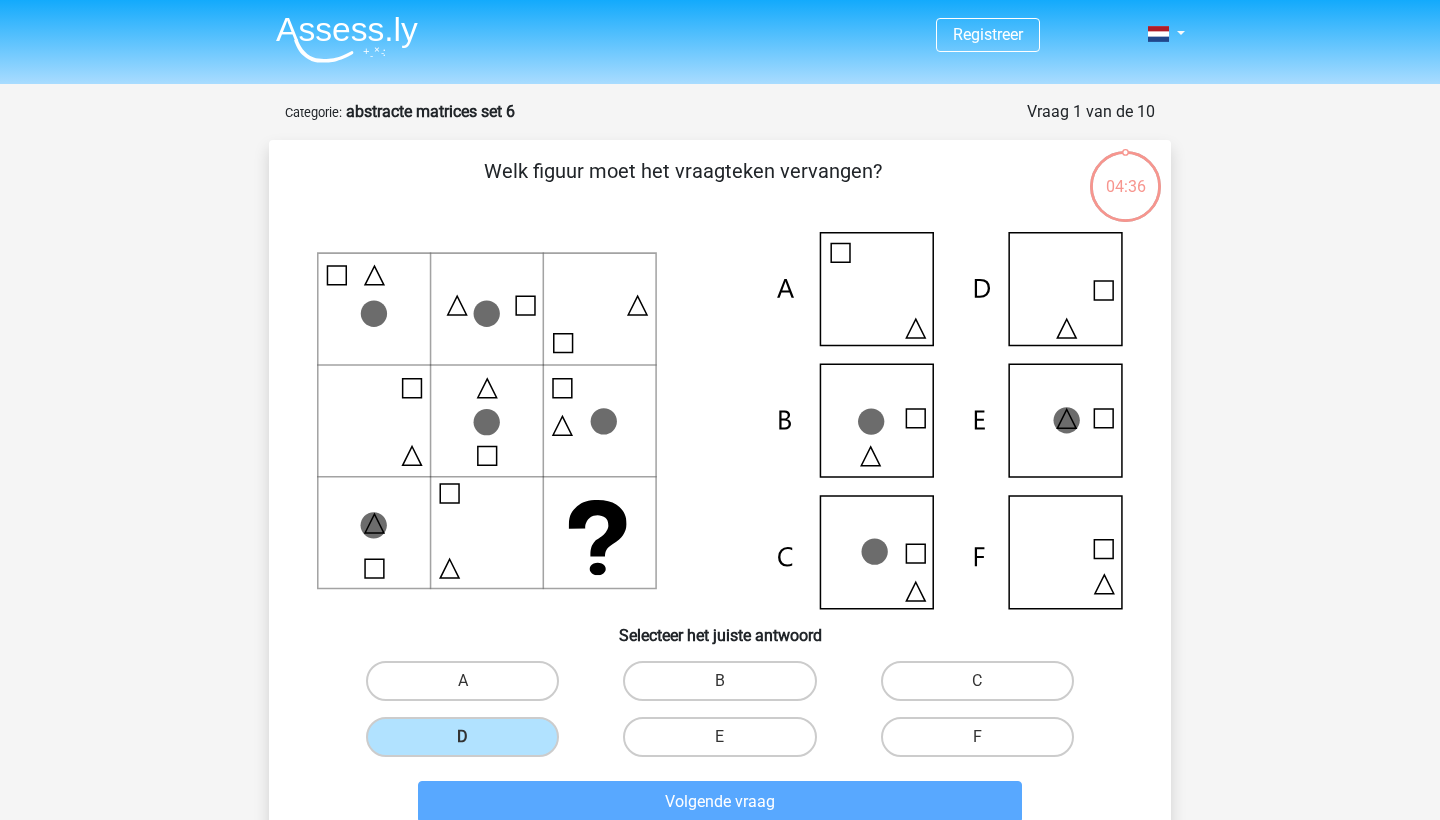 scroll, scrollTop: 100, scrollLeft: 0, axis: vertical 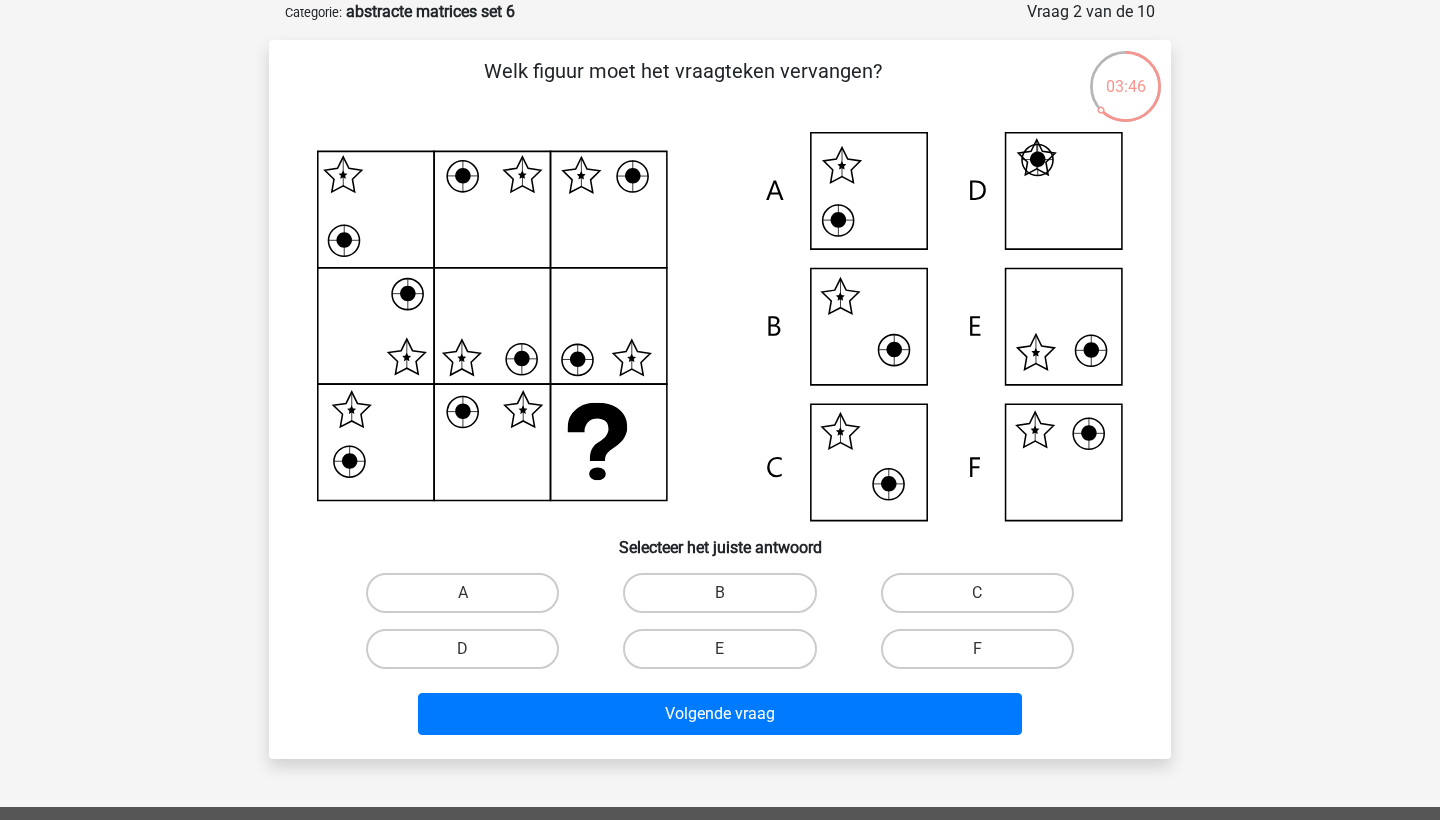 click 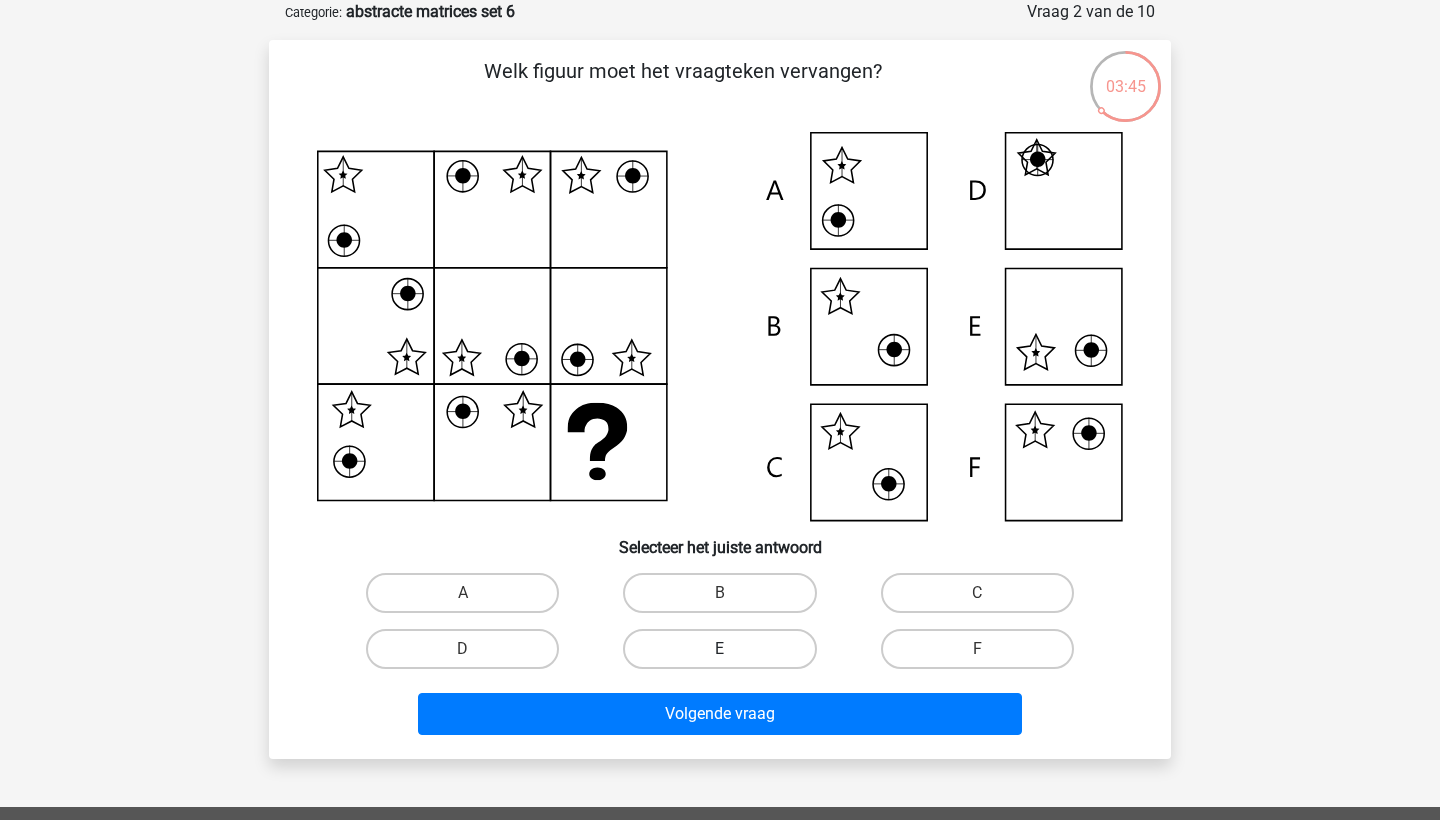 click on "E" at bounding box center [719, 649] 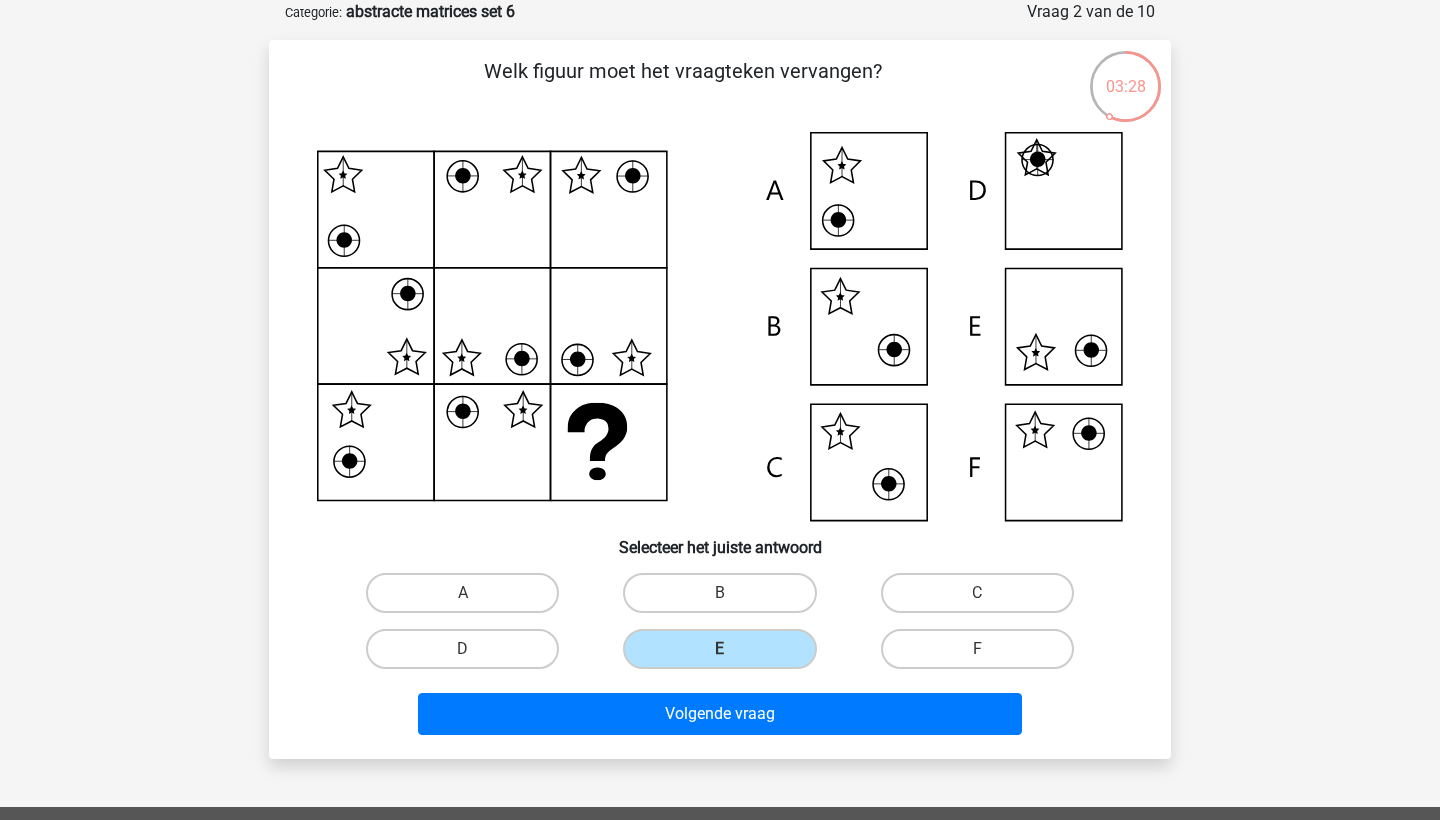 click on "Welk figuur moet het vraagteken vervangen?" at bounding box center (720, 399) 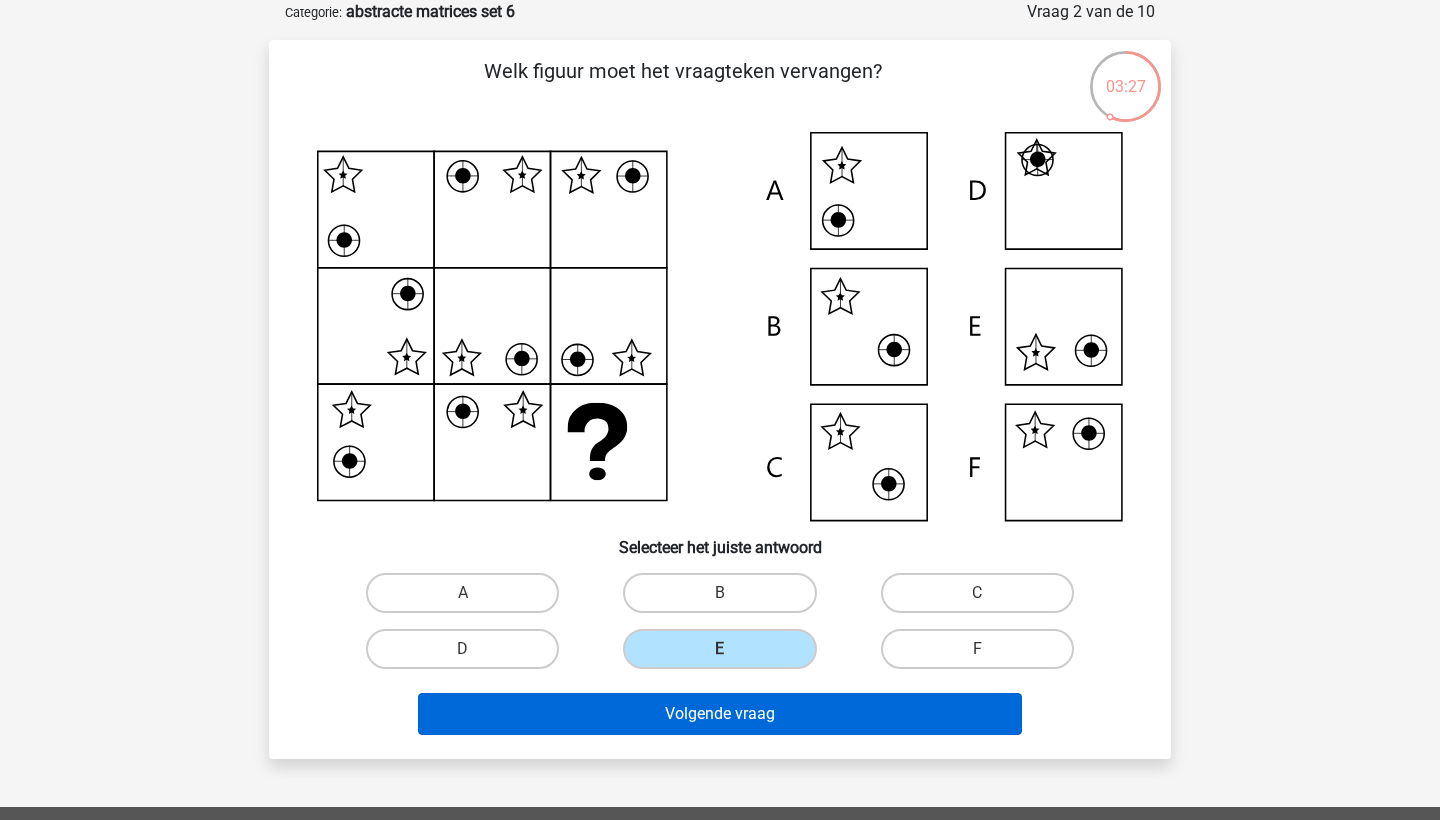 click on "Volgende vraag" at bounding box center [720, 714] 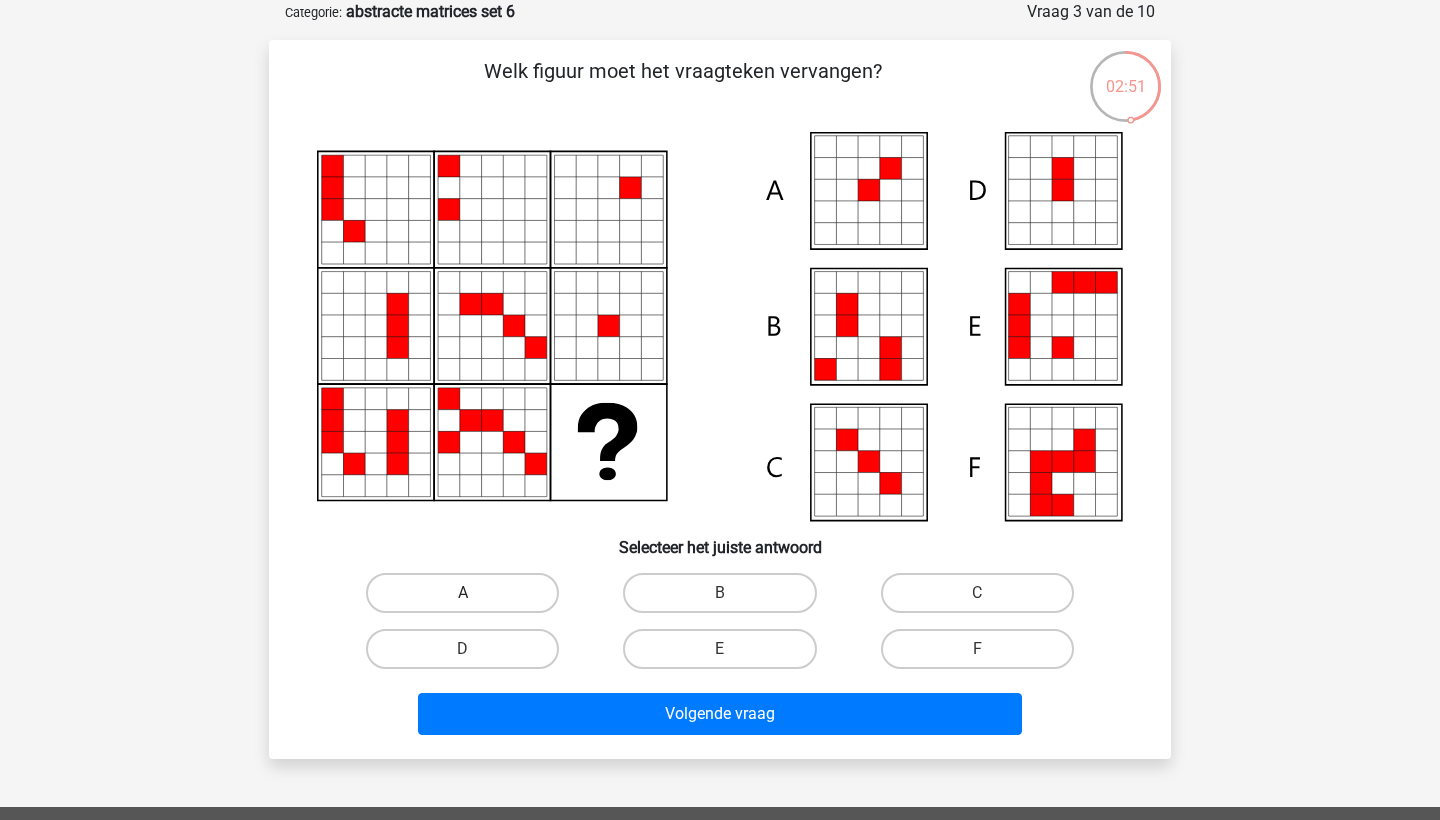 click on "A" at bounding box center (462, 593) 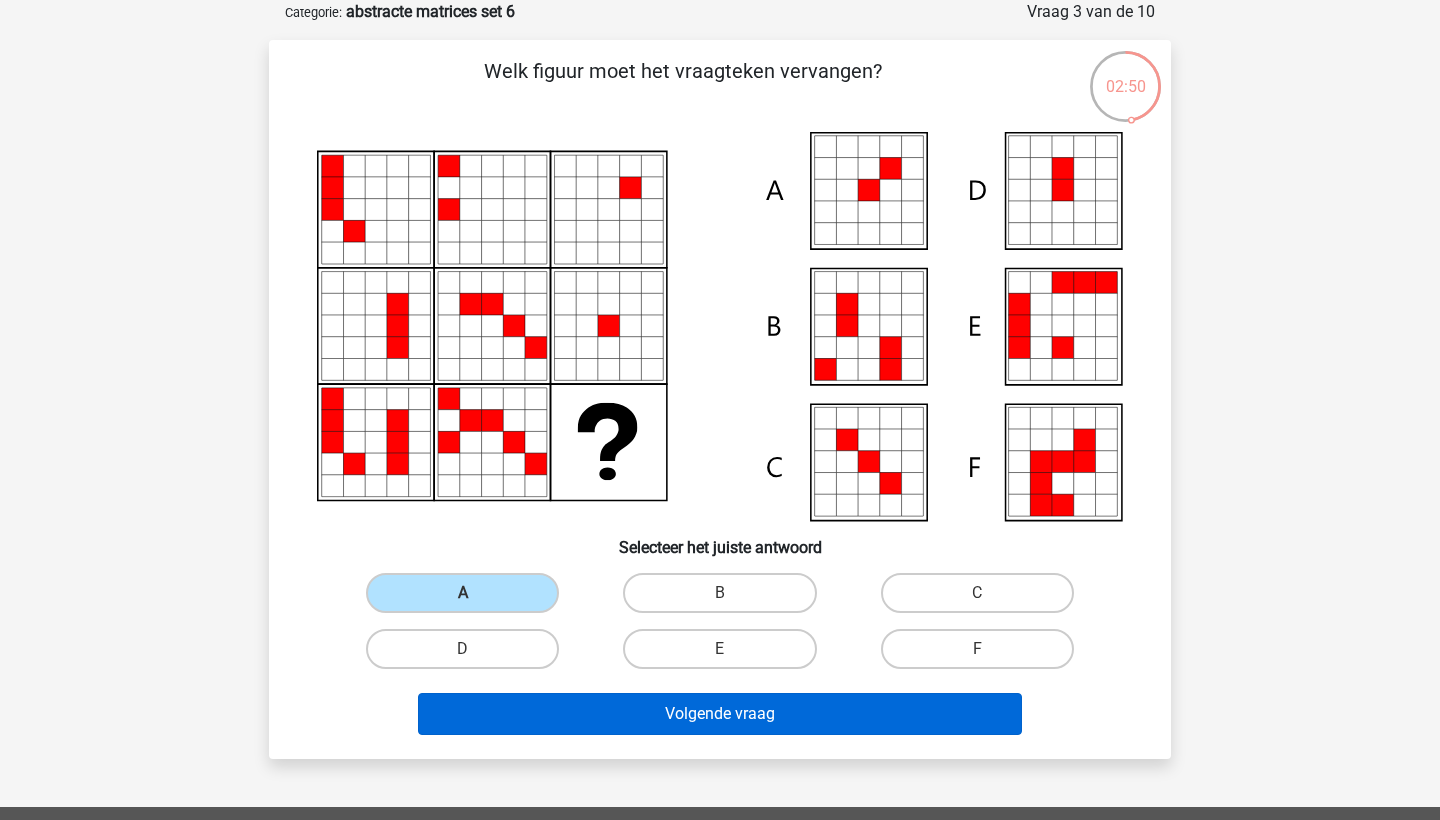 click on "Volgende vraag" at bounding box center [720, 714] 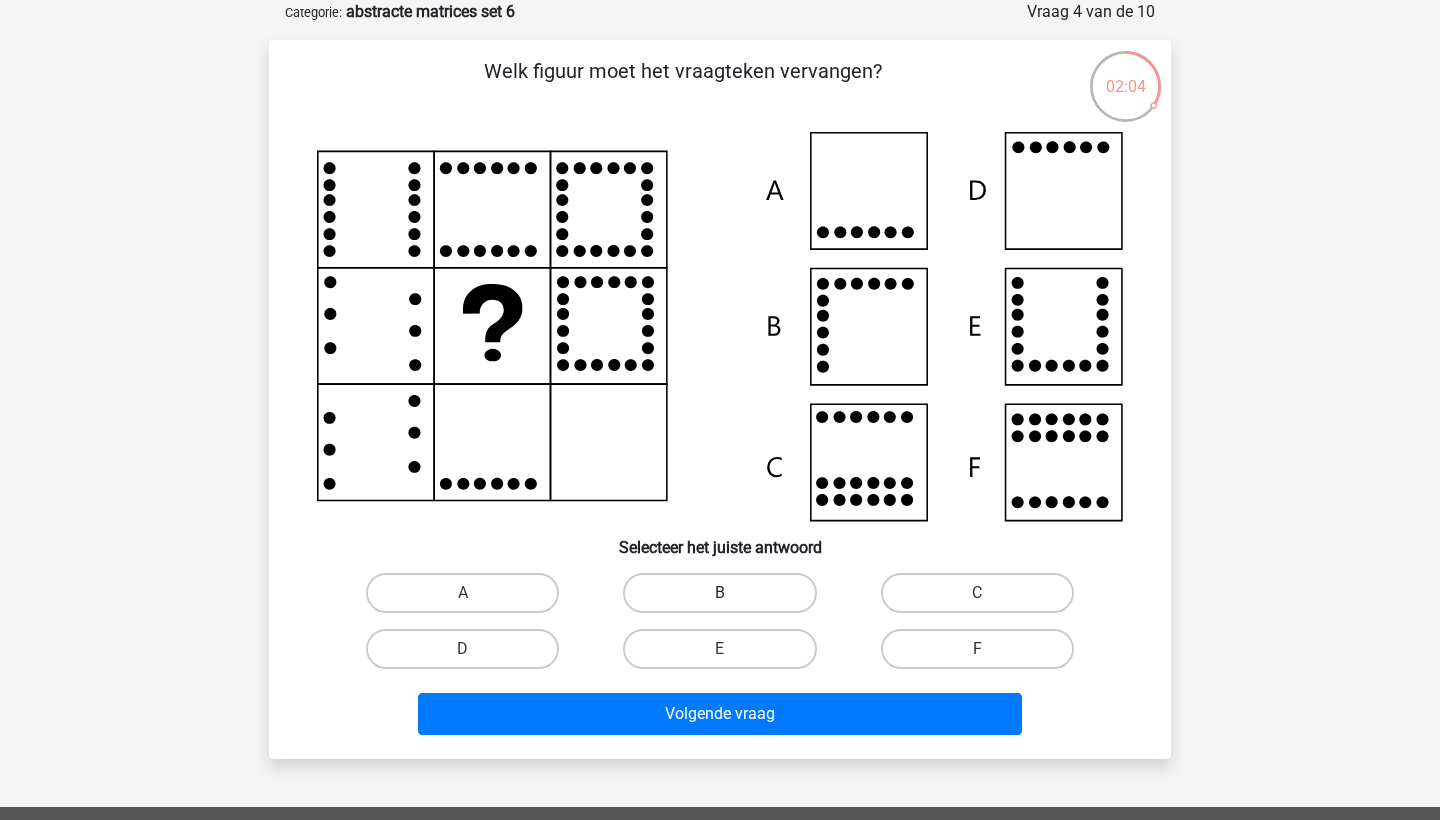 click on "B" at bounding box center [719, 593] 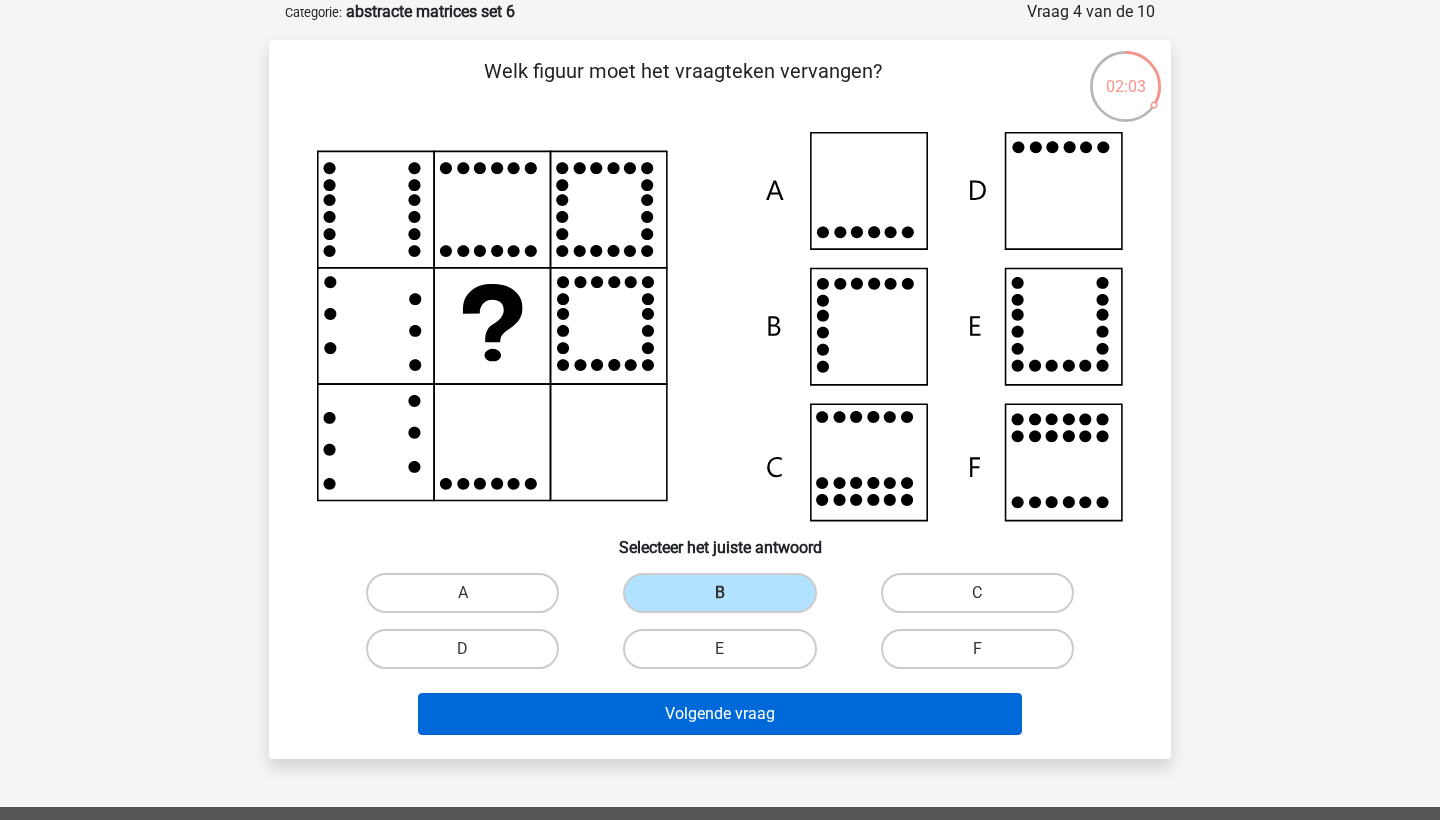 click on "Volgende vraag" at bounding box center [720, 714] 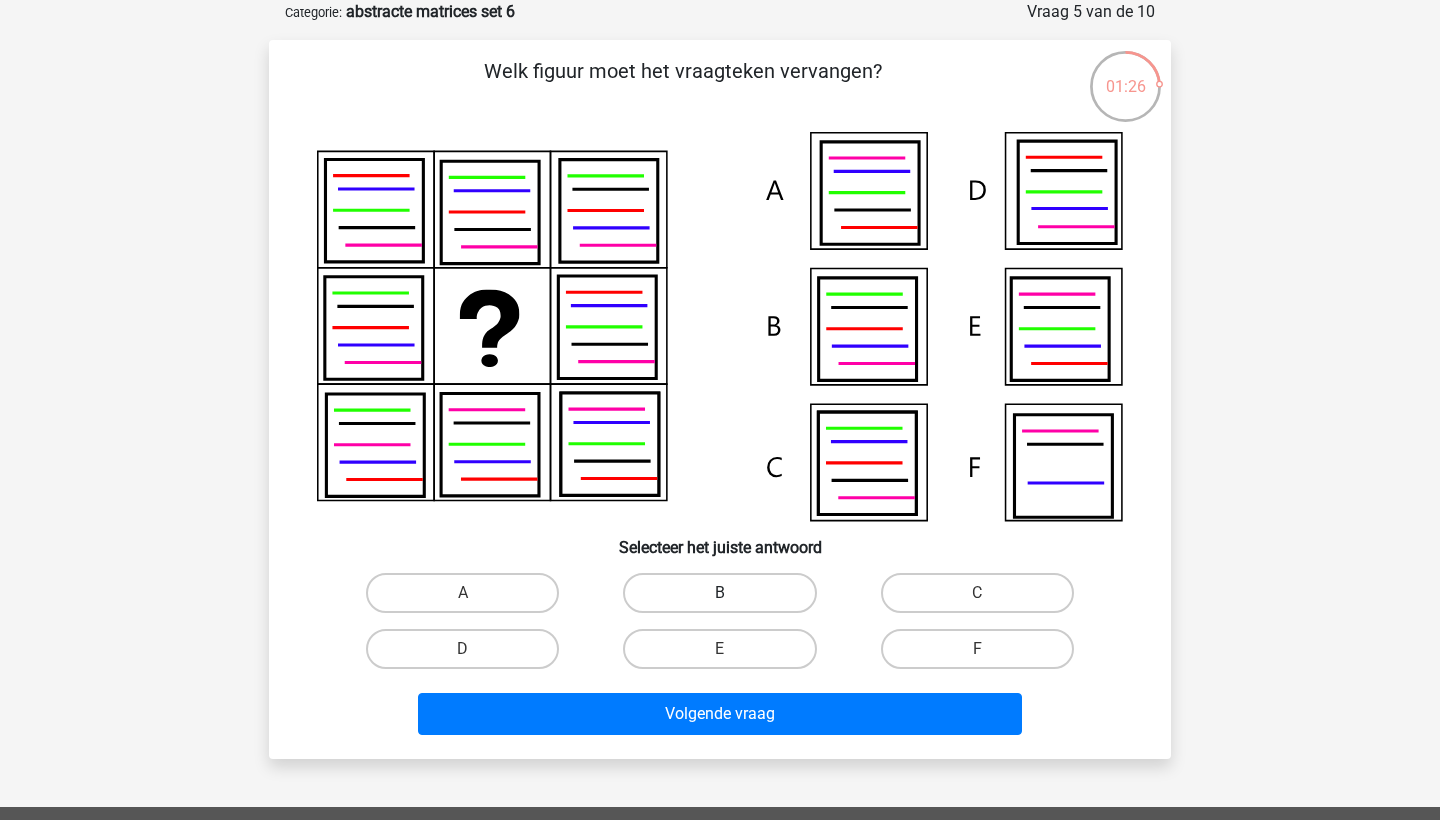 click on "B" at bounding box center [719, 593] 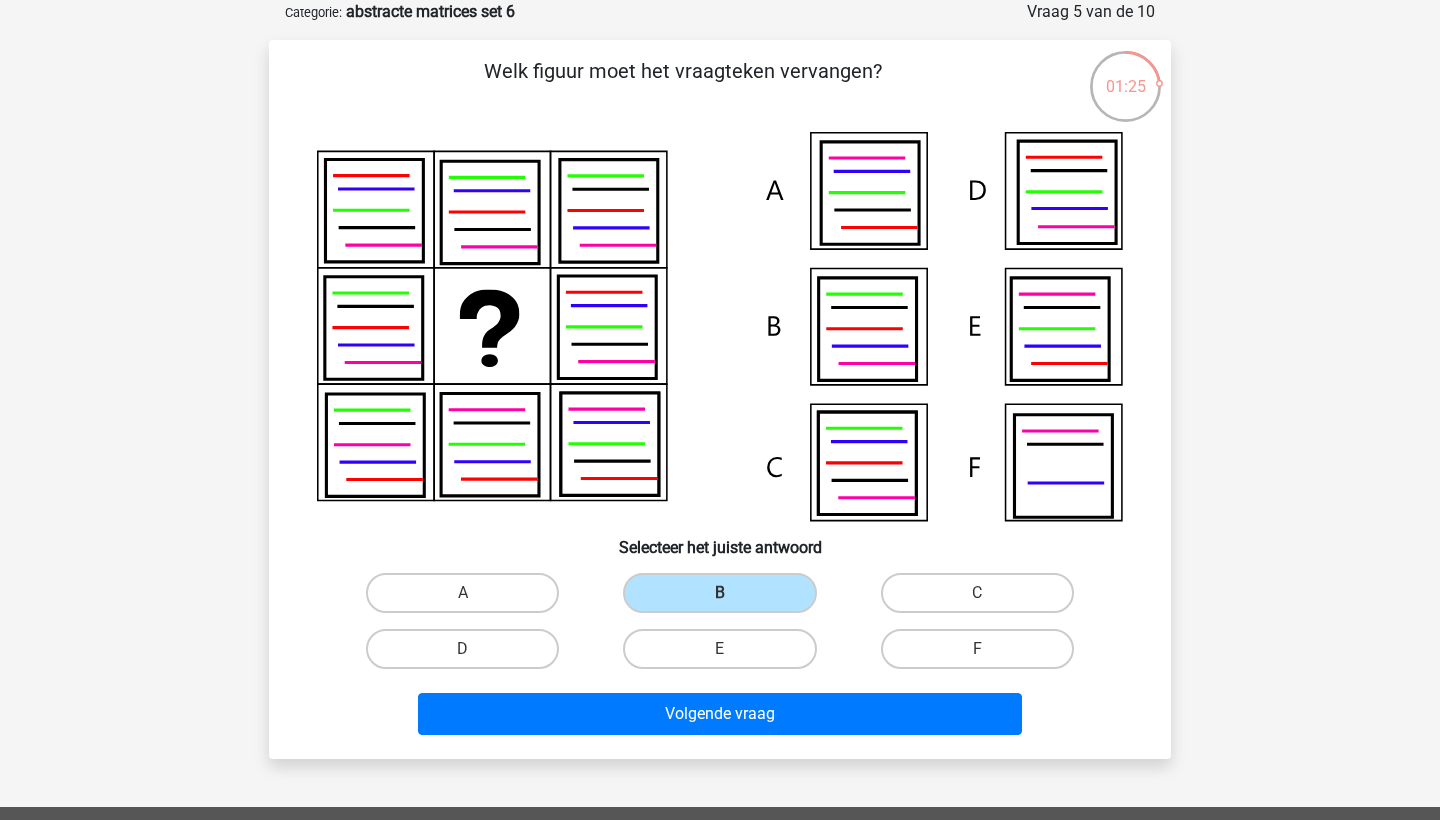 click on "Volgende vraag" at bounding box center (720, 718) 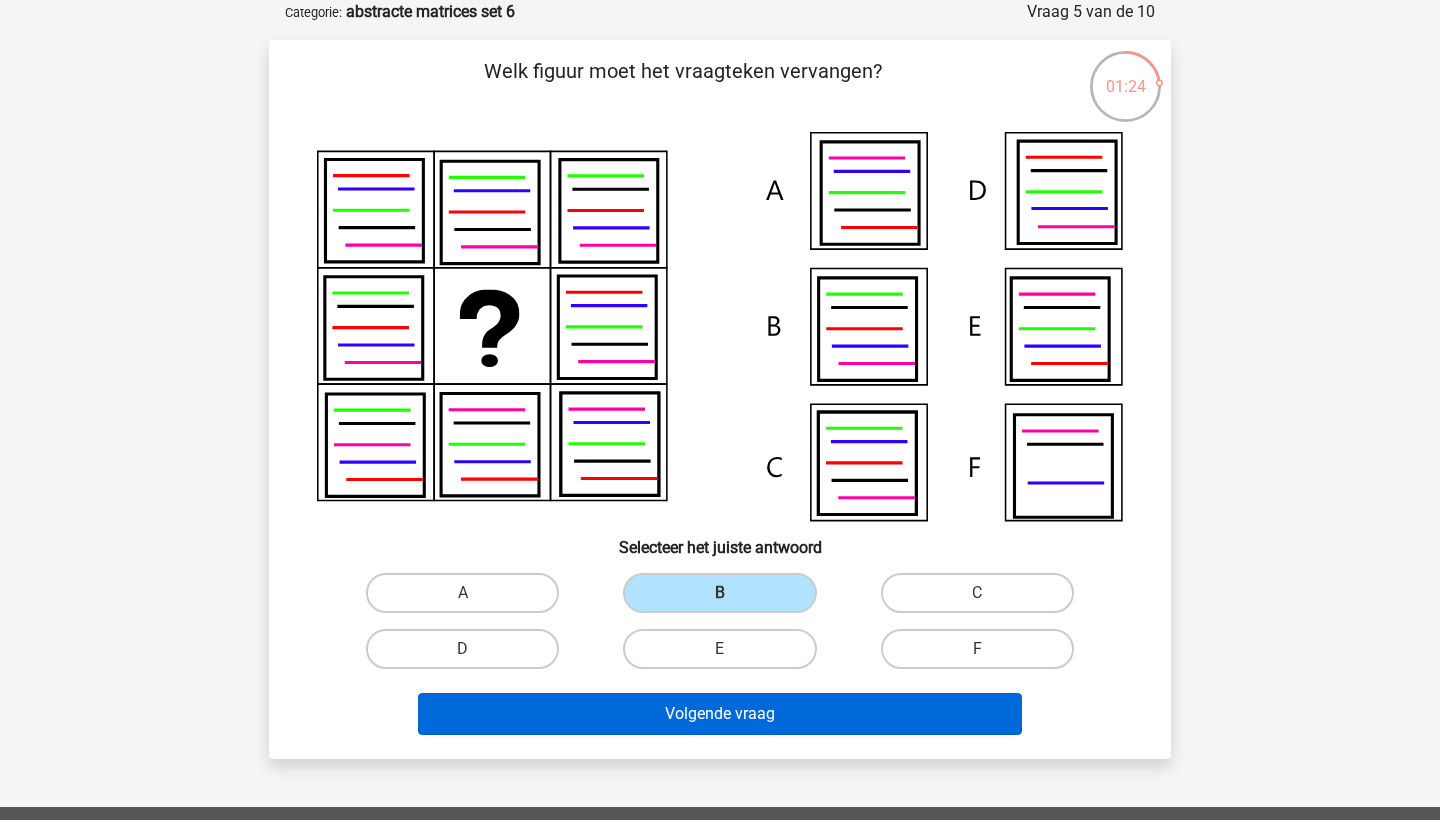 click on "Volgende vraag" at bounding box center (720, 714) 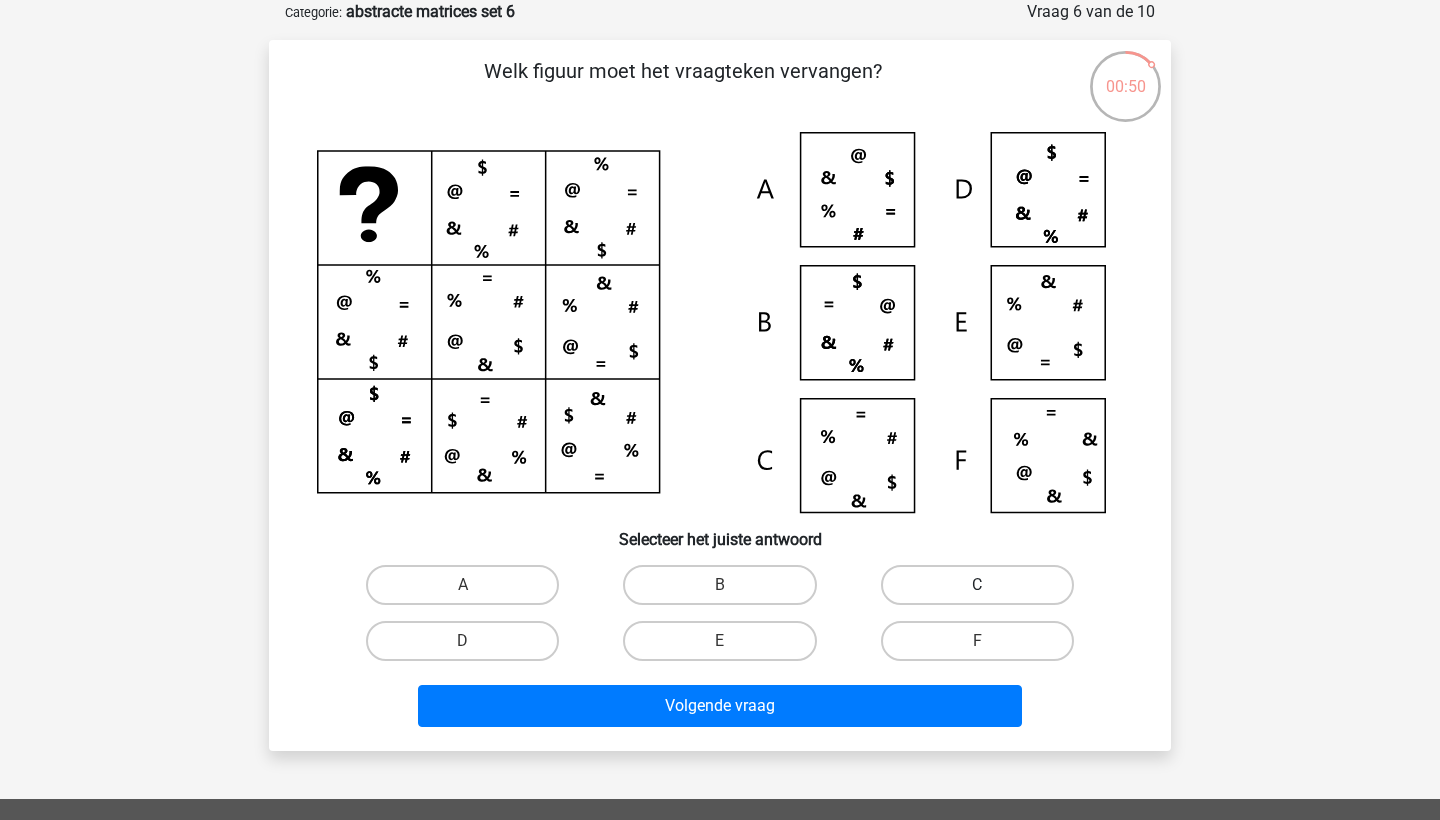 click on "C" at bounding box center [977, 585] 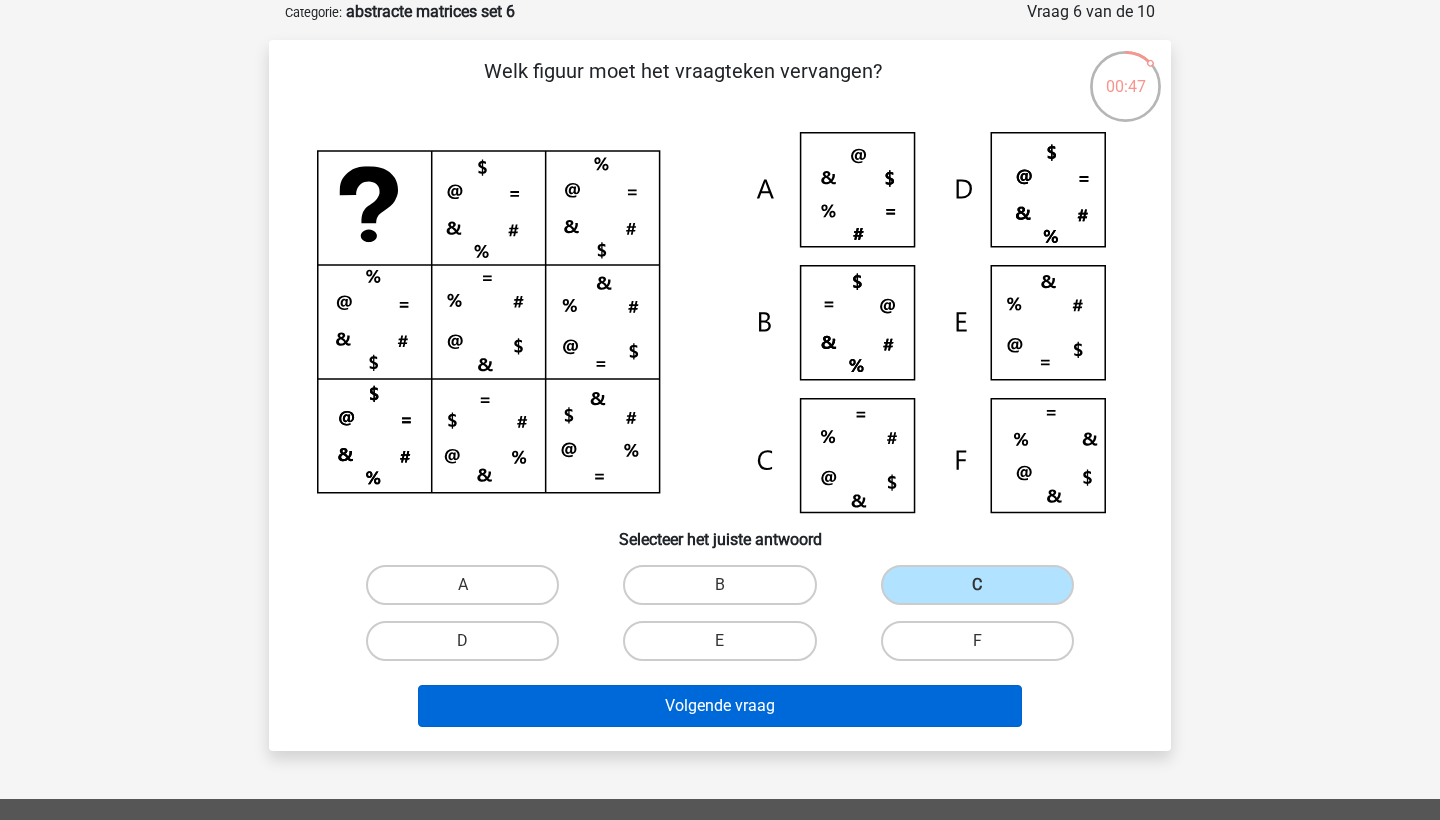 click on "Volgende vraag" at bounding box center (720, 706) 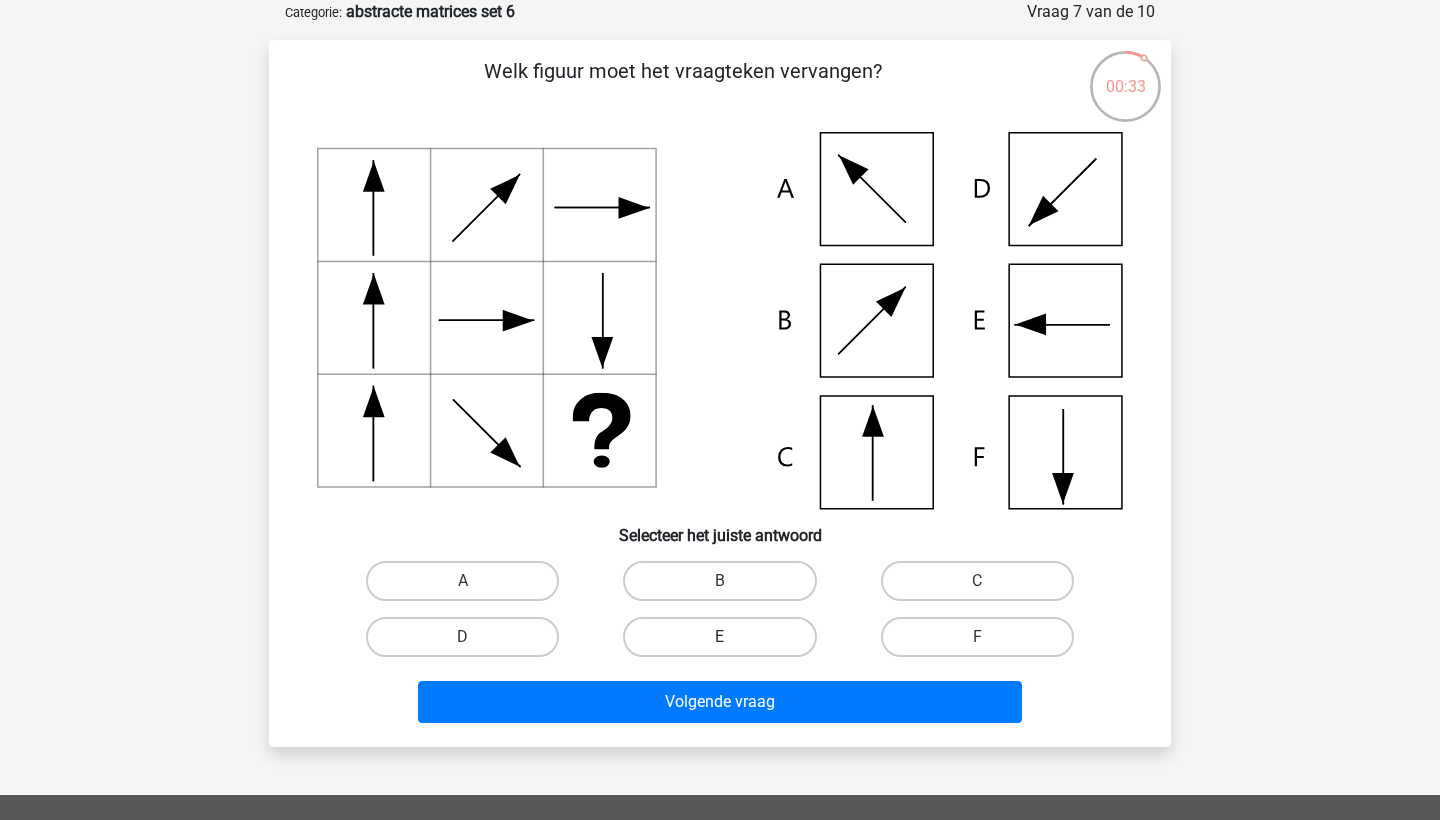 click on "E" at bounding box center [719, 637] 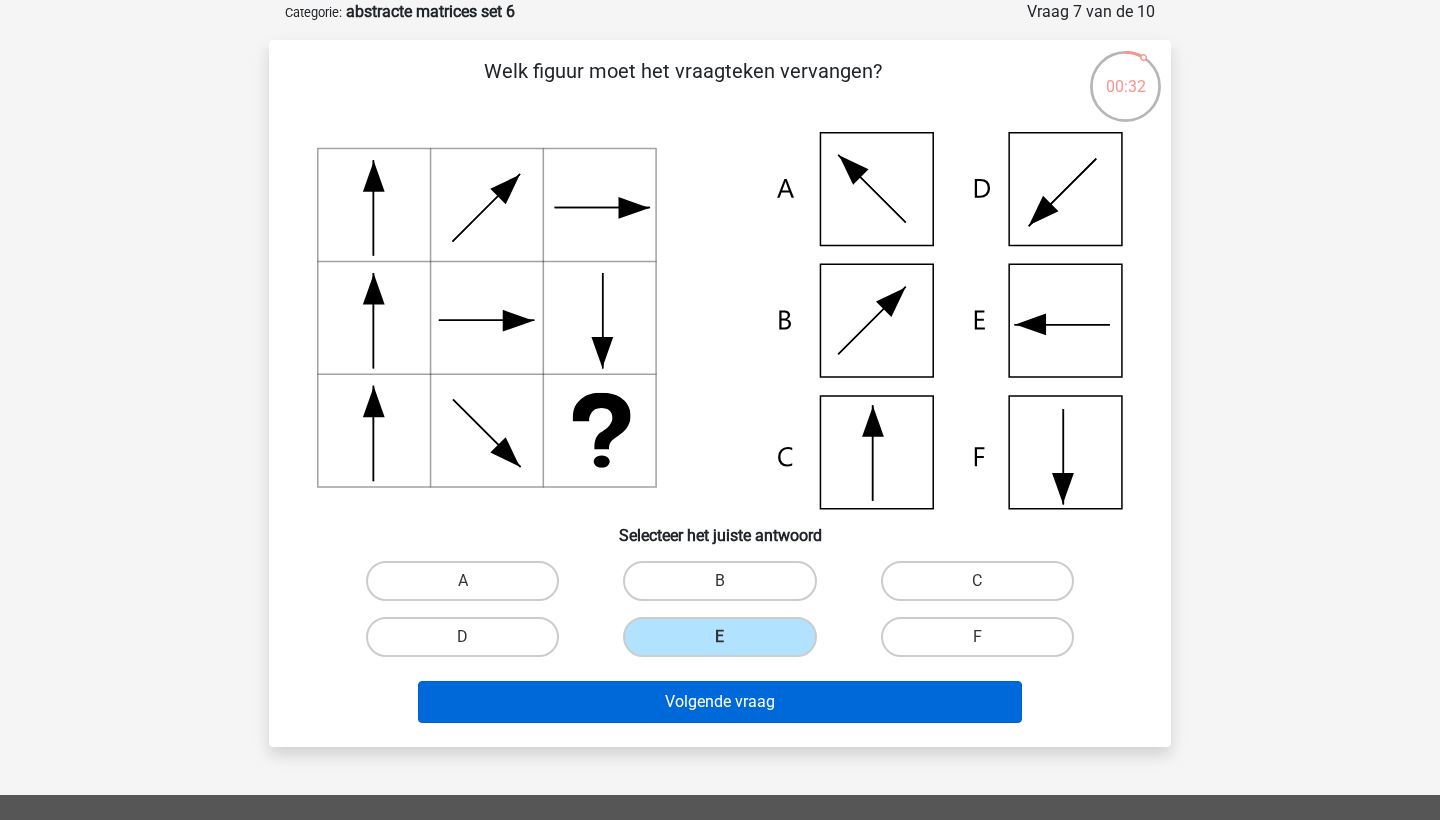 click on "Volgende vraag" at bounding box center [720, 702] 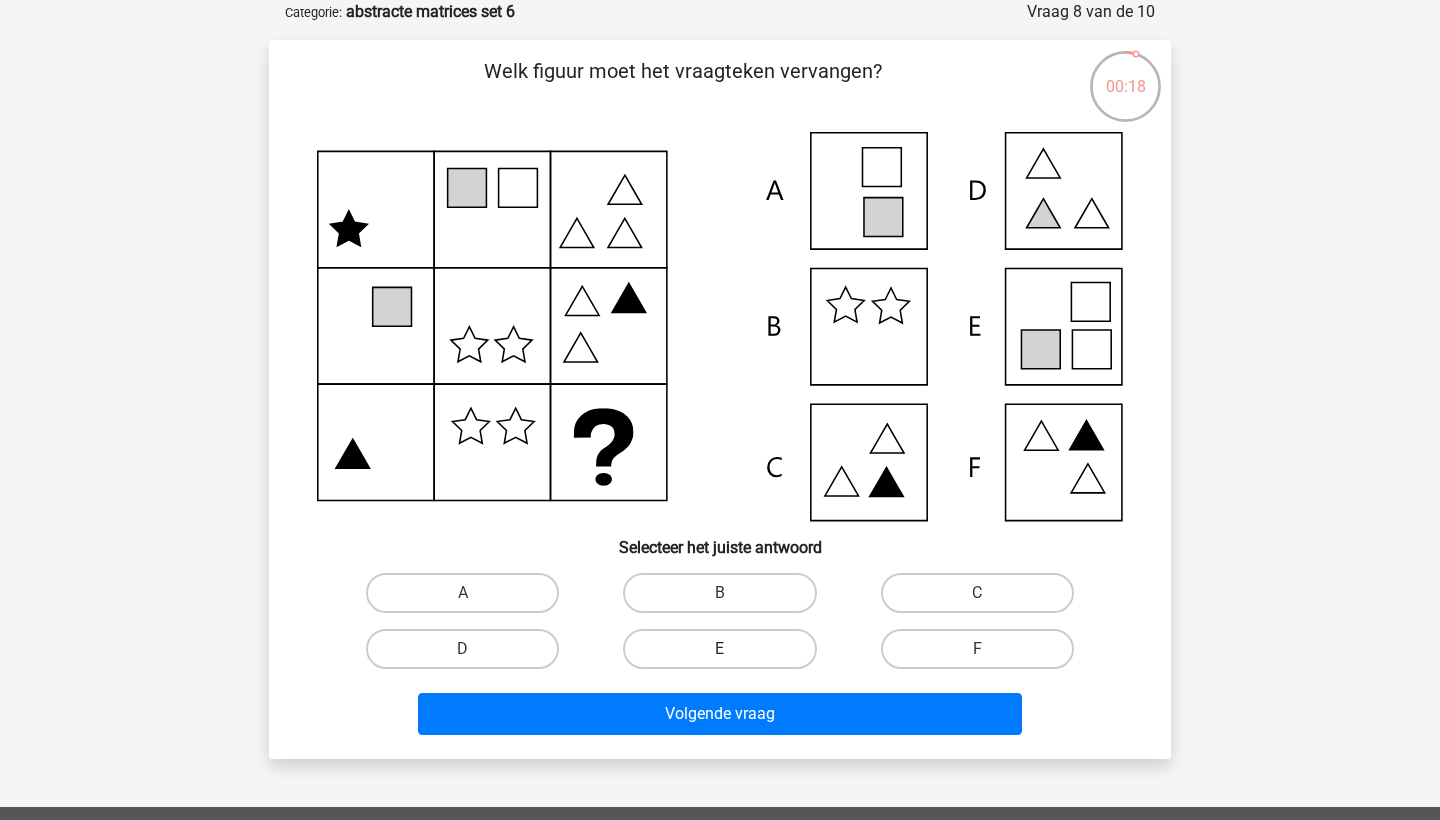 click on "E" at bounding box center [719, 649] 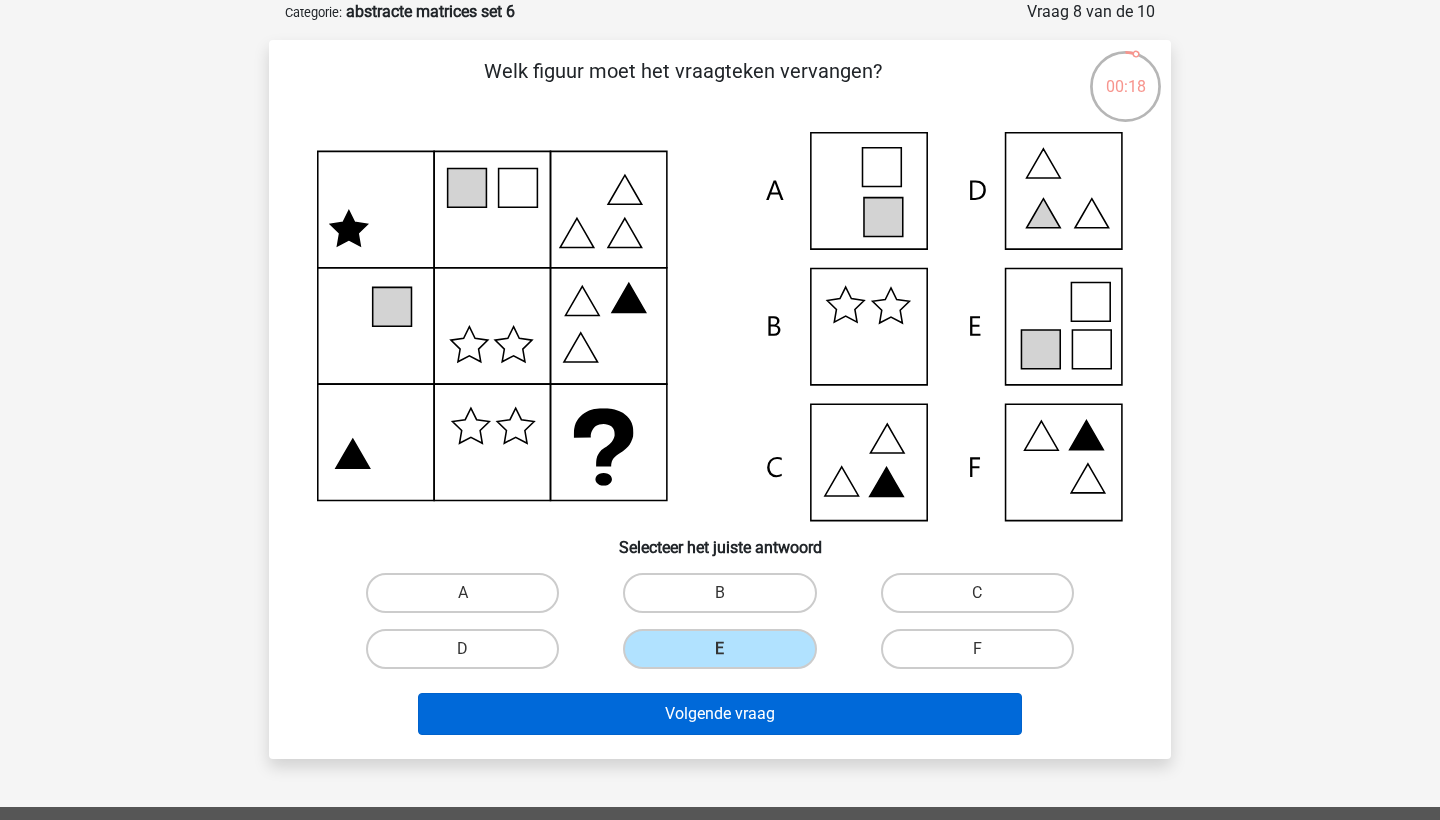 click on "Volgende vraag" at bounding box center [720, 714] 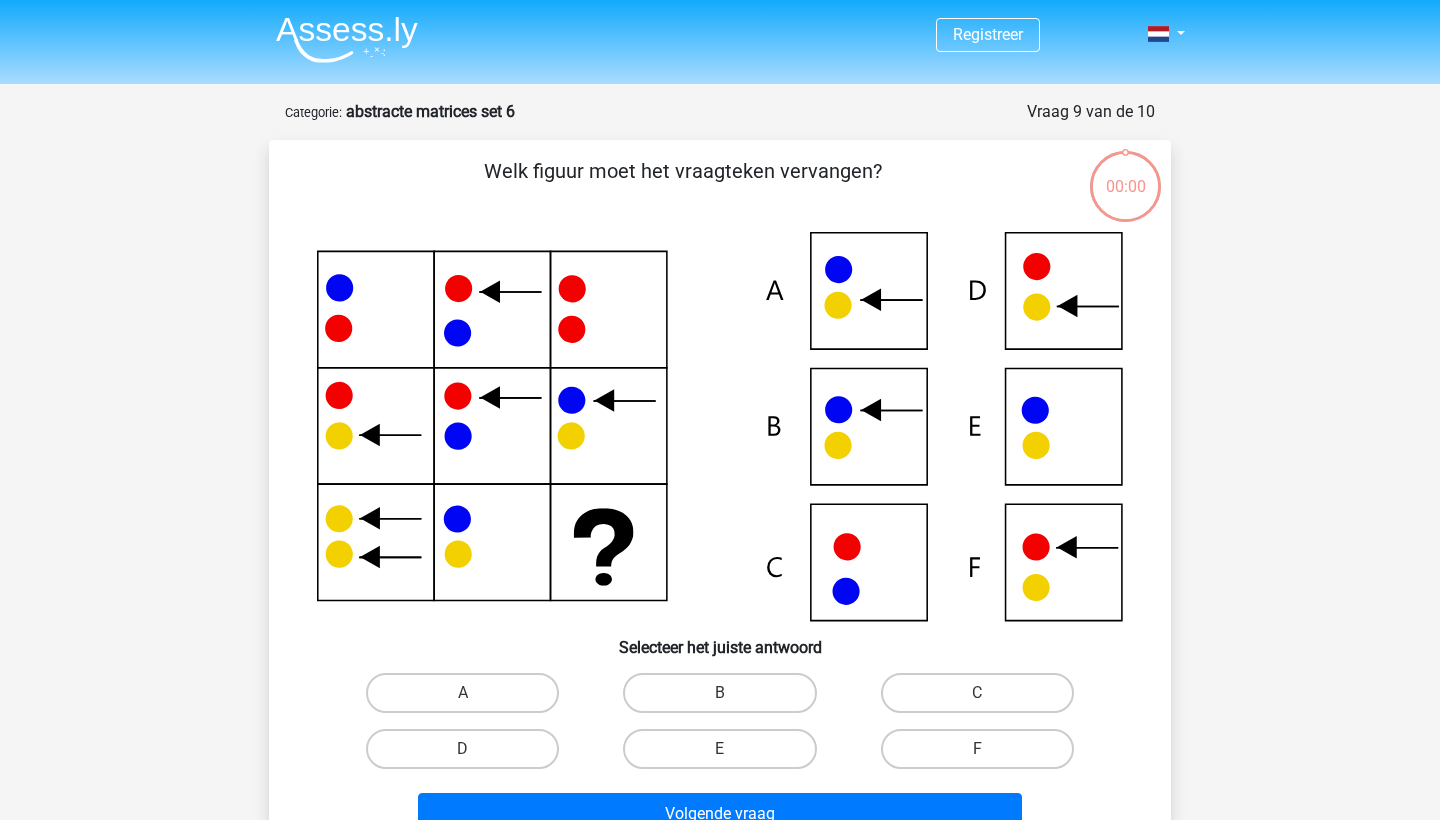 scroll, scrollTop: 100, scrollLeft: 0, axis: vertical 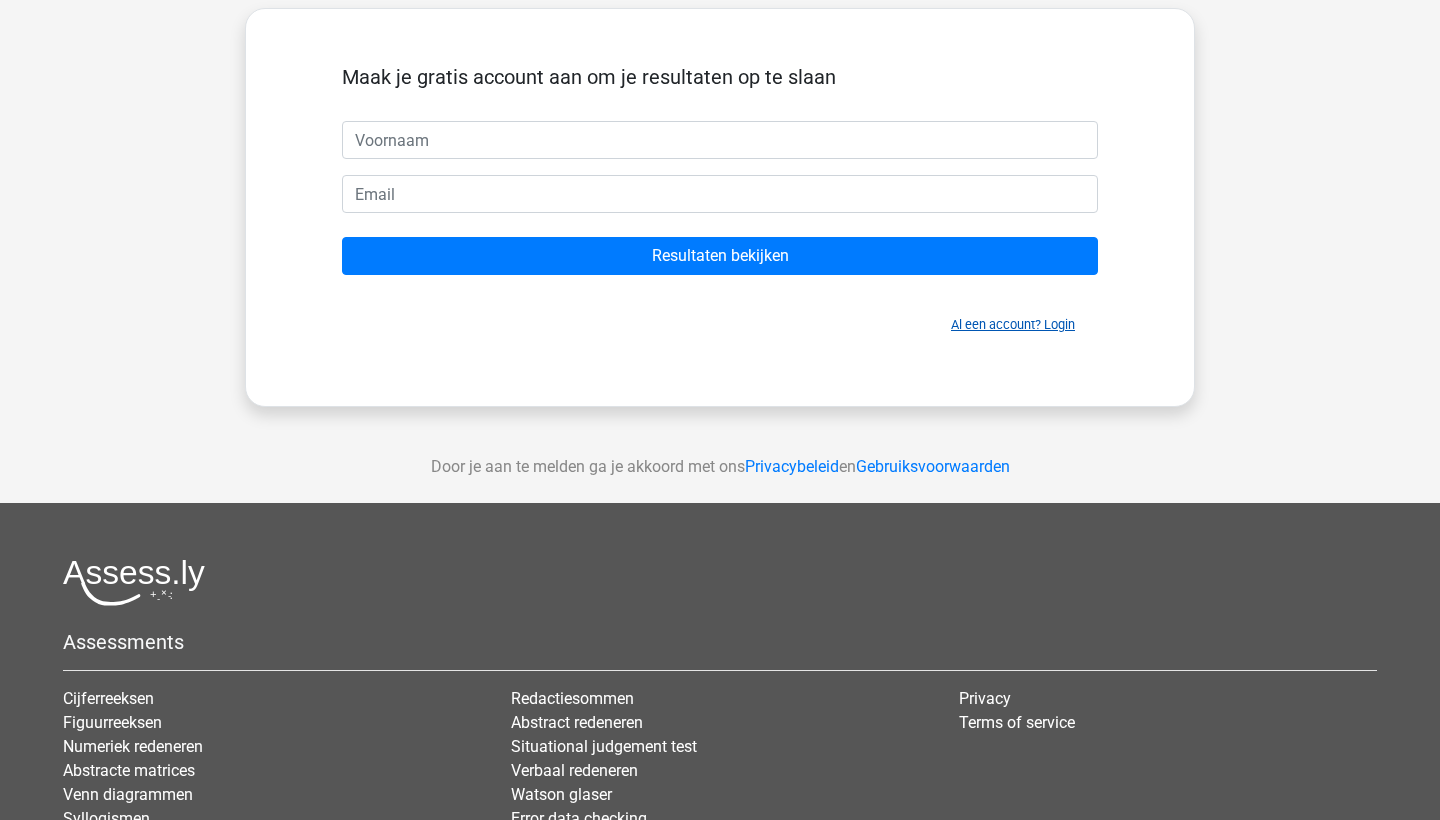 click on "Al een account? Login" at bounding box center (1013, 324) 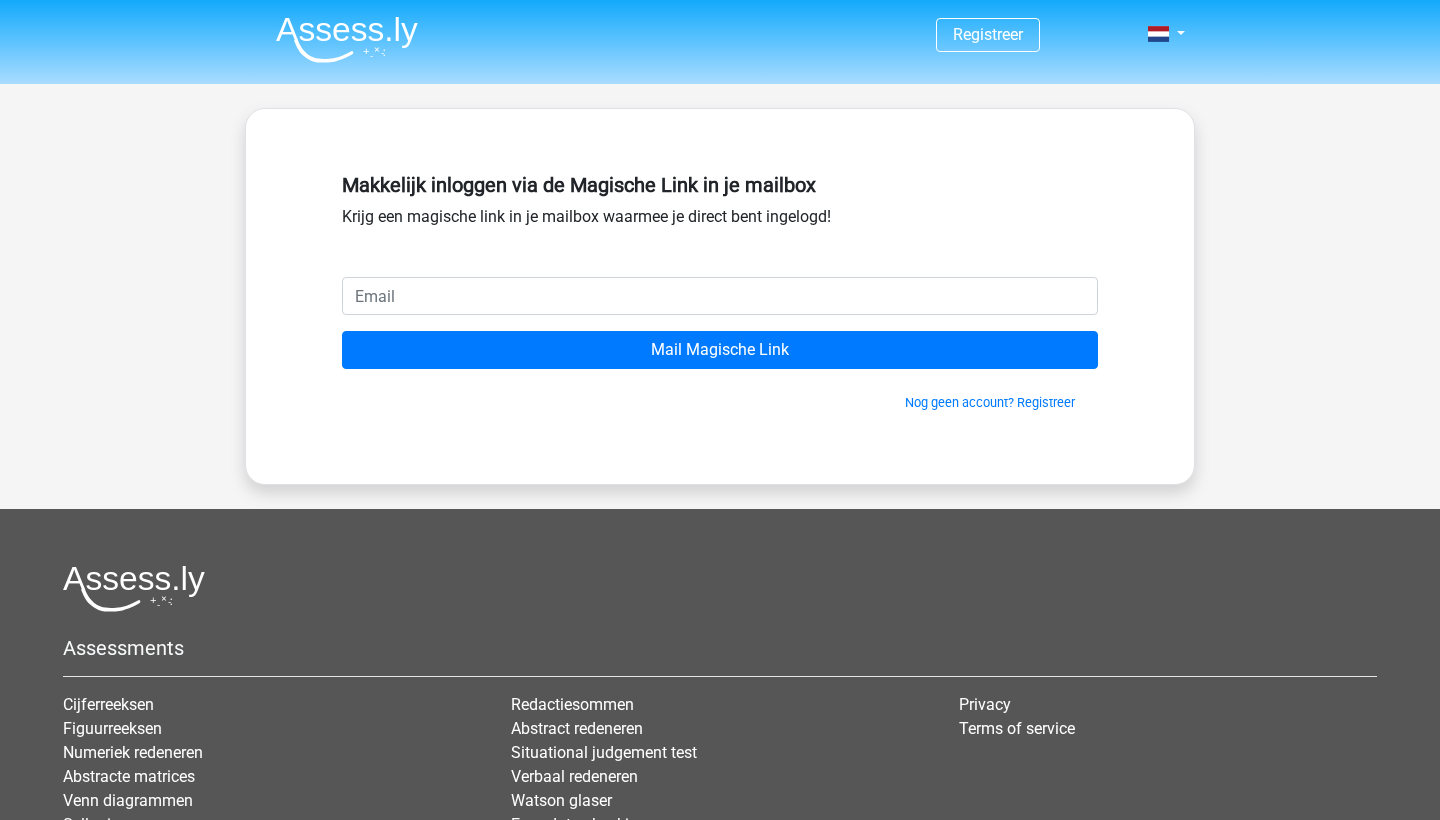 scroll, scrollTop: 0, scrollLeft: 0, axis: both 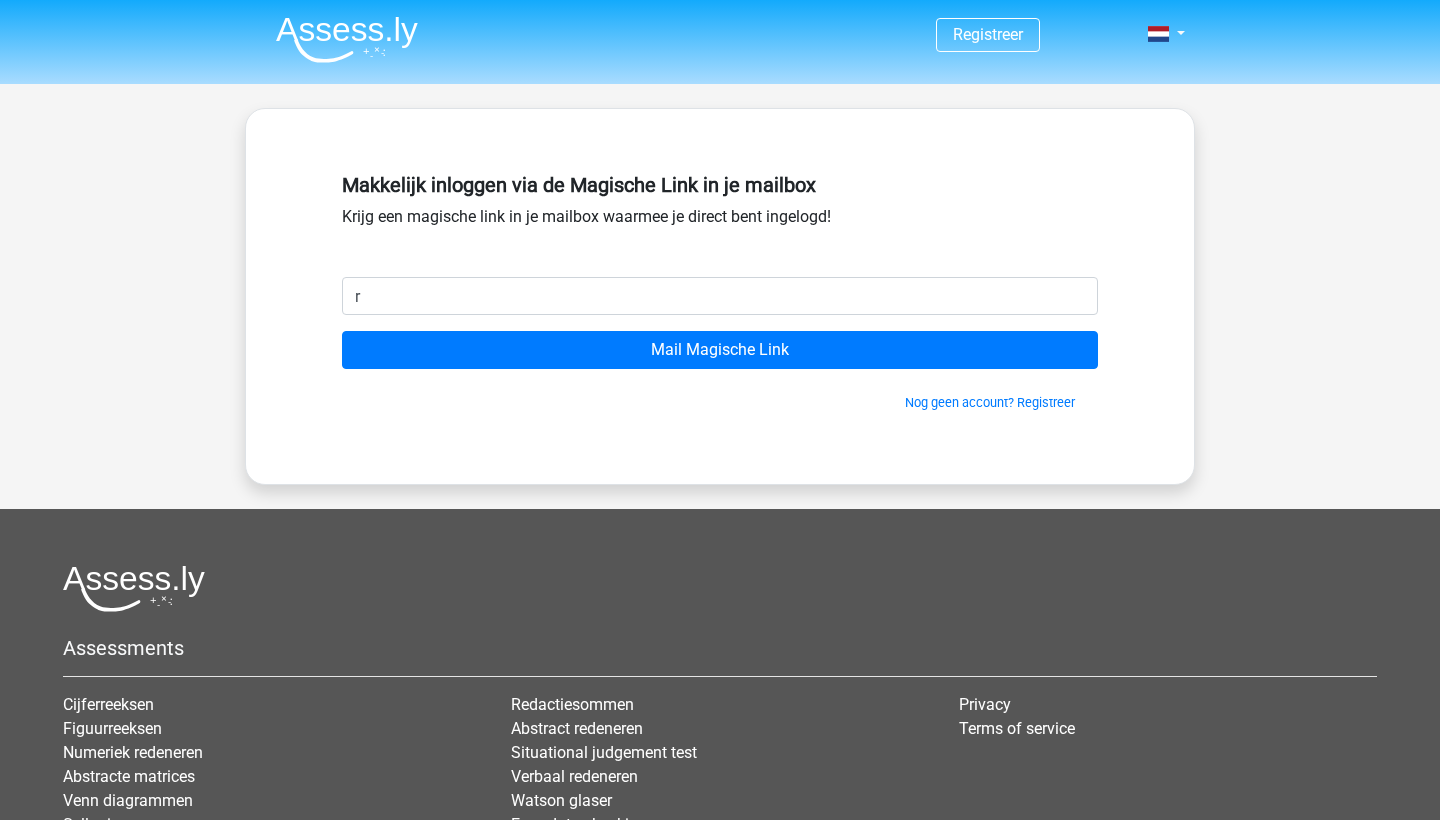 type on "r" 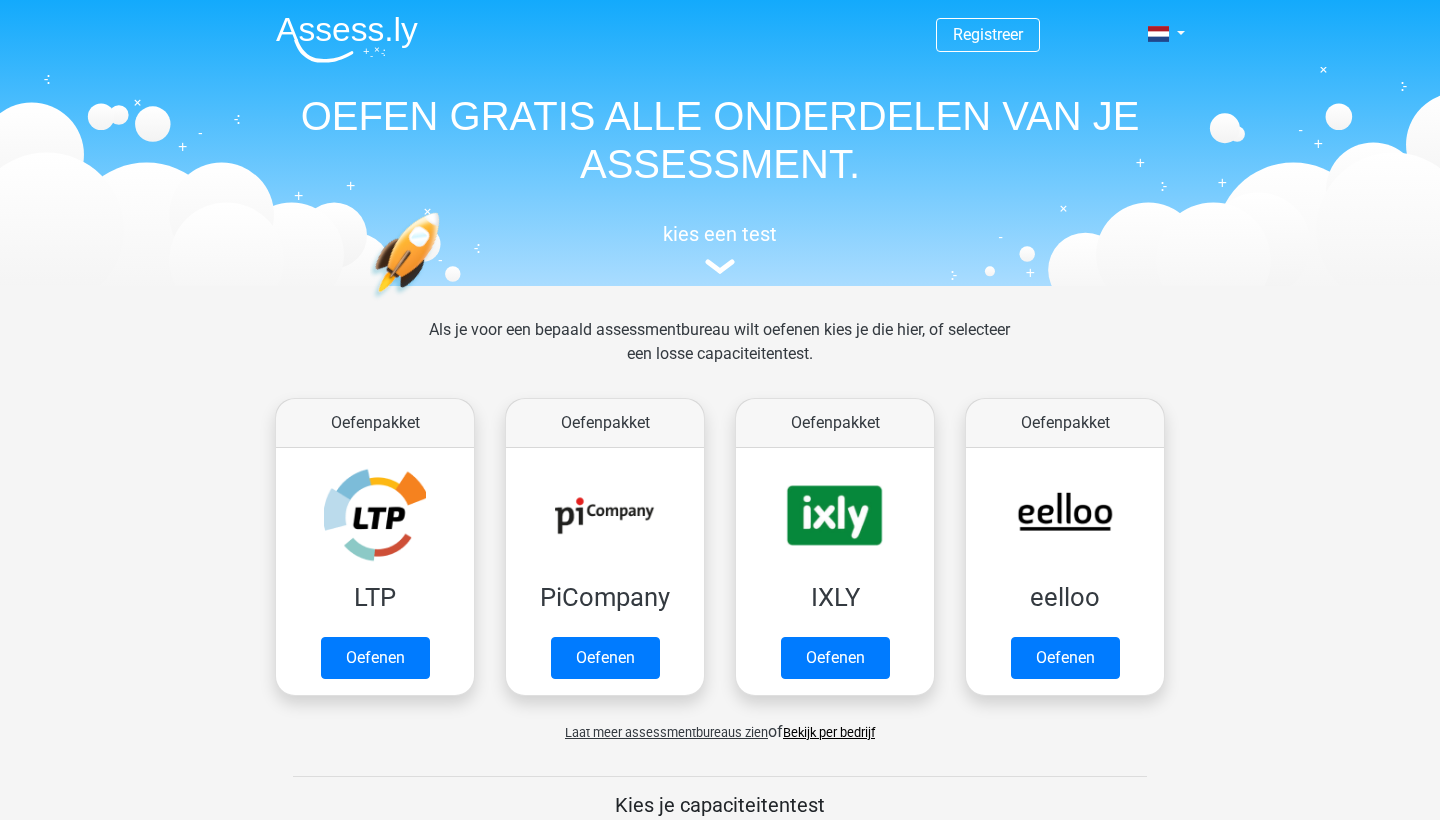 scroll, scrollTop: 0, scrollLeft: 0, axis: both 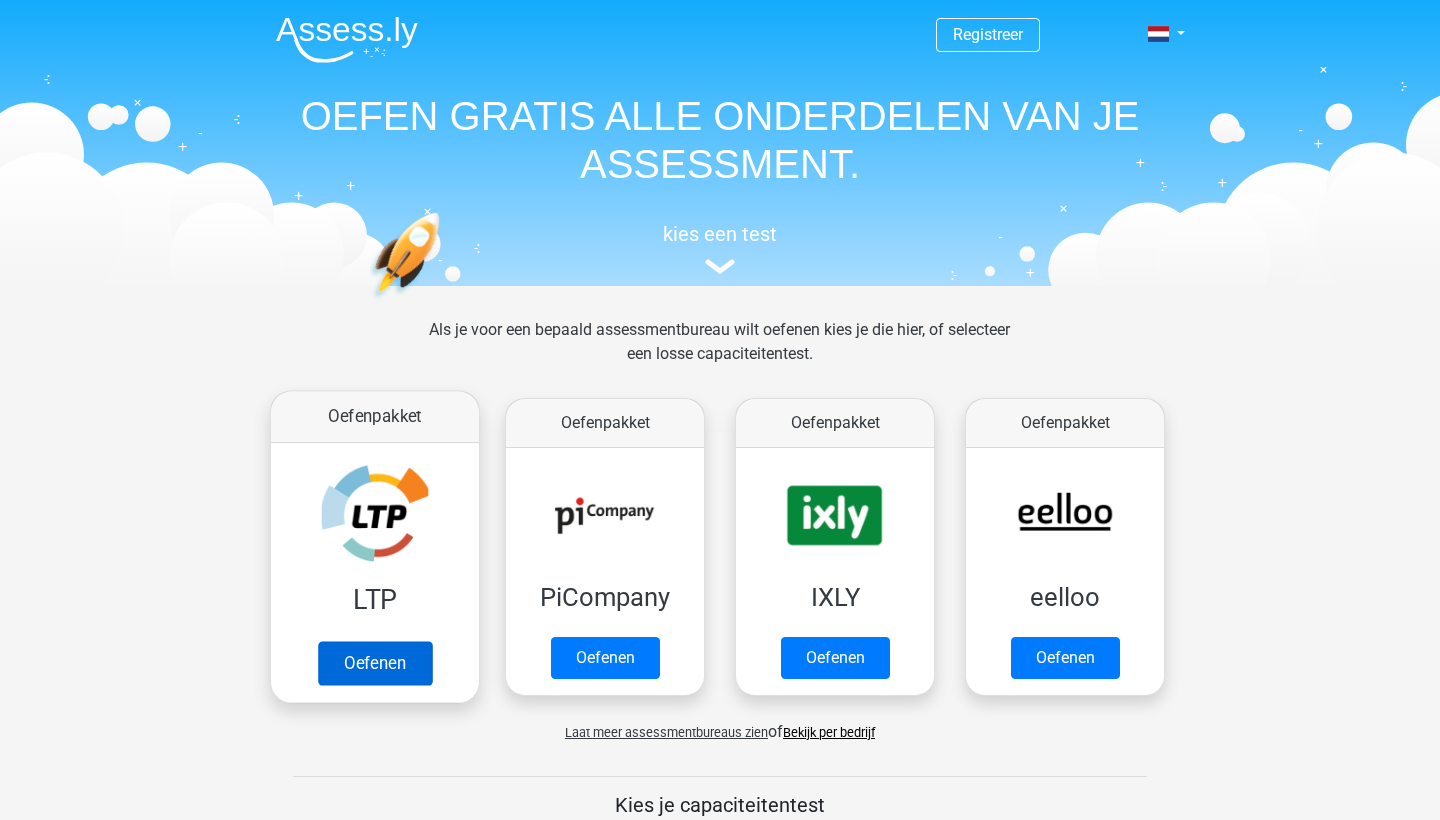 click on "Oefenen" at bounding box center [375, 663] 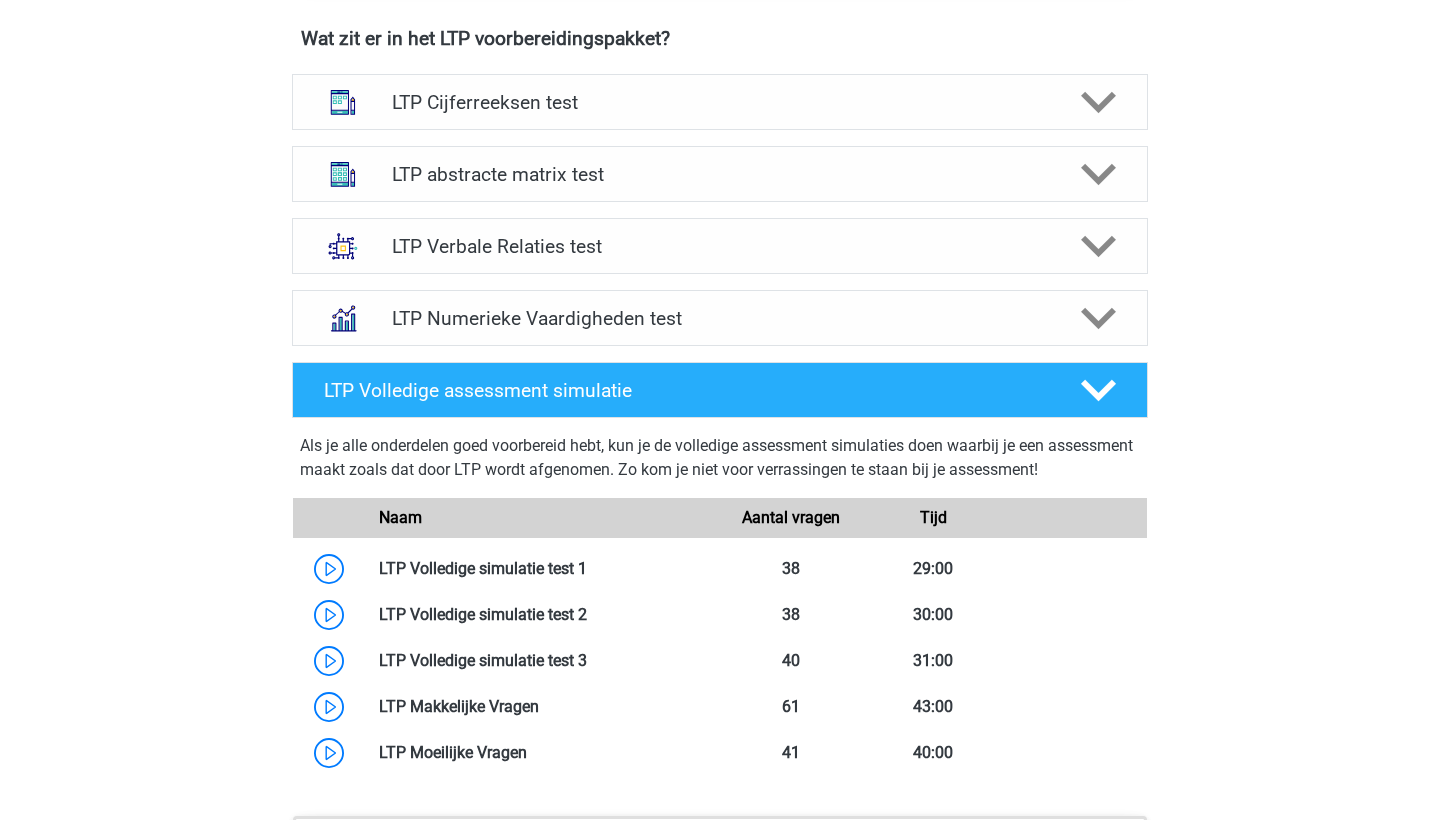 scroll, scrollTop: 1279, scrollLeft: 0, axis: vertical 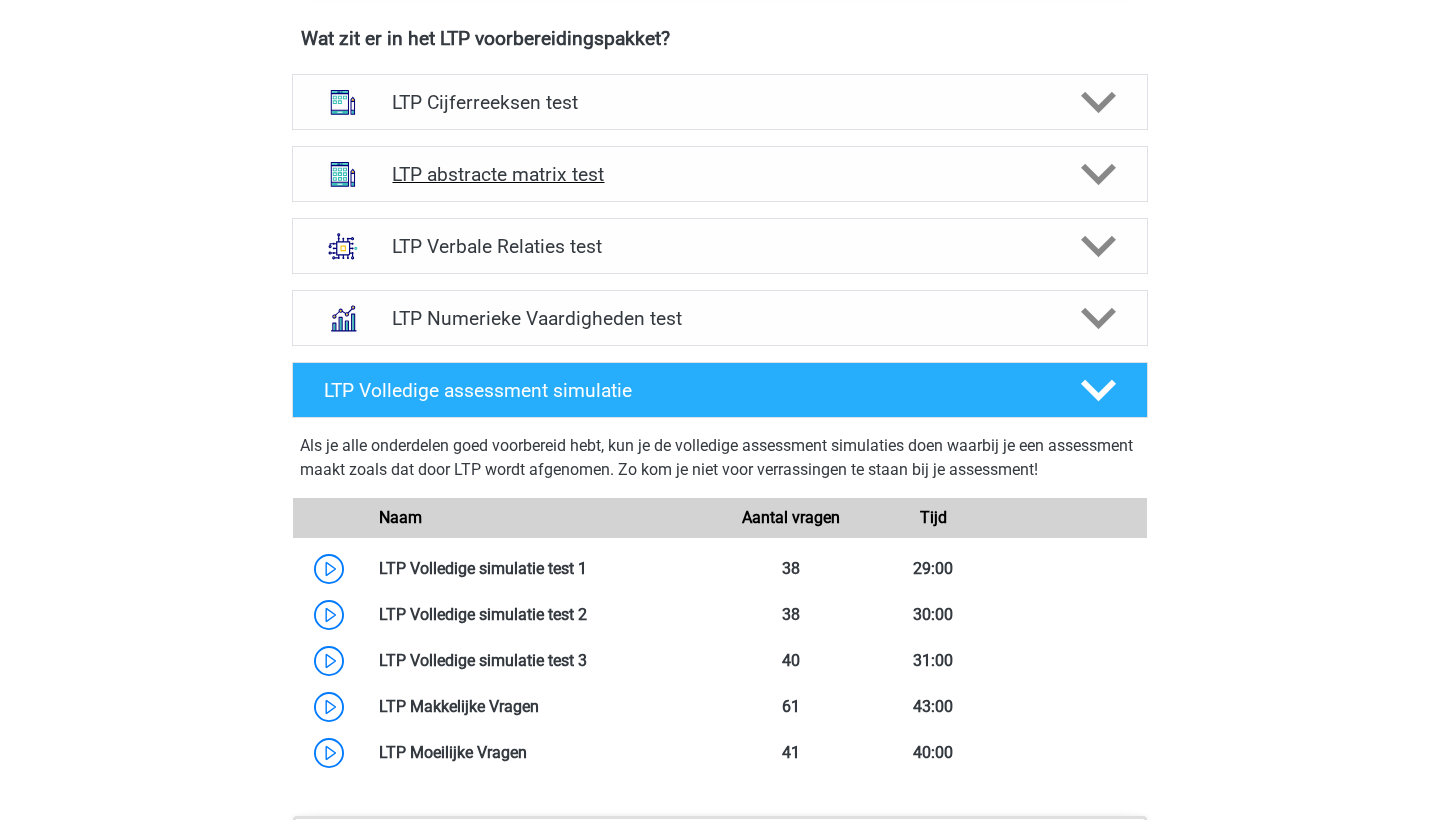 click on "LTP abstracte matrix test" at bounding box center [719, 174] 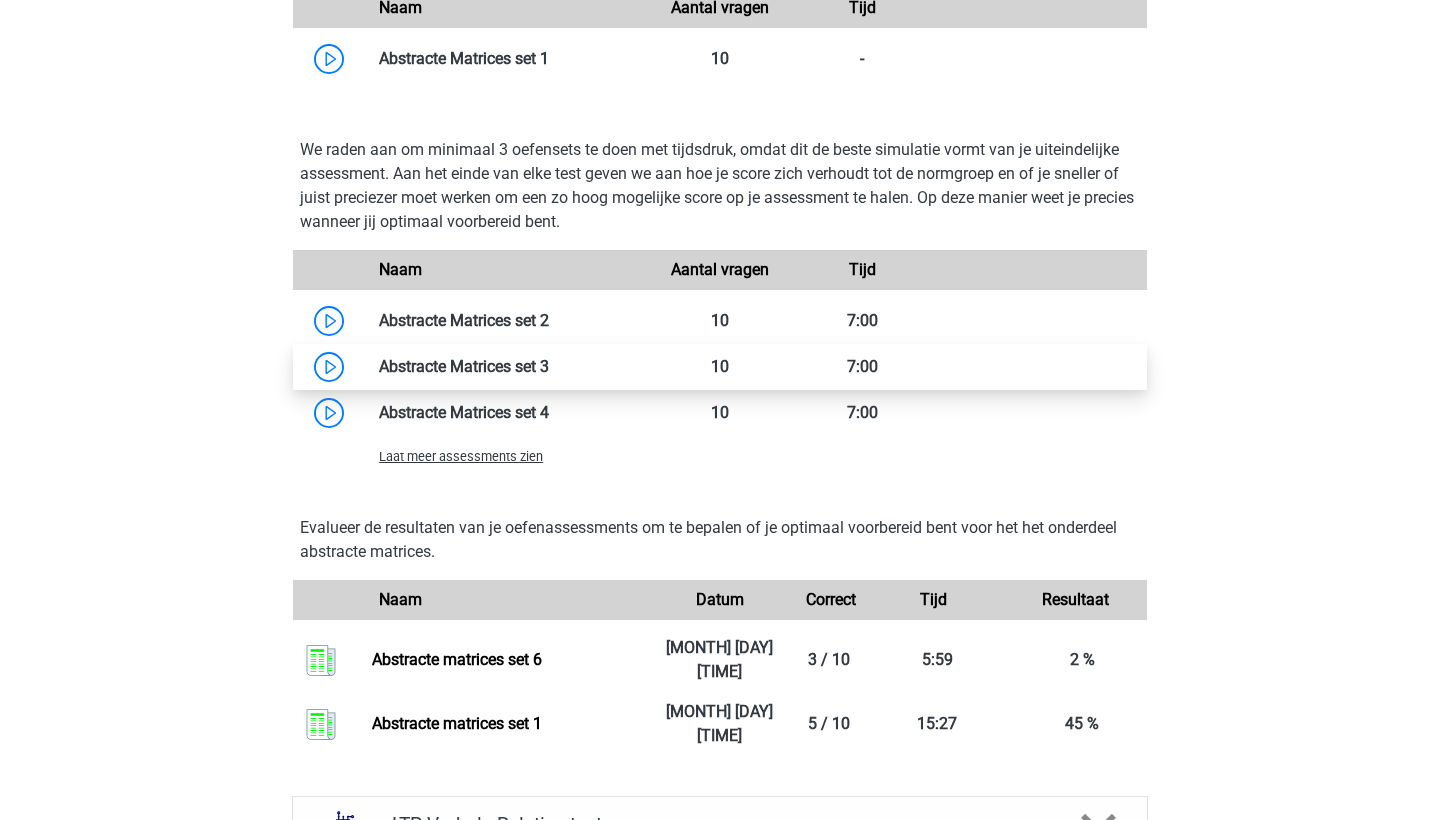 scroll, scrollTop: 1992, scrollLeft: 0, axis: vertical 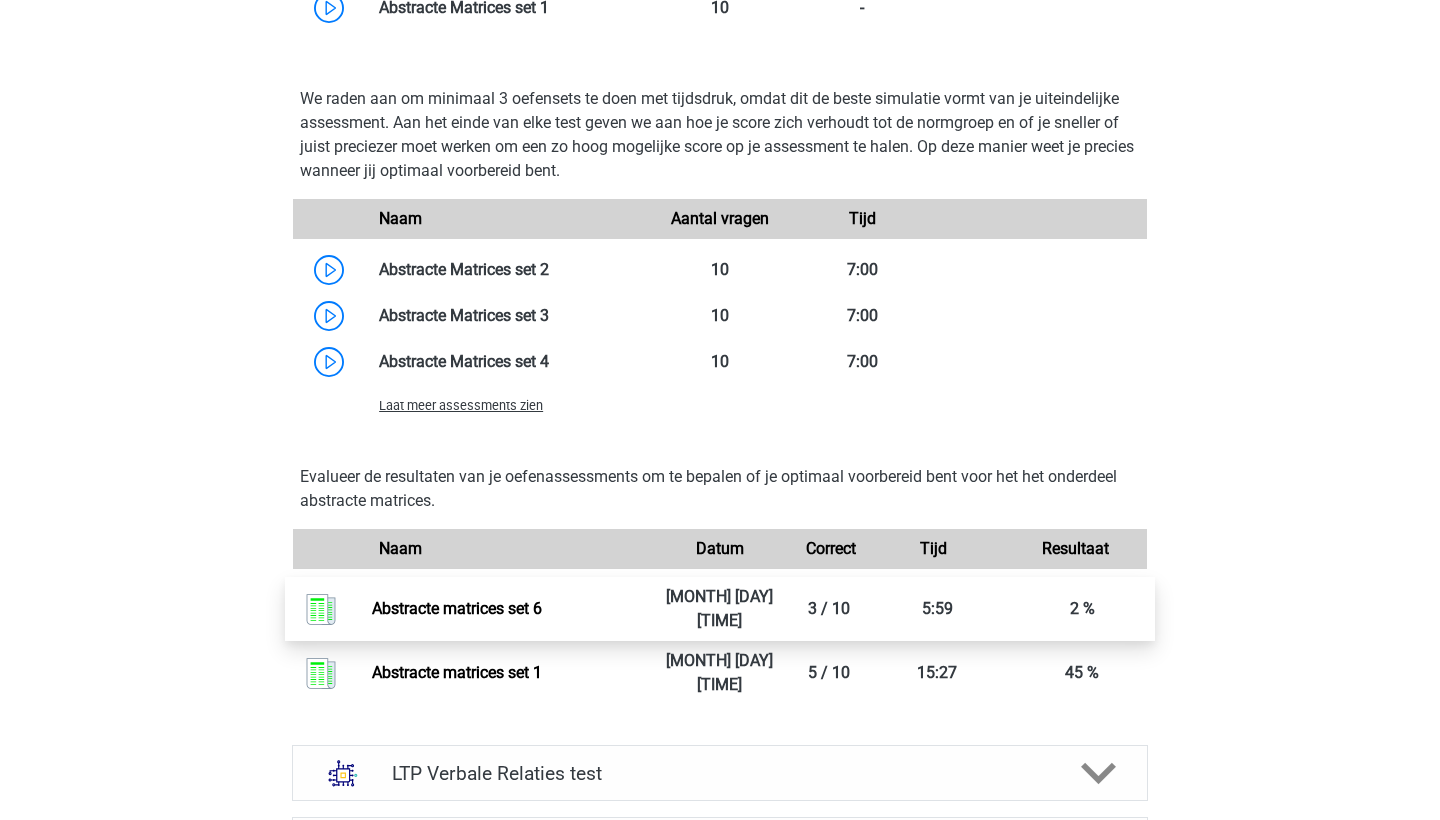 click on "Abstracte matrices set 6" at bounding box center (457, 608) 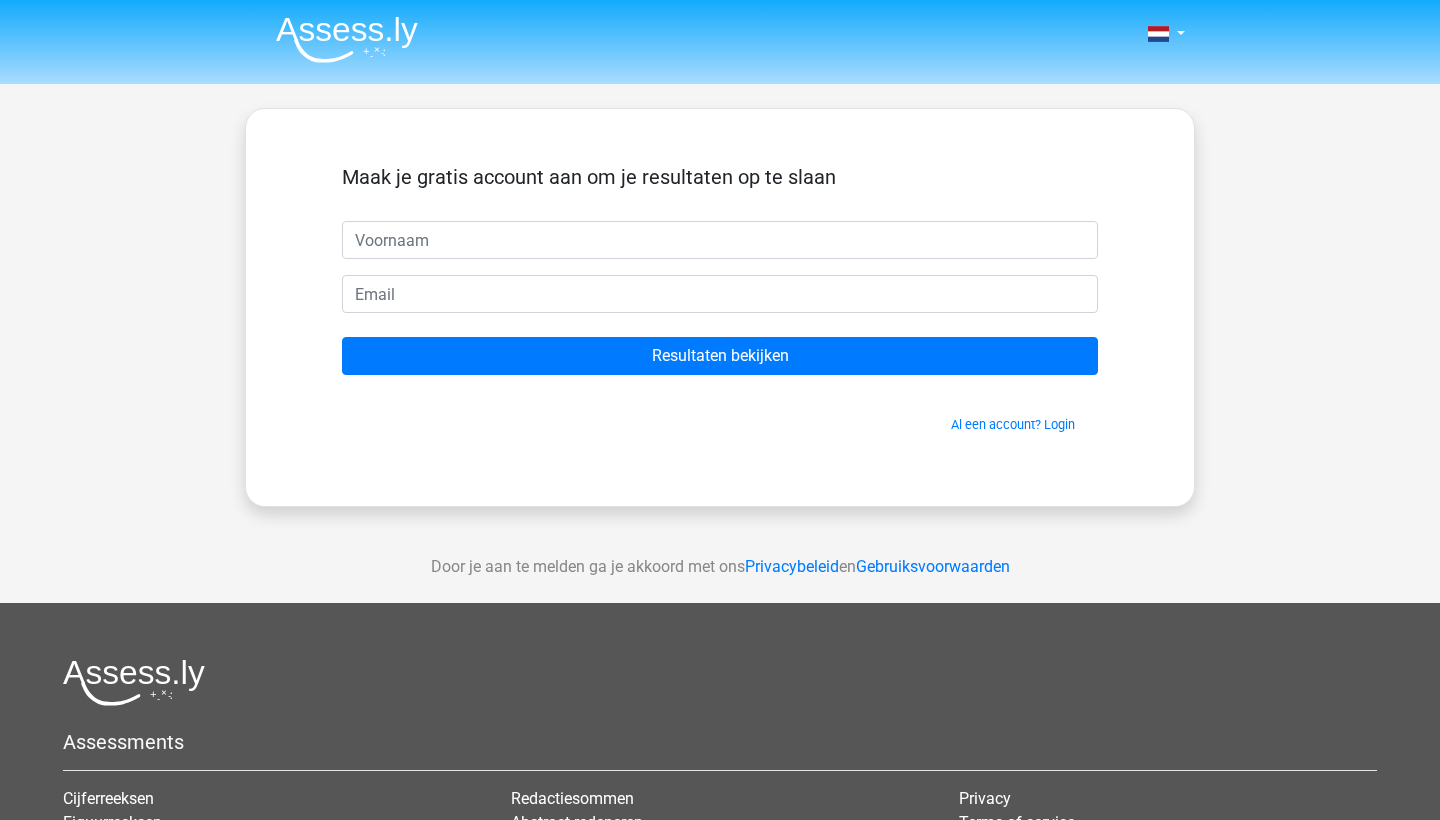 scroll, scrollTop: 0, scrollLeft: 0, axis: both 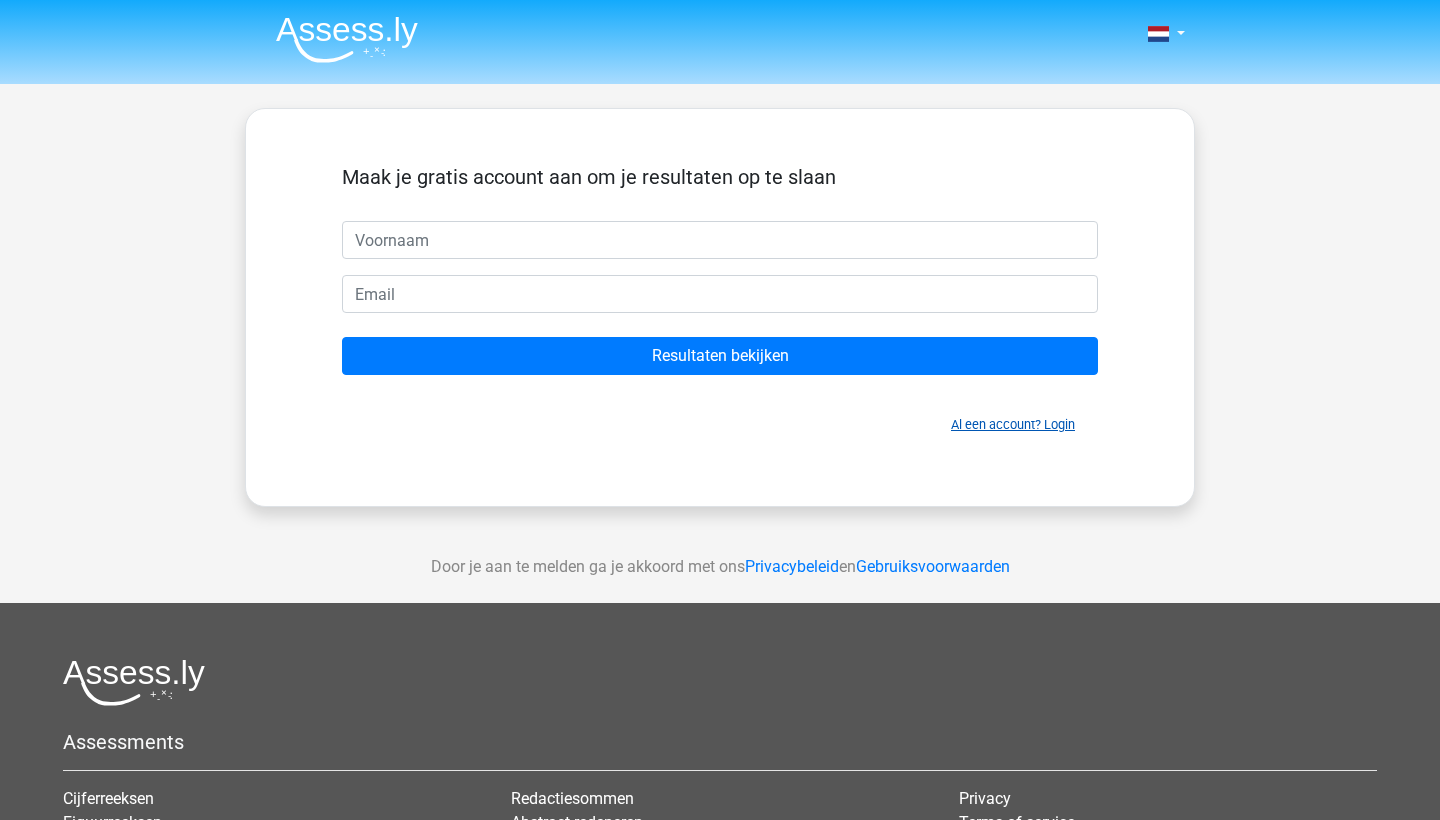click on "Al een account? Login" at bounding box center (1013, 424) 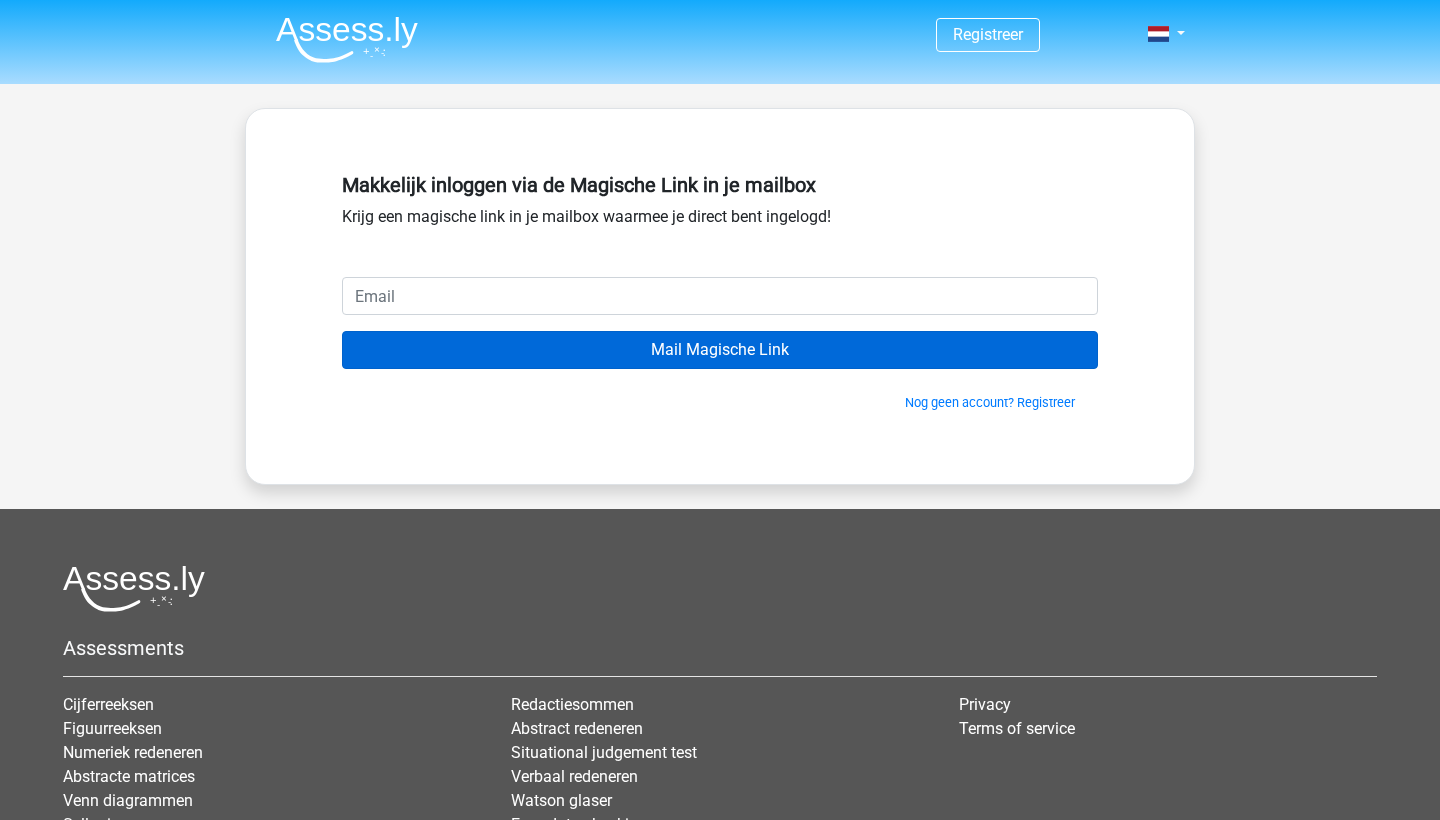 scroll, scrollTop: 0, scrollLeft: 0, axis: both 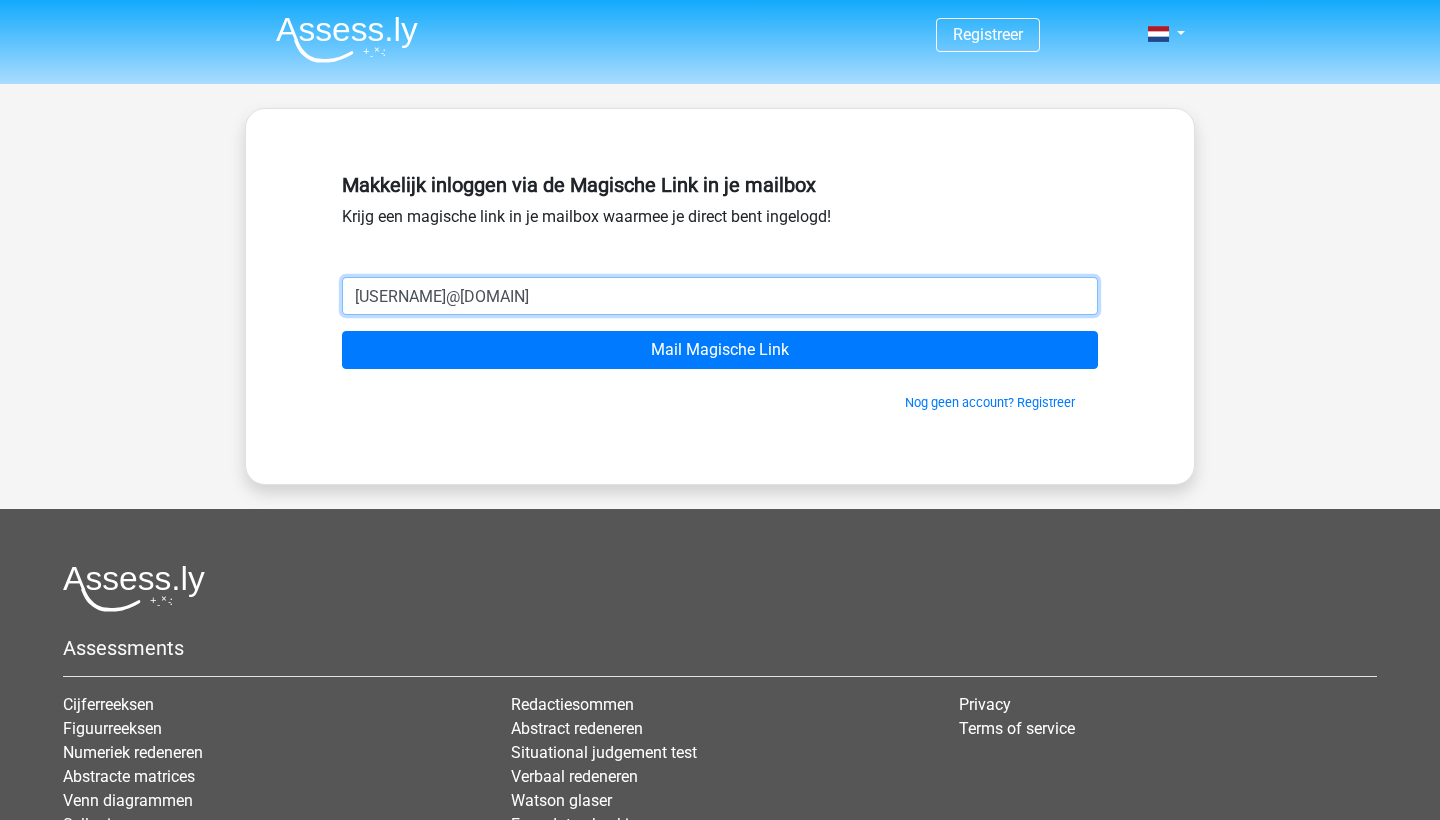 type on "reneebogert@hotmail.com" 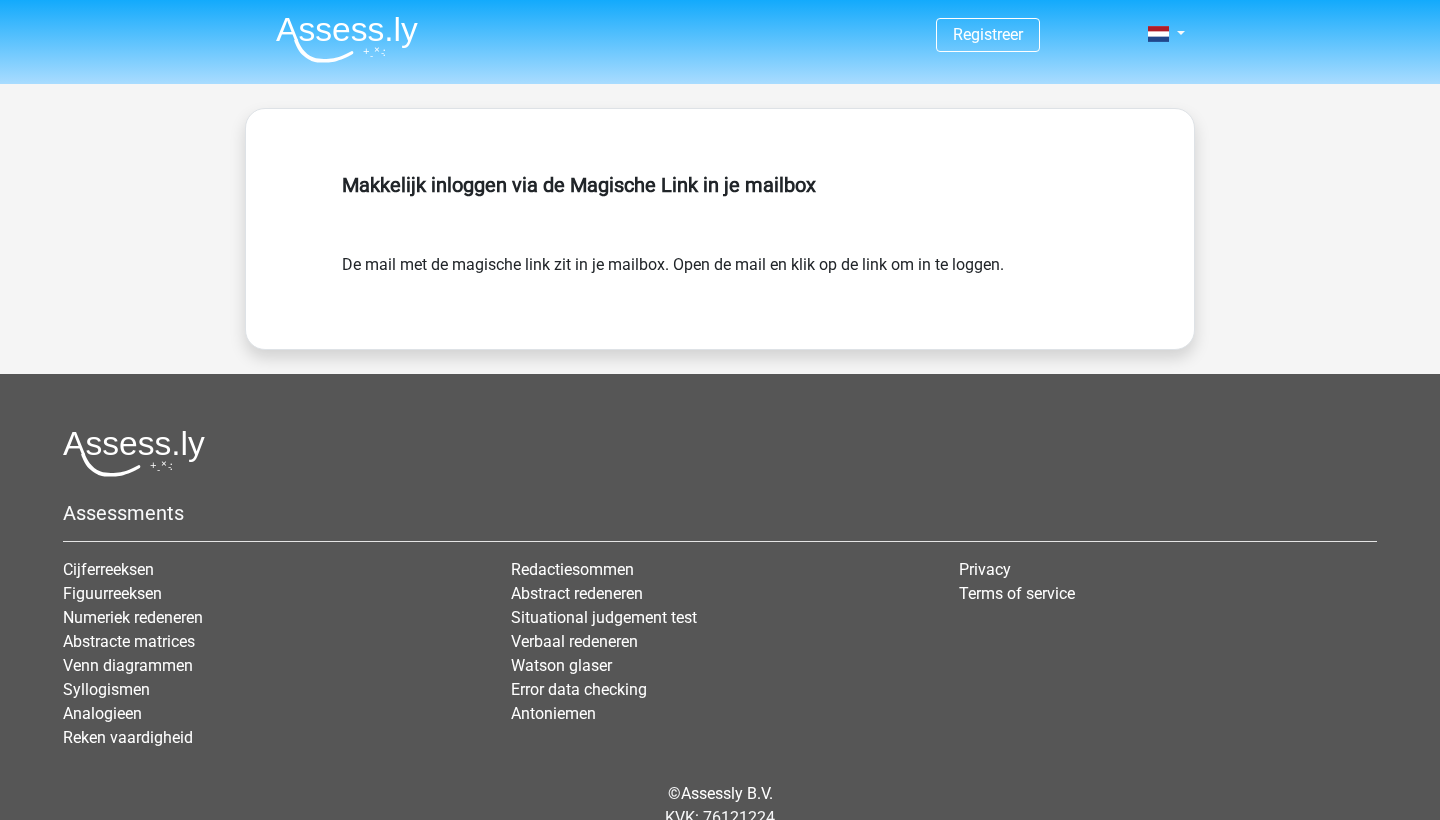 scroll, scrollTop: 0, scrollLeft: 0, axis: both 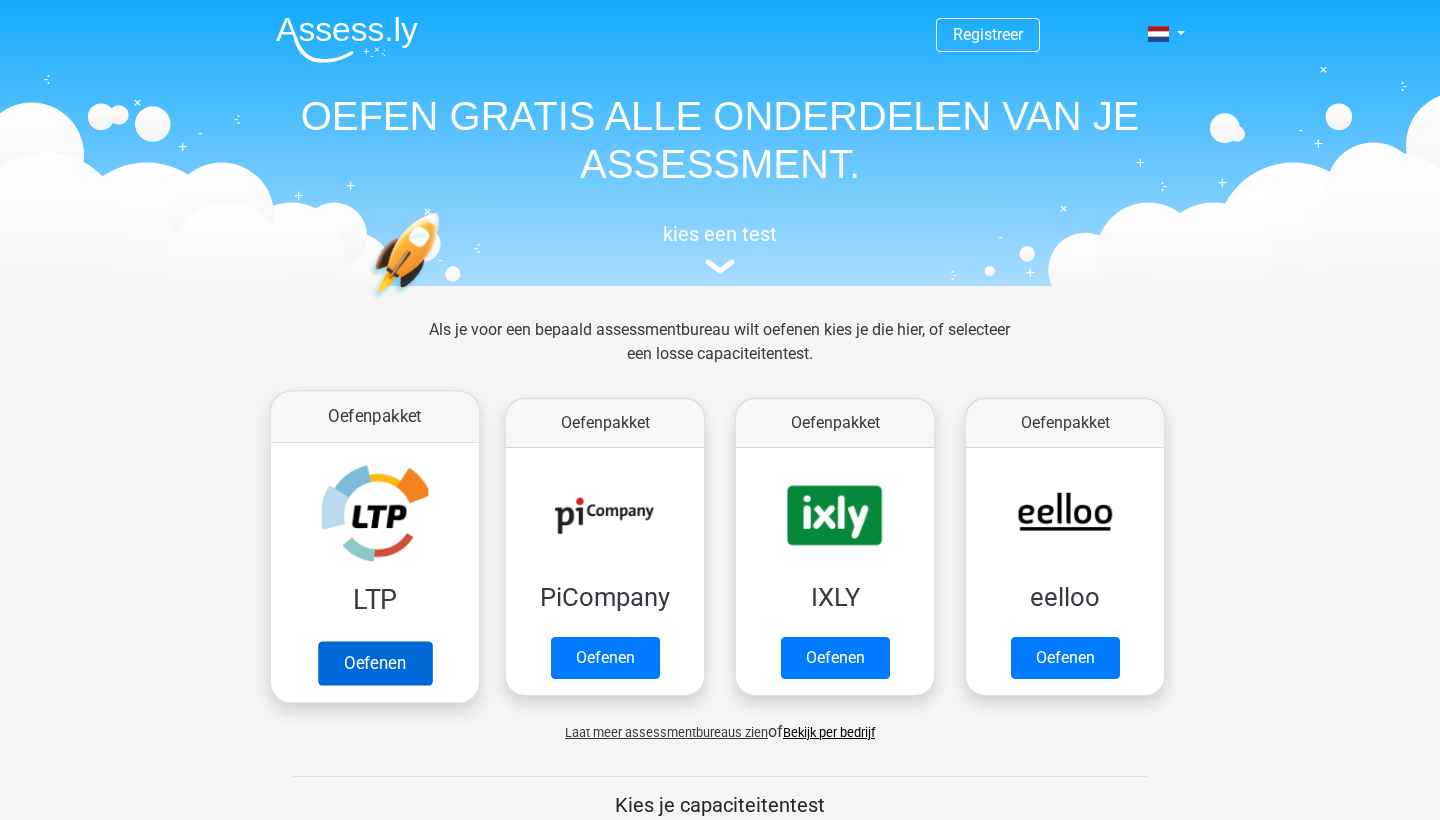 click on "Oefenen" at bounding box center (375, 663) 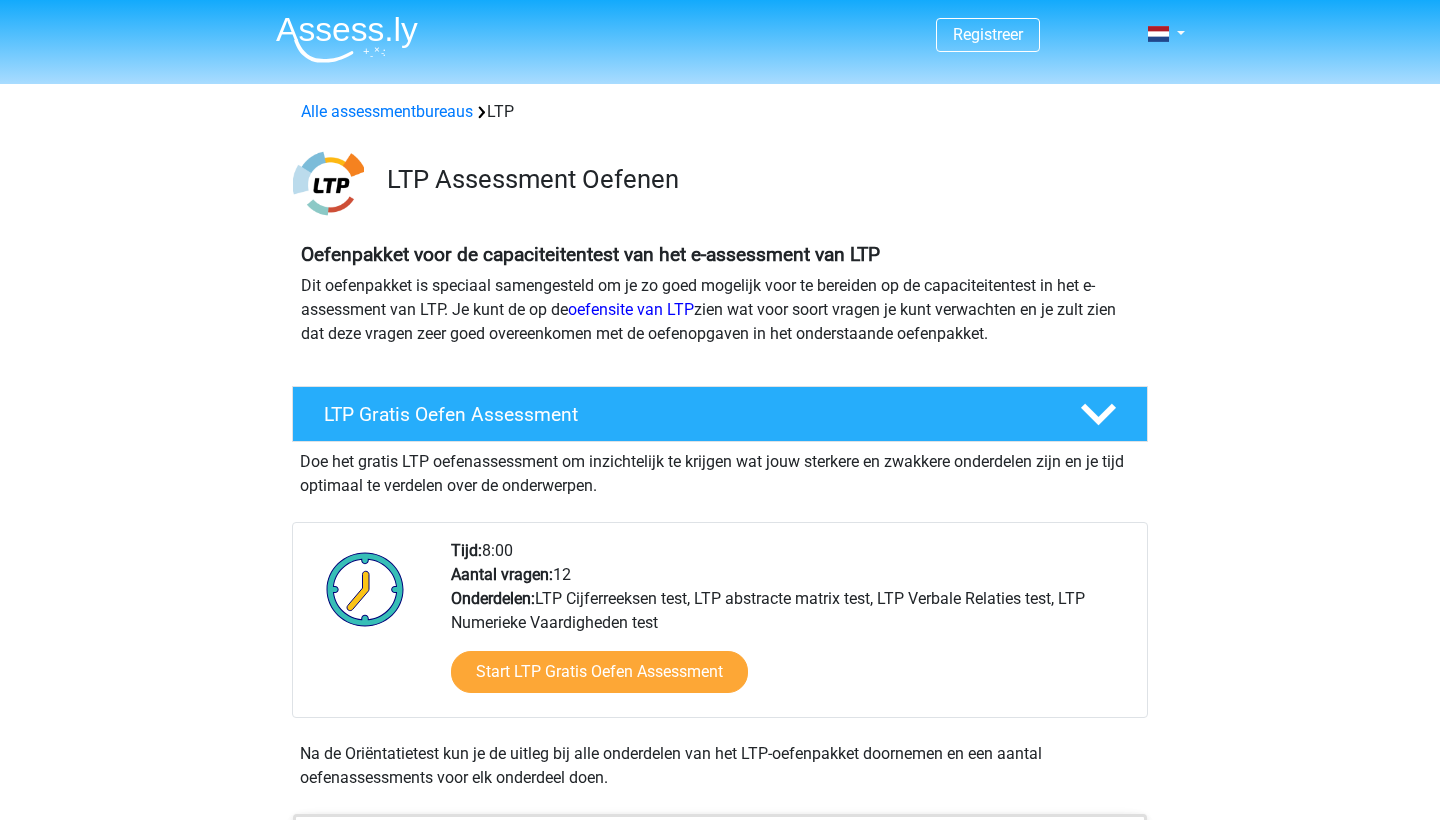 scroll, scrollTop: 0, scrollLeft: 0, axis: both 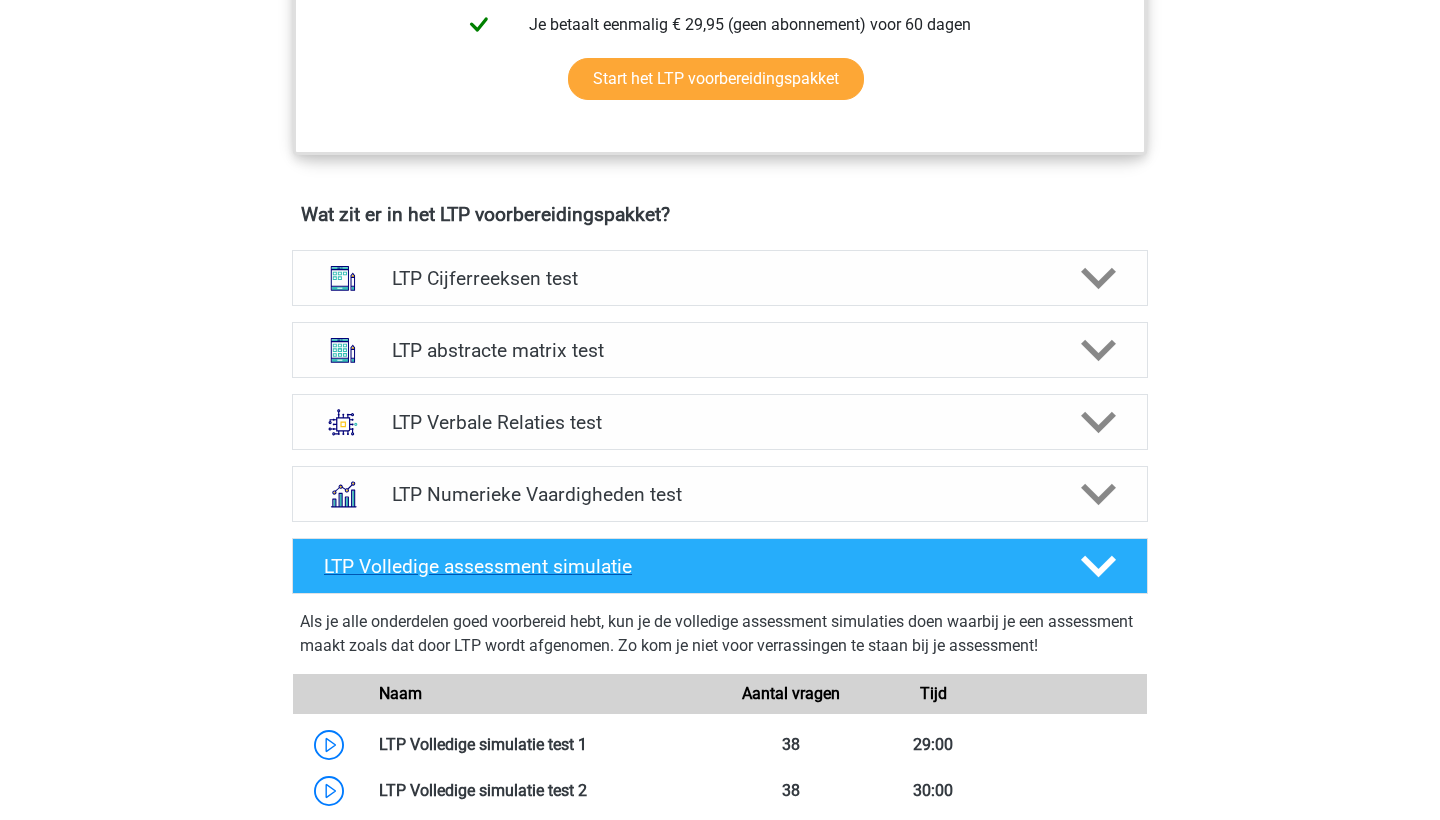 click on "LTP Volledige assessment simulatie" at bounding box center [720, 566] 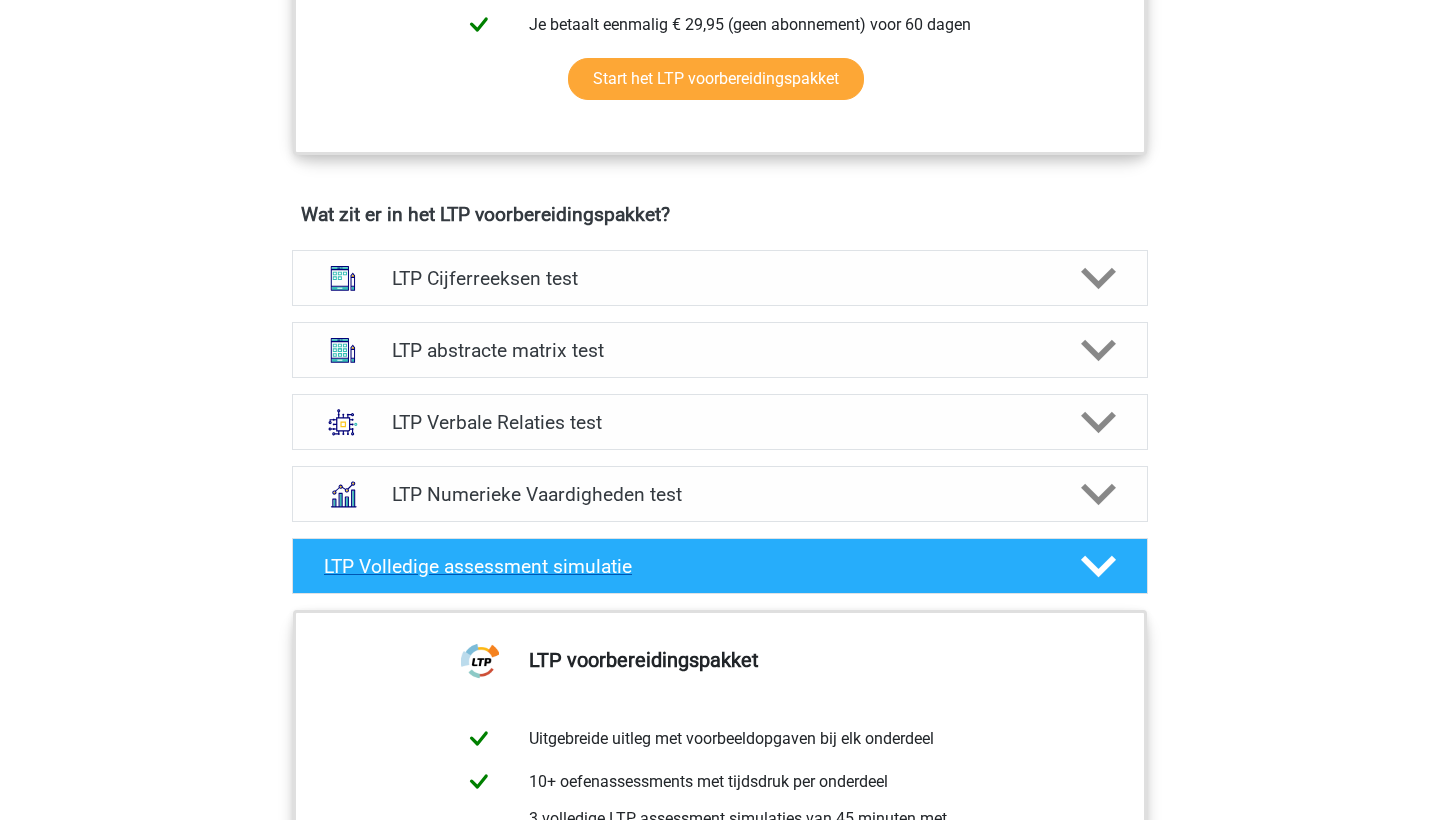 click on "LTP Volledige assessment simulatie" at bounding box center (720, 566) 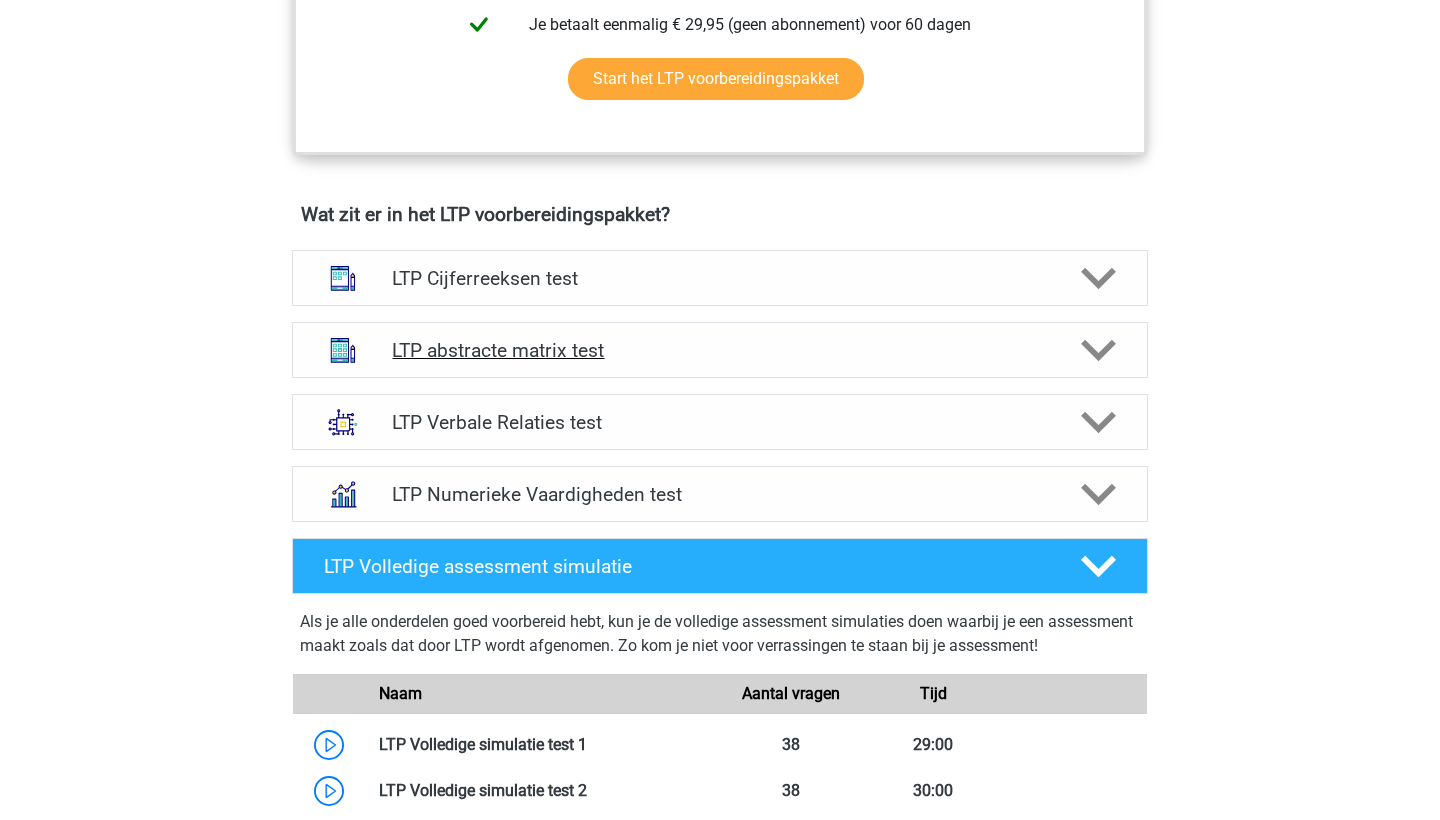 click on "LTP abstracte matrix test" at bounding box center (720, 350) 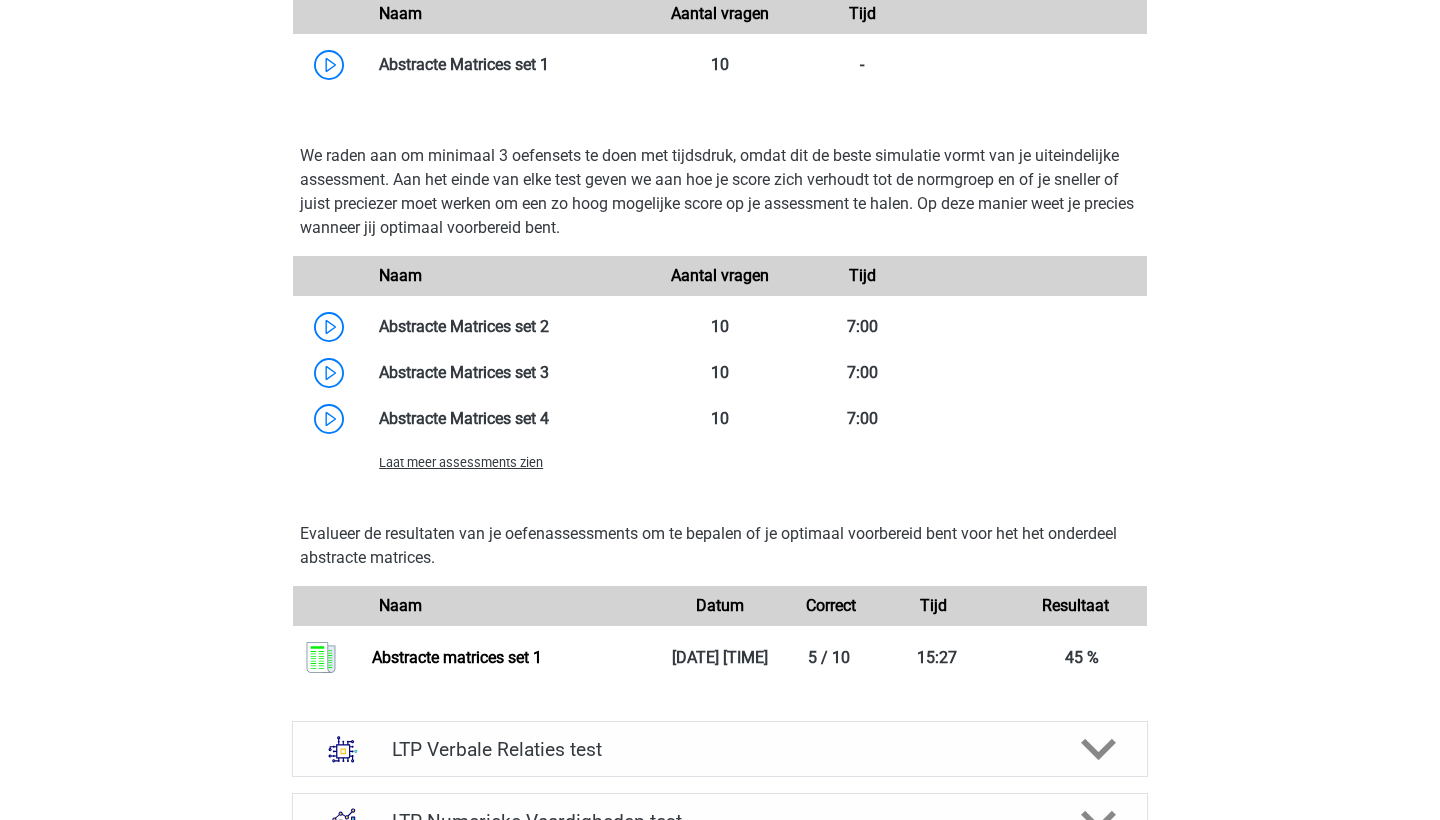 scroll, scrollTop: 1952, scrollLeft: 0, axis: vertical 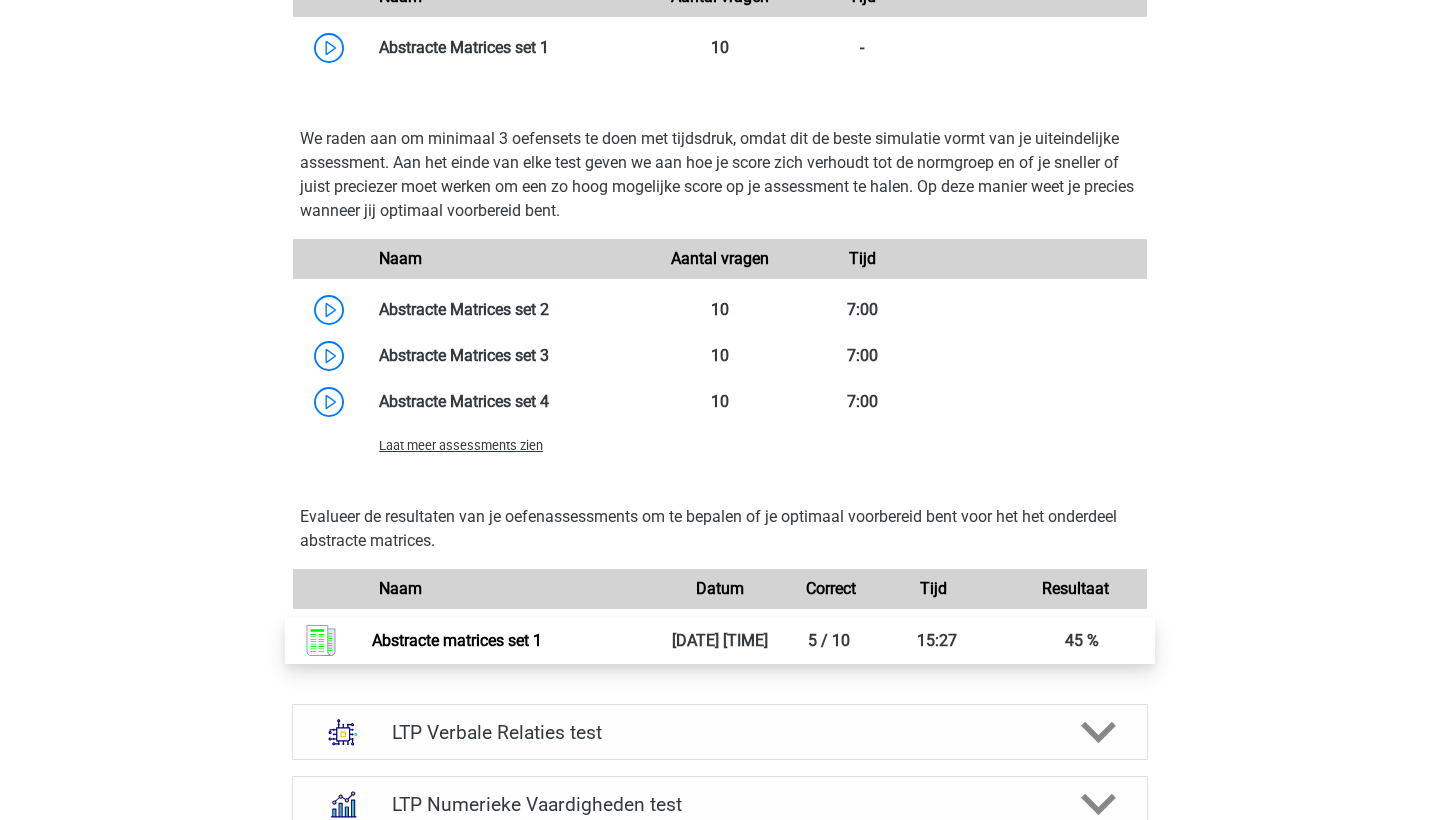 click on "Abstracte matrices set 1" at bounding box center (457, 640) 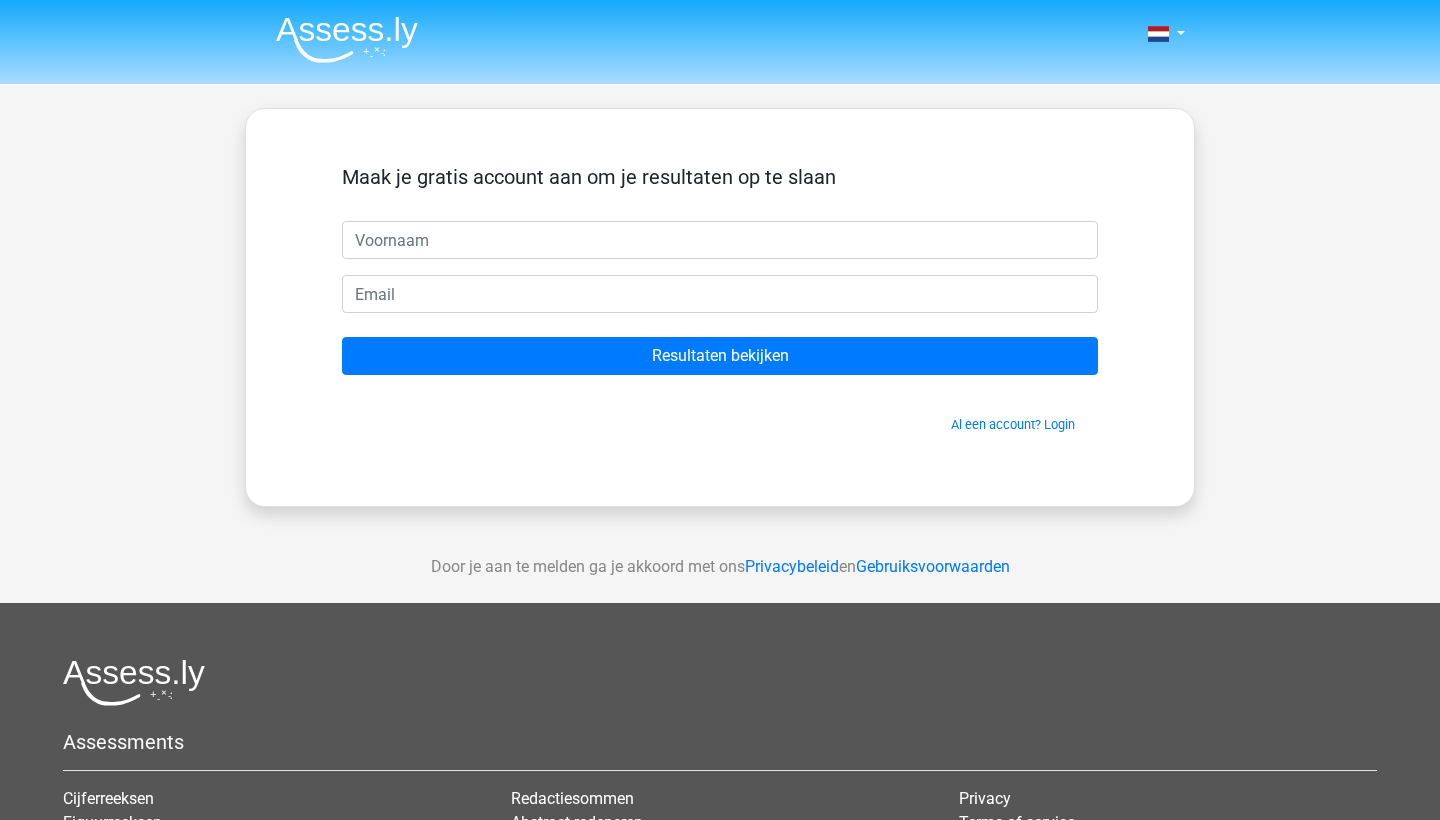scroll, scrollTop: 0, scrollLeft: 0, axis: both 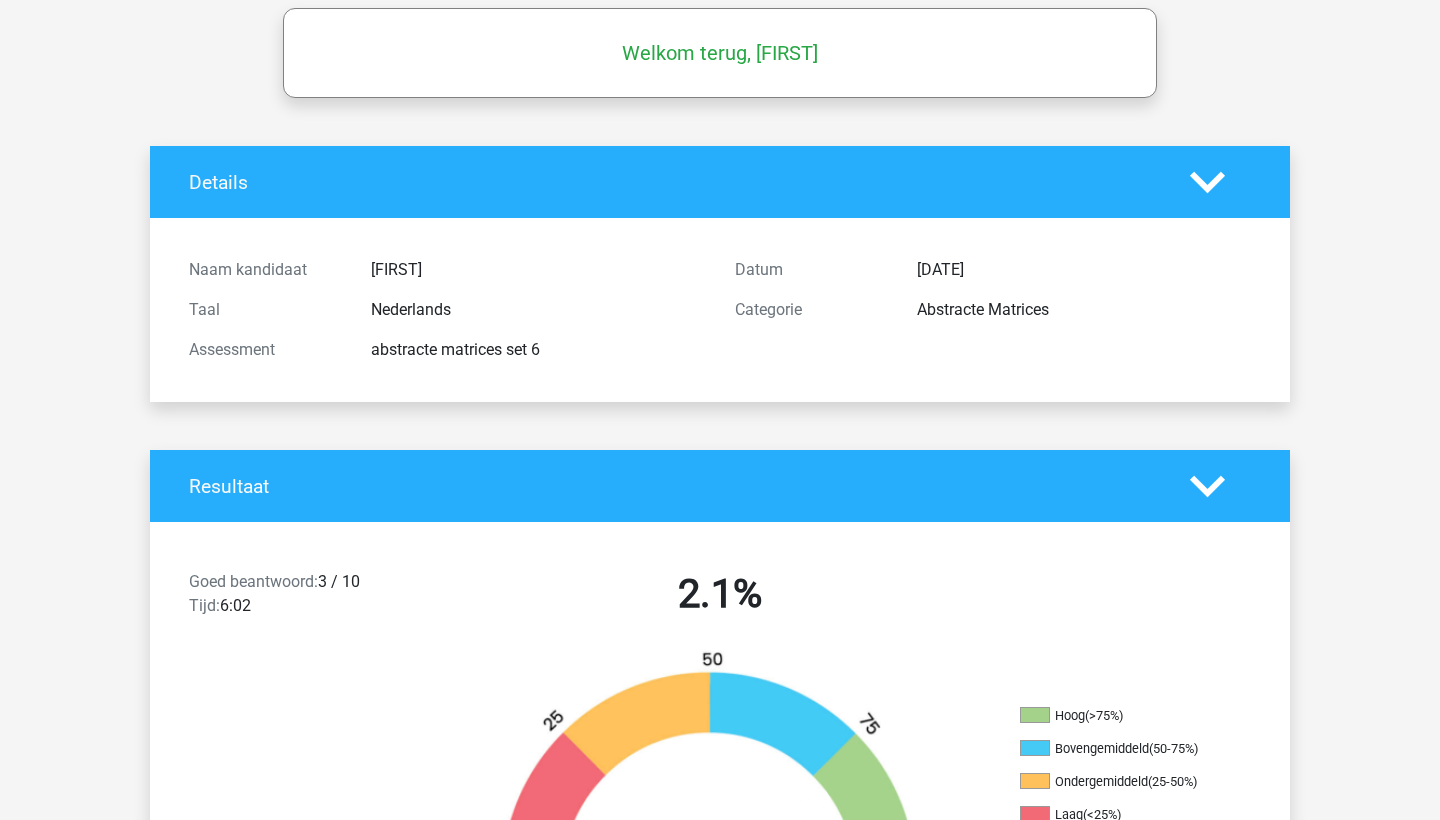 click 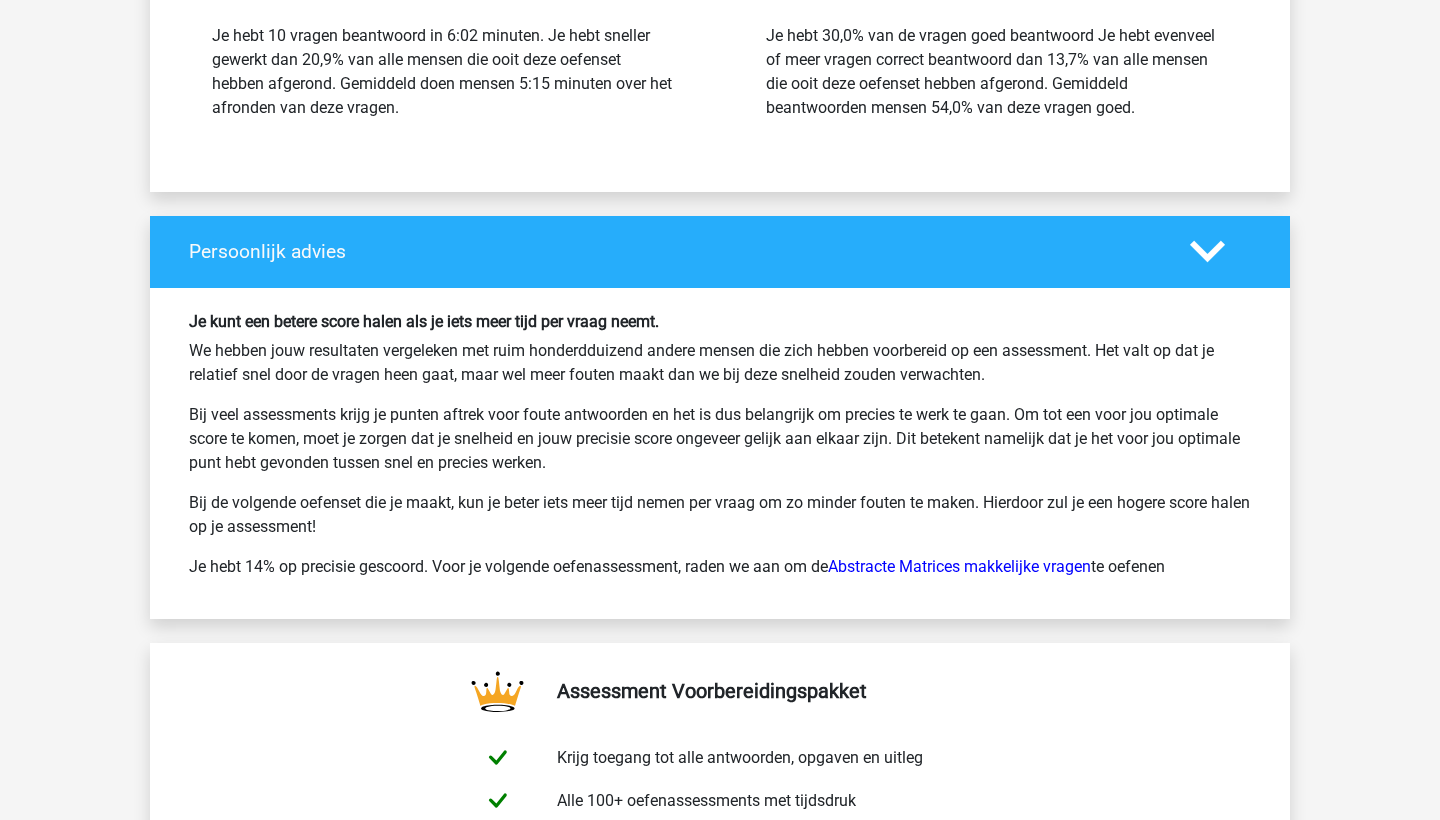 scroll, scrollTop: 1892, scrollLeft: 0, axis: vertical 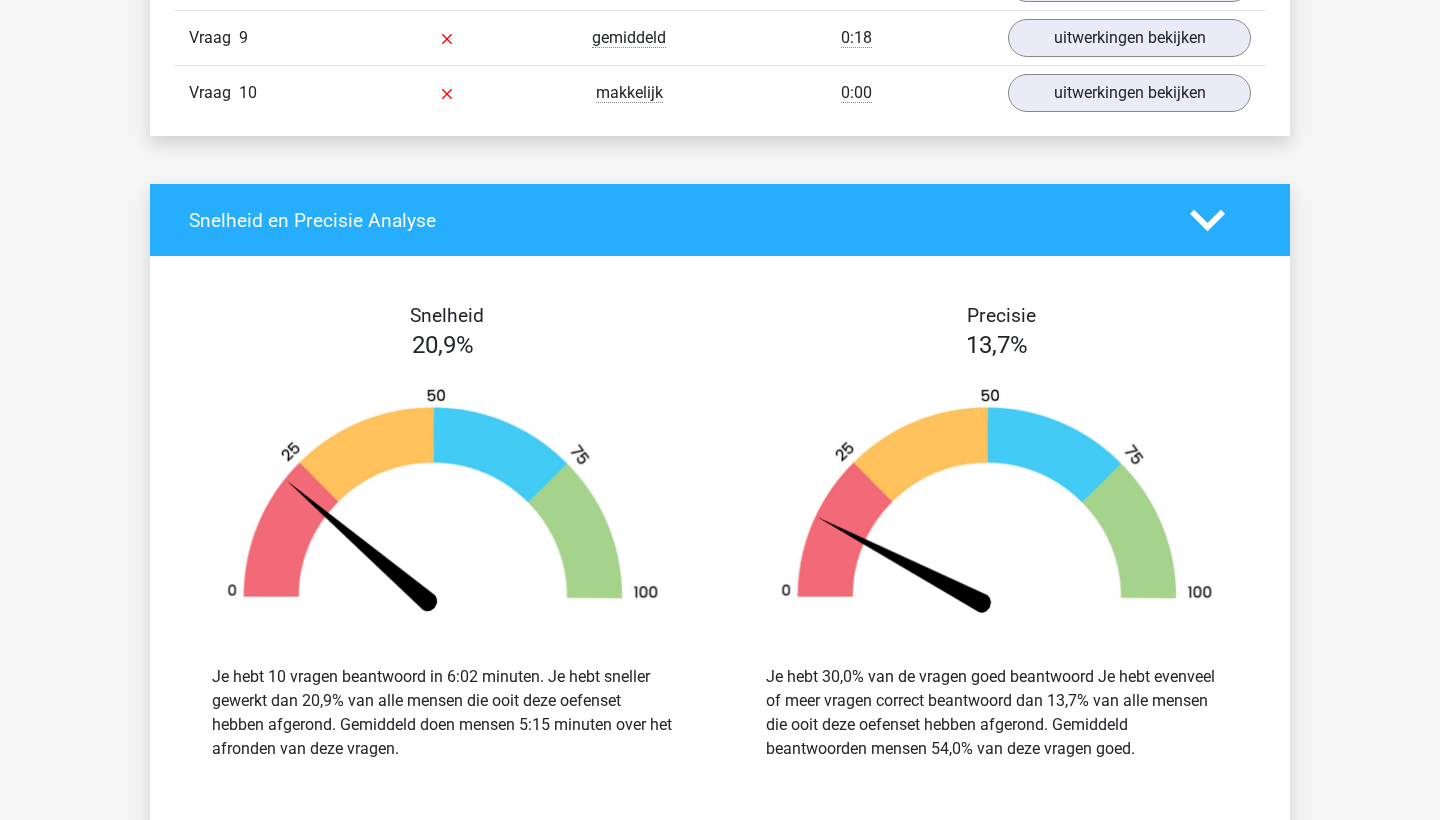 click at bounding box center [1220, 220] 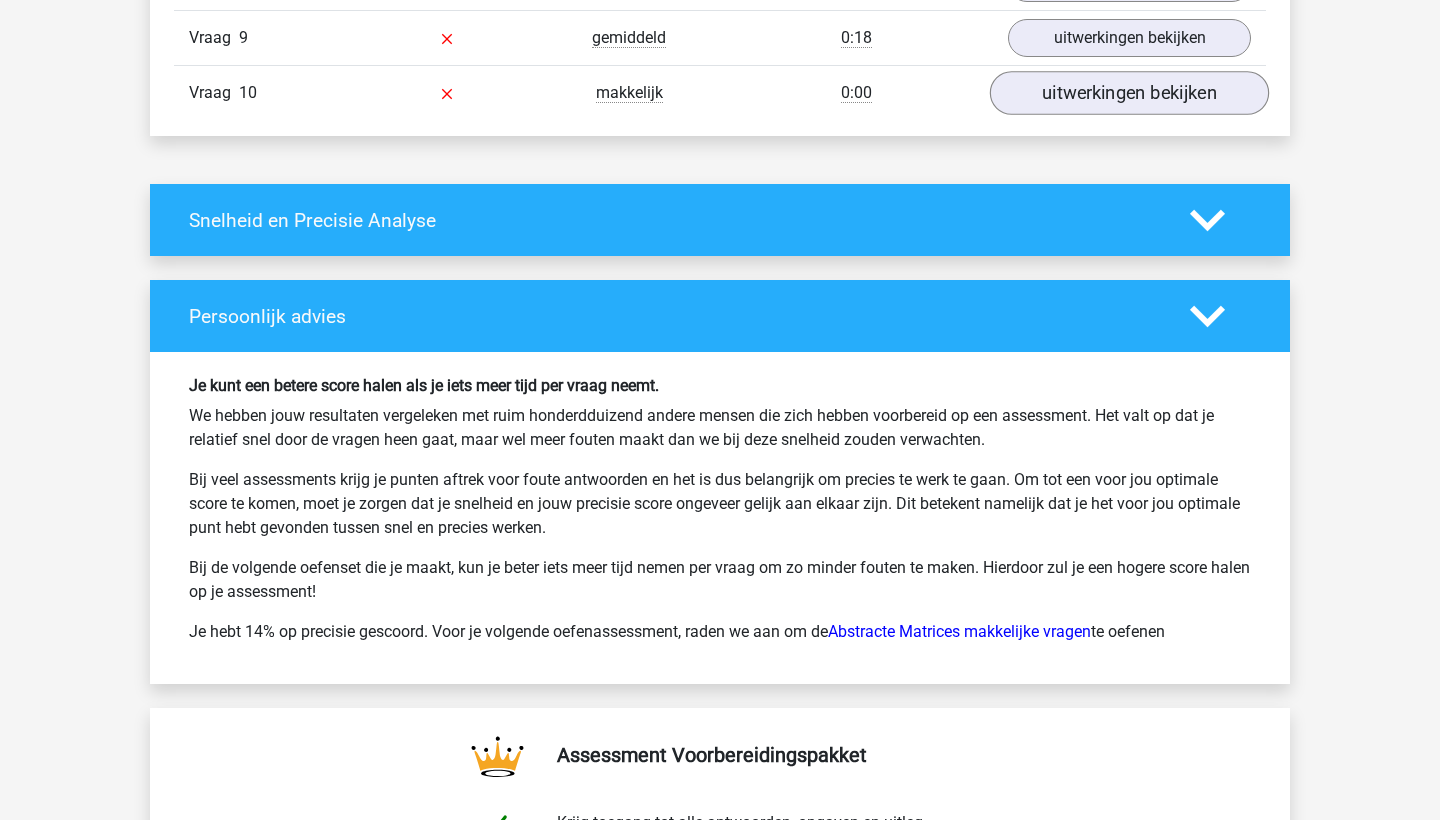 click on "uitwerkingen bekijken" at bounding box center (1129, 94) 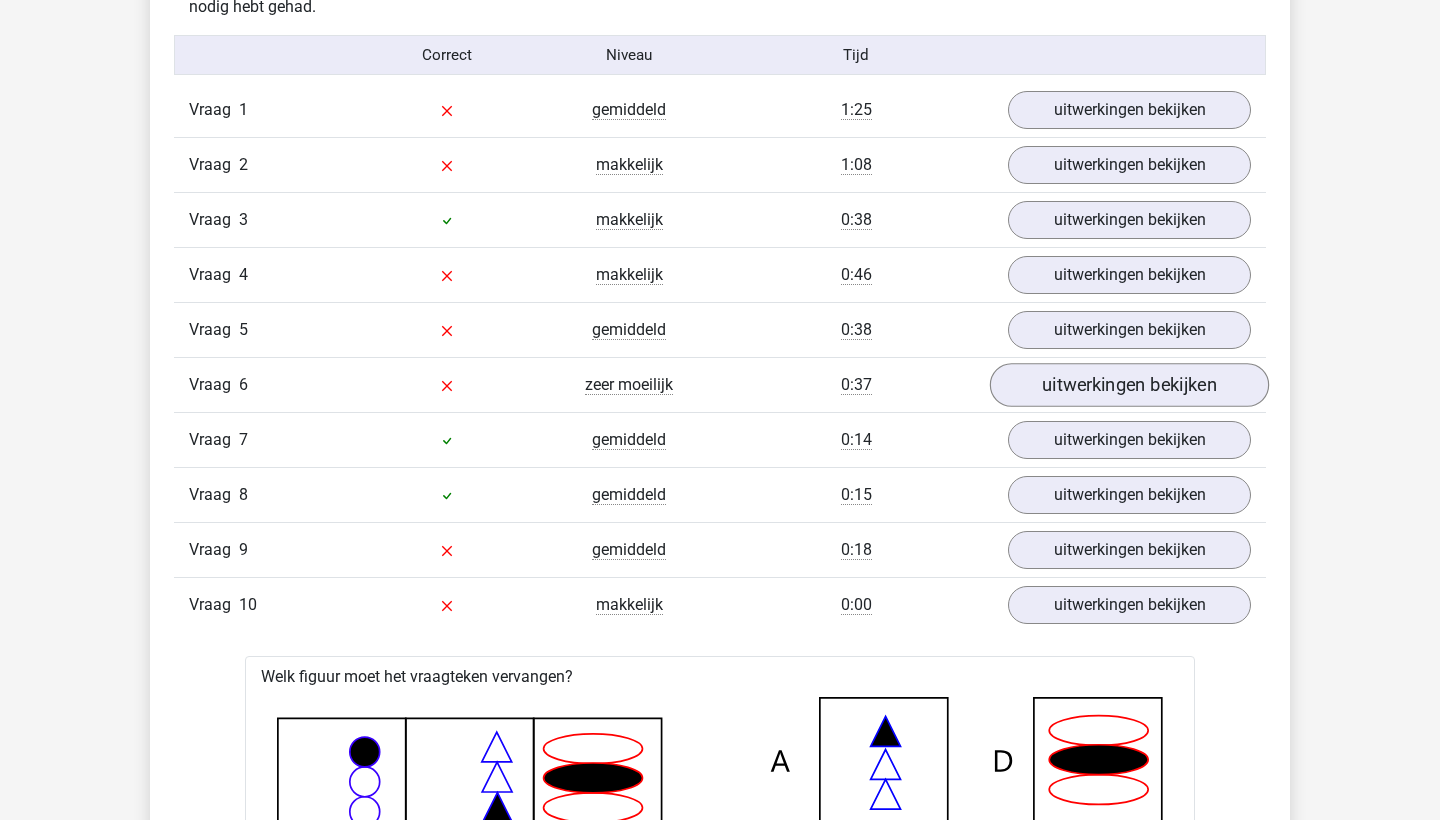 scroll, scrollTop: 1382, scrollLeft: 0, axis: vertical 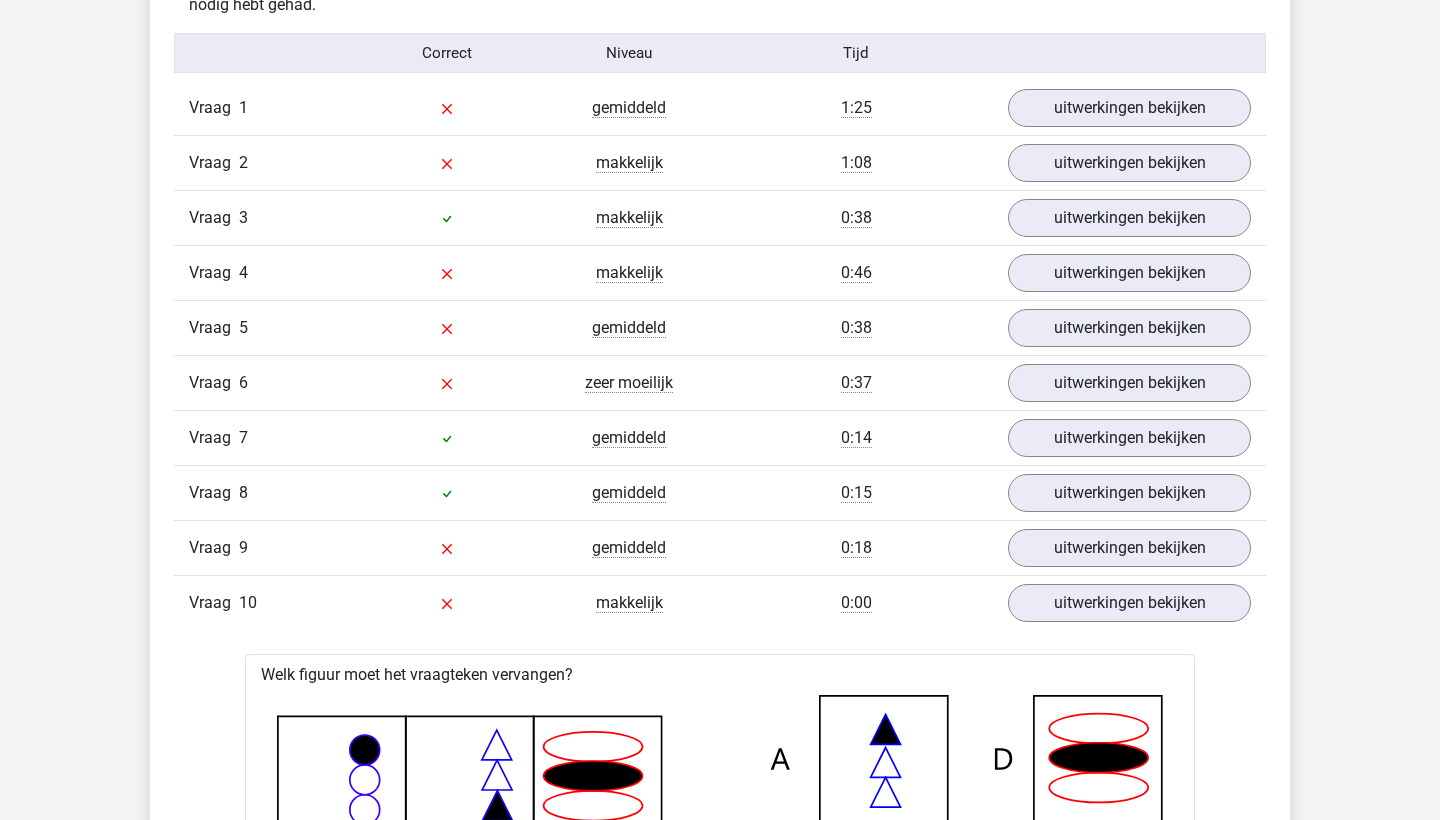 click on "Vraag
1
gemiddeld
1:25
uitwerkingen bekijken" at bounding box center [720, 108] 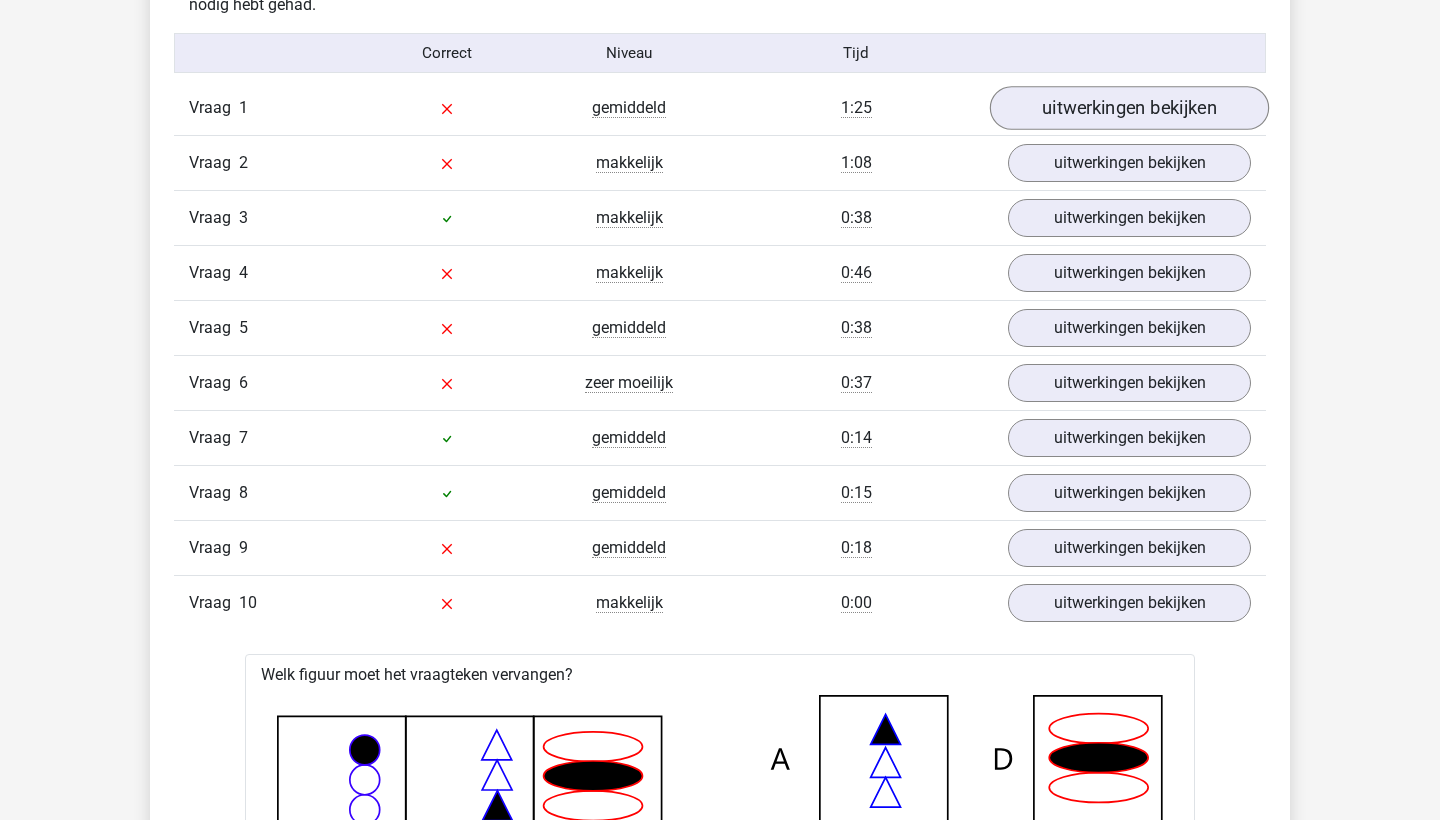 click on "uitwerkingen bekijken" at bounding box center (1129, 109) 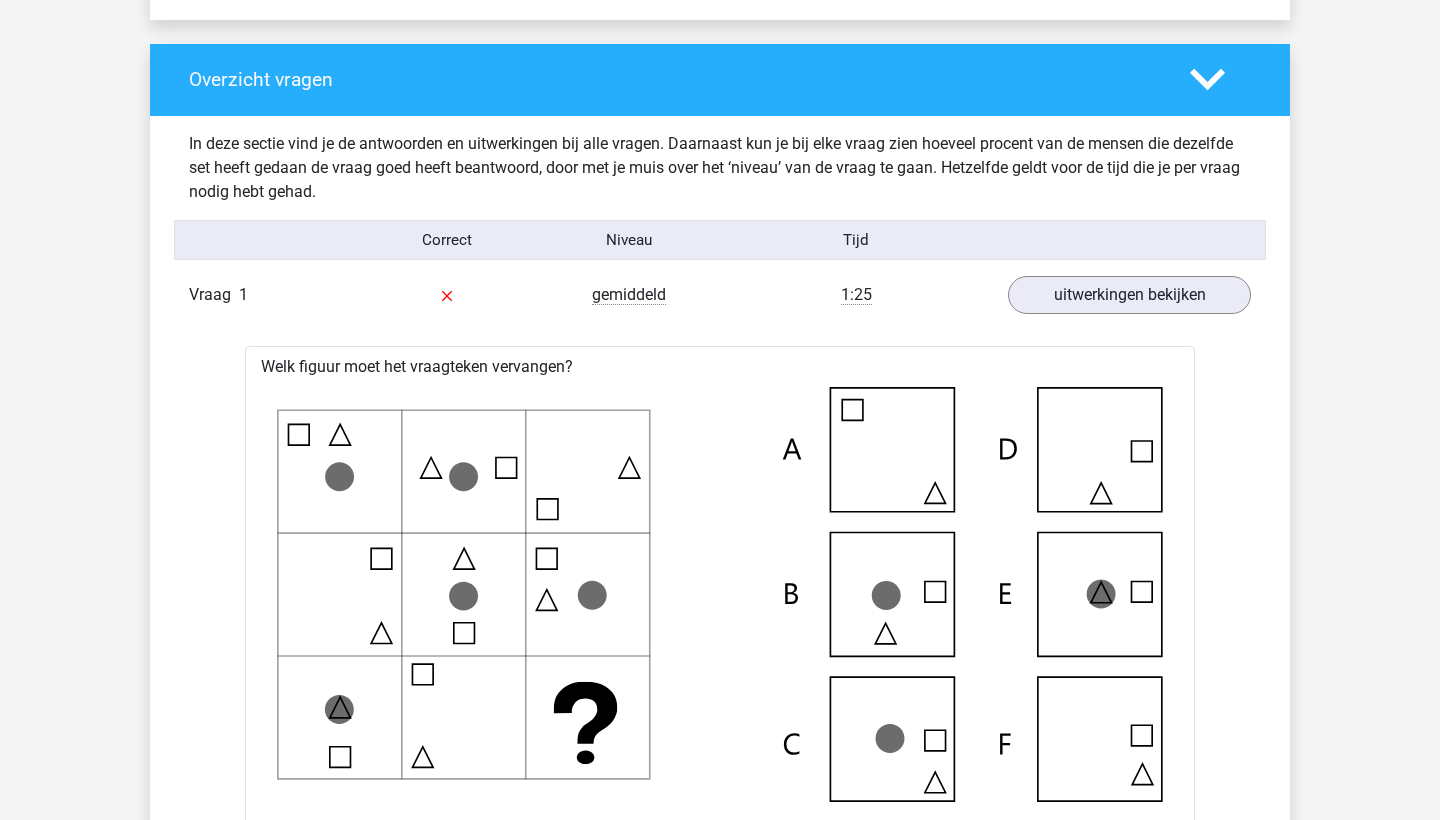 scroll, scrollTop: 1256, scrollLeft: 0, axis: vertical 